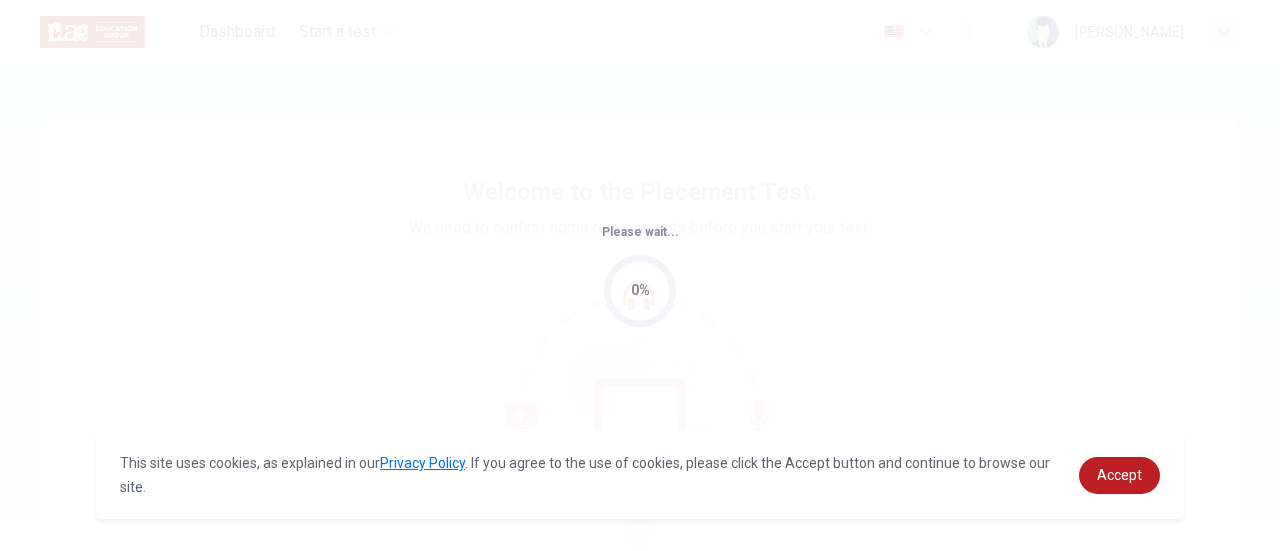 scroll, scrollTop: 0, scrollLeft: 0, axis: both 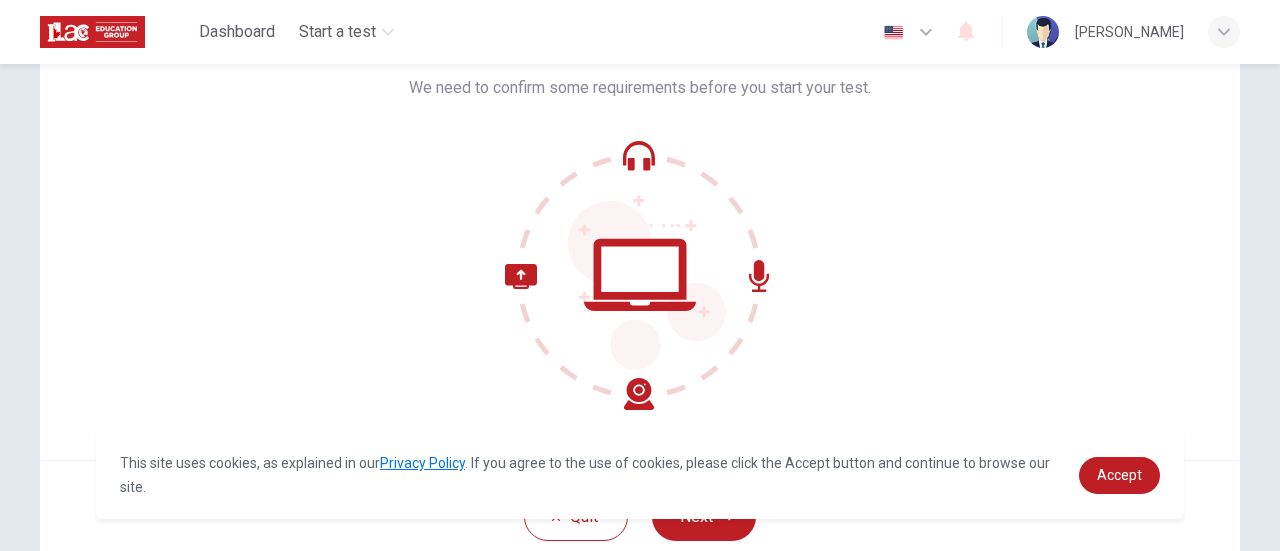 click 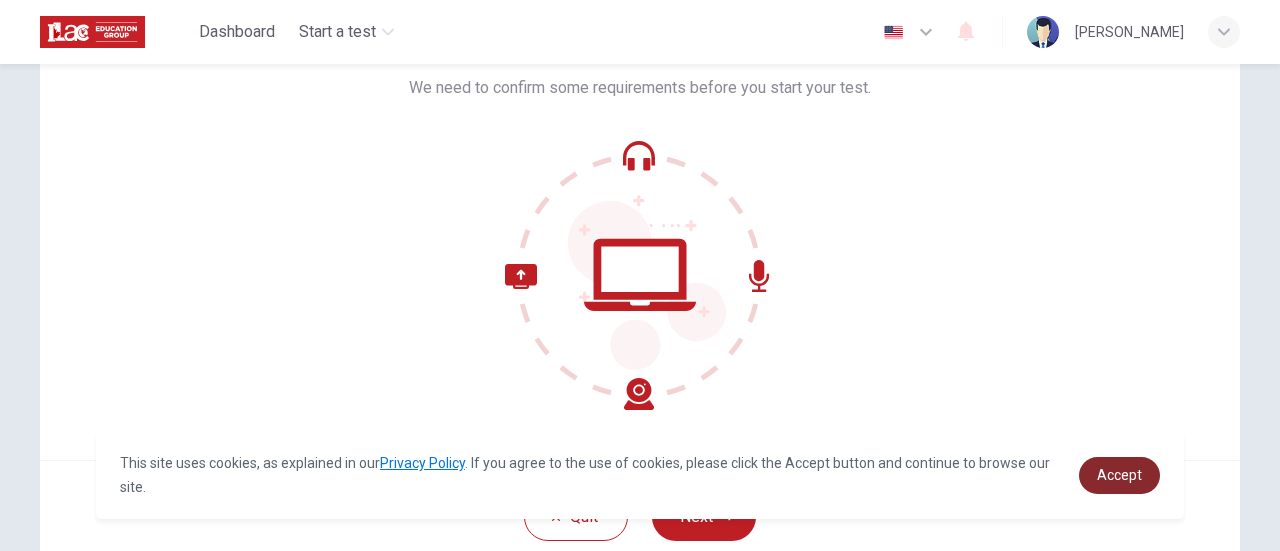 click on "Accept" at bounding box center [1119, 475] 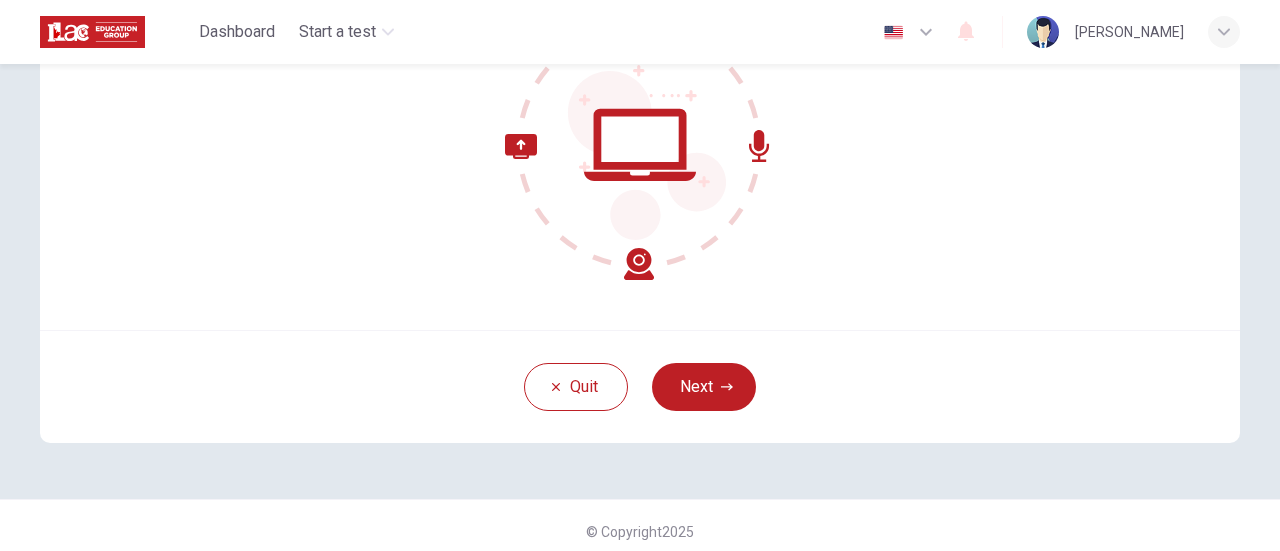 scroll, scrollTop: 282, scrollLeft: 0, axis: vertical 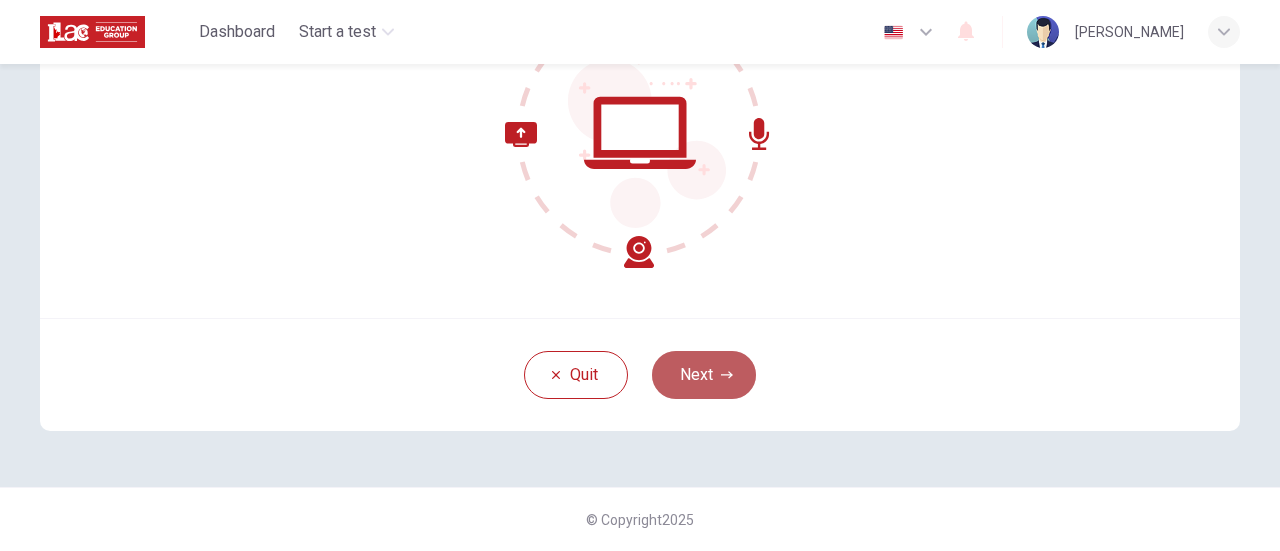 click on "Next" at bounding box center [704, 375] 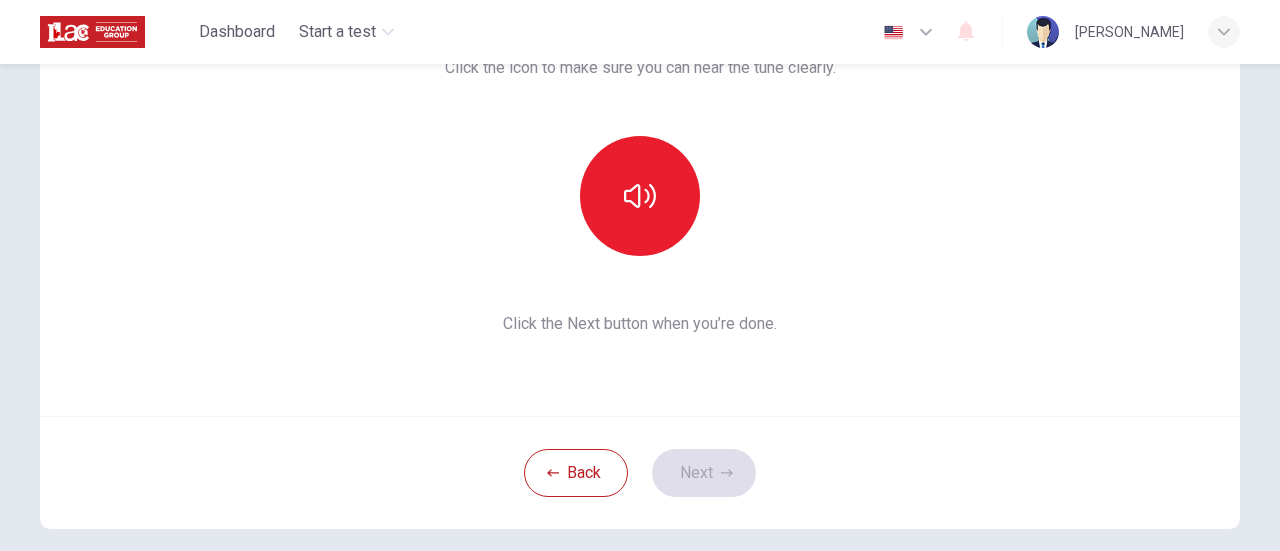 scroll, scrollTop: 163, scrollLeft: 0, axis: vertical 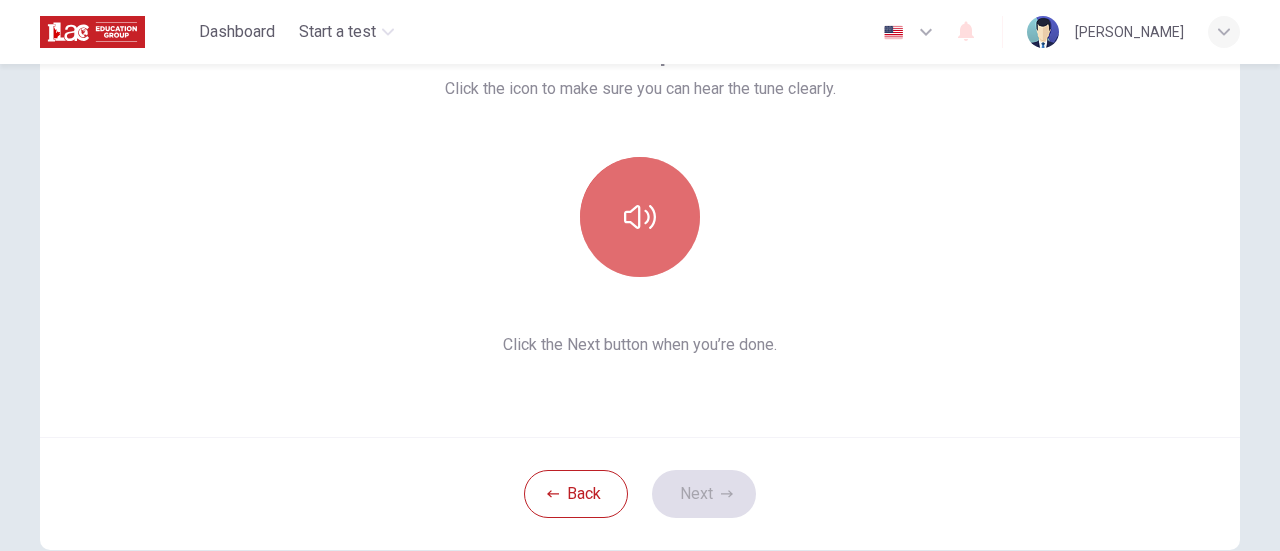 click 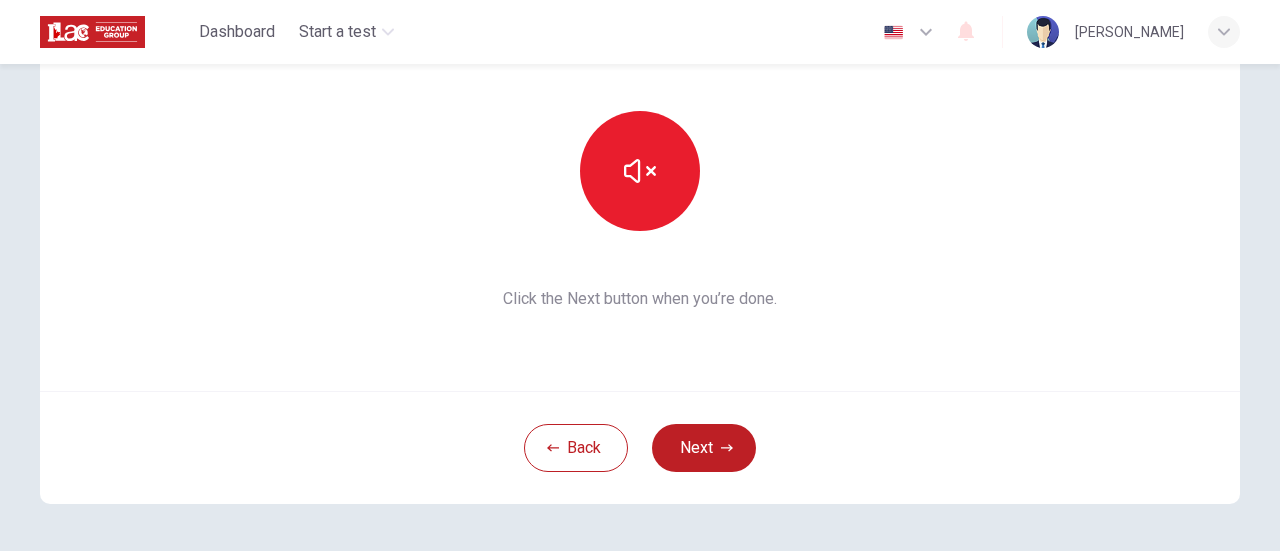 scroll, scrollTop: 241, scrollLeft: 0, axis: vertical 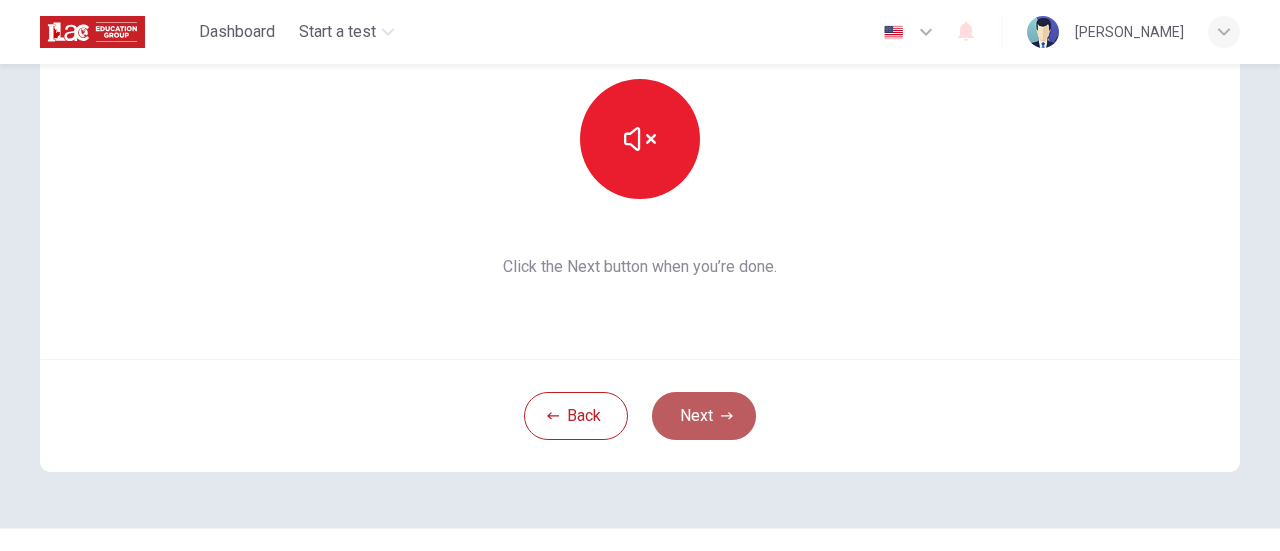 click on "Next" at bounding box center (704, 416) 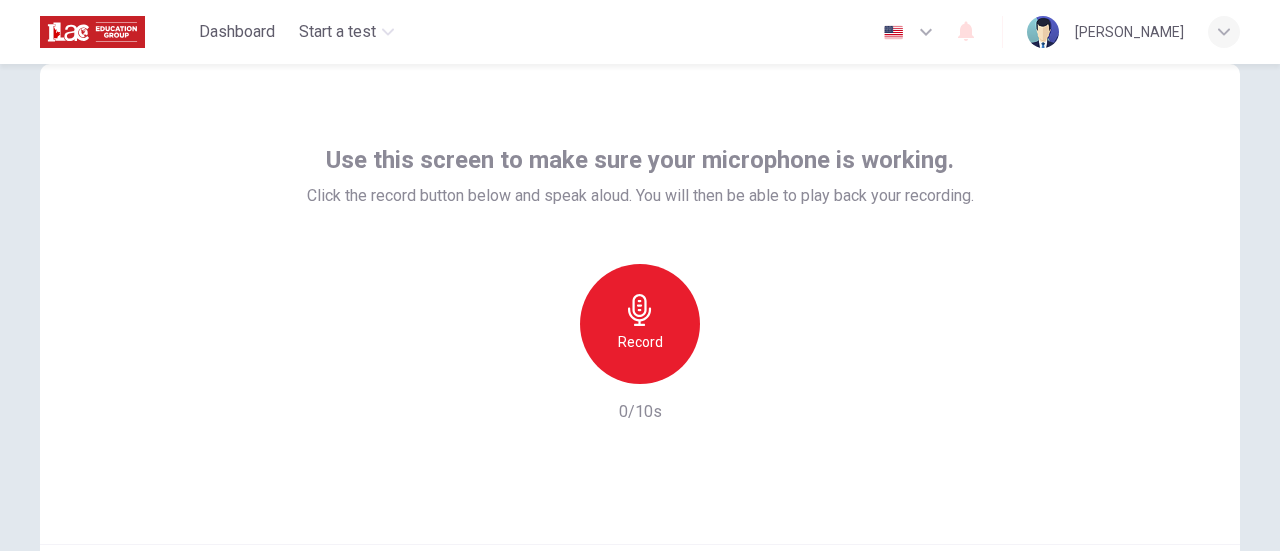 scroll, scrollTop: 32, scrollLeft: 0, axis: vertical 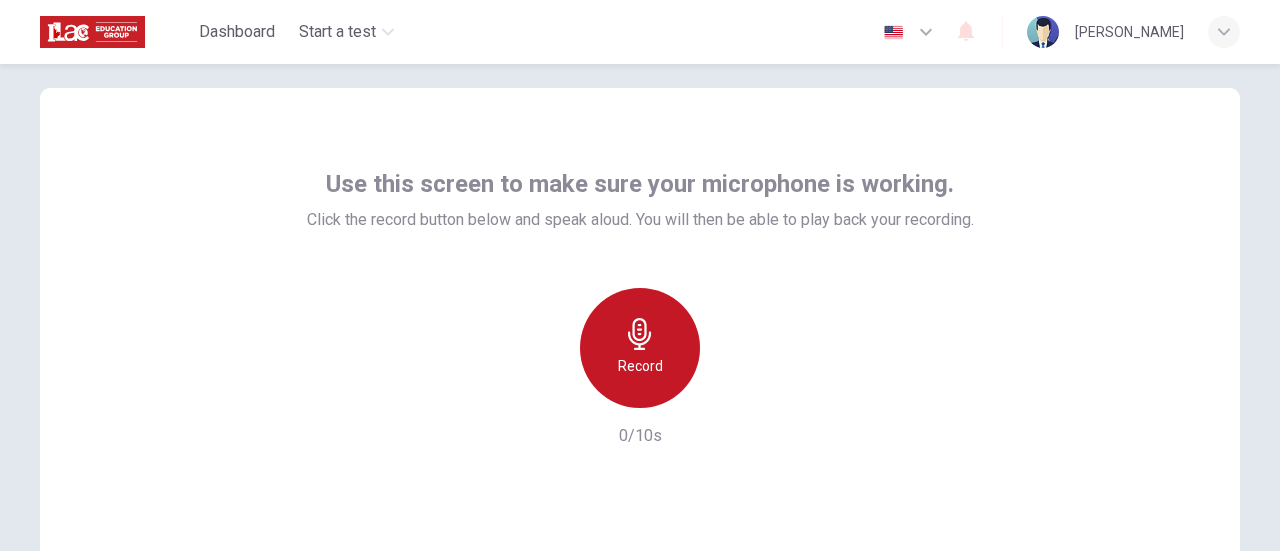 click on "Record" at bounding box center (640, 366) 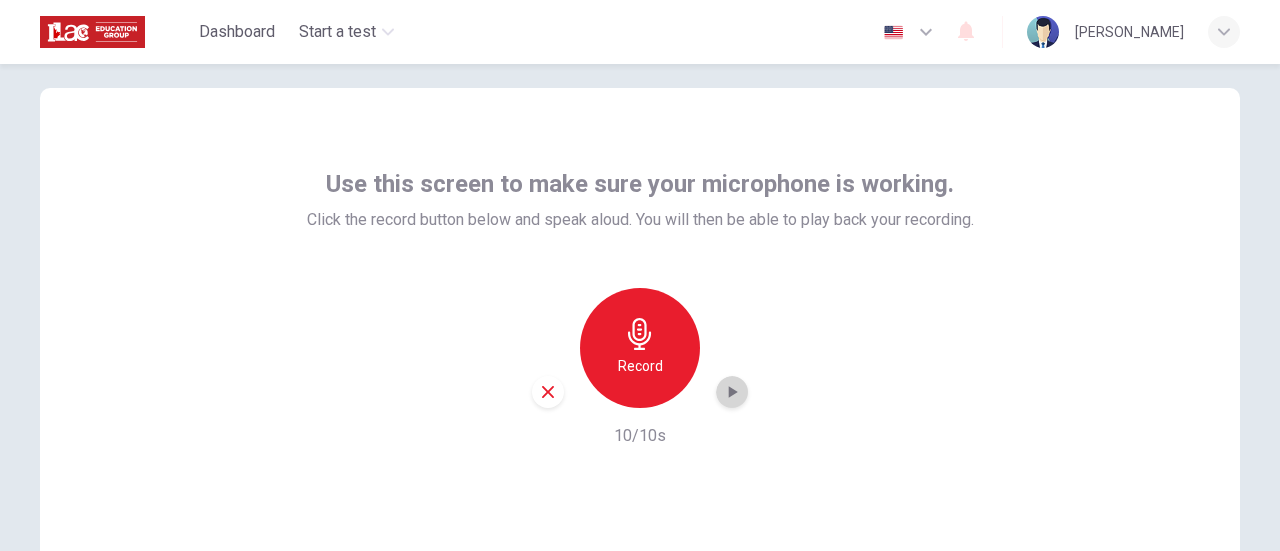 click 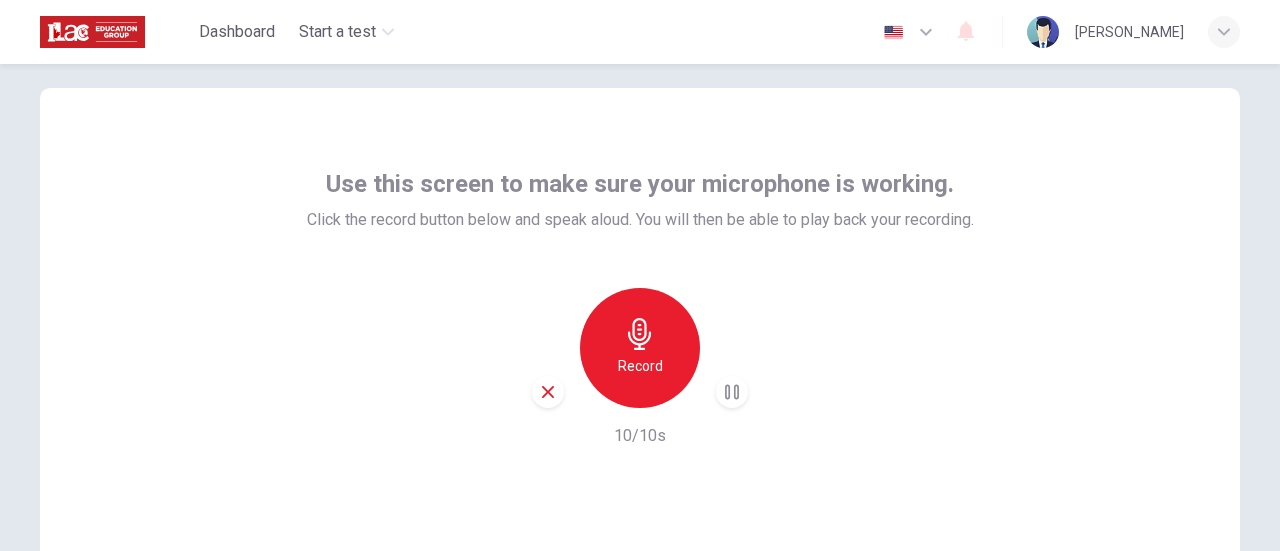 type 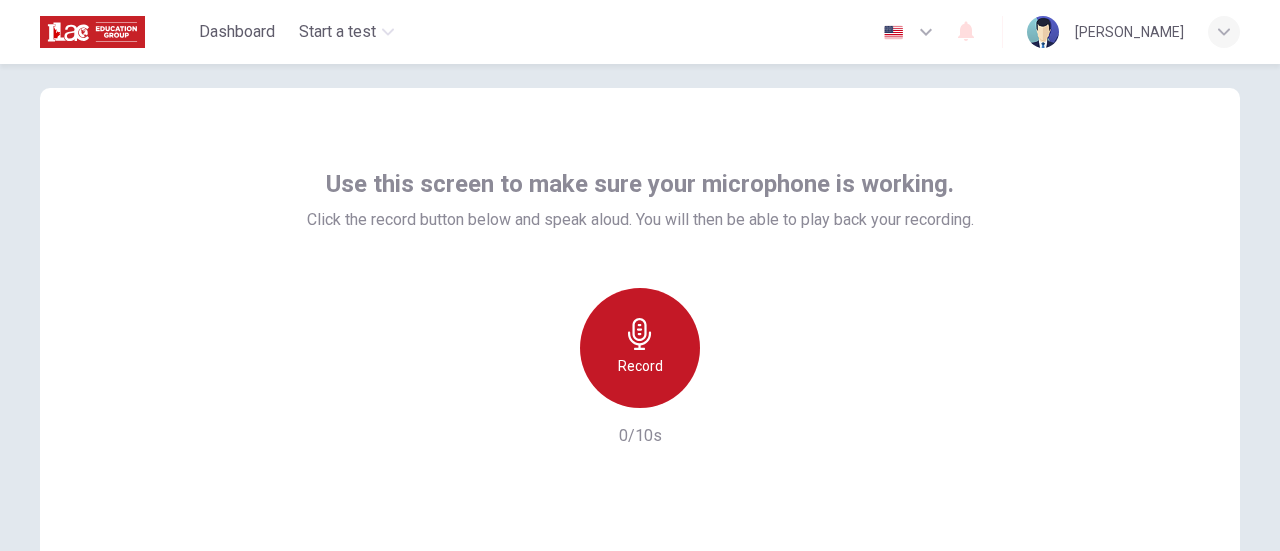 click 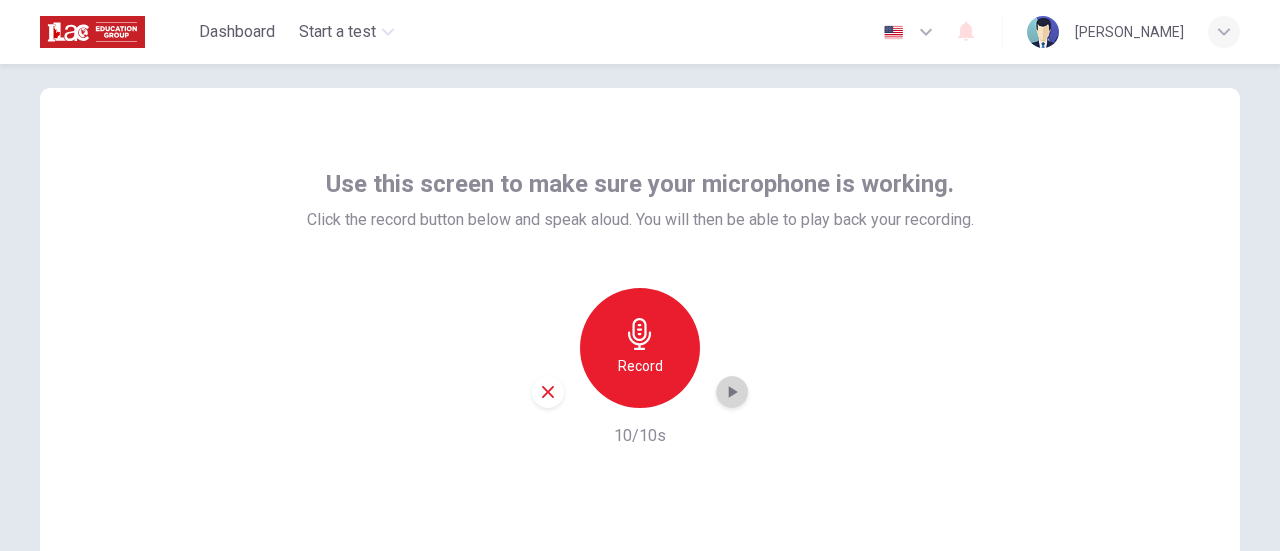 click 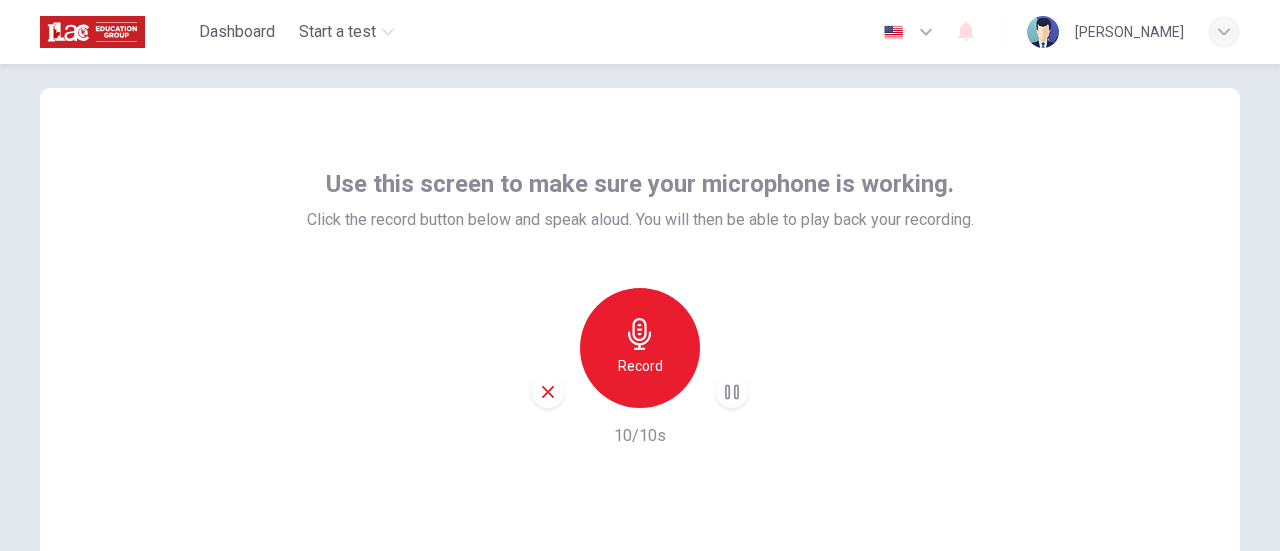click 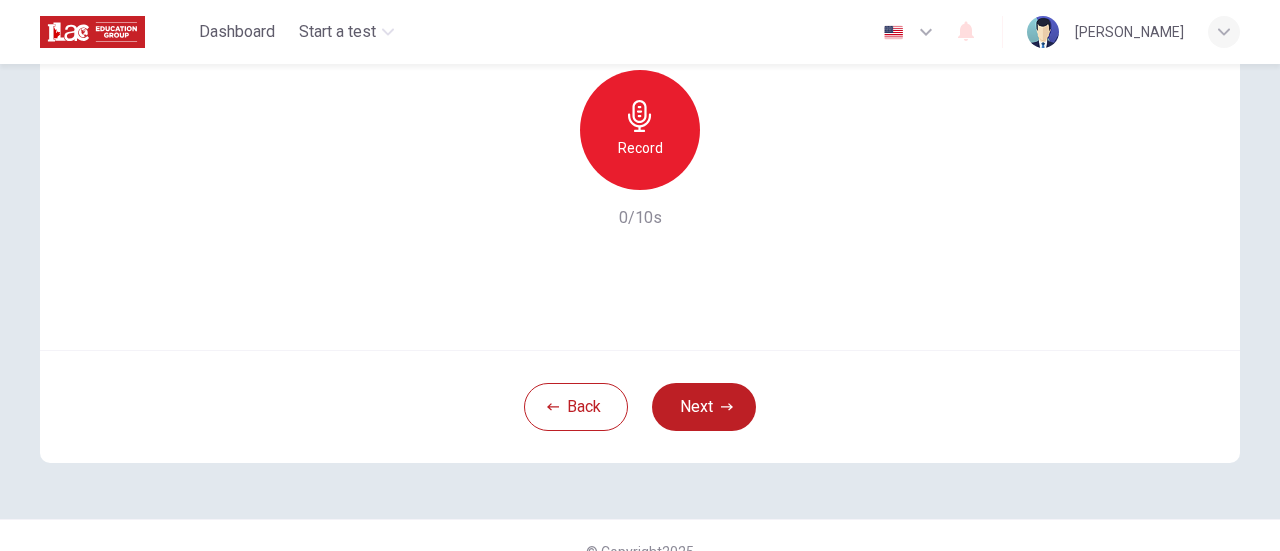 scroll, scrollTop: 255, scrollLeft: 0, axis: vertical 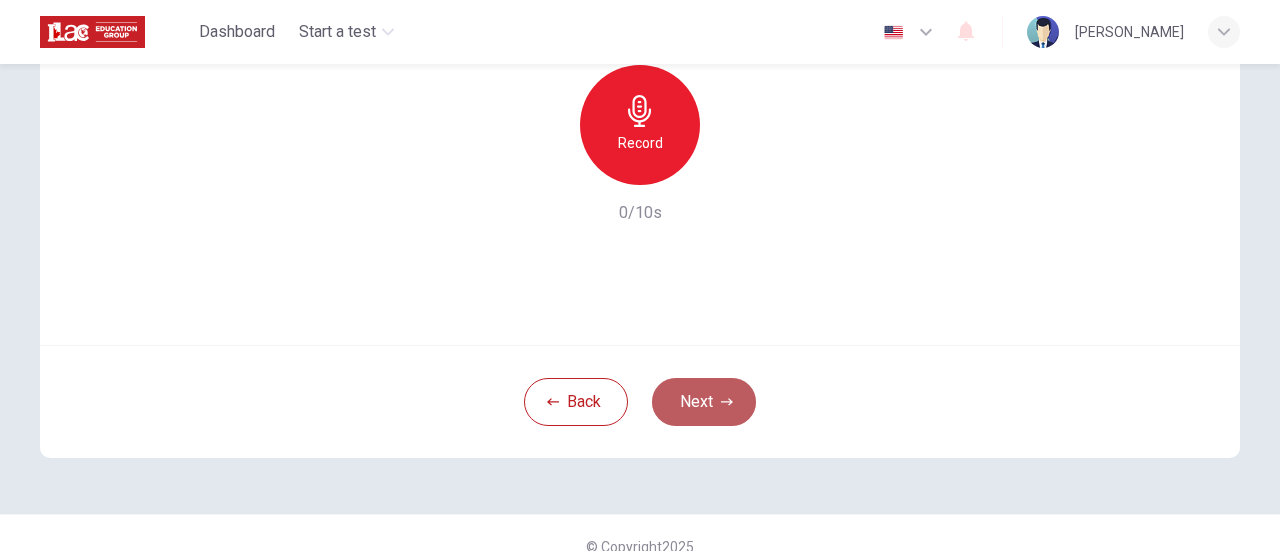click on "Next" at bounding box center (704, 402) 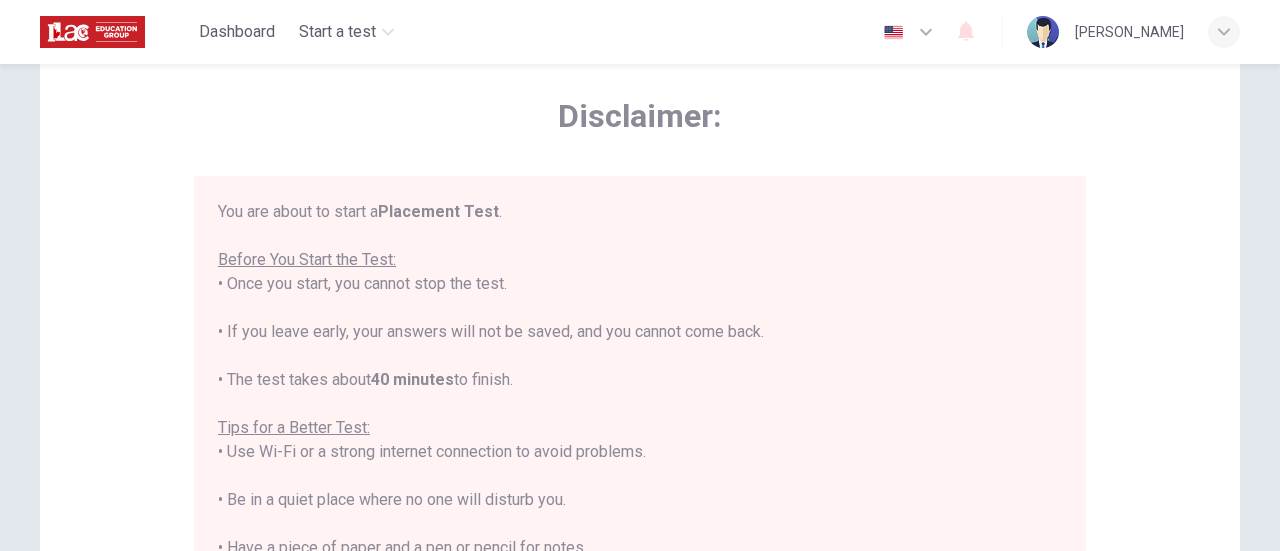 scroll, scrollTop: 0, scrollLeft: 0, axis: both 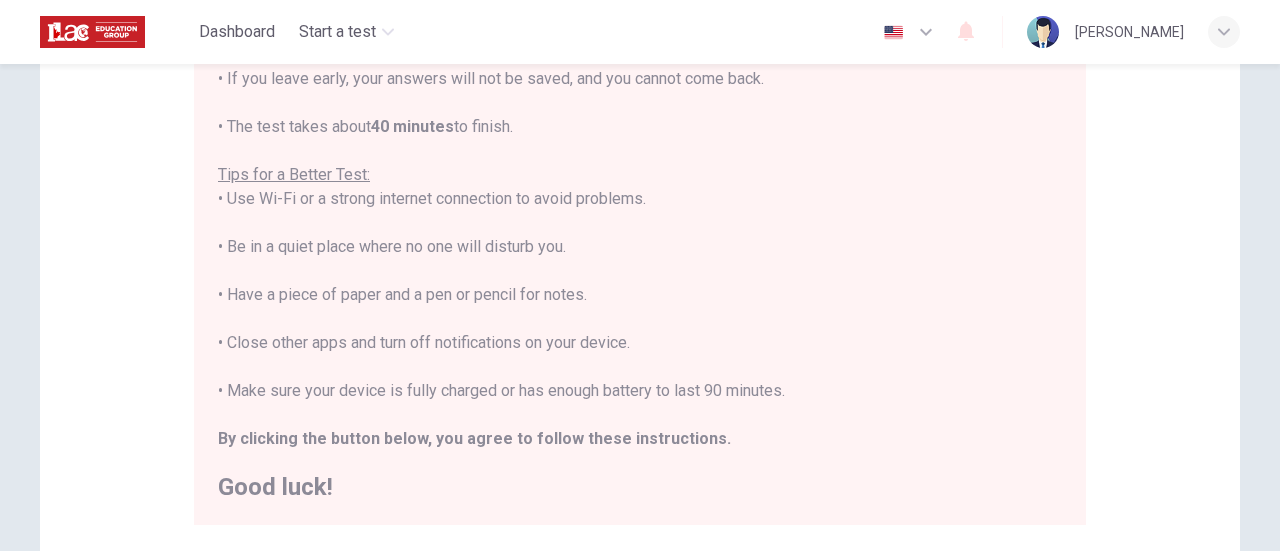 click on "Good luck!" at bounding box center (640, 487) 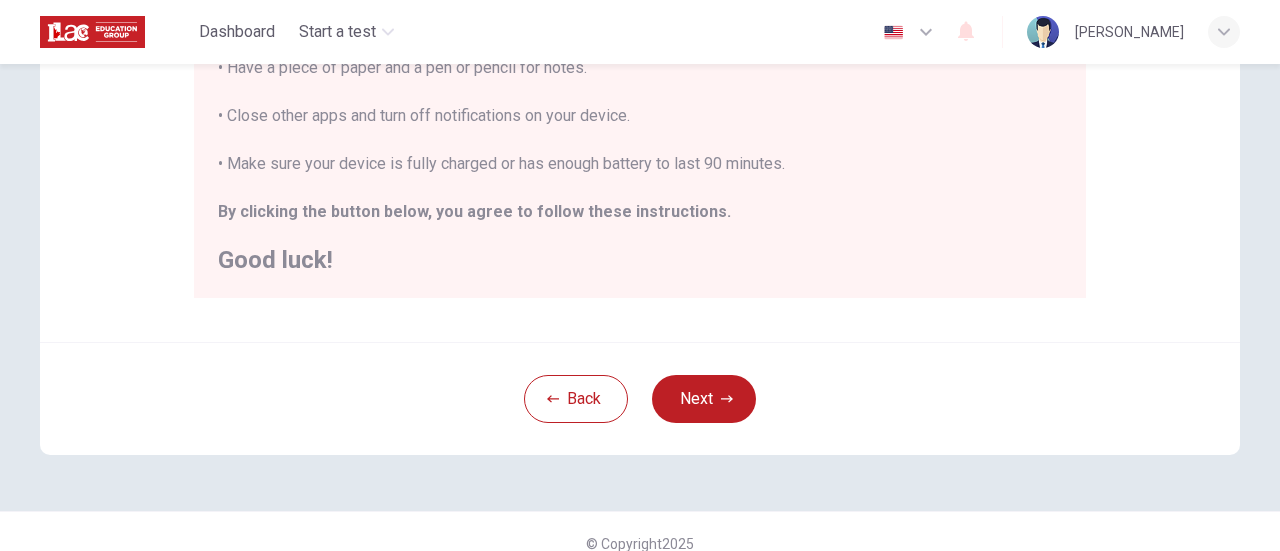 scroll, scrollTop: 543, scrollLeft: 0, axis: vertical 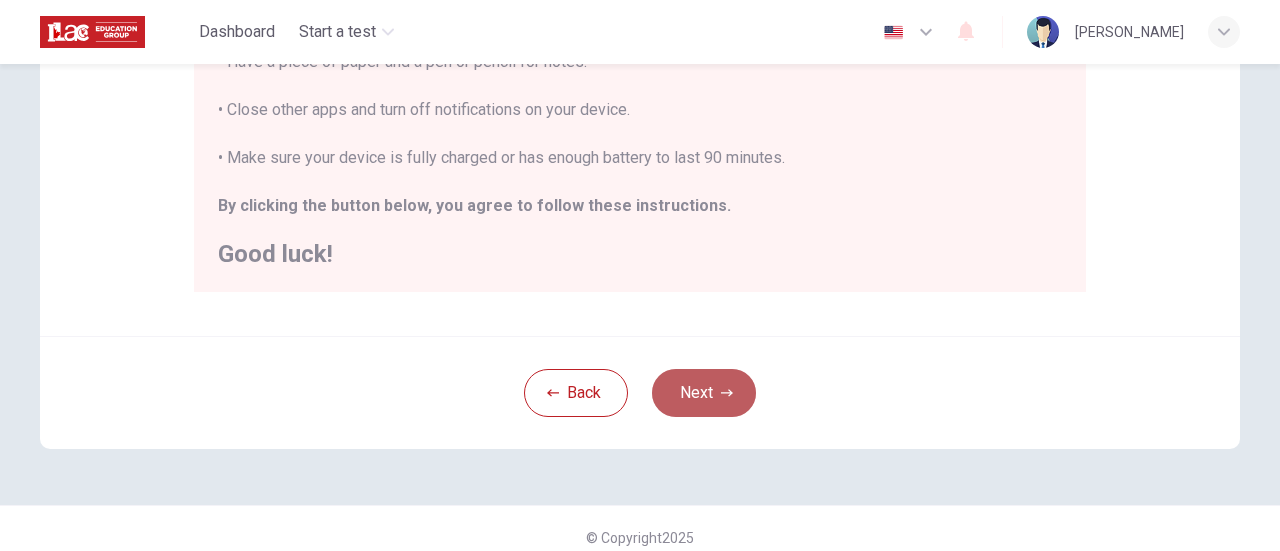 click on "Next" at bounding box center (704, 393) 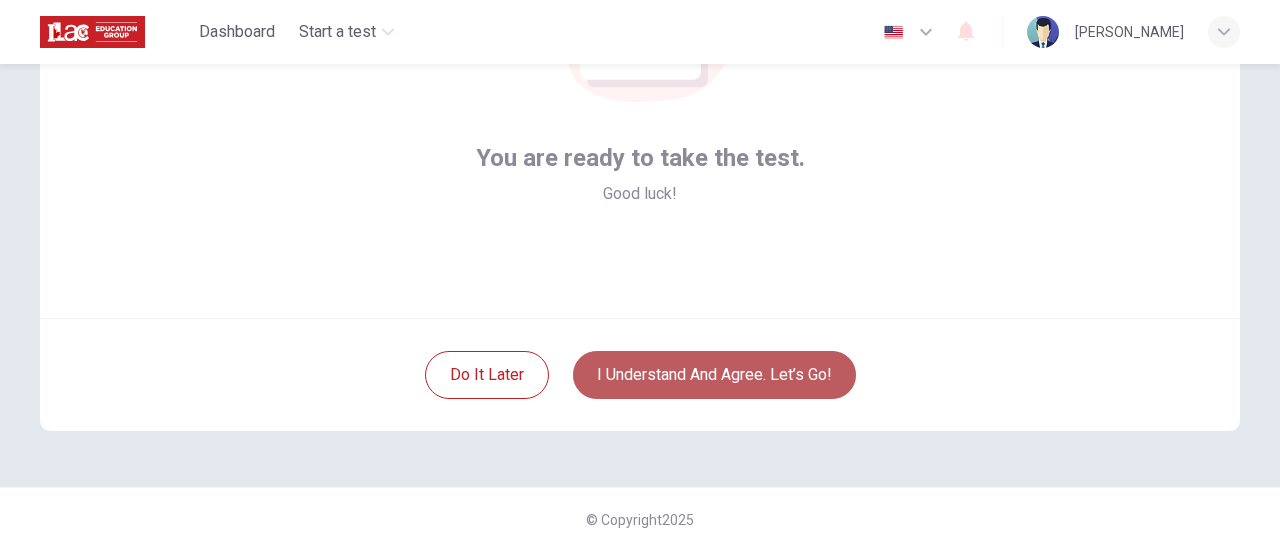 click on "I understand and agree. Let’s go!" at bounding box center [714, 375] 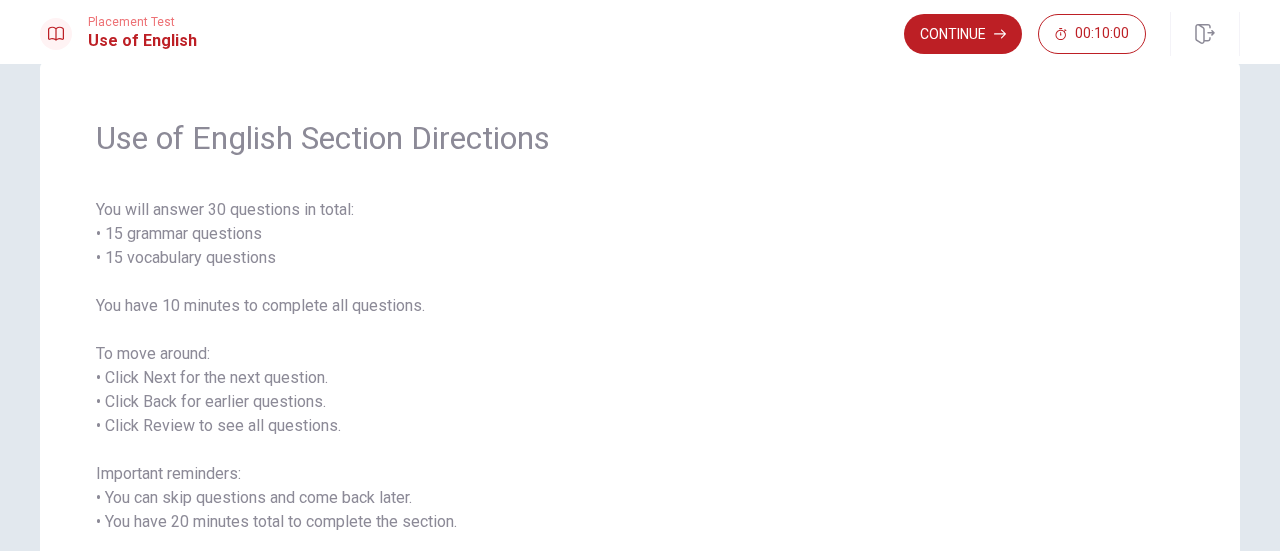 scroll, scrollTop: 33, scrollLeft: 0, axis: vertical 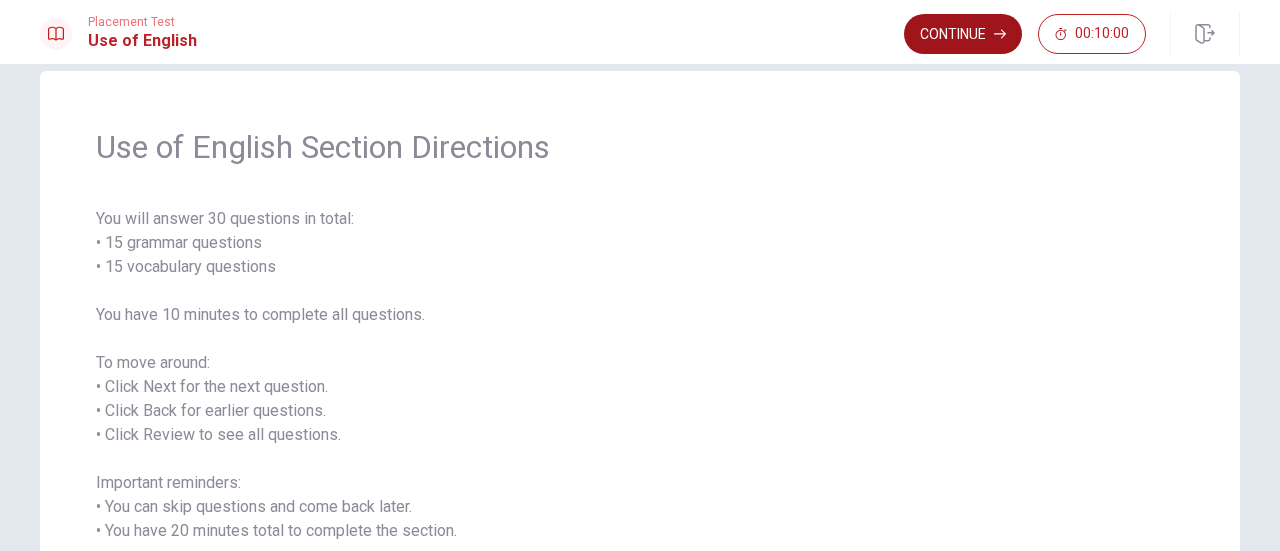 click on "Continue" at bounding box center [963, 34] 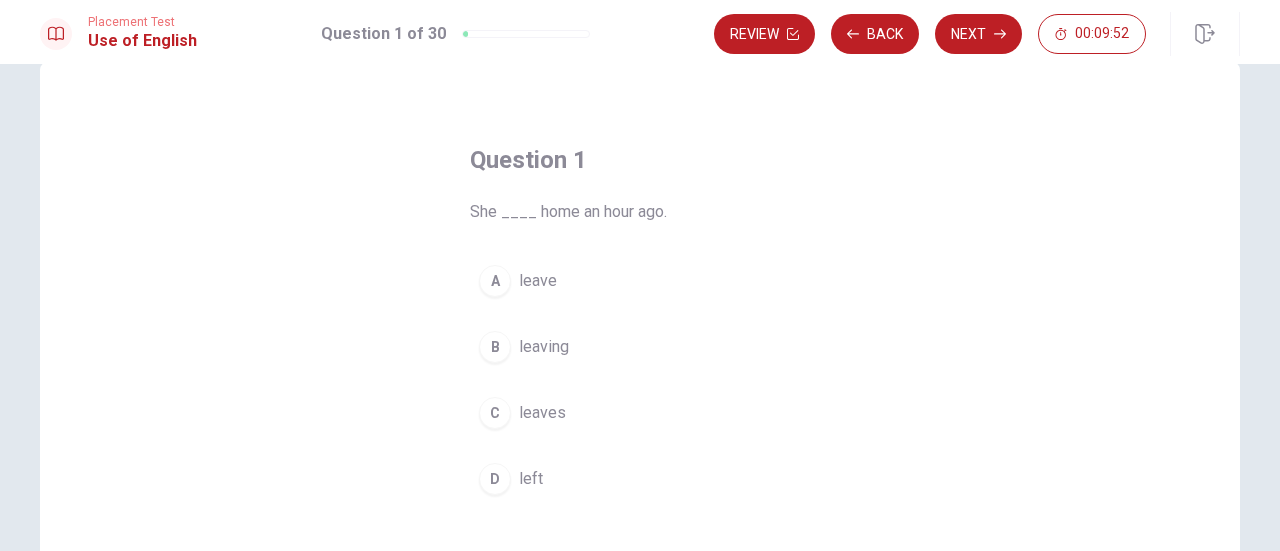 scroll, scrollTop: 33, scrollLeft: 0, axis: vertical 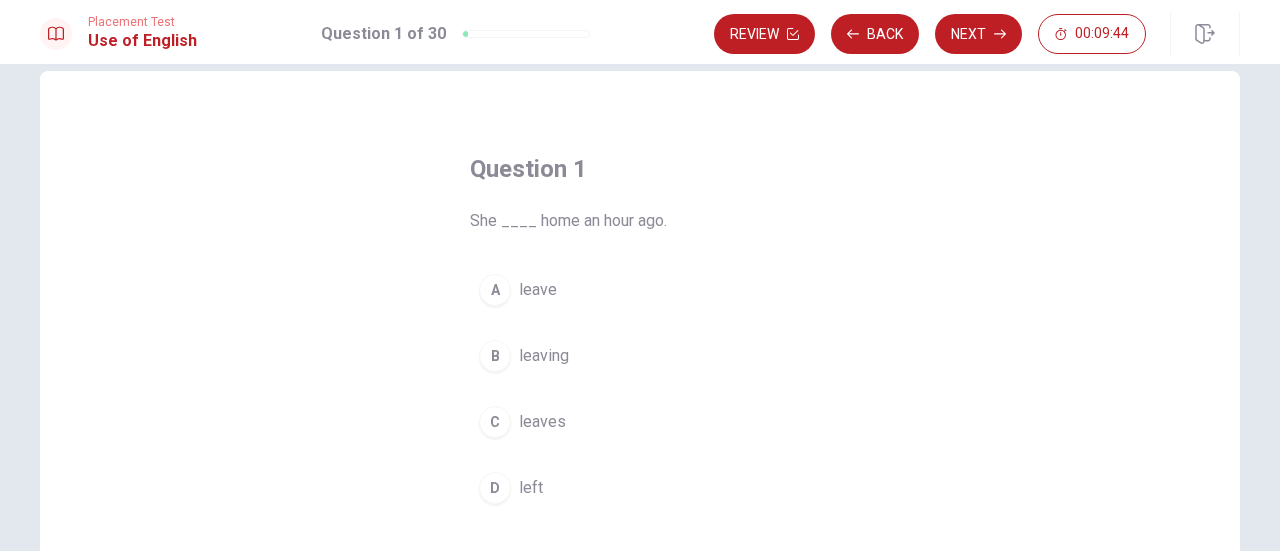 click on "C" at bounding box center (495, 422) 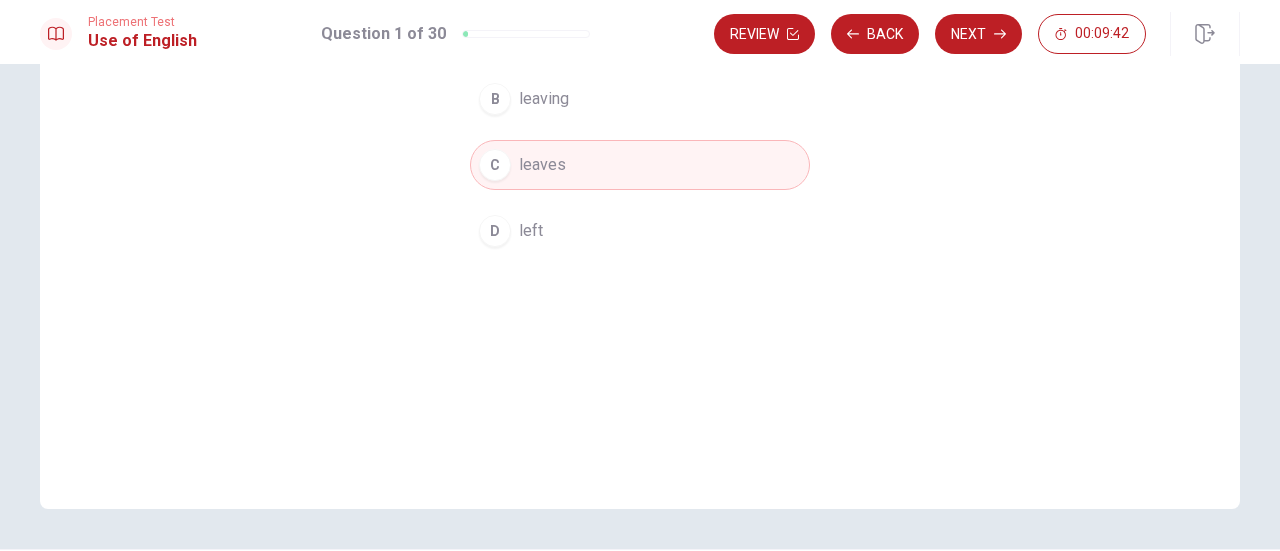 scroll, scrollTop: 252, scrollLeft: 0, axis: vertical 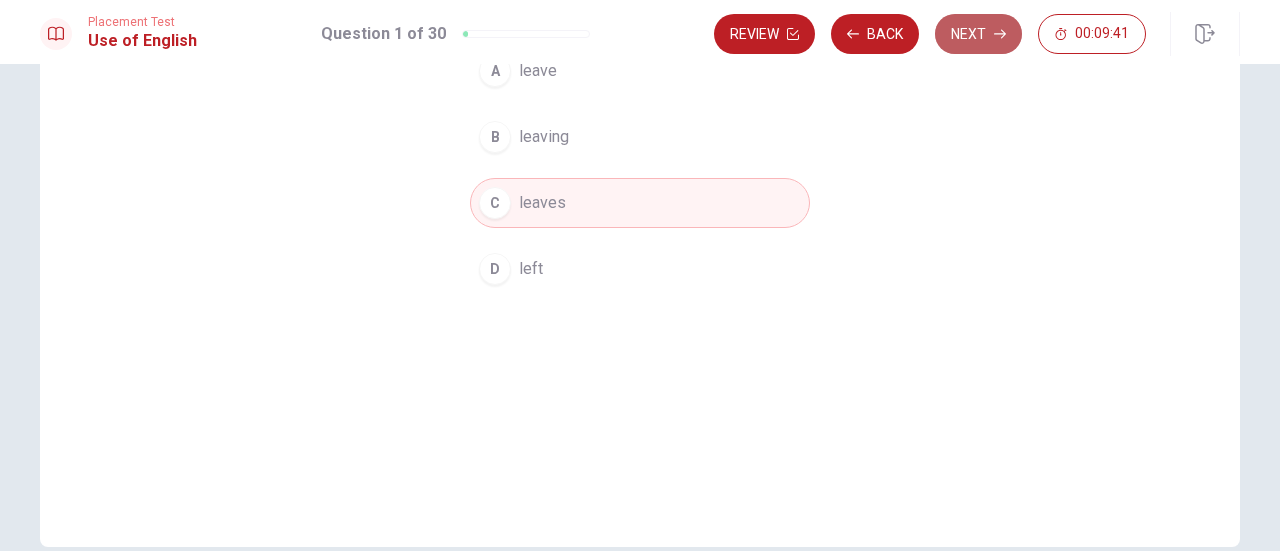 click on "Next" at bounding box center [978, 34] 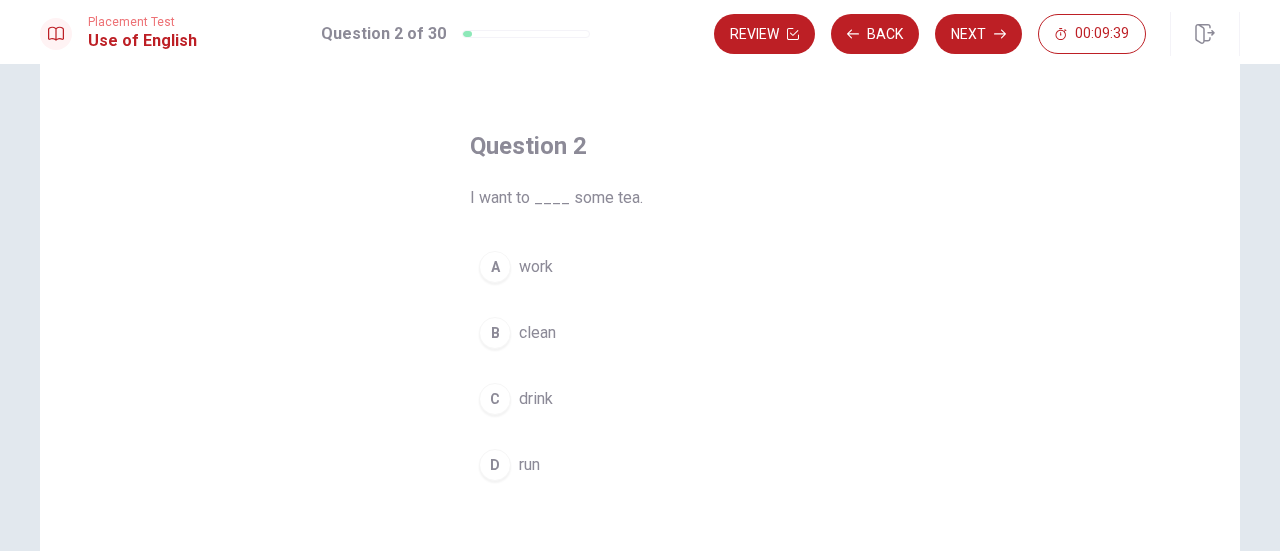 scroll, scrollTop: 52, scrollLeft: 0, axis: vertical 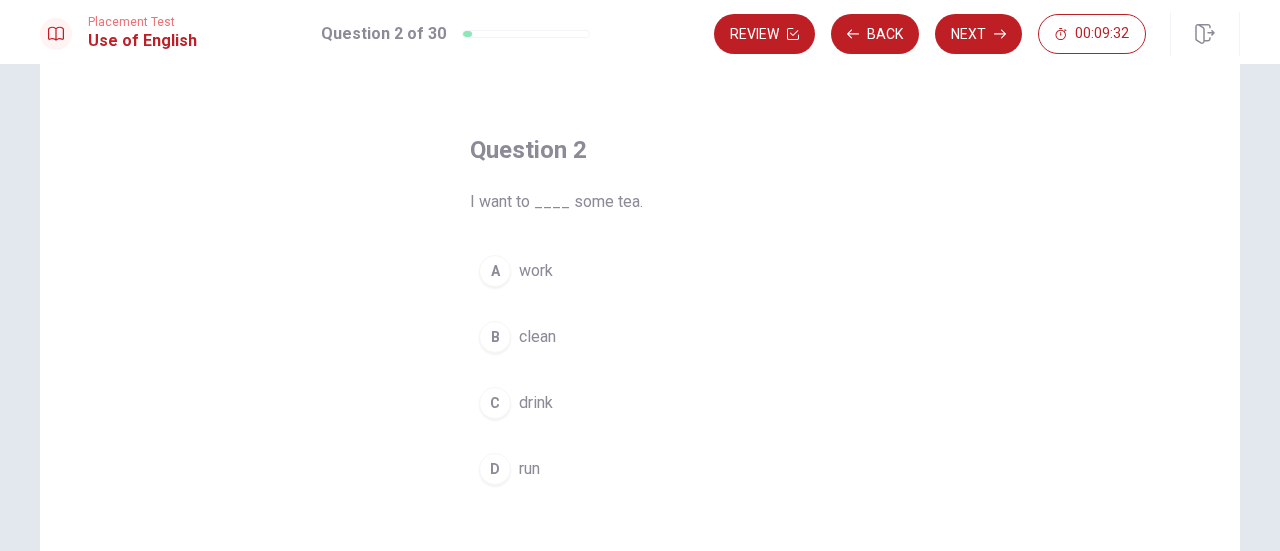 click on "C" at bounding box center [495, 403] 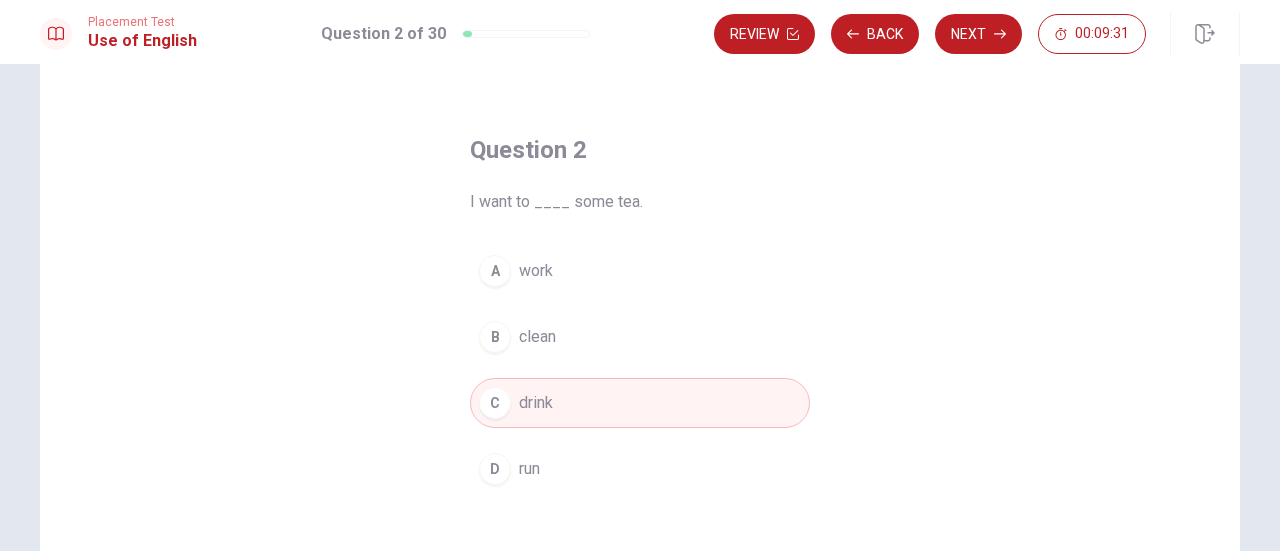 scroll, scrollTop: 152, scrollLeft: 0, axis: vertical 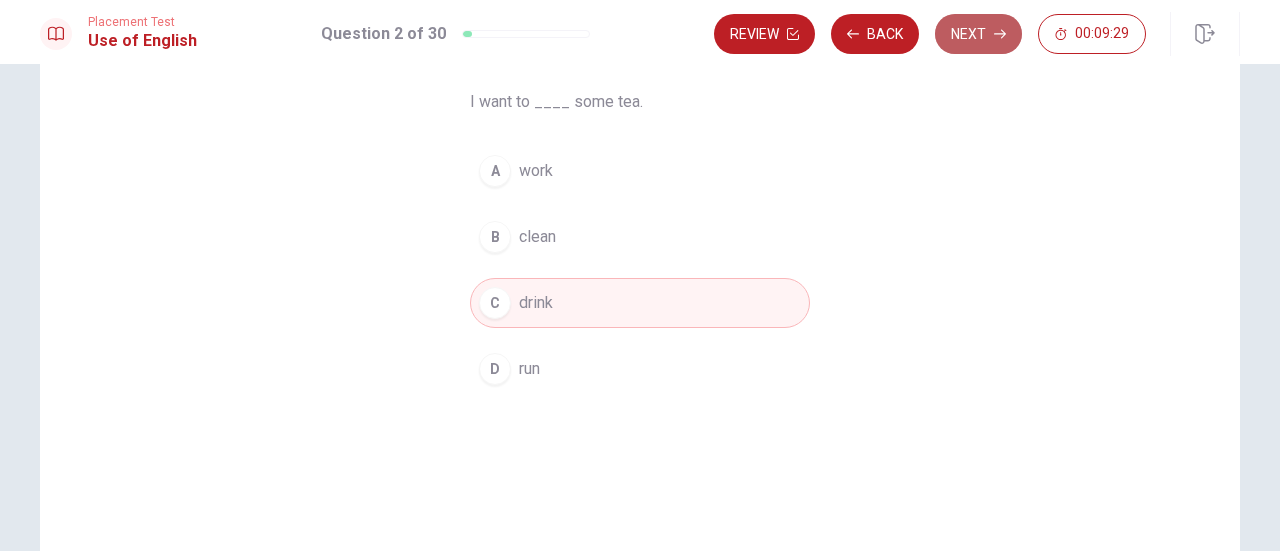 click on "Next" at bounding box center [978, 34] 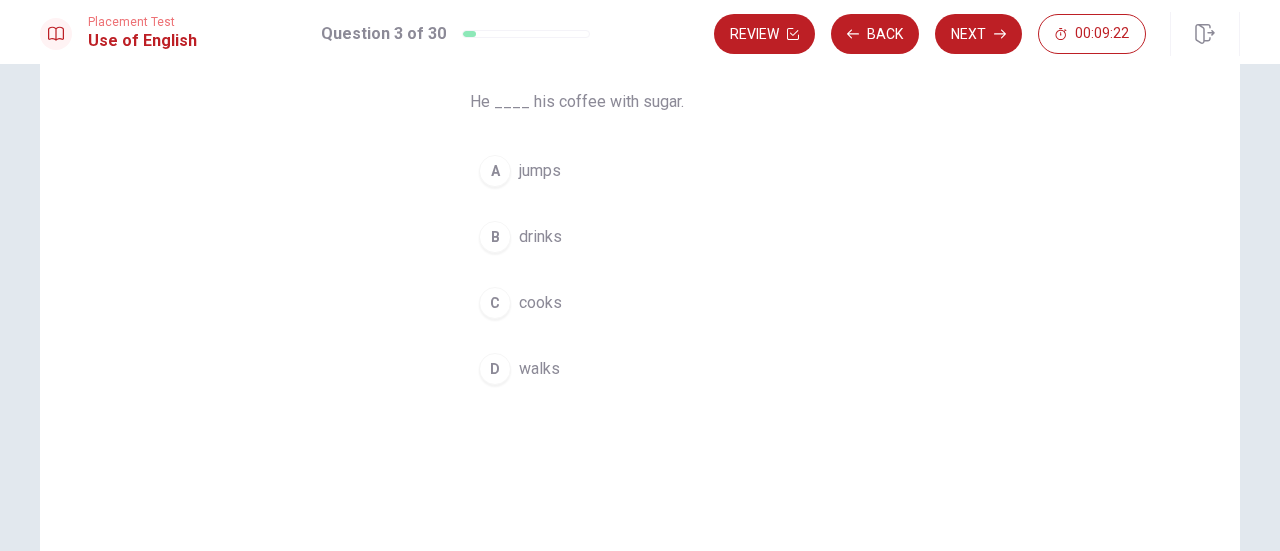 click on "B" at bounding box center [495, 237] 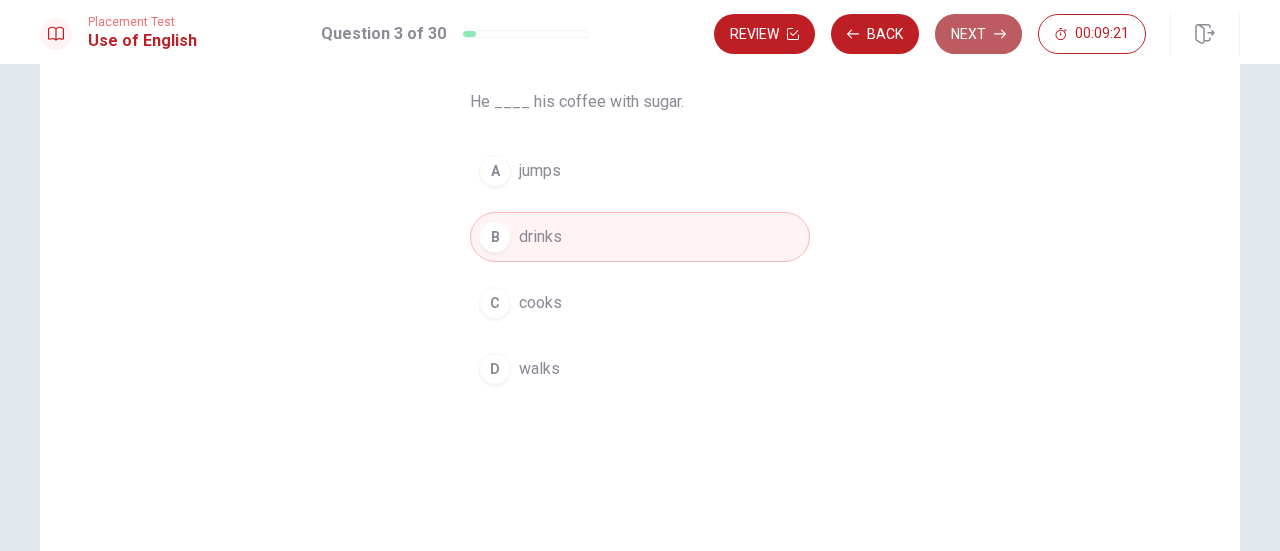 click on "Next" at bounding box center [978, 34] 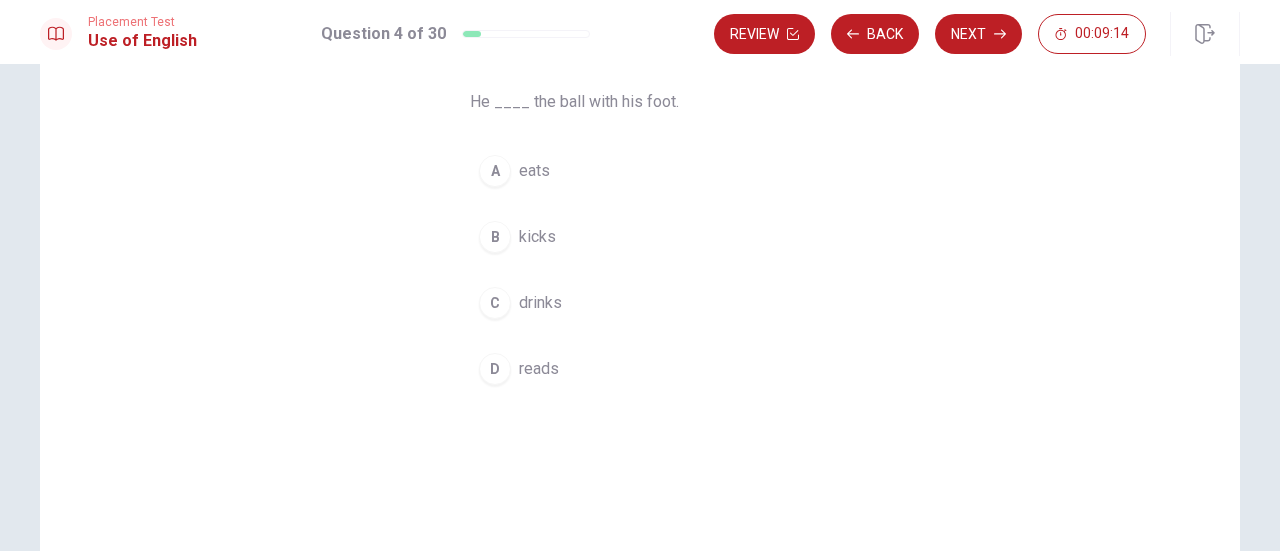 click on "B" at bounding box center [495, 237] 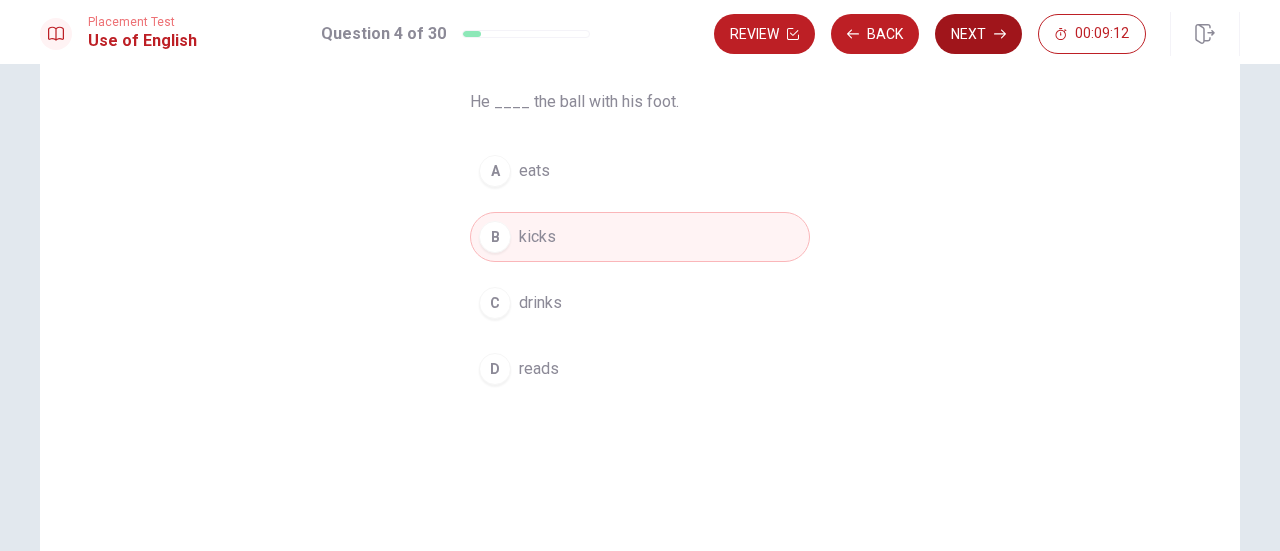 click on "Next" at bounding box center (978, 34) 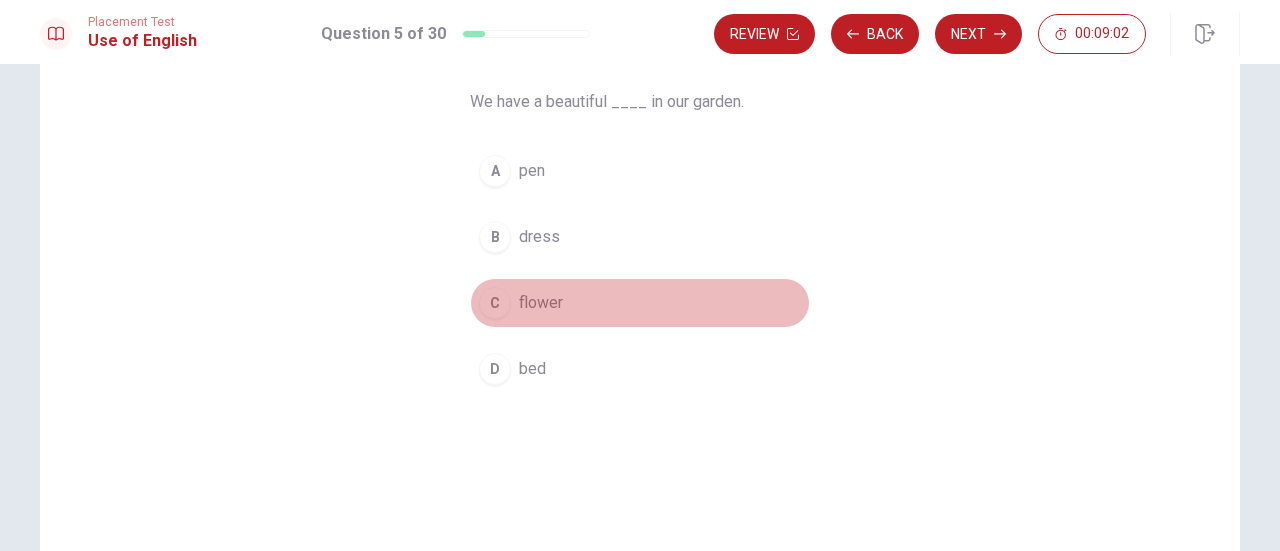 click on "C" at bounding box center [495, 303] 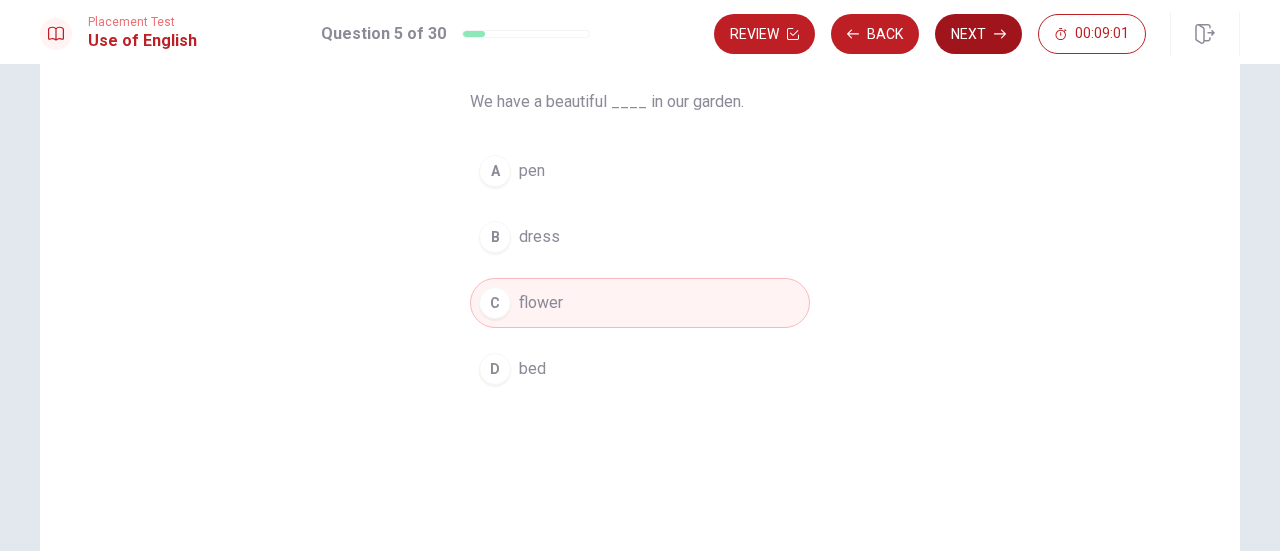 click 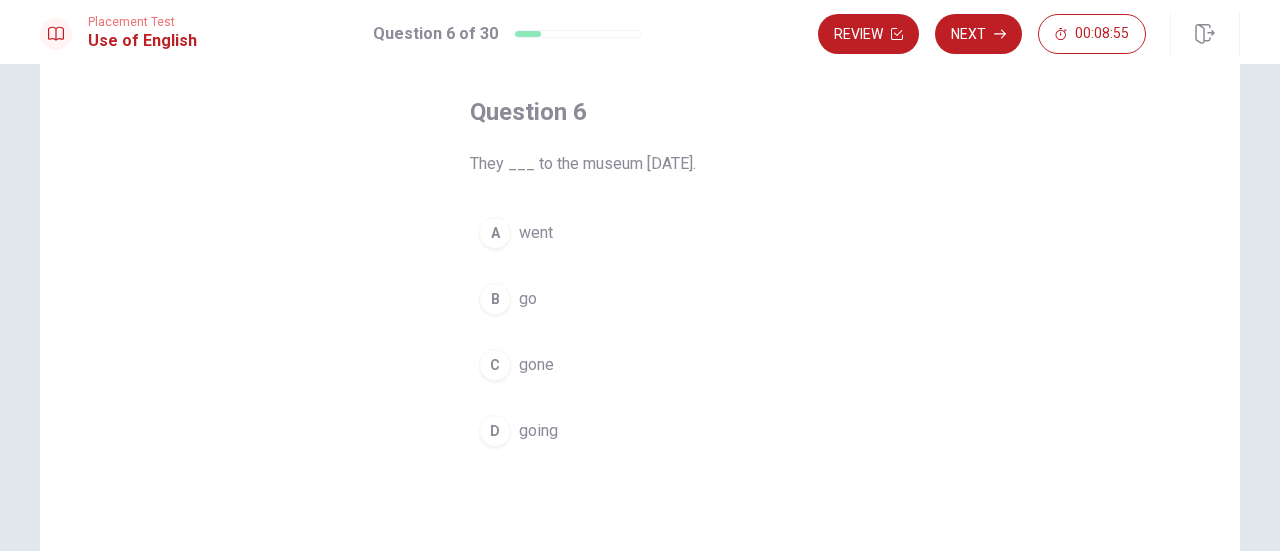 scroll, scrollTop: 100, scrollLeft: 0, axis: vertical 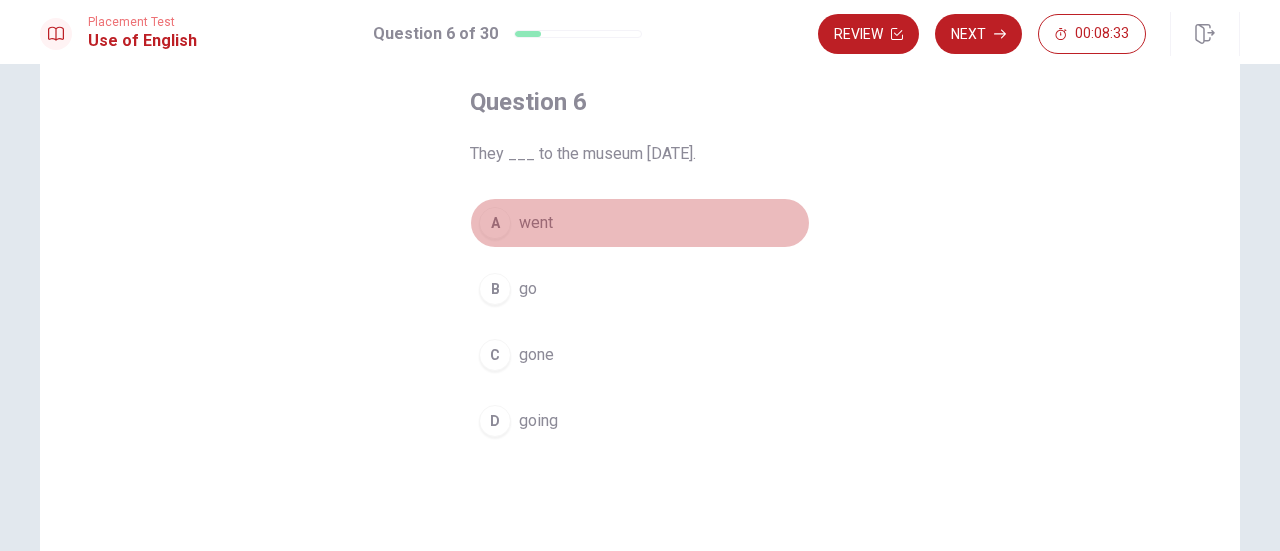 click on "A" at bounding box center [495, 223] 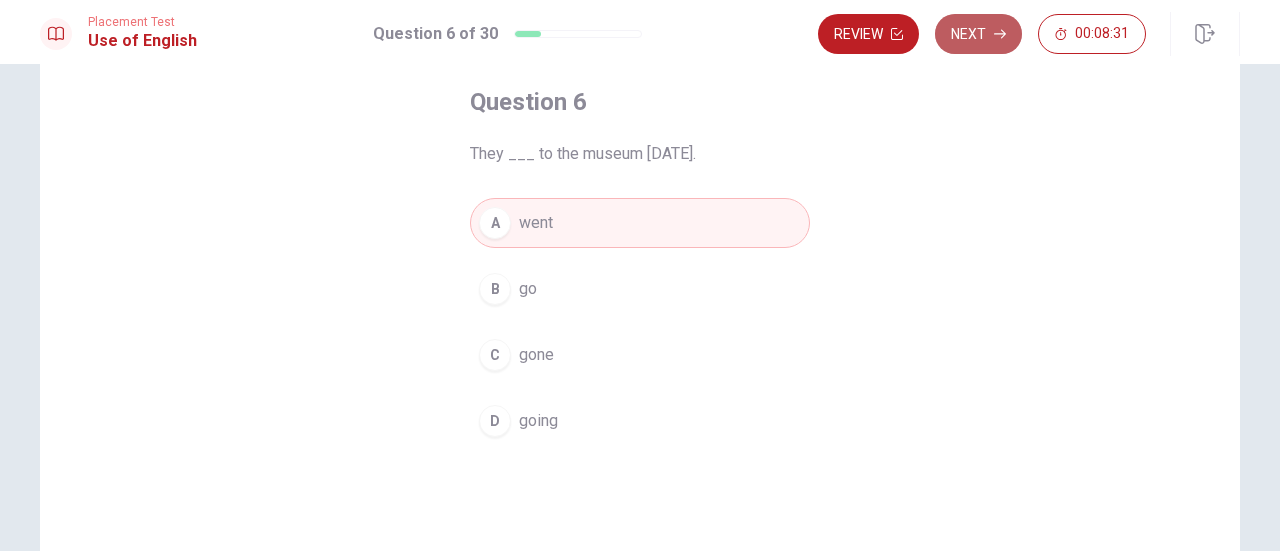 click on "Next" at bounding box center [978, 34] 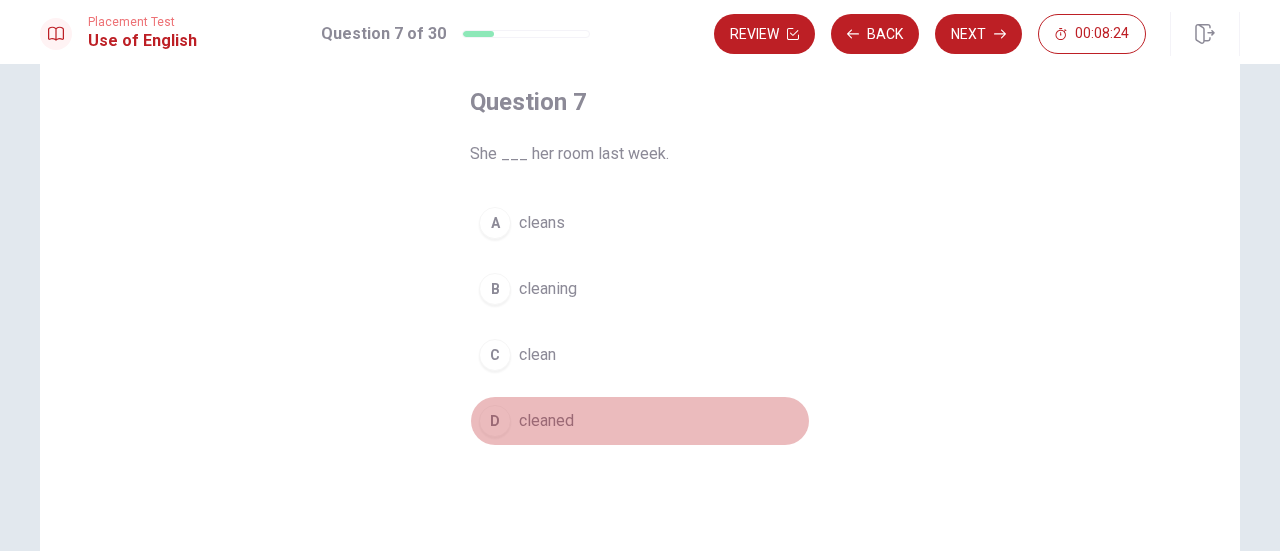 click on "D" at bounding box center (495, 421) 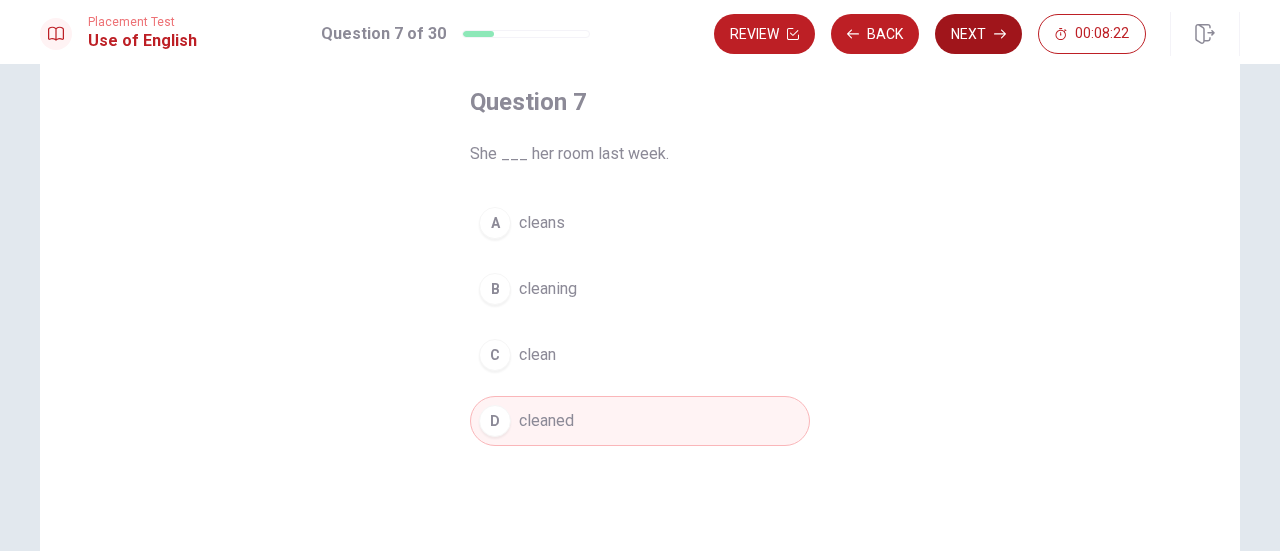 click on "Next" at bounding box center (978, 34) 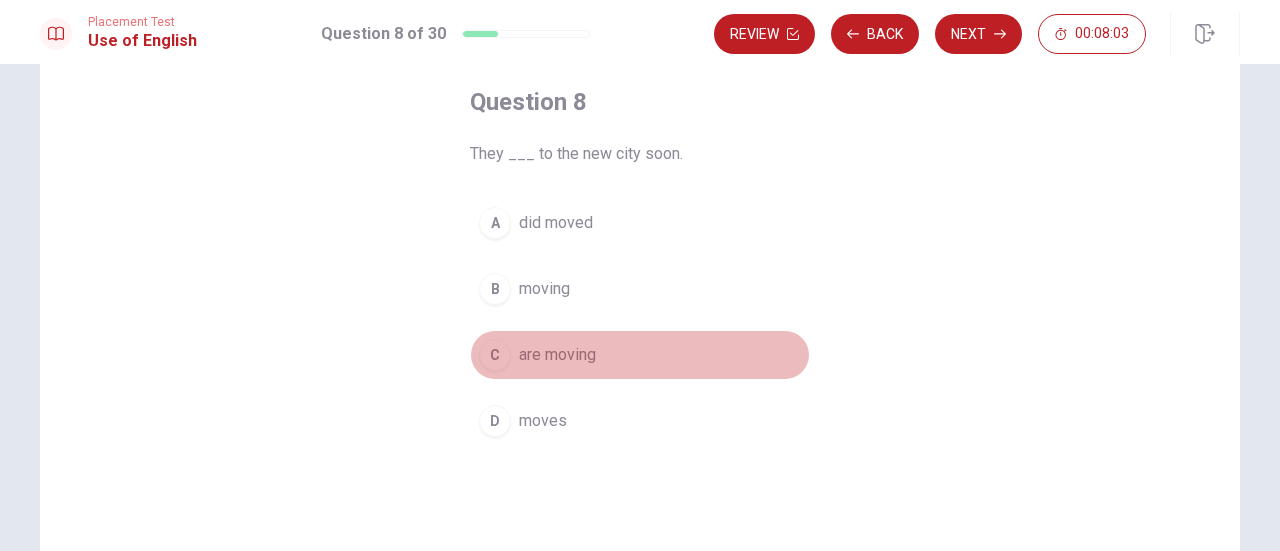 click on "C" at bounding box center [495, 355] 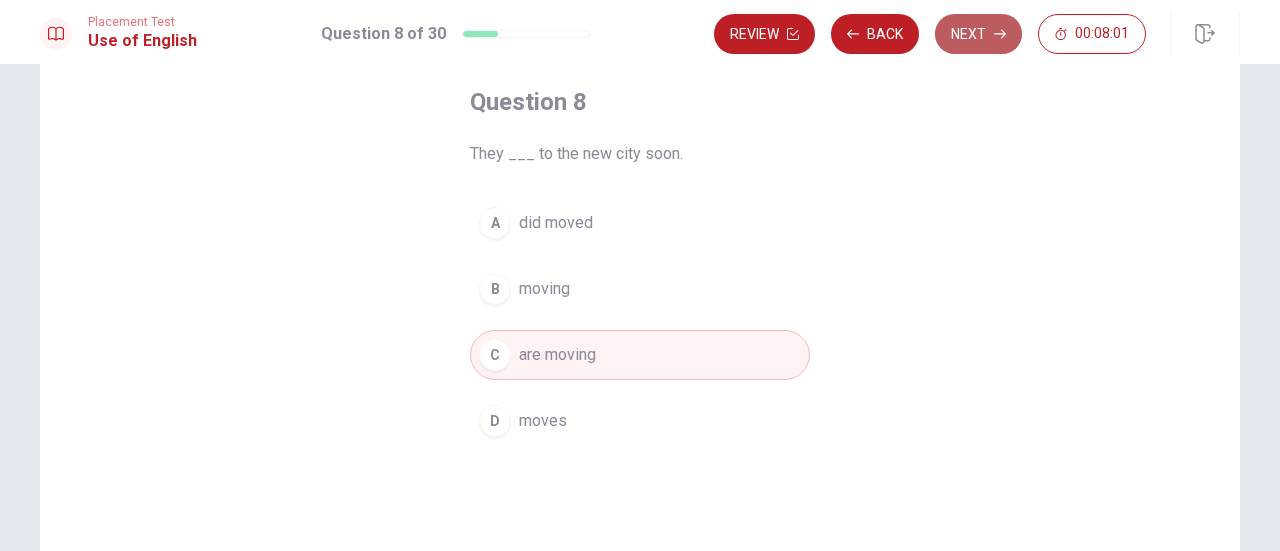 click on "Next" at bounding box center (978, 34) 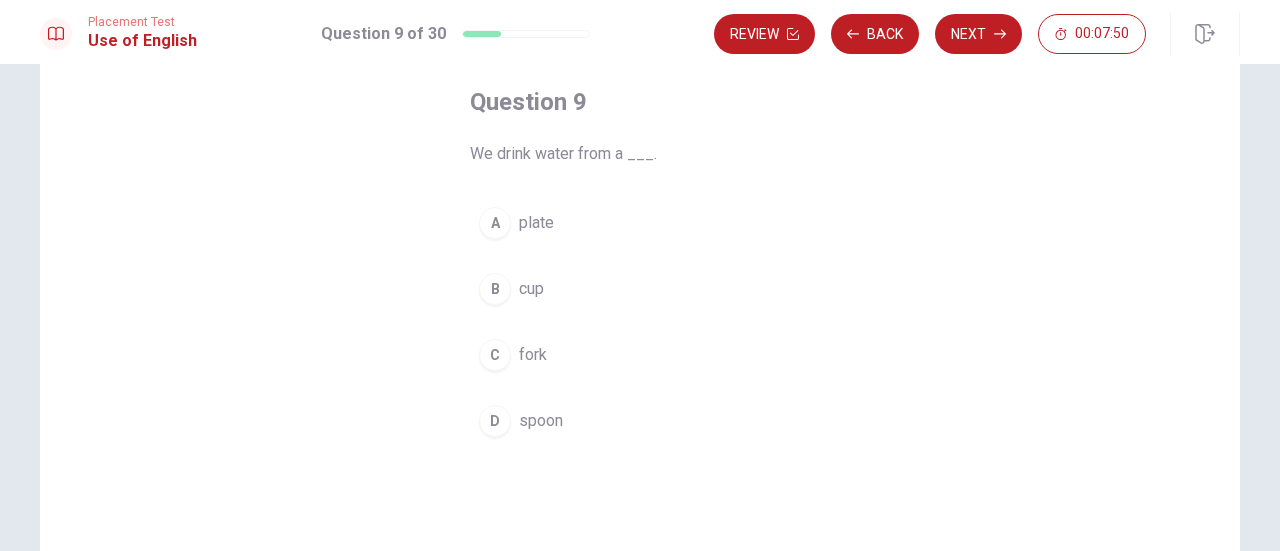 click on "B" at bounding box center (495, 289) 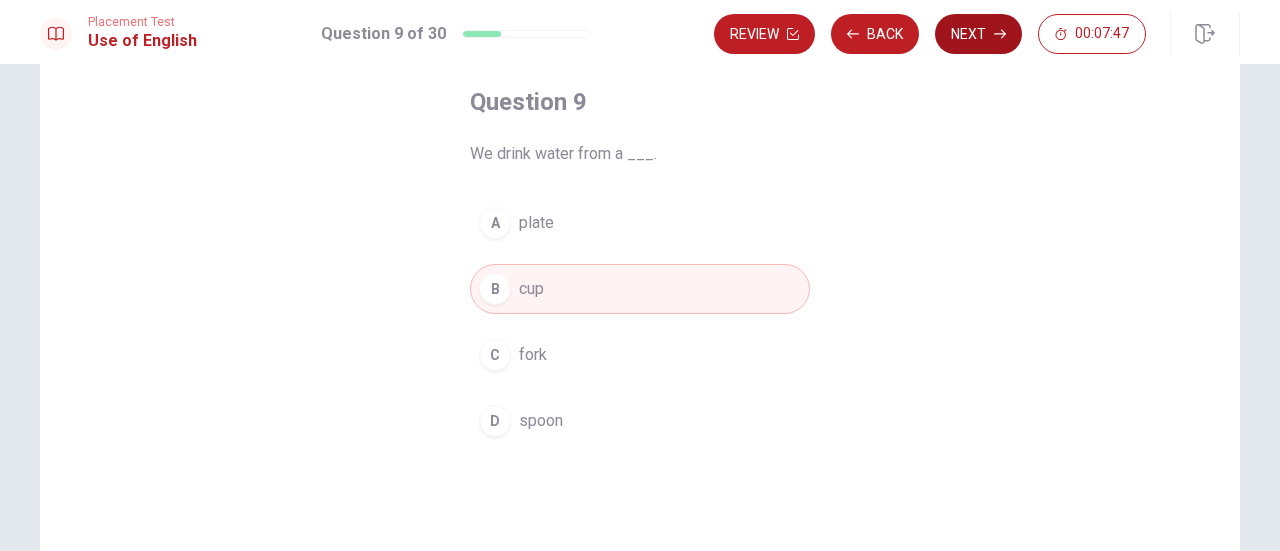click on "Next" at bounding box center [978, 34] 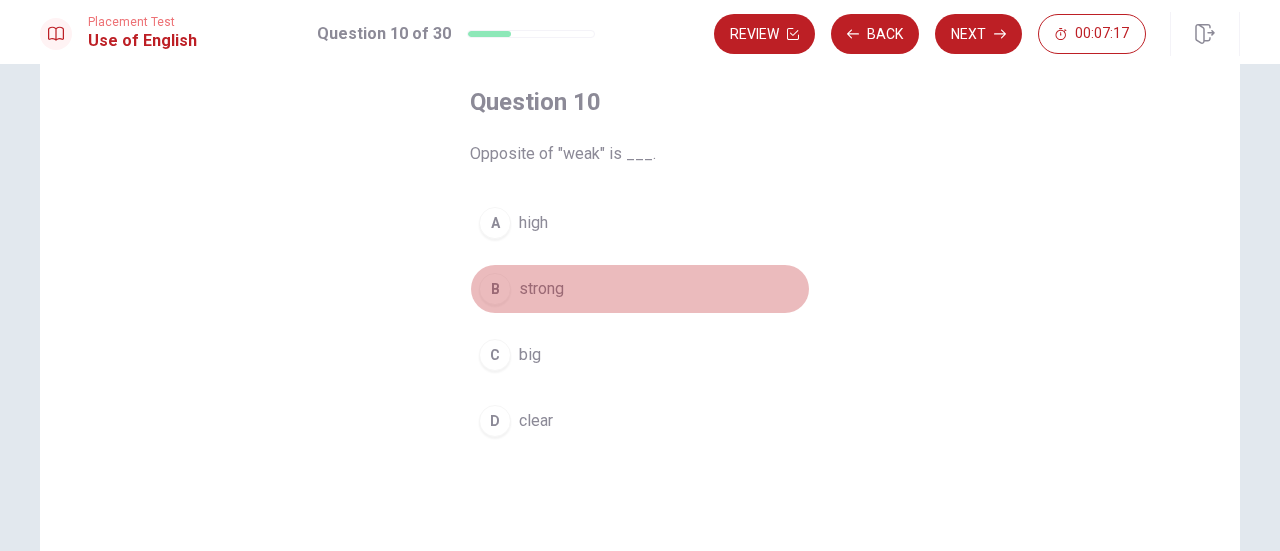 click on "B" at bounding box center (495, 289) 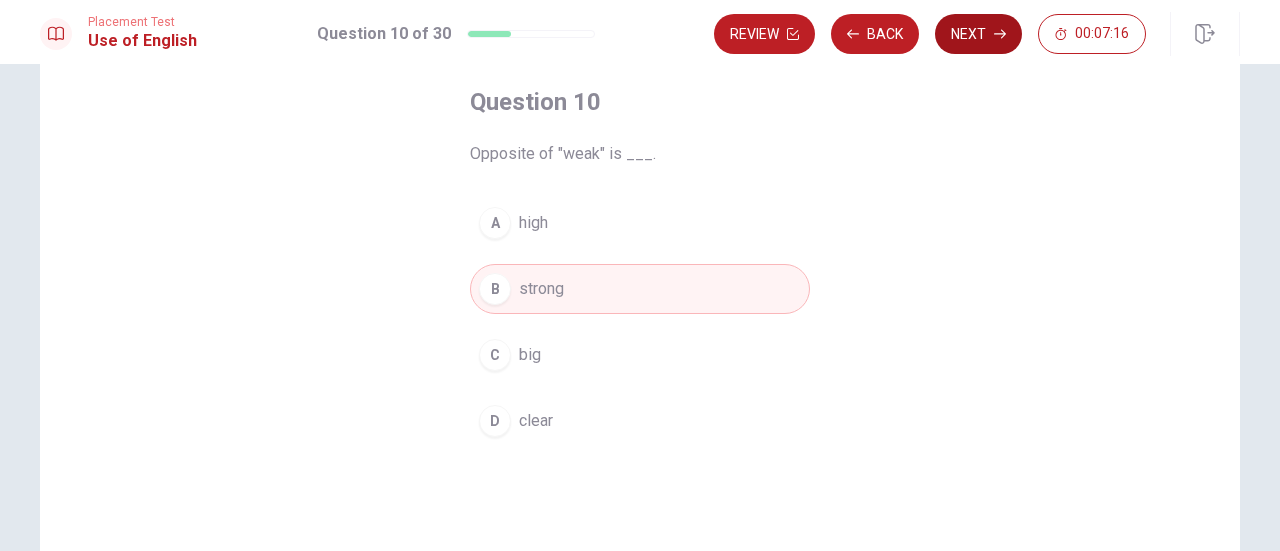 click on "Next" at bounding box center [978, 34] 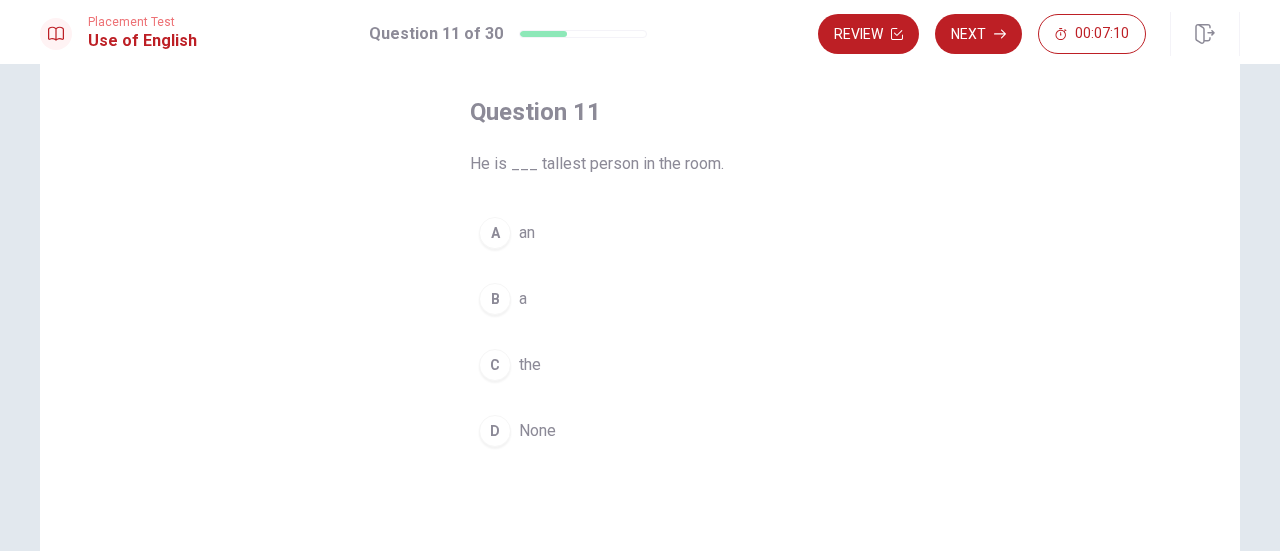 scroll, scrollTop: 100, scrollLeft: 0, axis: vertical 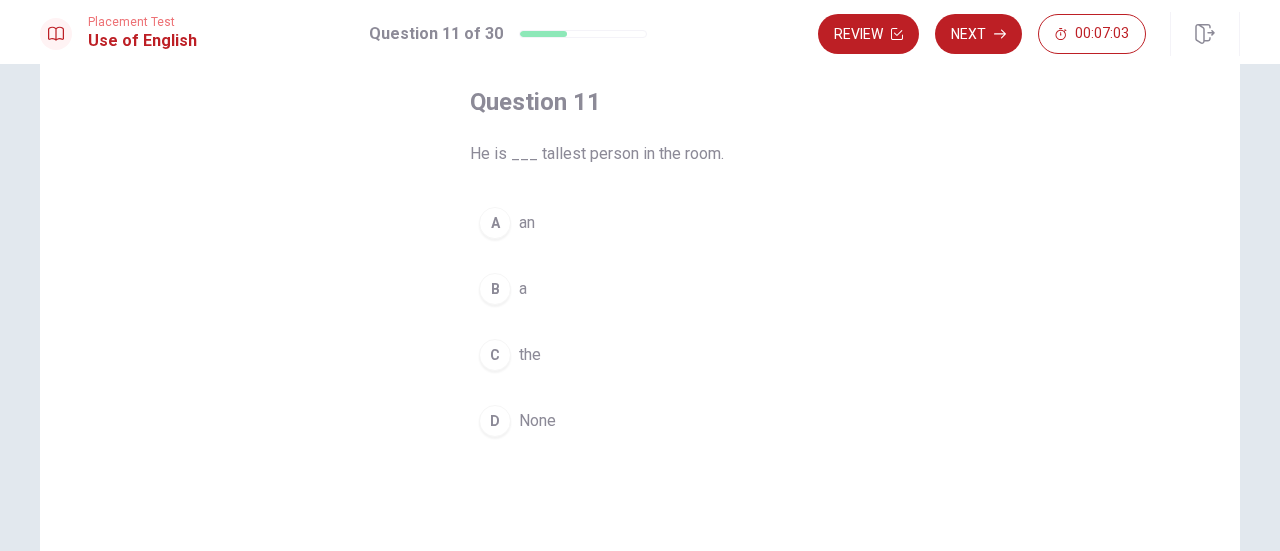 click on "C" at bounding box center [495, 355] 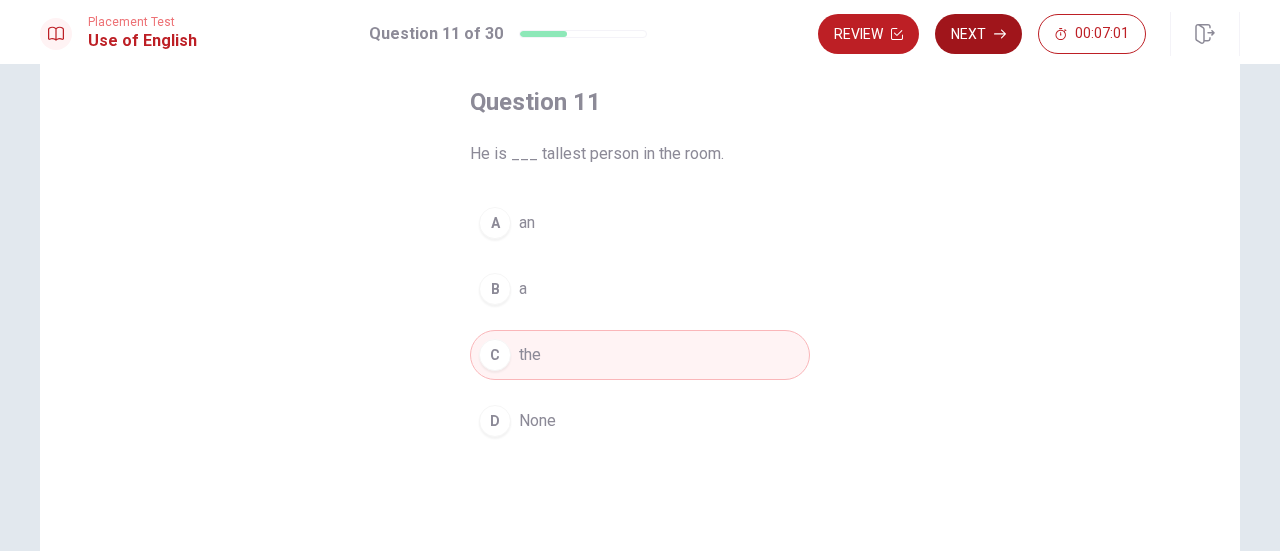 click on "Next" at bounding box center (978, 34) 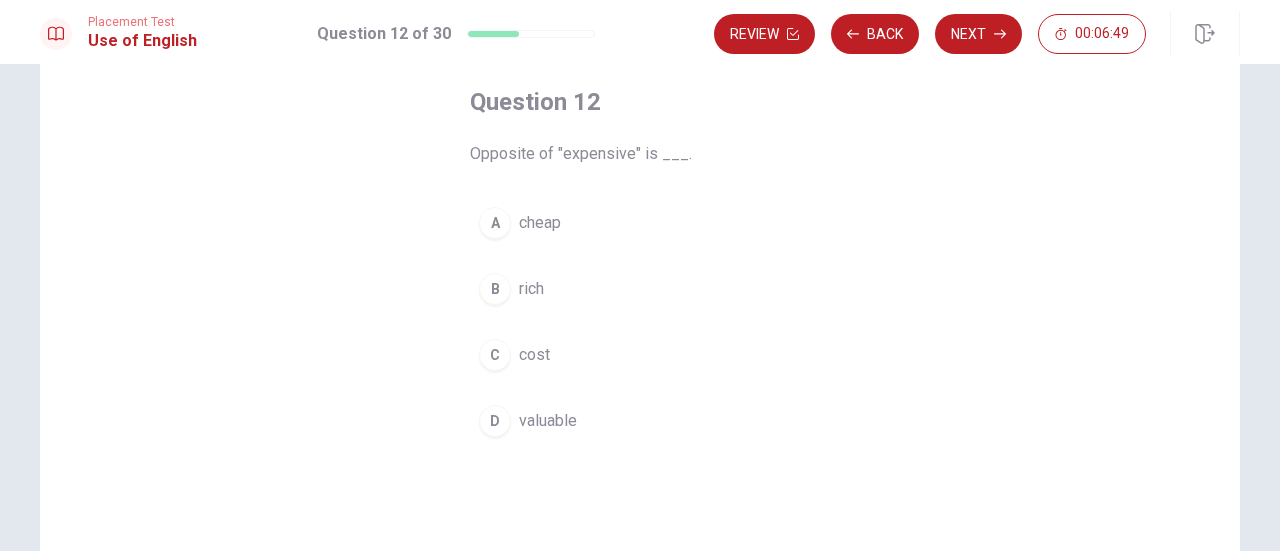 click on "A" at bounding box center [495, 223] 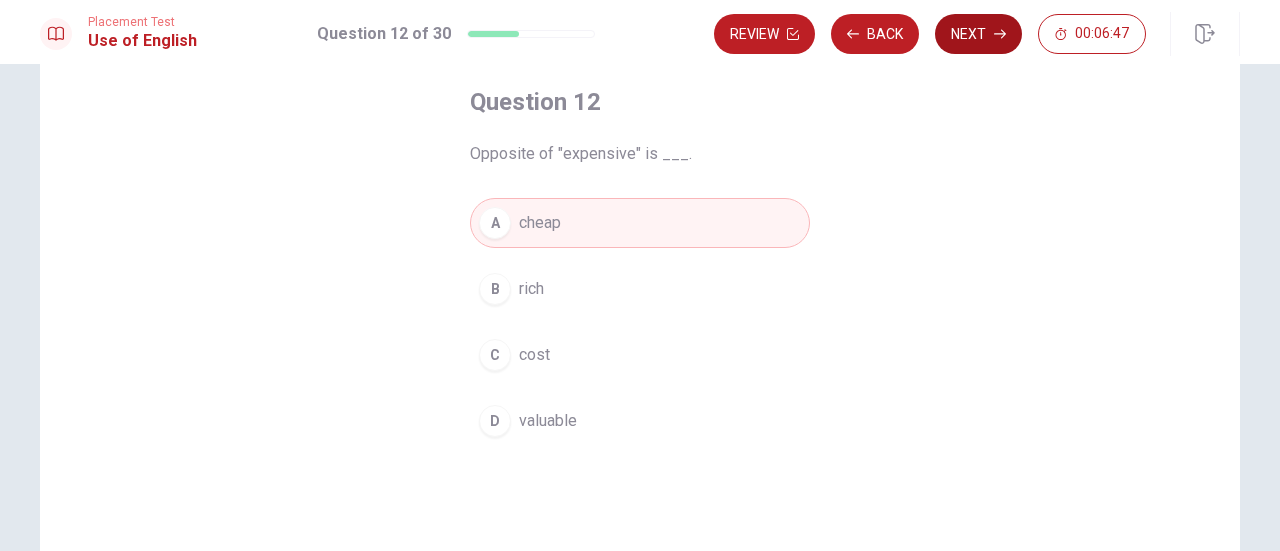 click on "Next" at bounding box center [978, 34] 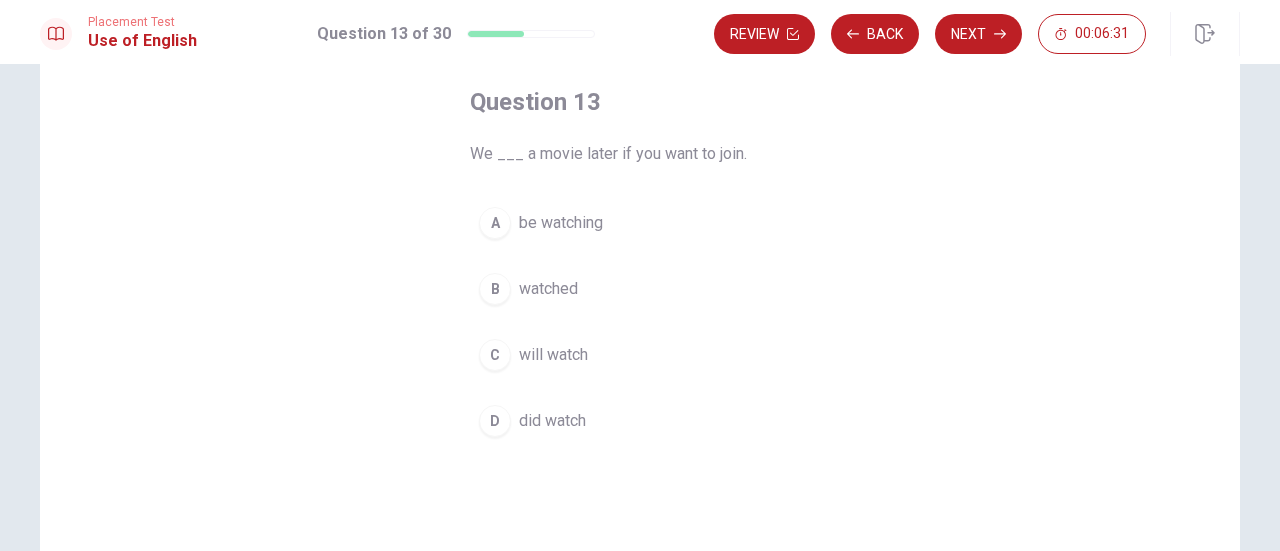 click on "C" at bounding box center (495, 355) 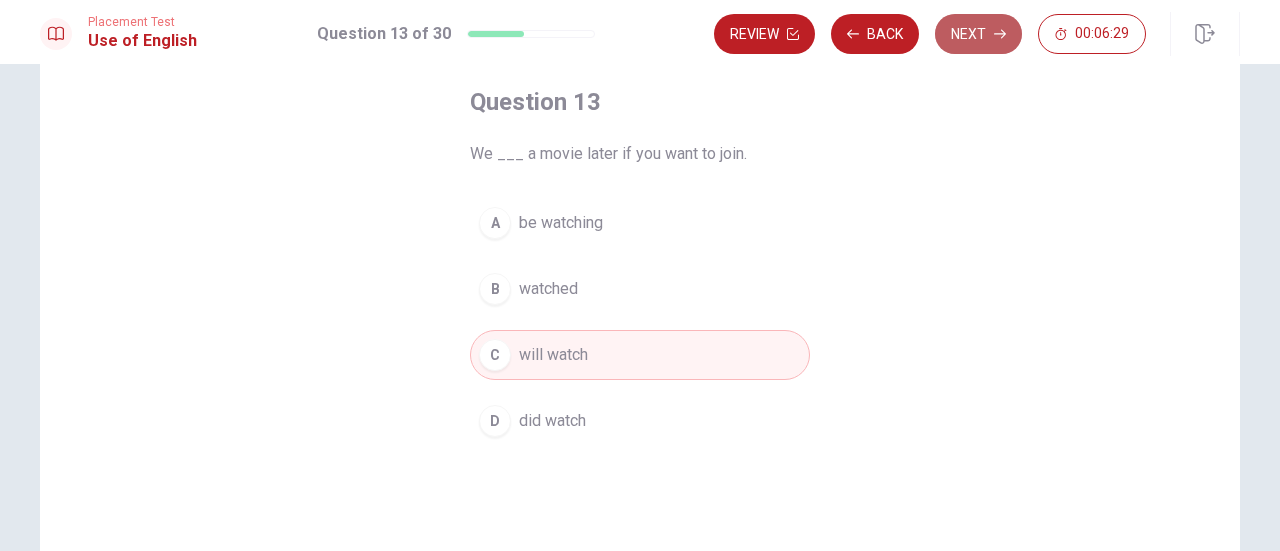click on "Next" at bounding box center [978, 34] 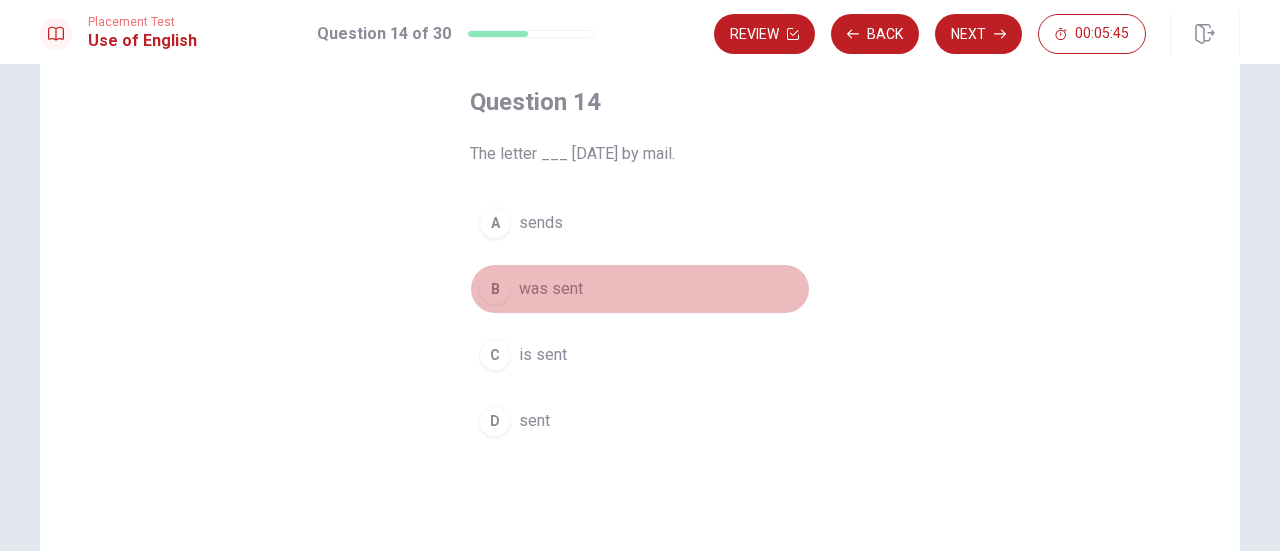 click on "B" at bounding box center [495, 289] 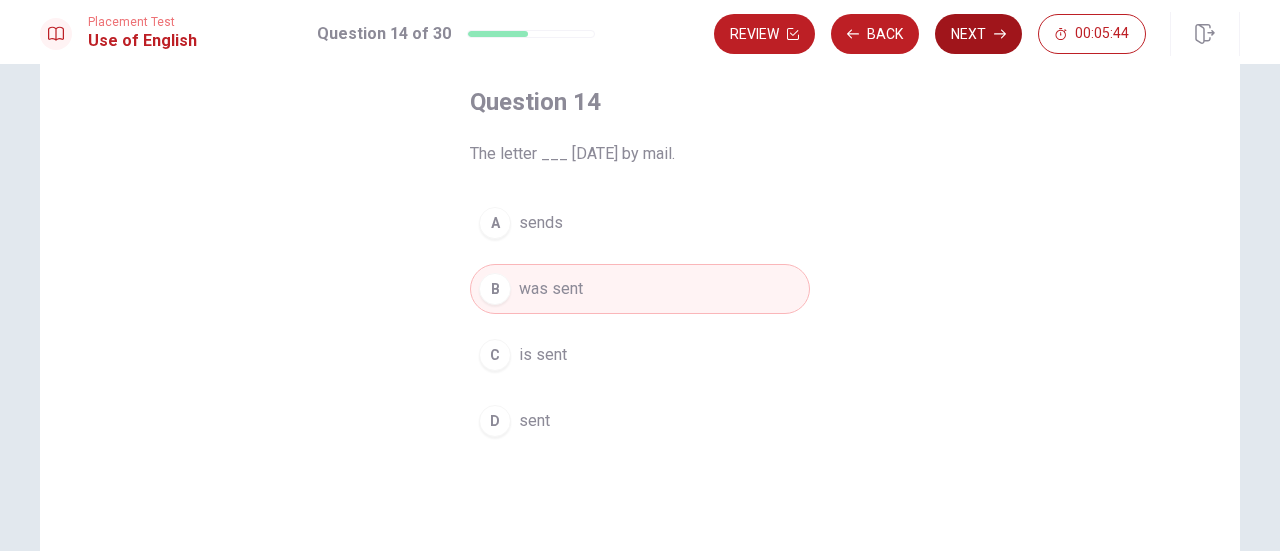 click on "Next" at bounding box center (978, 34) 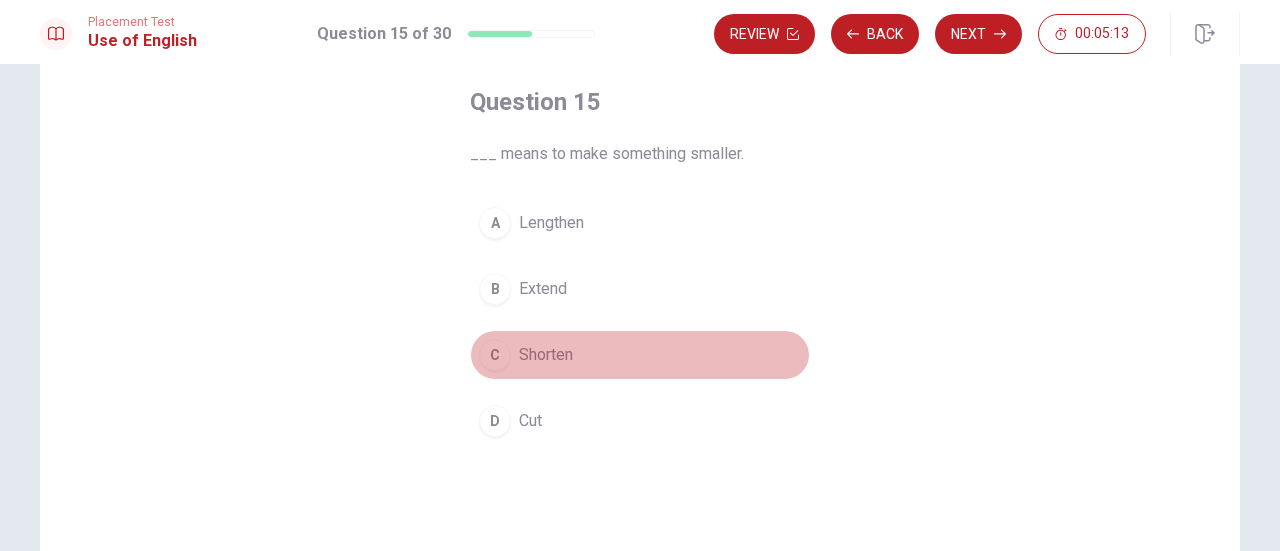 click on "C" at bounding box center (495, 355) 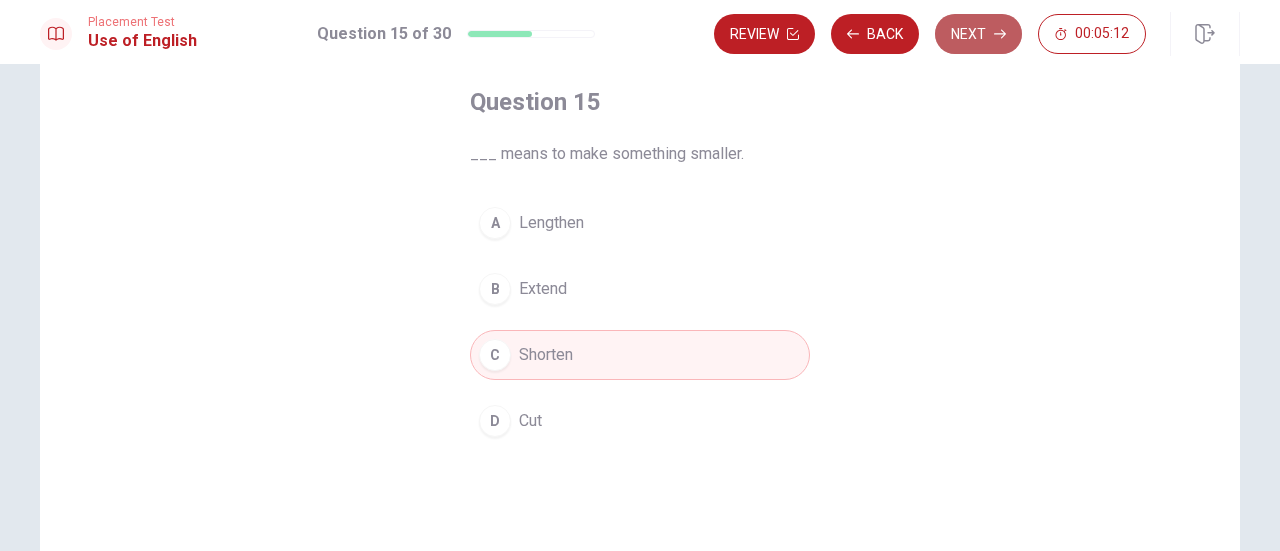 click on "Next" at bounding box center [978, 34] 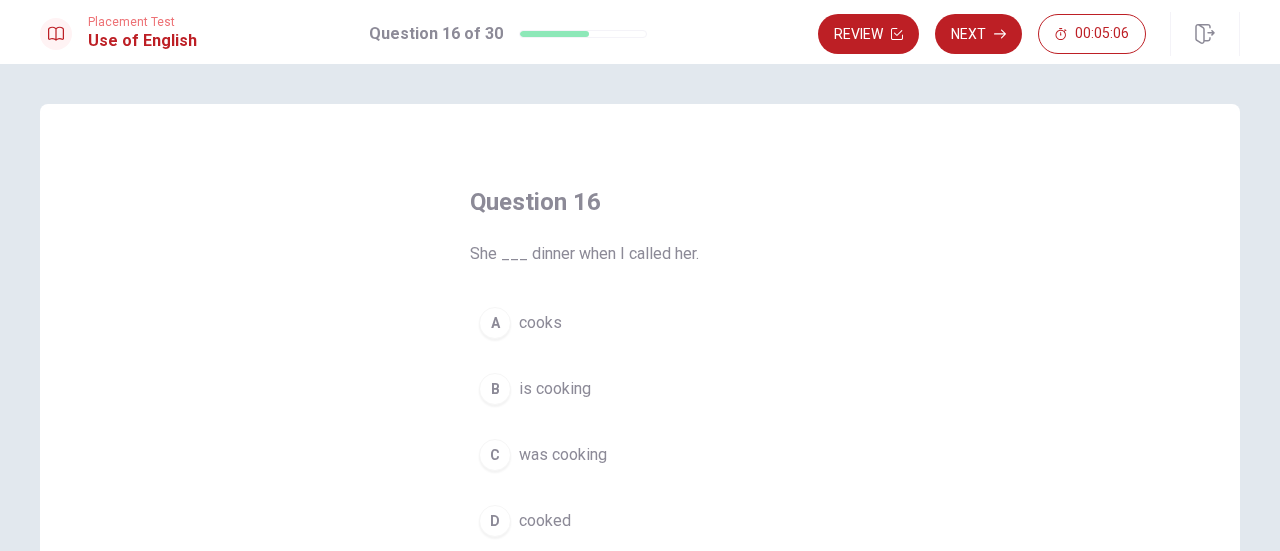 scroll, scrollTop: 100, scrollLeft: 0, axis: vertical 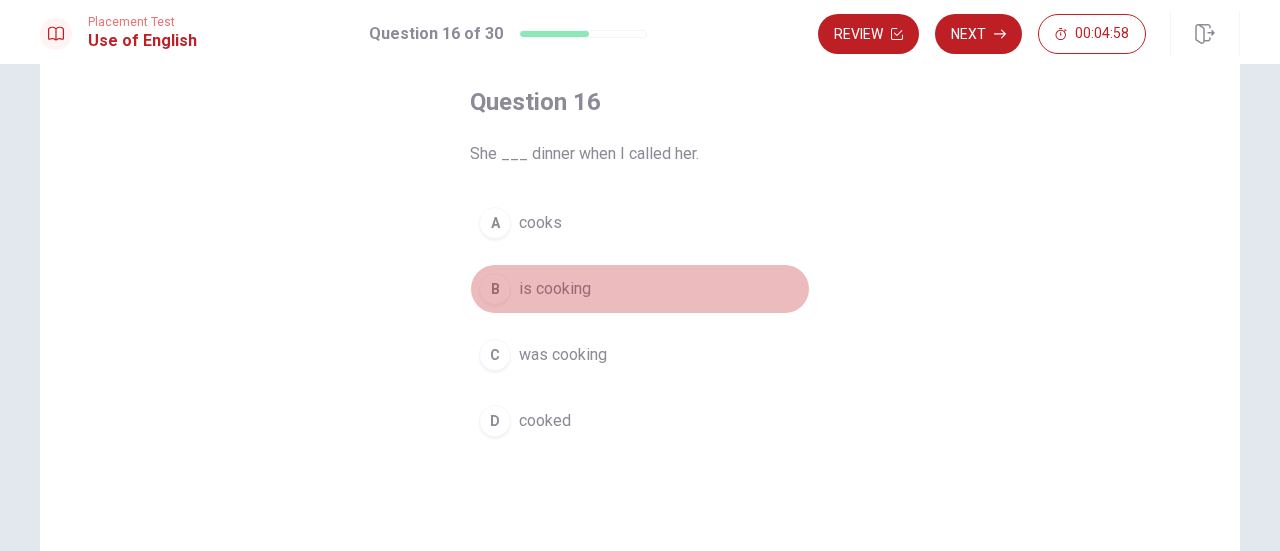 click on "B" at bounding box center (495, 289) 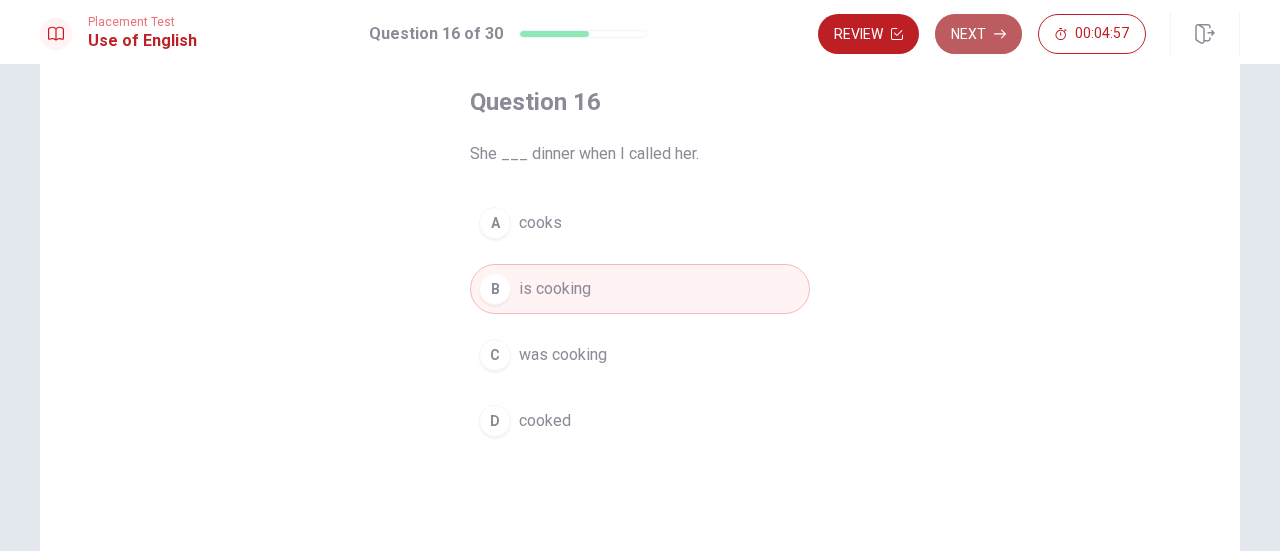 click on "Next" at bounding box center [978, 34] 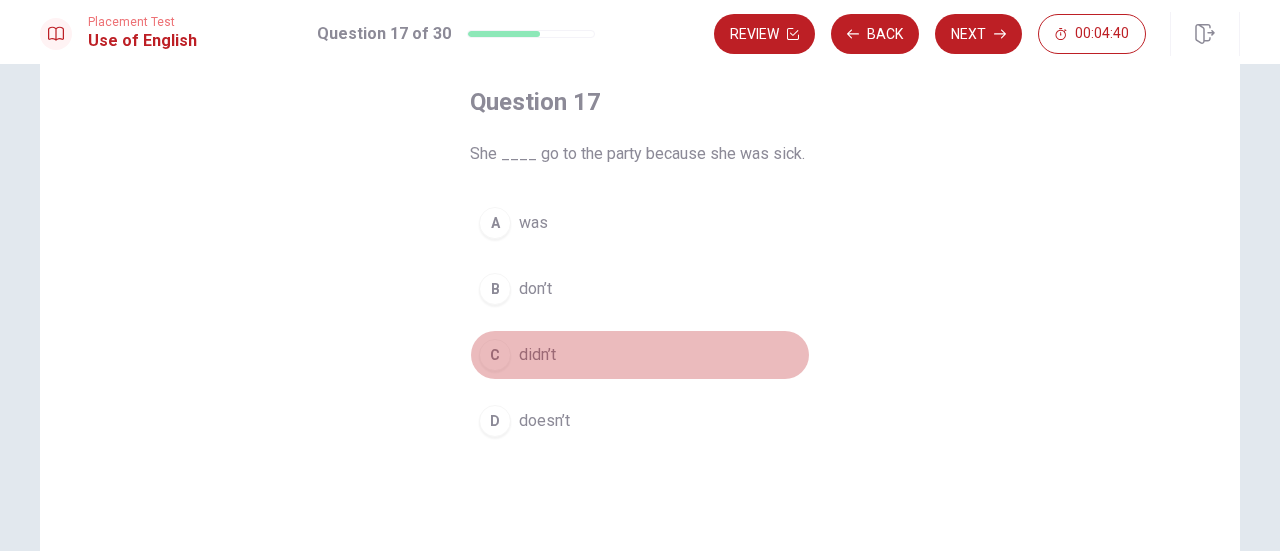 click on "C" at bounding box center (495, 355) 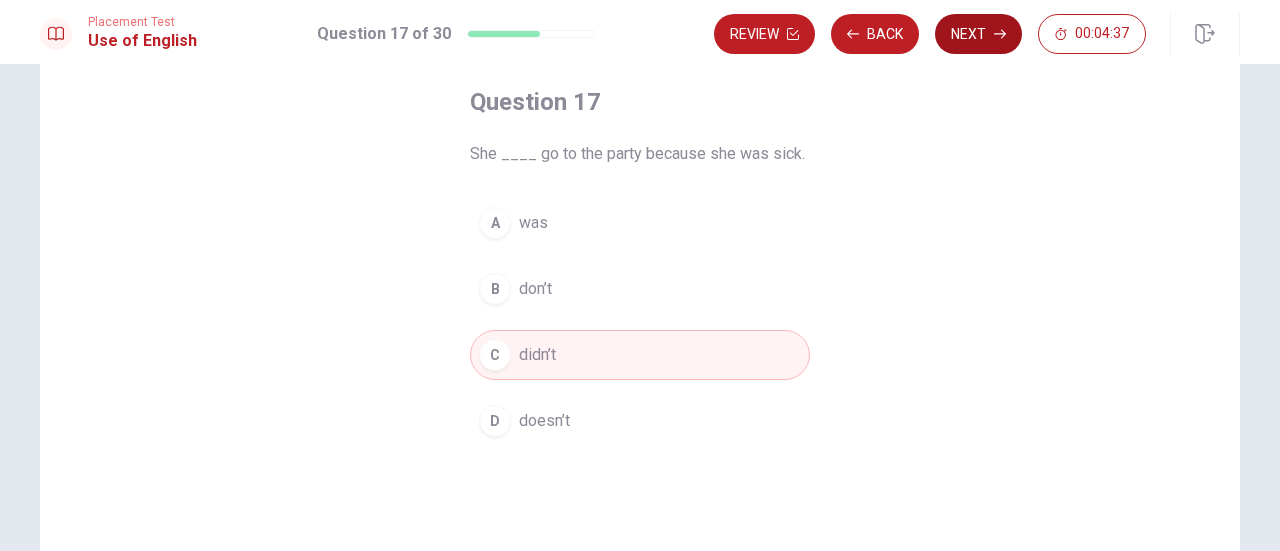 click on "Next" at bounding box center [978, 34] 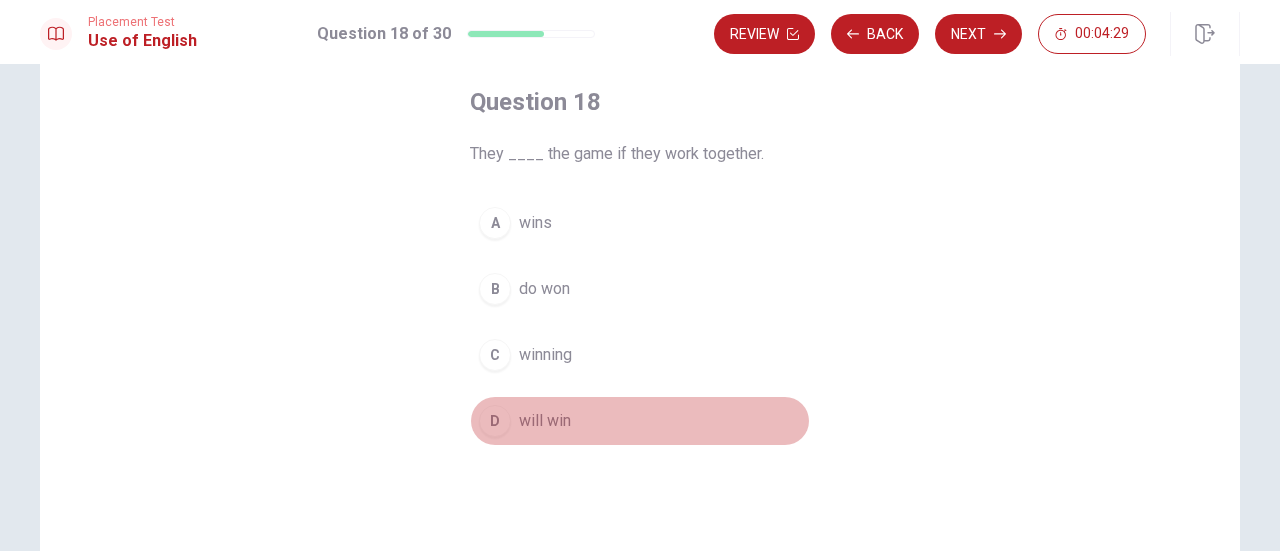 click on "D" at bounding box center (495, 421) 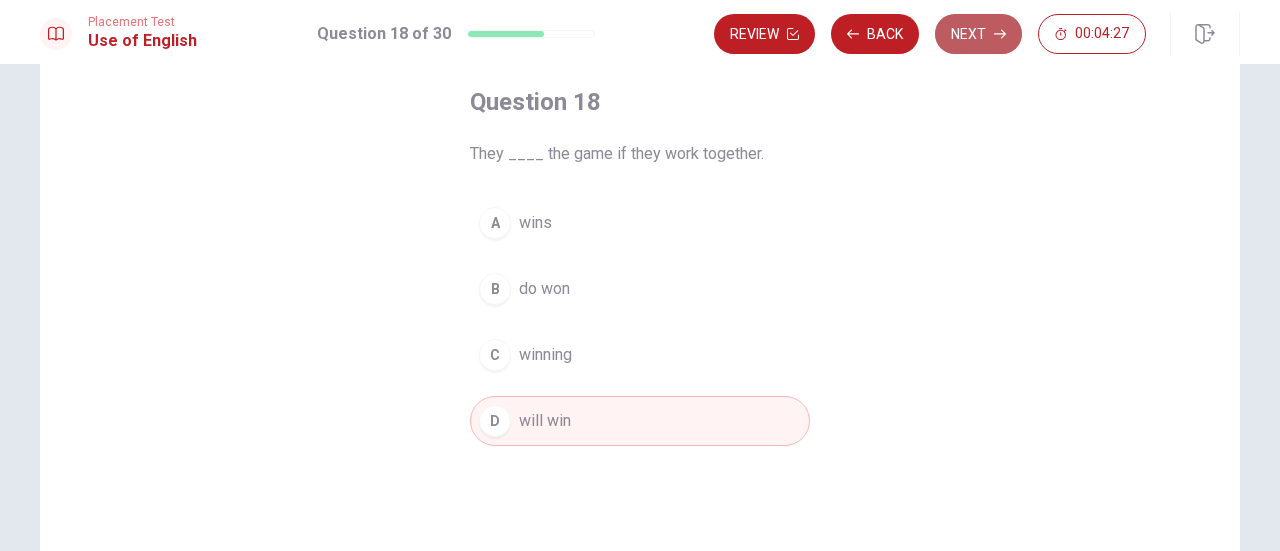 click on "Next" at bounding box center [978, 34] 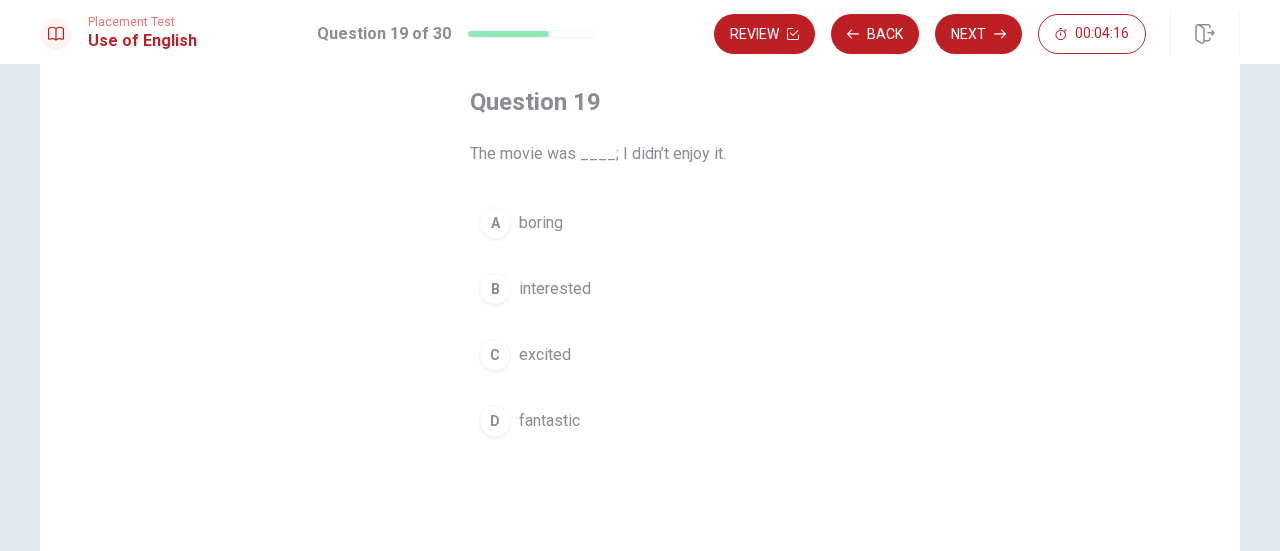 click on "A" at bounding box center [495, 223] 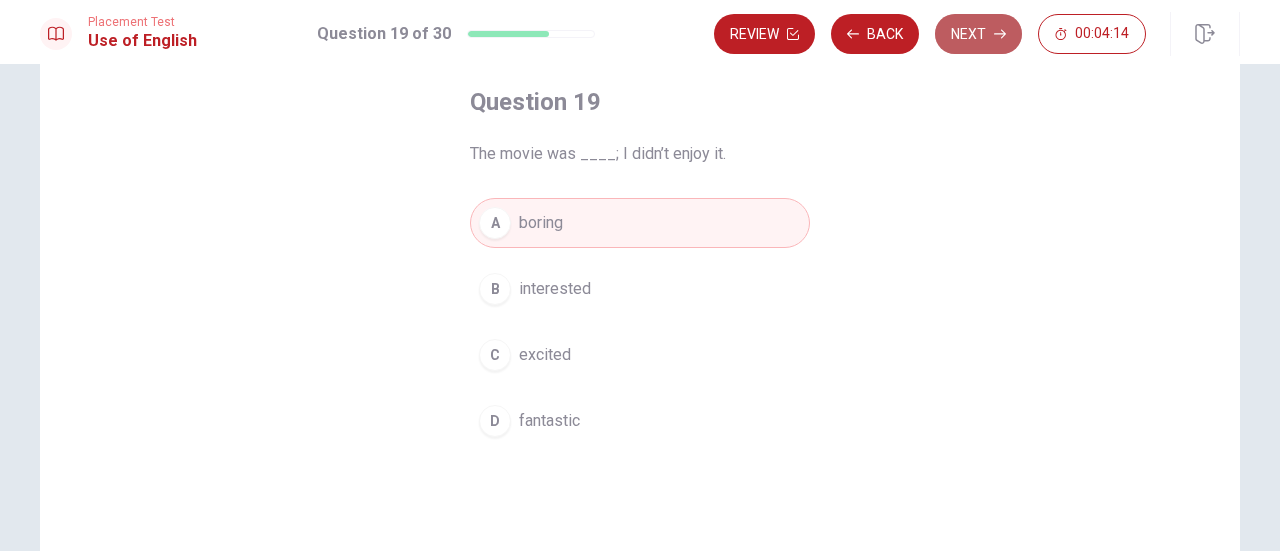 click on "Next" at bounding box center [978, 34] 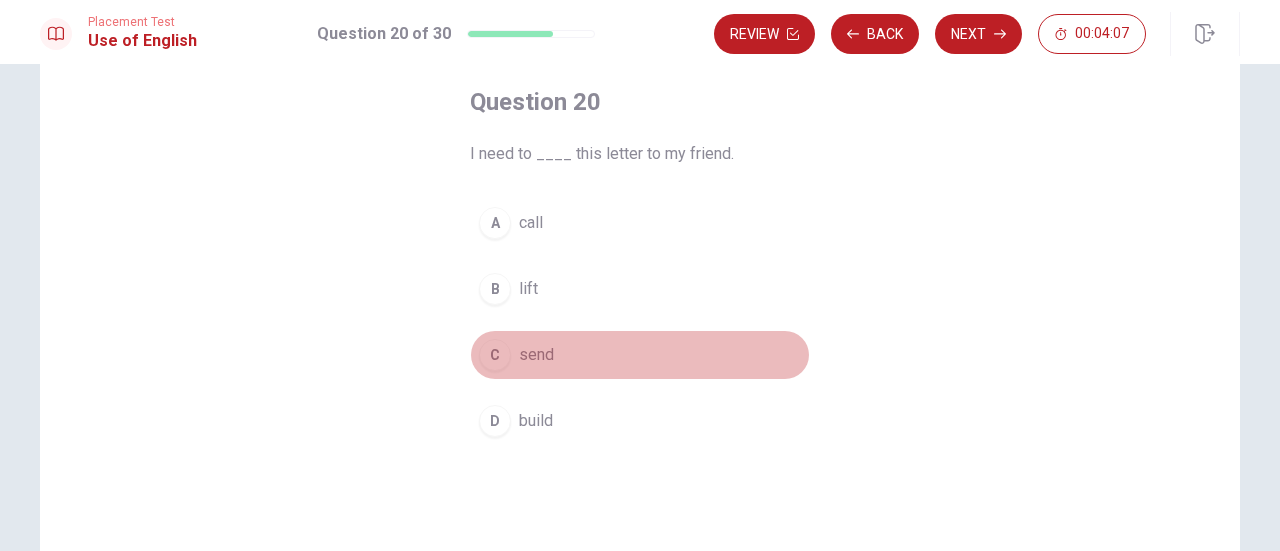 click on "C" at bounding box center (495, 355) 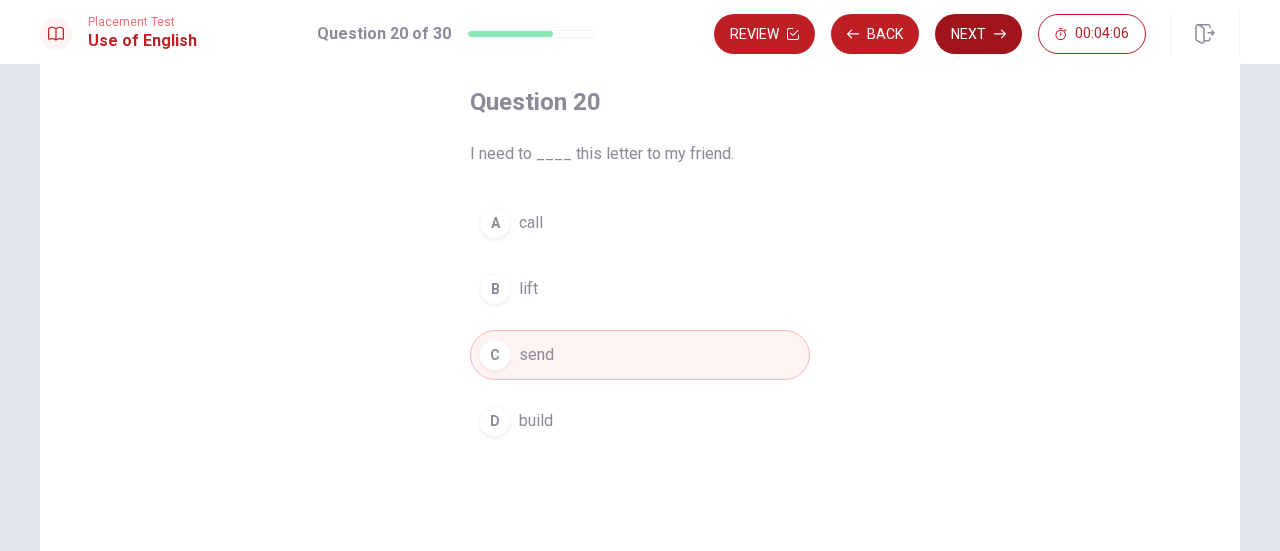 click on "Next" at bounding box center (978, 34) 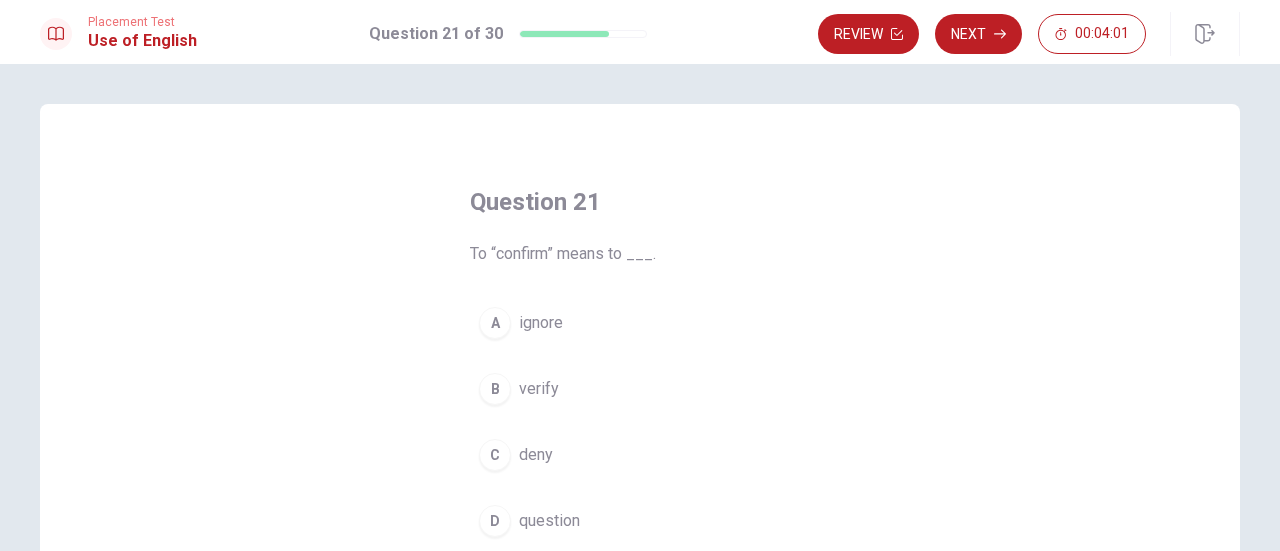scroll, scrollTop: 100, scrollLeft: 0, axis: vertical 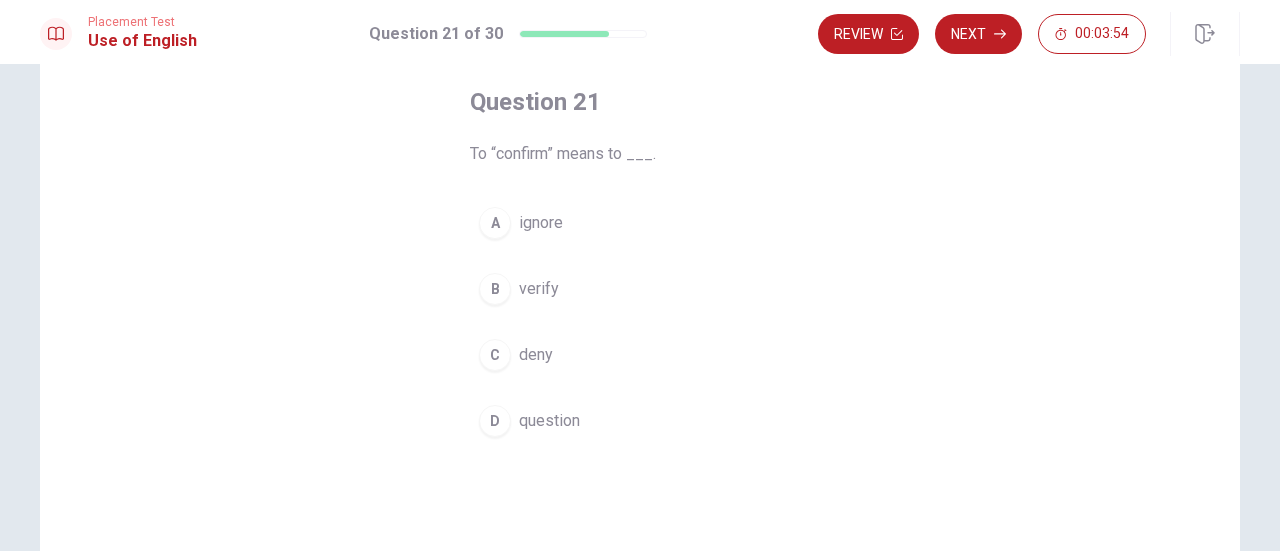 click on "B" at bounding box center [495, 289] 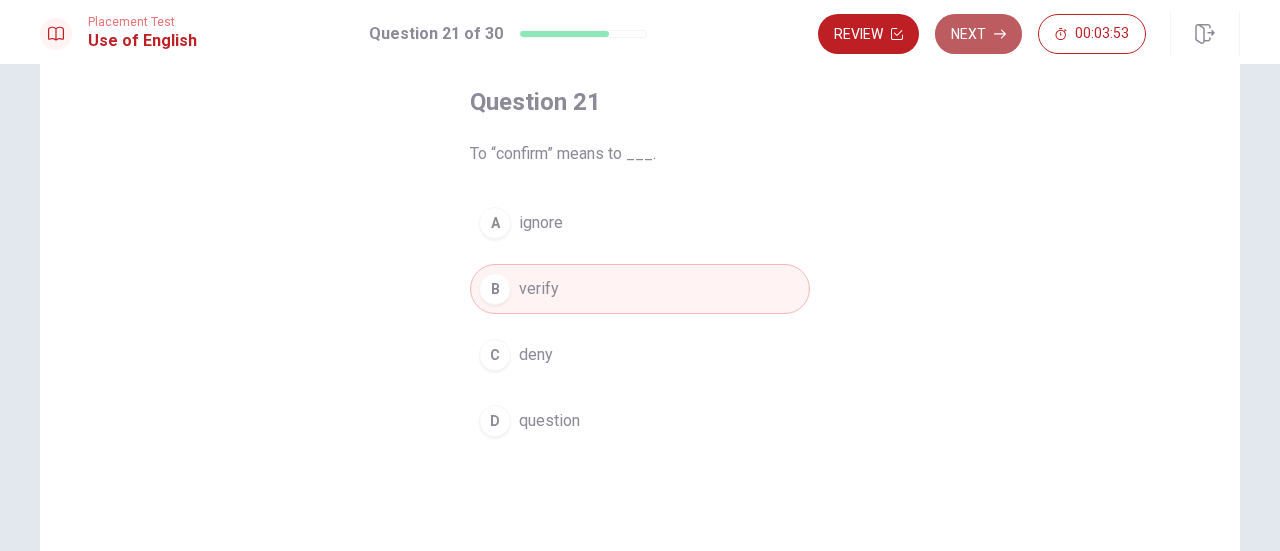 click on "Next" at bounding box center [978, 34] 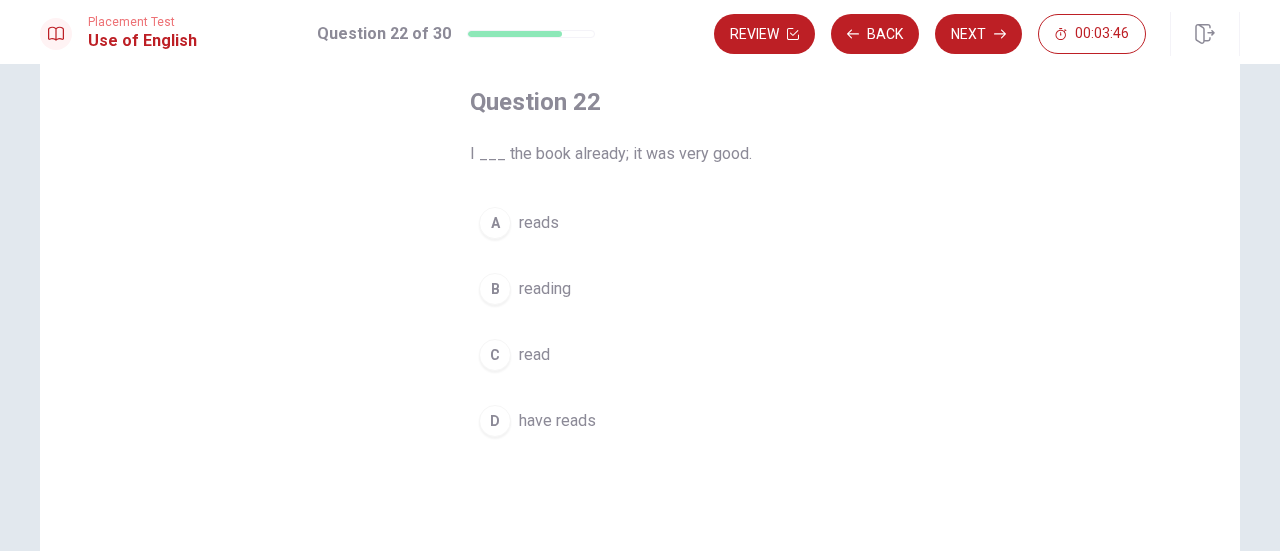 click on "C" at bounding box center [495, 355] 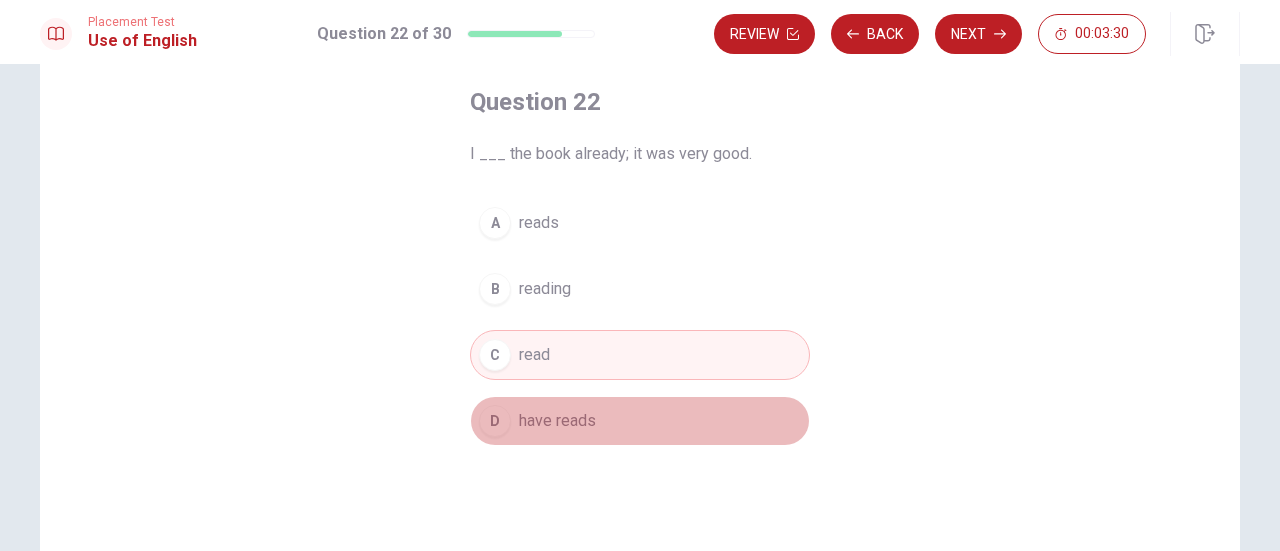 click on "D" at bounding box center (495, 421) 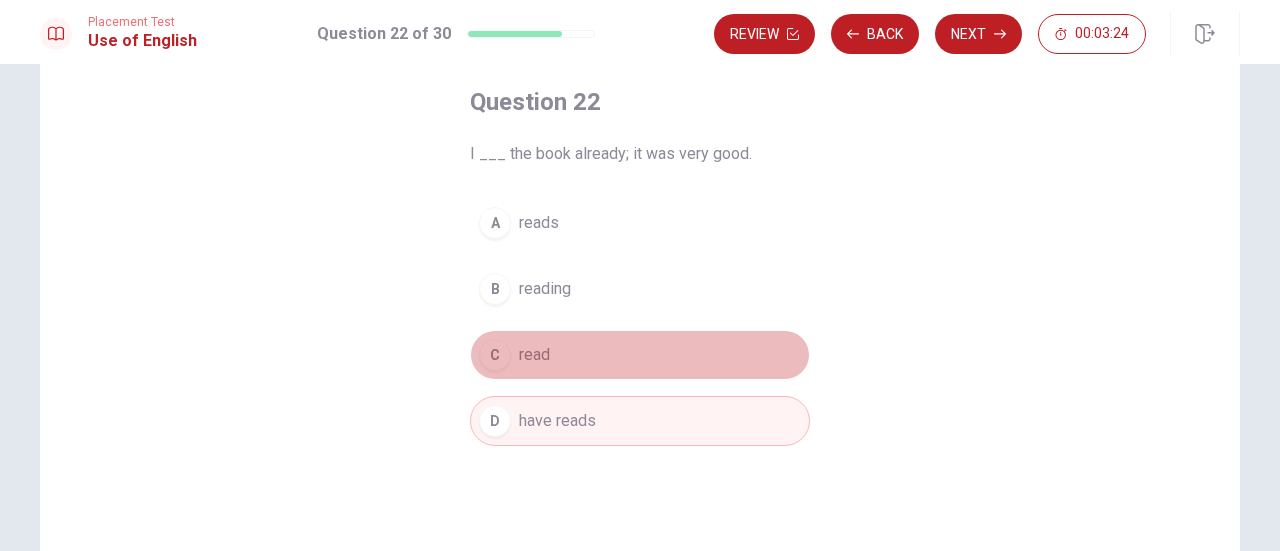 click on "C" at bounding box center (495, 355) 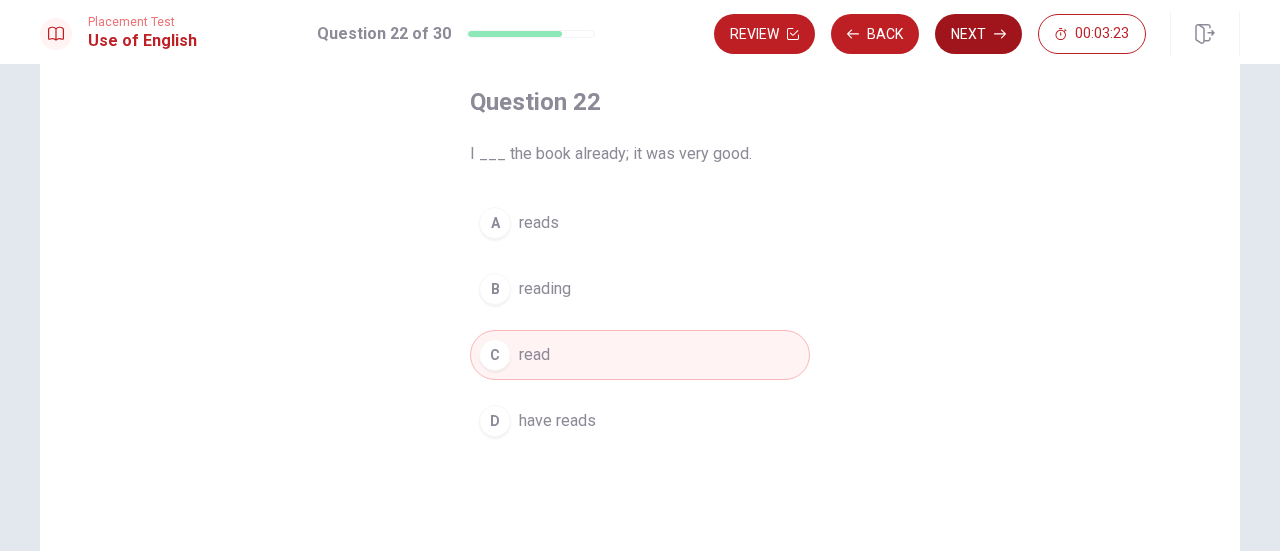 click on "Next" at bounding box center [978, 34] 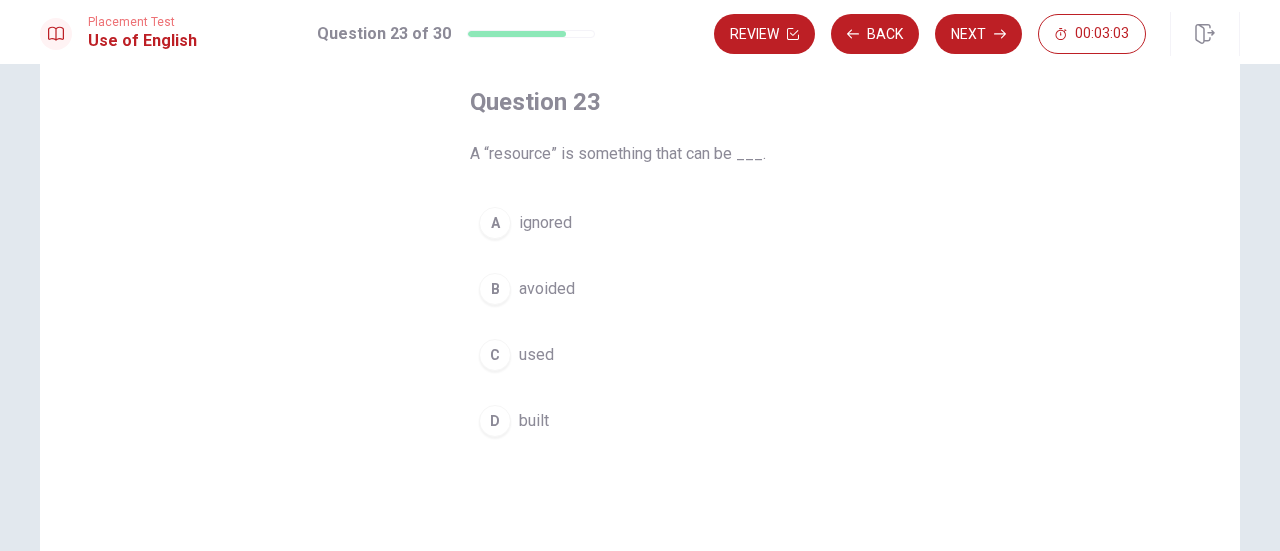 click on "C" at bounding box center (495, 355) 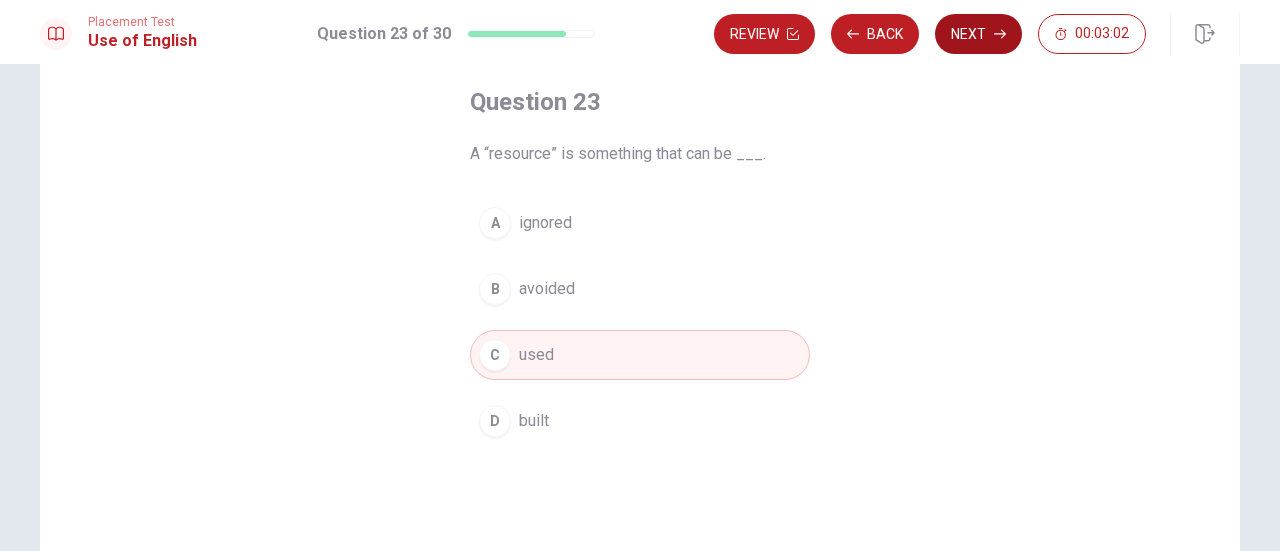 click on "Next" at bounding box center (978, 34) 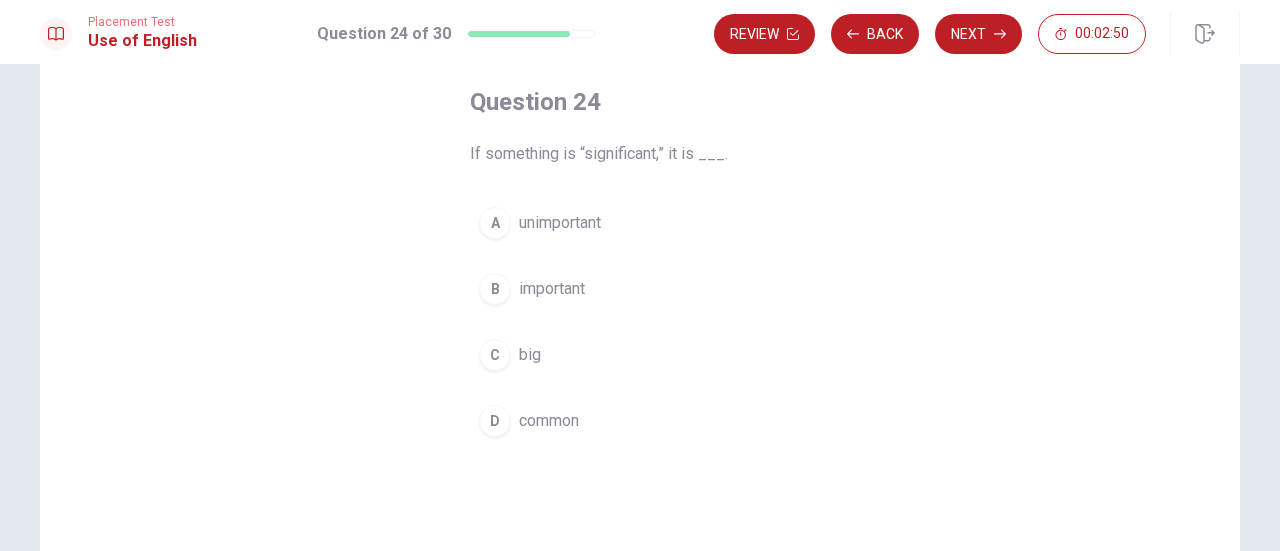 click on "B" at bounding box center (495, 289) 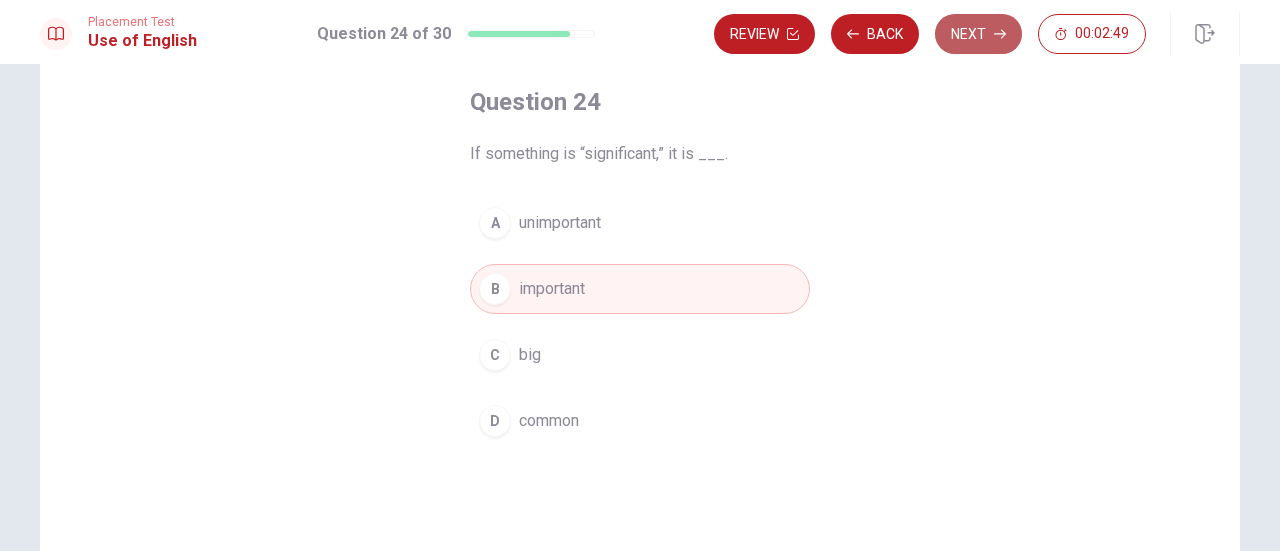 click 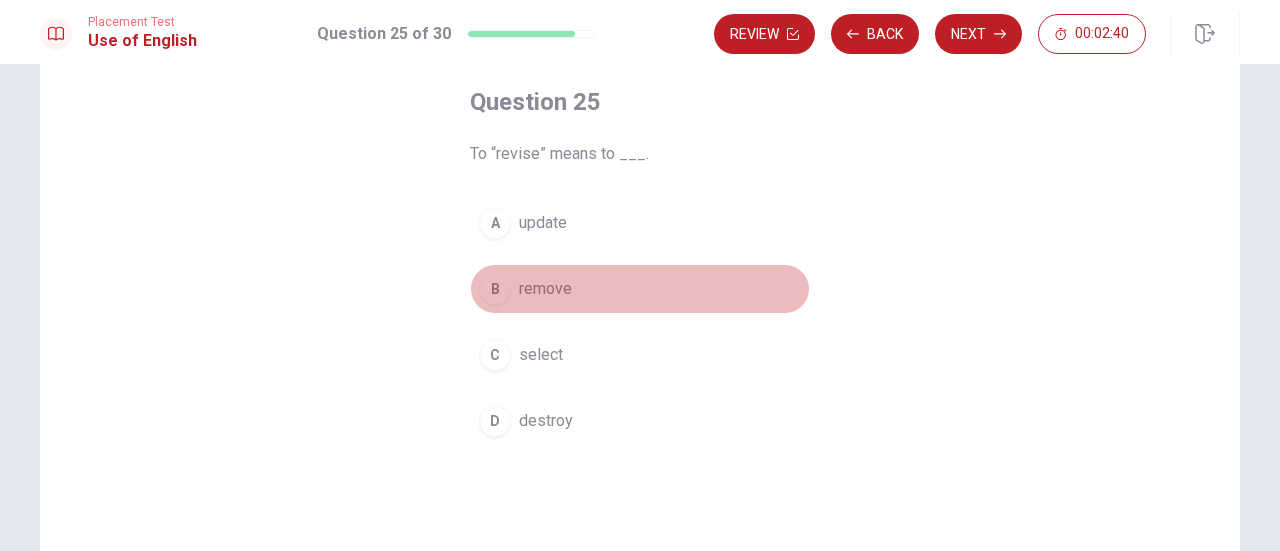 click on "B" at bounding box center (495, 289) 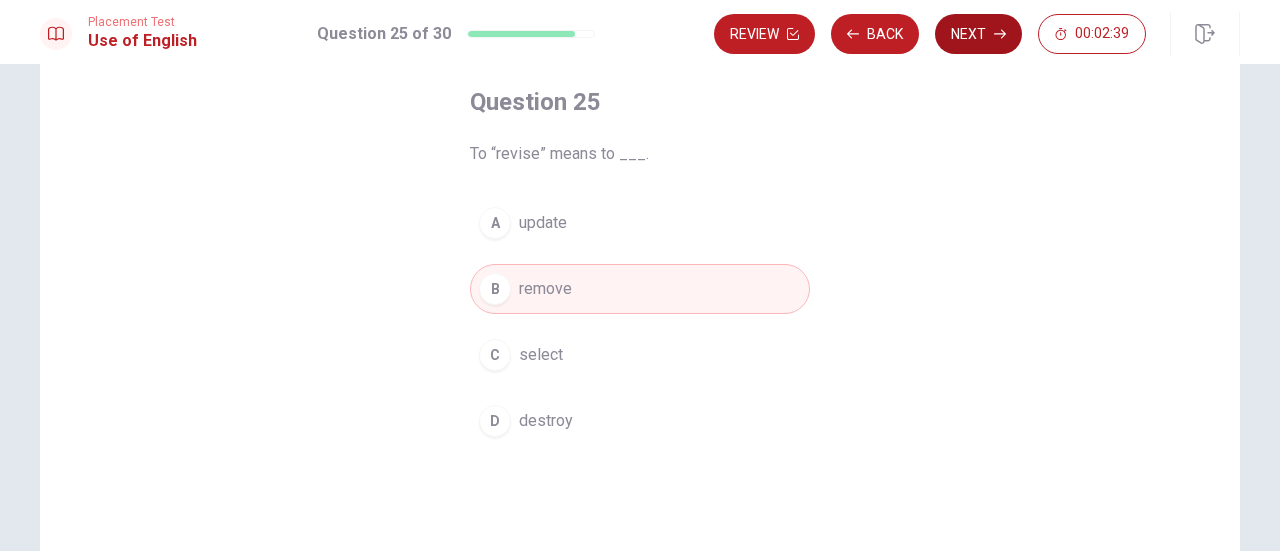 click on "Next" at bounding box center (978, 34) 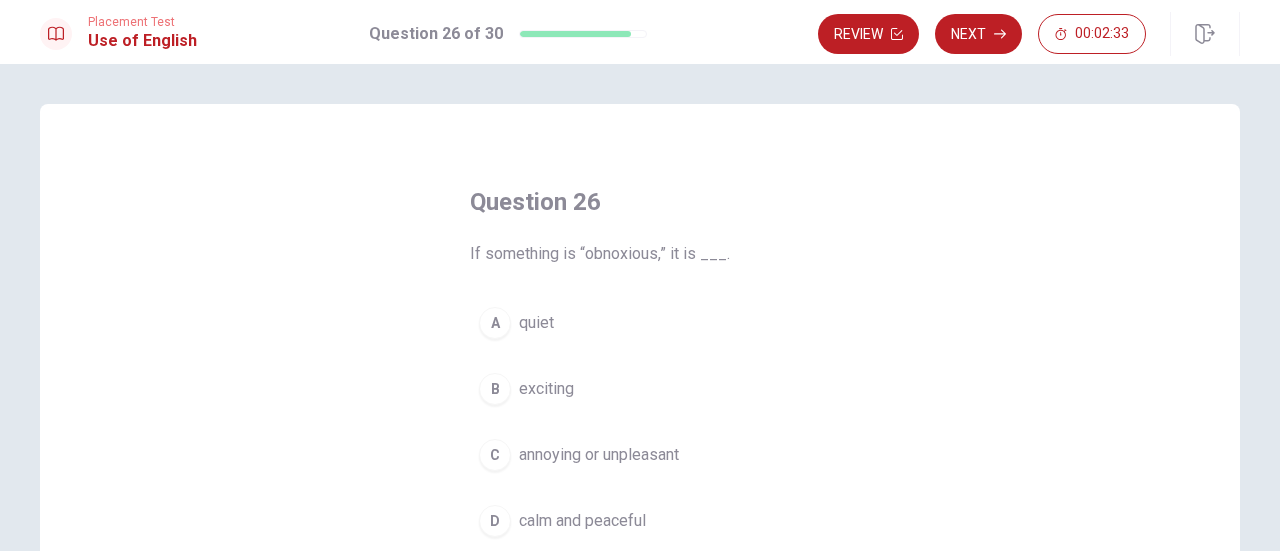 scroll, scrollTop: 100, scrollLeft: 0, axis: vertical 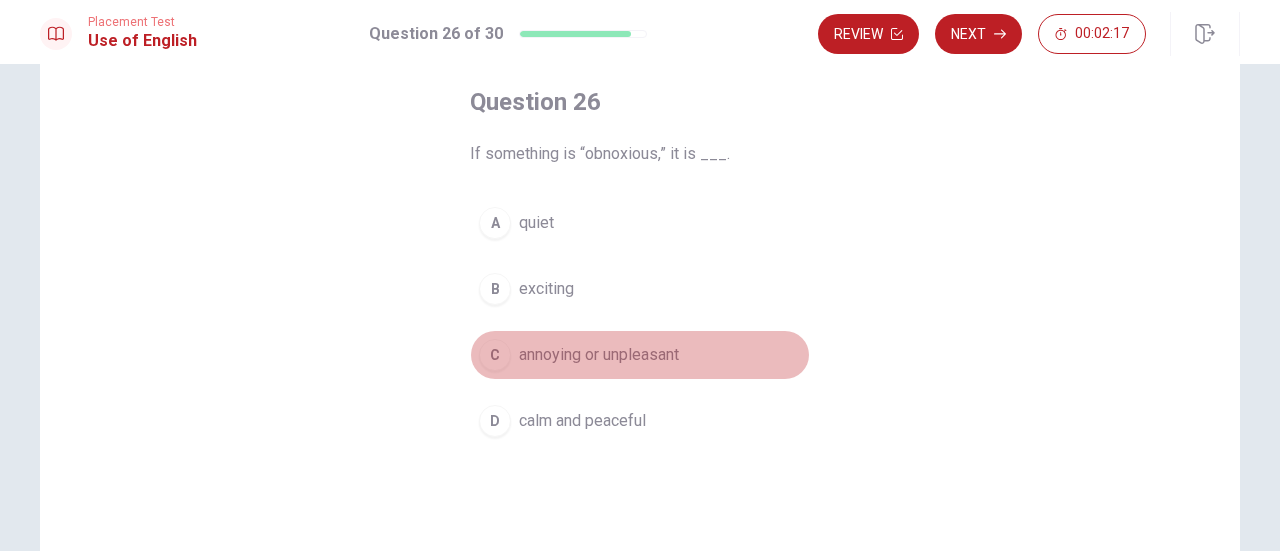 click on "C" at bounding box center [495, 355] 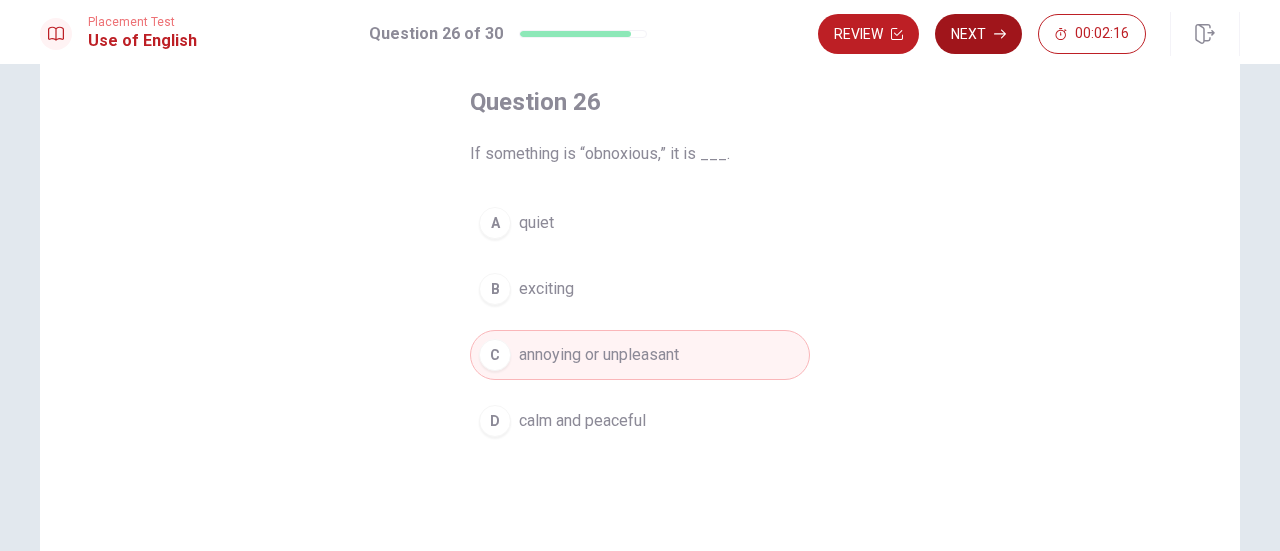 click on "Next" at bounding box center (978, 34) 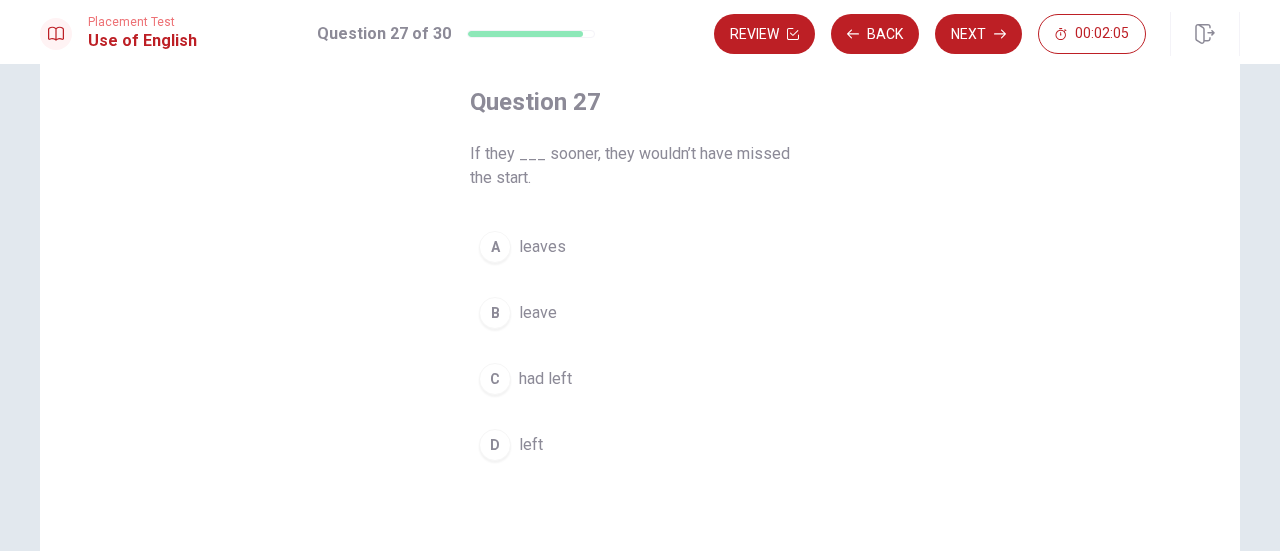 click on "B" at bounding box center [495, 313] 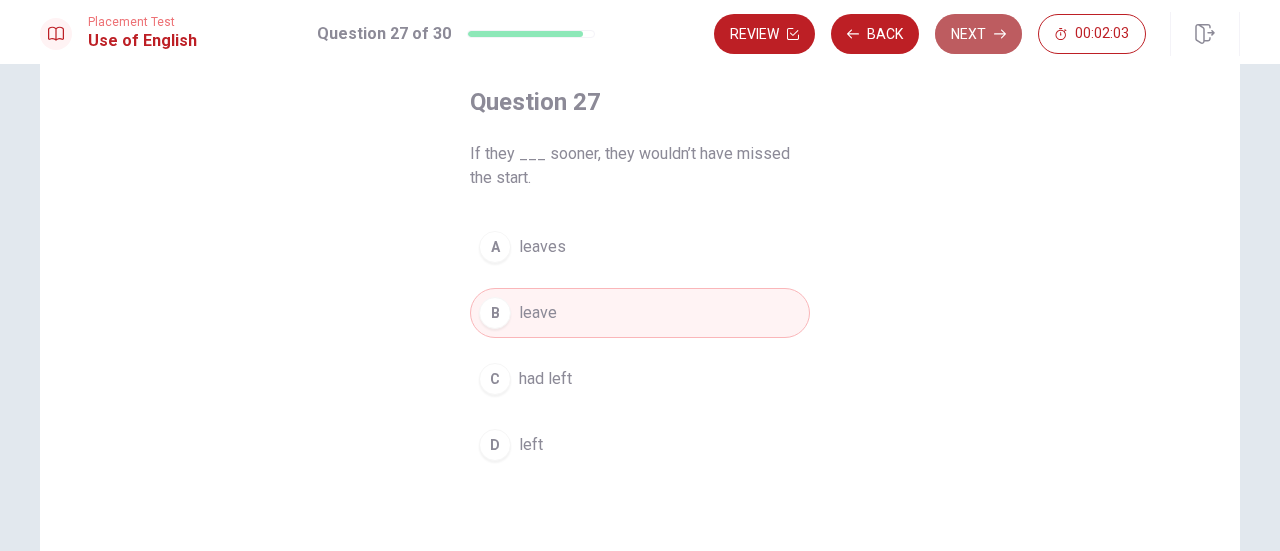 click on "Next" at bounding box center (978, 34) 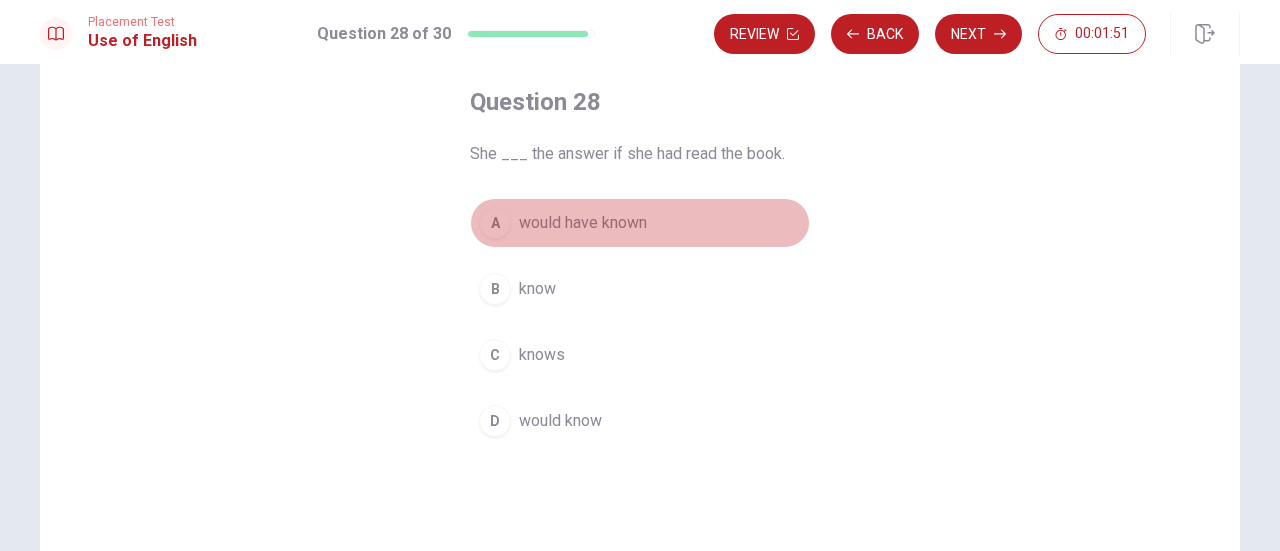 click on "A" at bounding box center (495, 223) 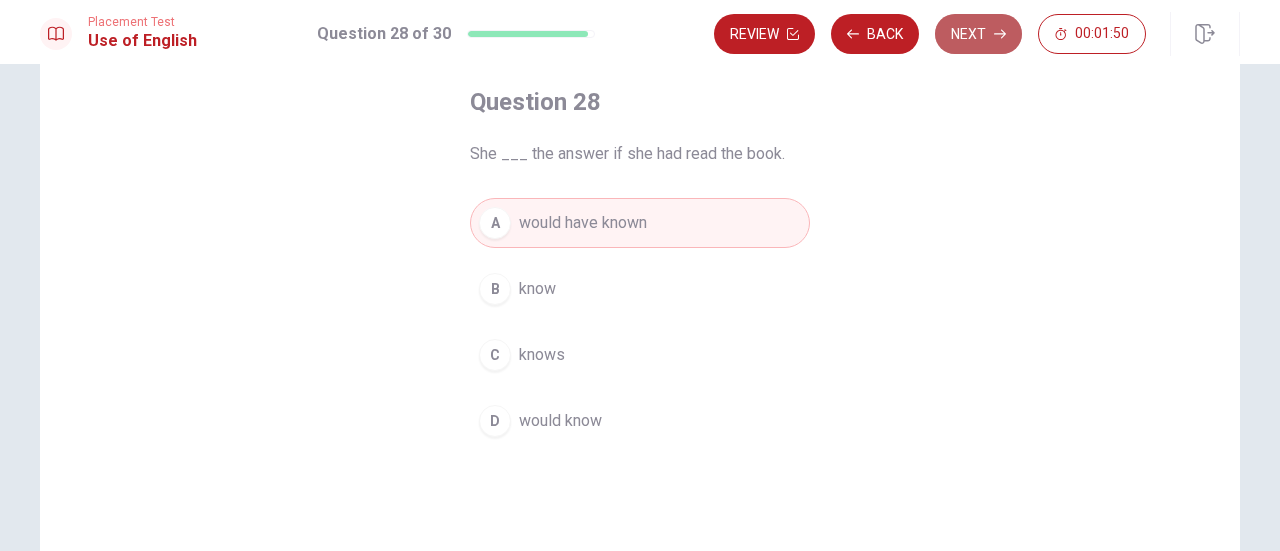 click on "Next" at bounding box center [978, 34] 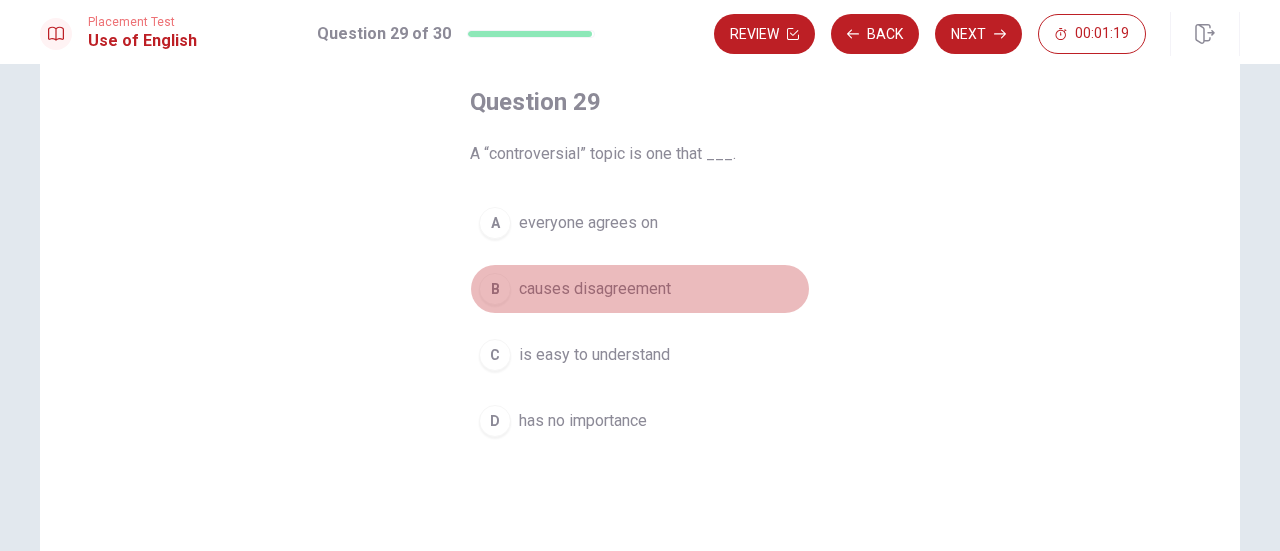 click on "B" at bounding box center [495, 289] 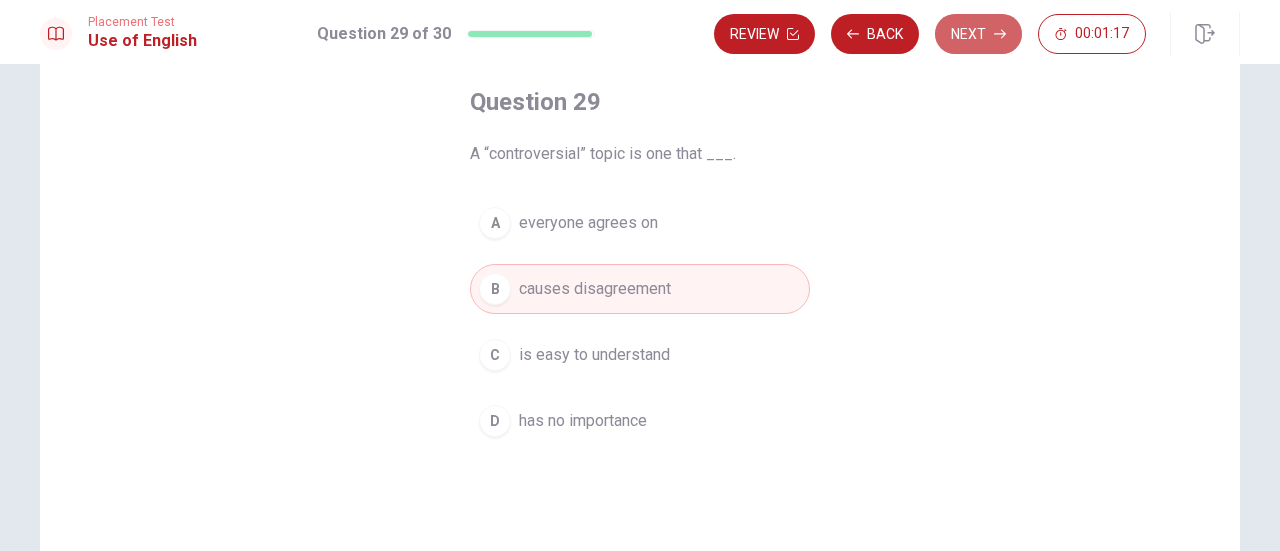 click on "Next" at bounding box center [978, 34] 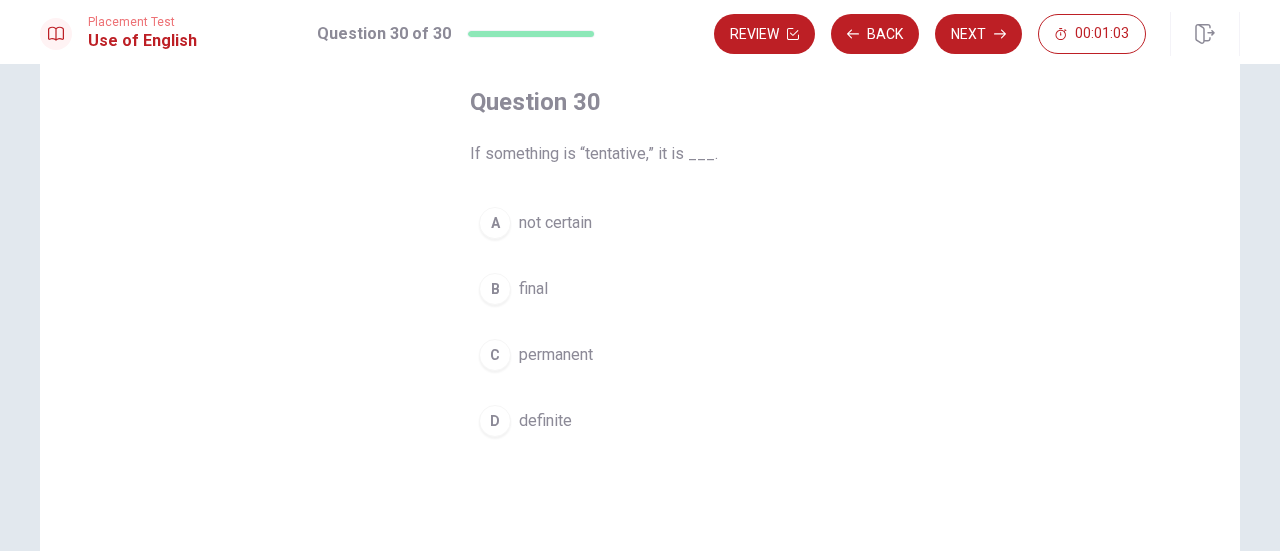 click on "A" at bounding box center [495, 223] 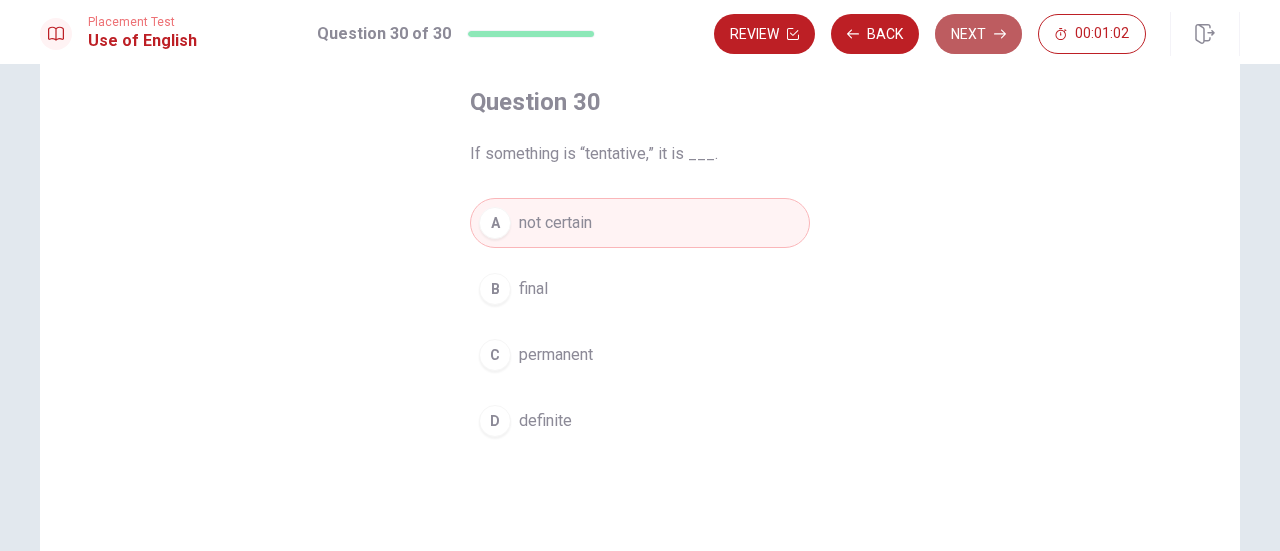 click on "Next" at bounding box center [978, 34] 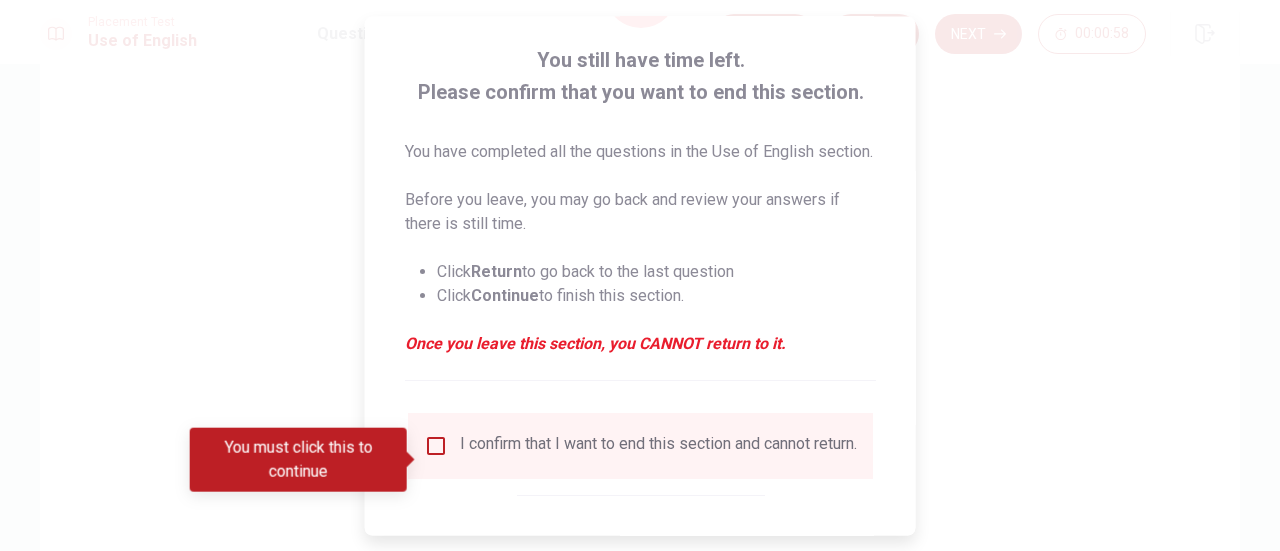 scroll, scrollTop: 219, scrollLeft: 0, axis: vertical 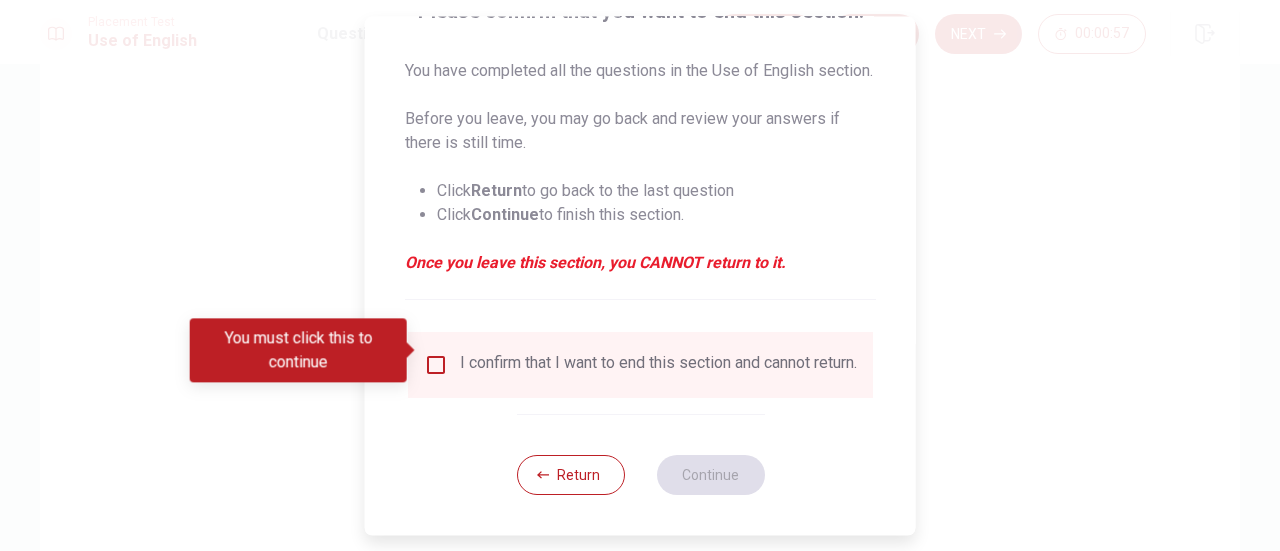 click at bounding box center [436, 365] 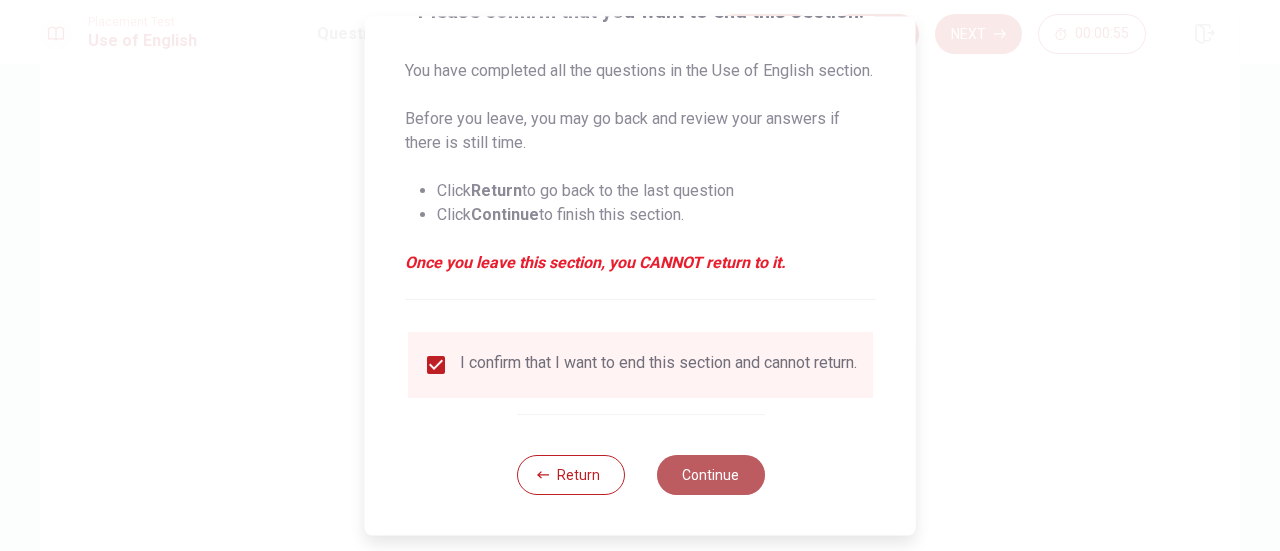 click on "Continue" at bounding box center (710, 475) 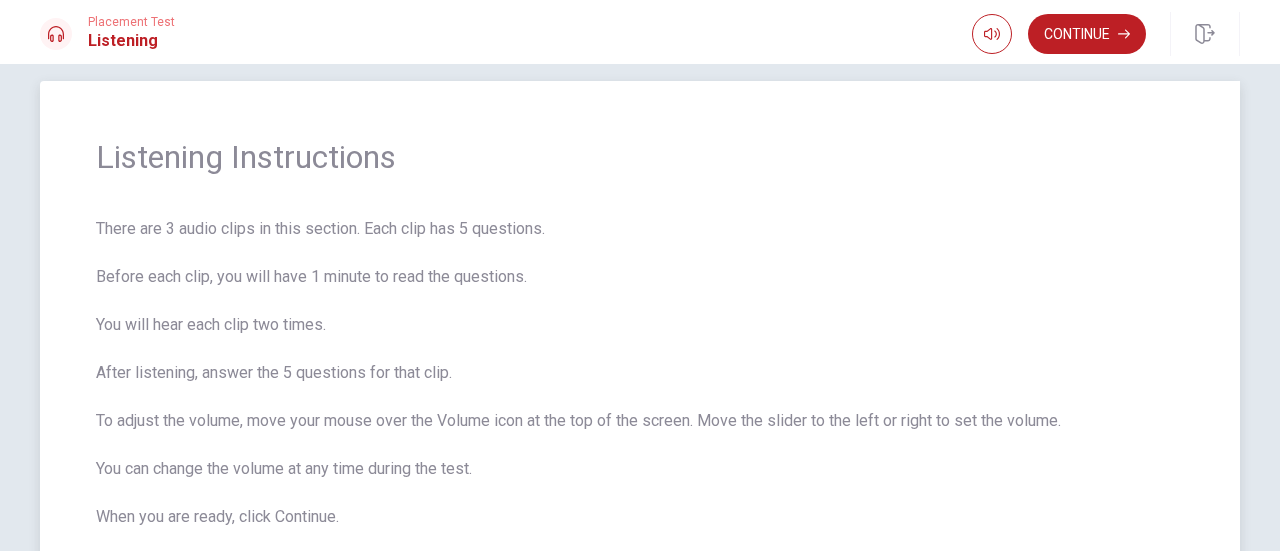 scroll, scrollTop: 0, scrollLeft: 0, axis: both 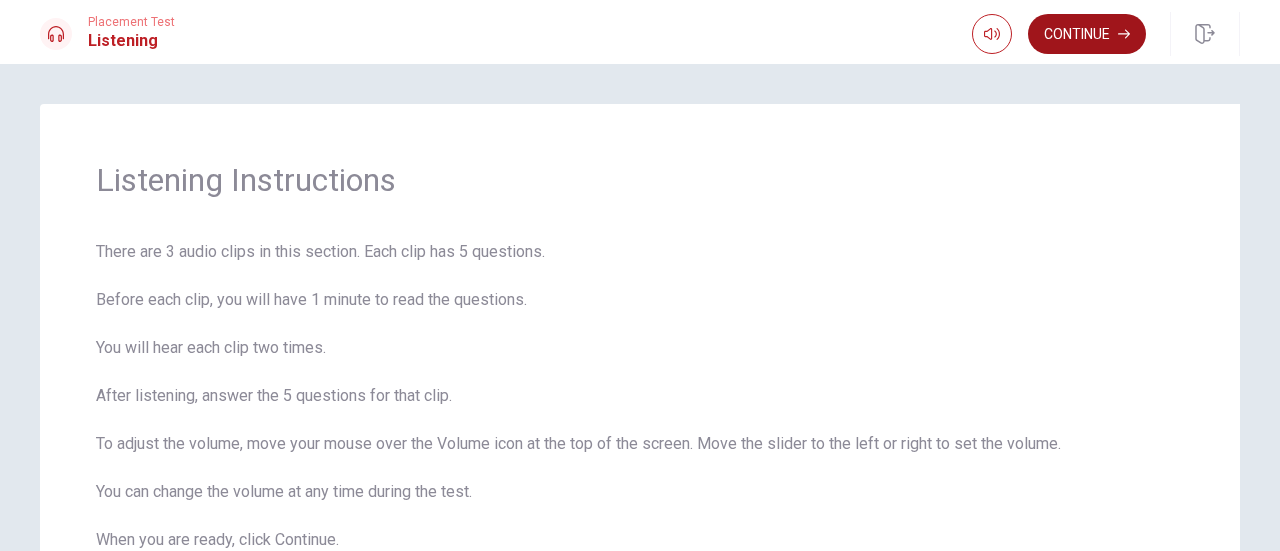 click on "Continue" at bounding box center [1087, 34] 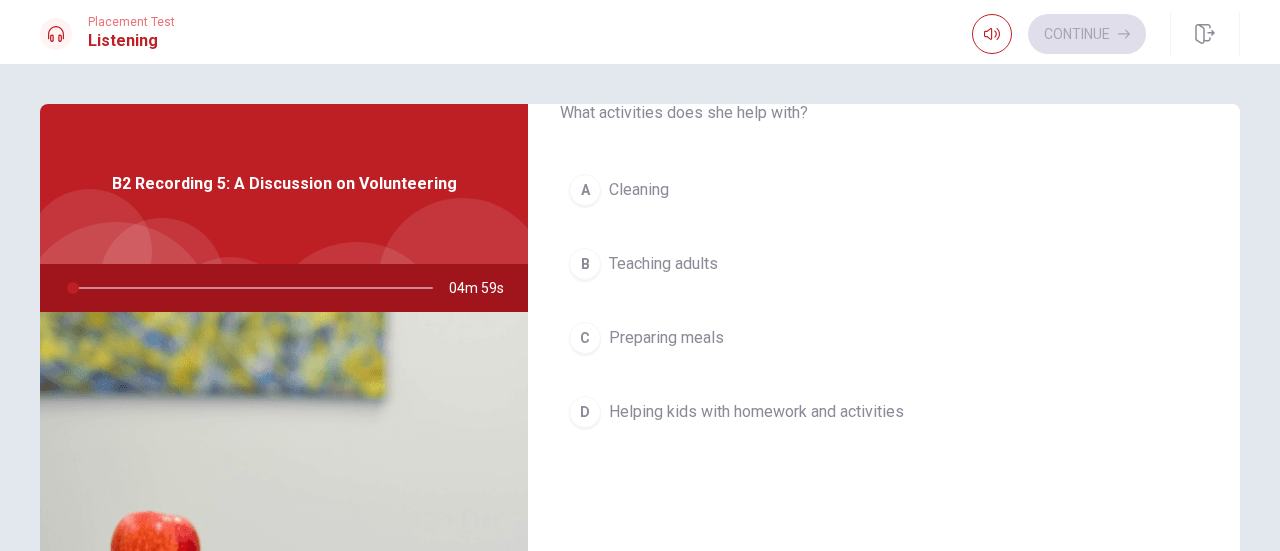 scroll, scrollTop: 100, scrollLeft: 0, axis: vertical 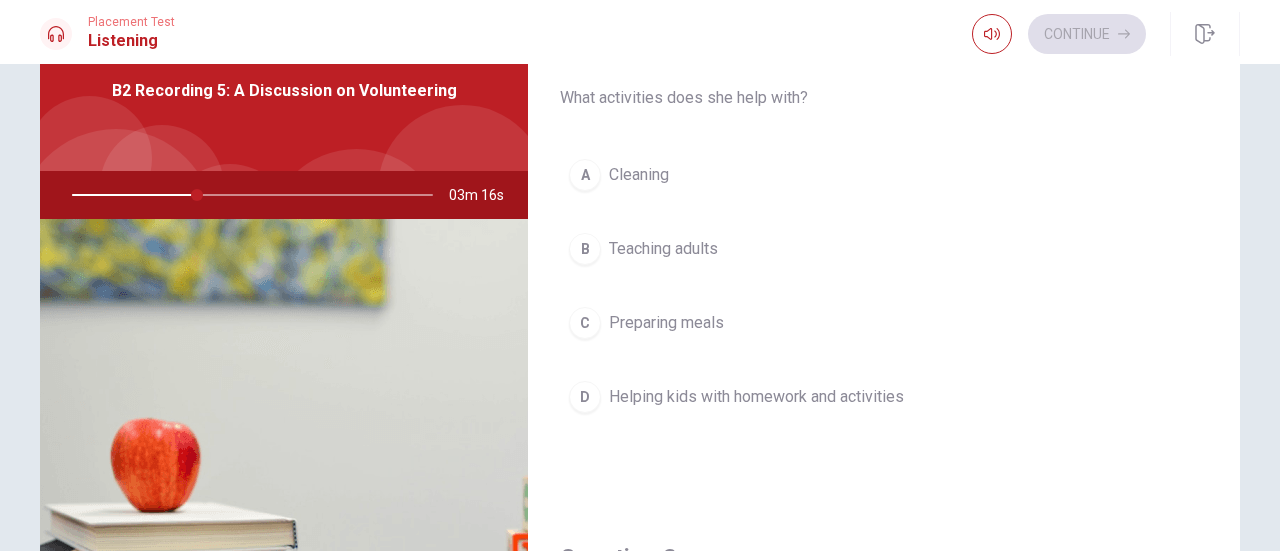 click on "D" at bounding box center [585, 397] 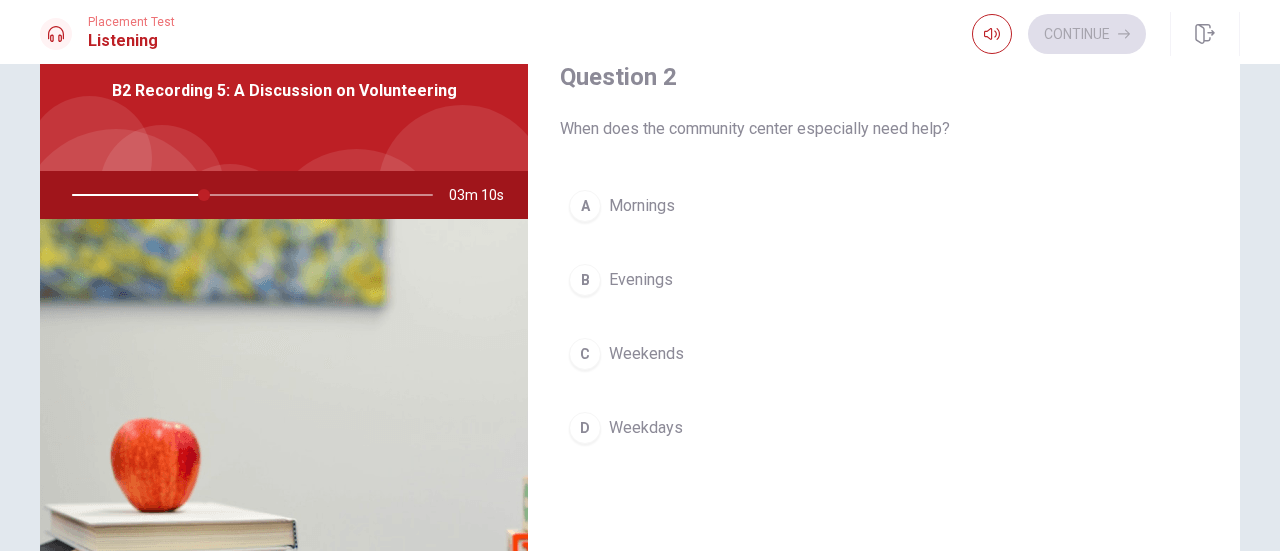 scroll, scrollTop: 504, scrollLeft: 0, axis: vertical 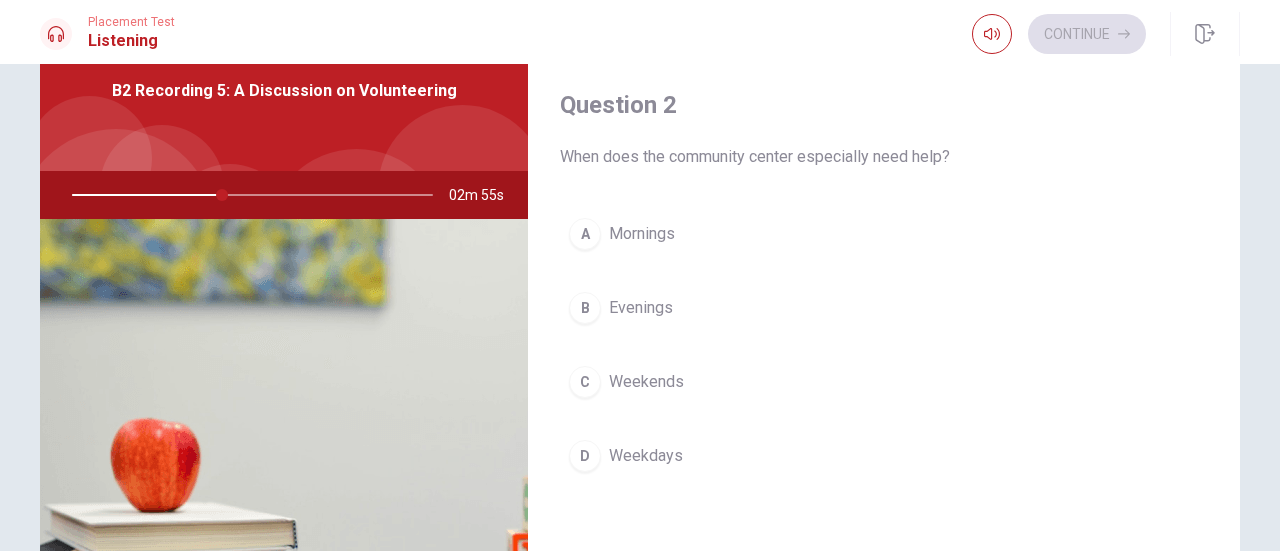 click on "Weekends" at bounding box center [646, 382] 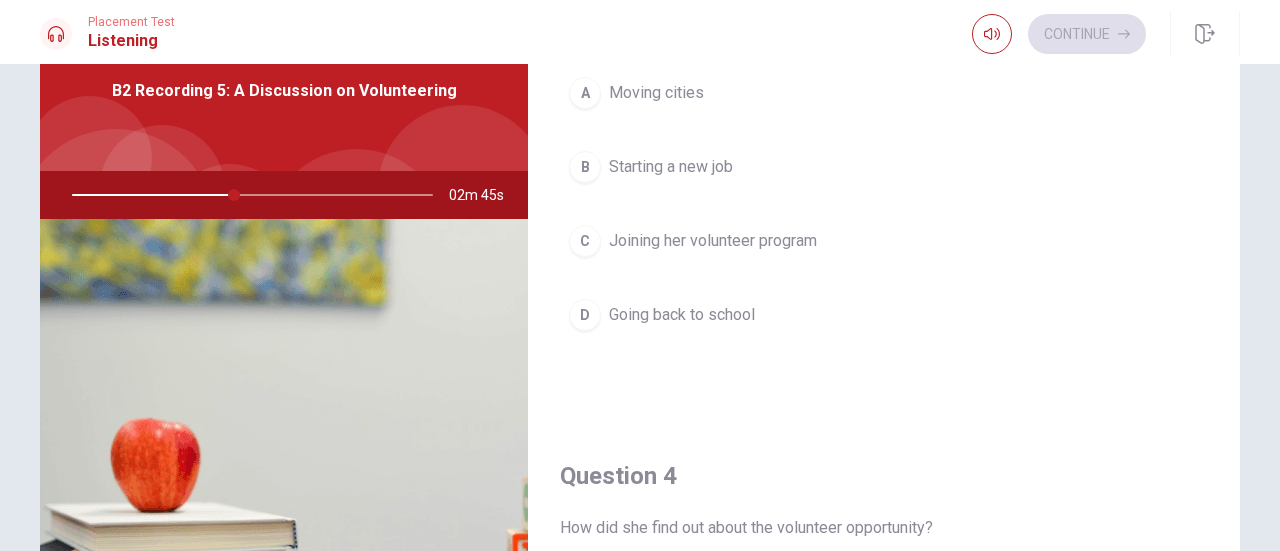 scroll, scrollTop: 1130, scrollLeft: 0, axis: vertical 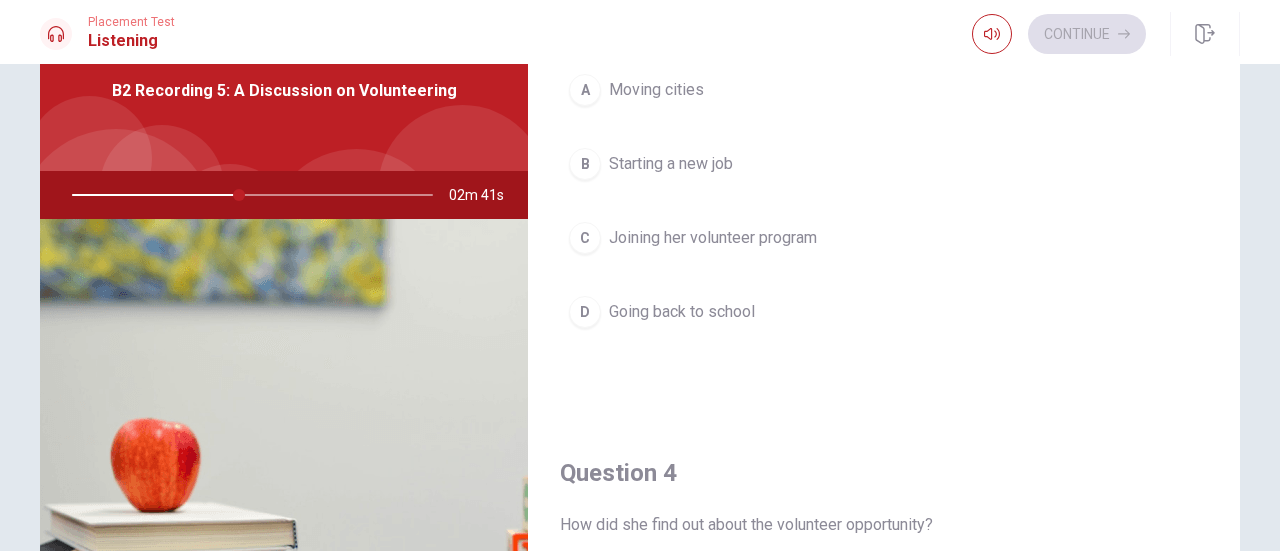 click on "Joining her volunteer program" at bounding box center [713, 238] 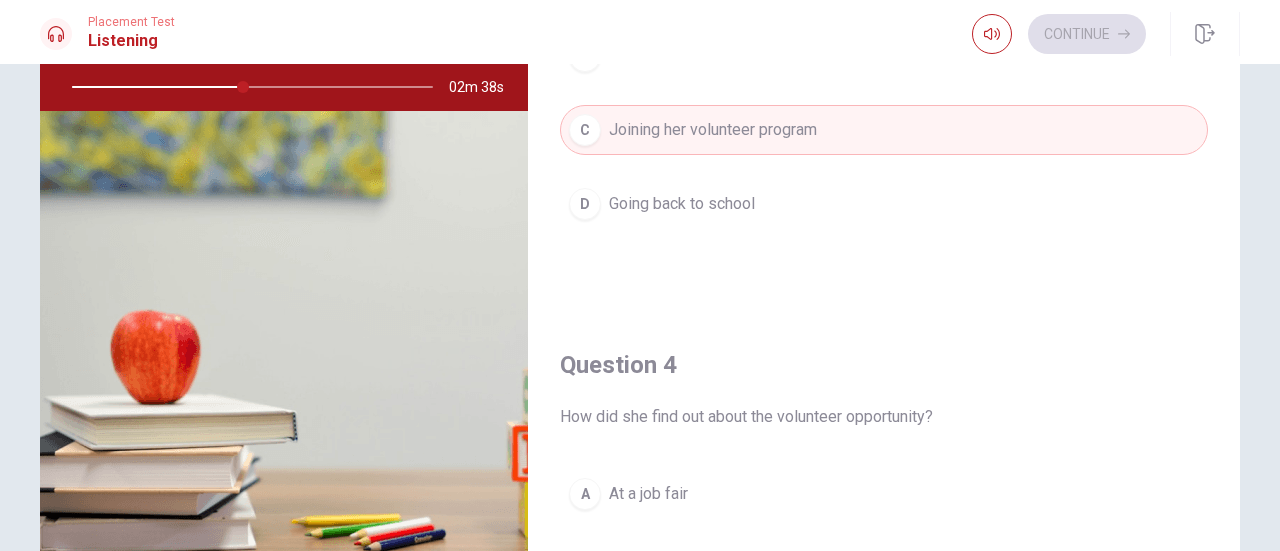 scroll, scrollTop: 202, scrollLeft: 0, axis: vertical 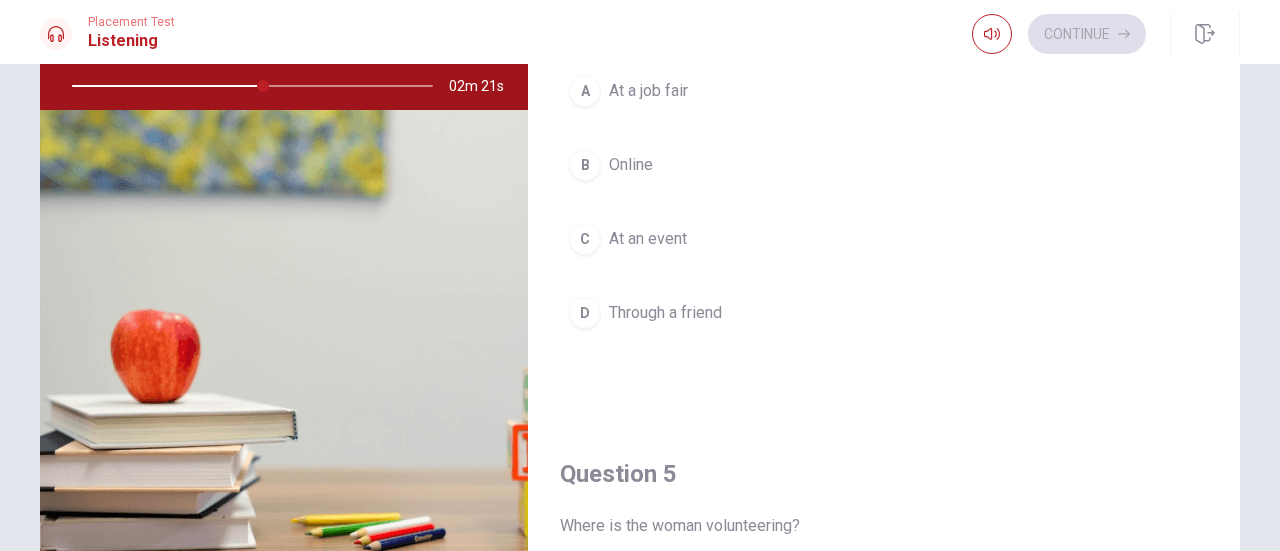 click on "B" at bounding box center (585, 165) 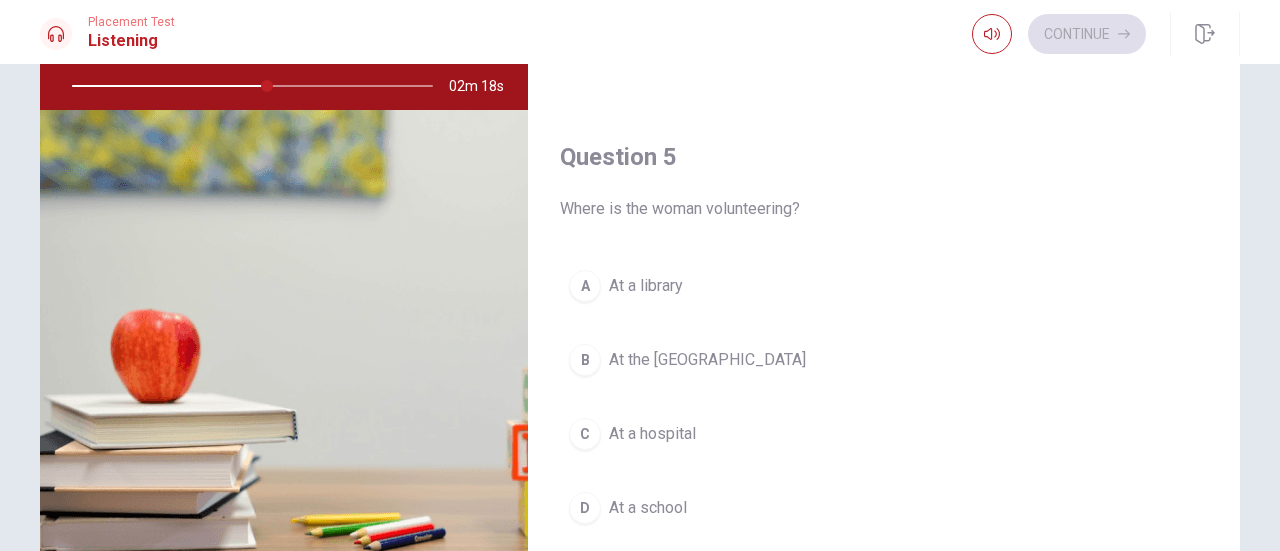 scroll, scrollTop: 1865, scrollLeft: 0, axis: vertical 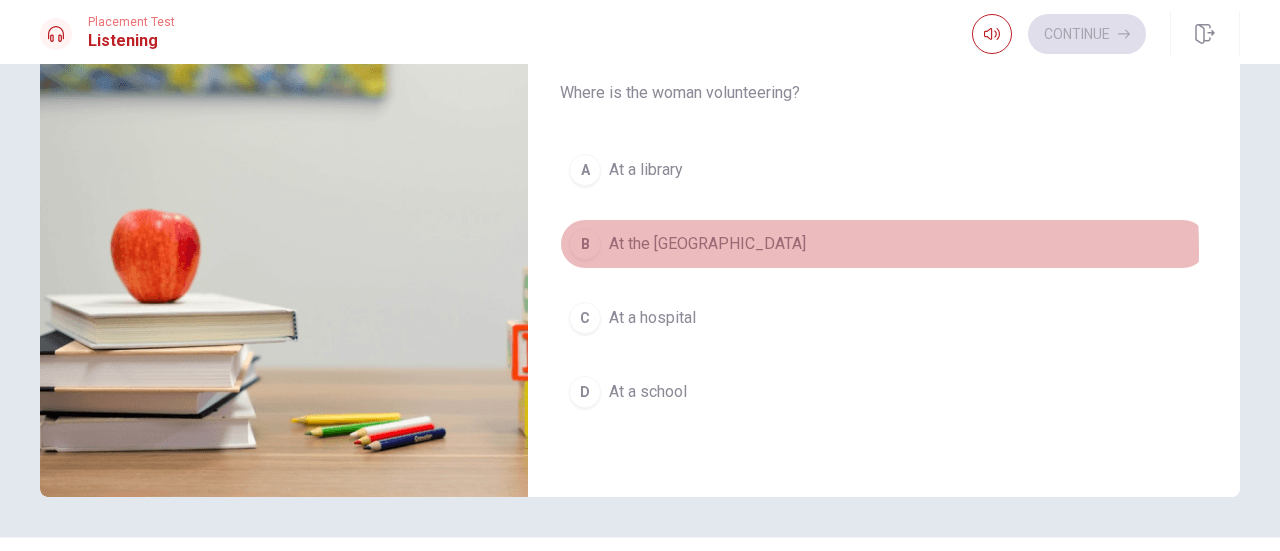 click on "At the [GEOGRAPHIC_DATA]" at bounding box center [707, 244] 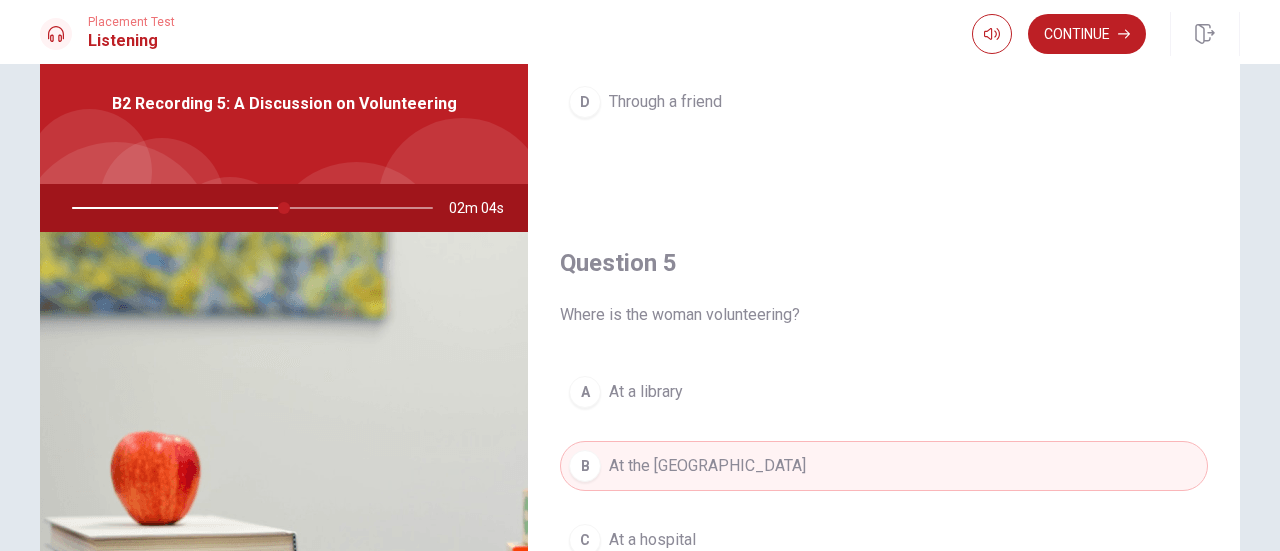 scroll, scrollTop: 59, scrollLeft: 0, axis: vertical 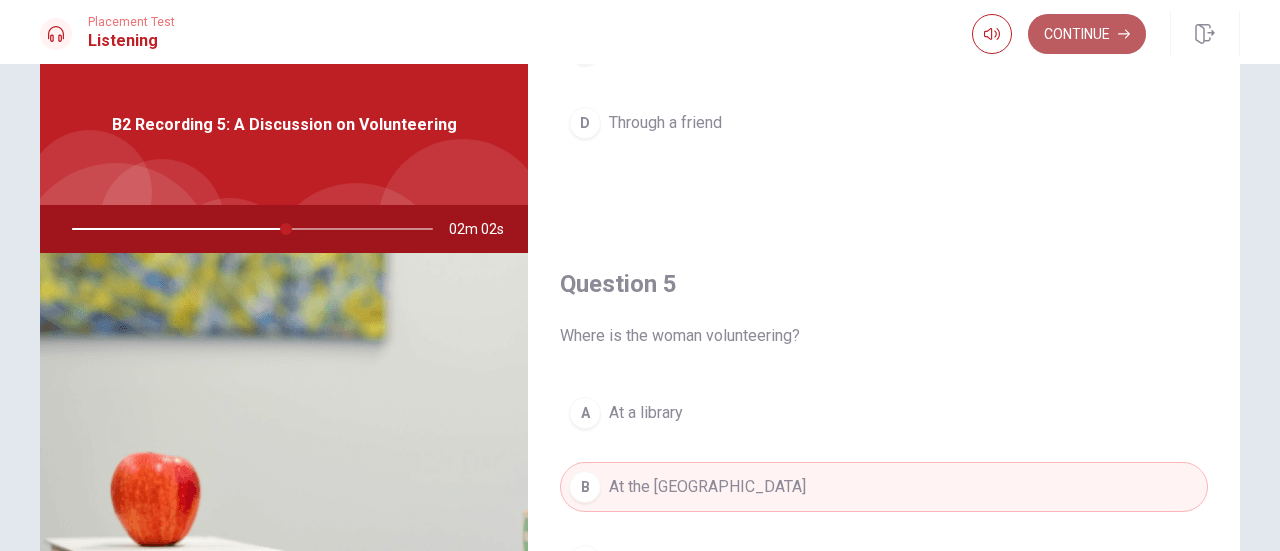 click on "Continue" at bounding box center (1087, 34) 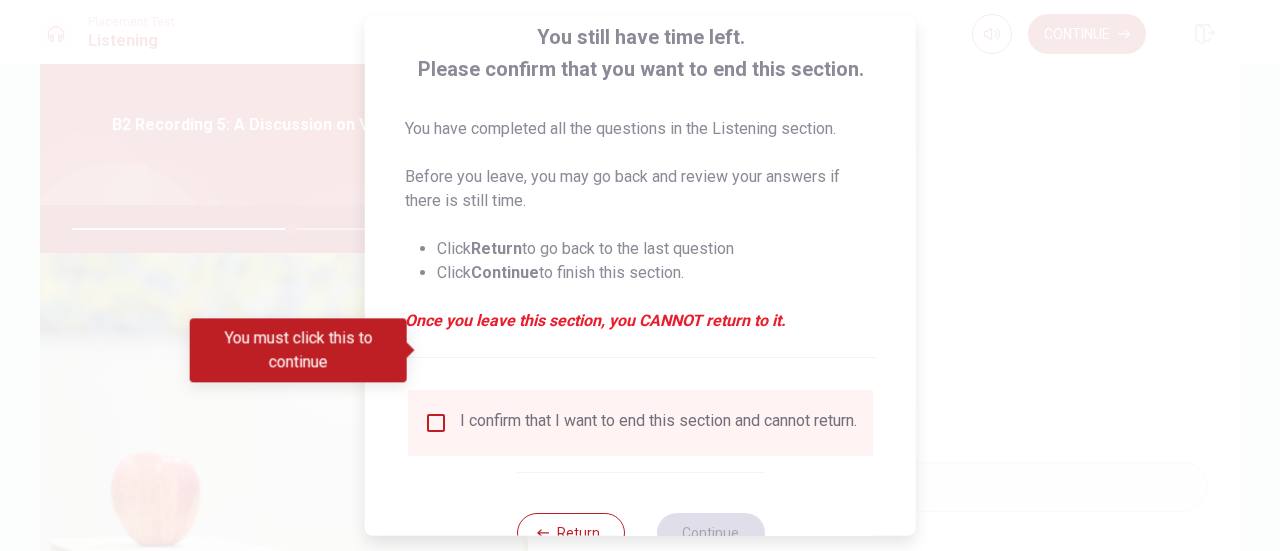 scroll, scrollTop: 195, scrollLeft: 0, axis: vertical 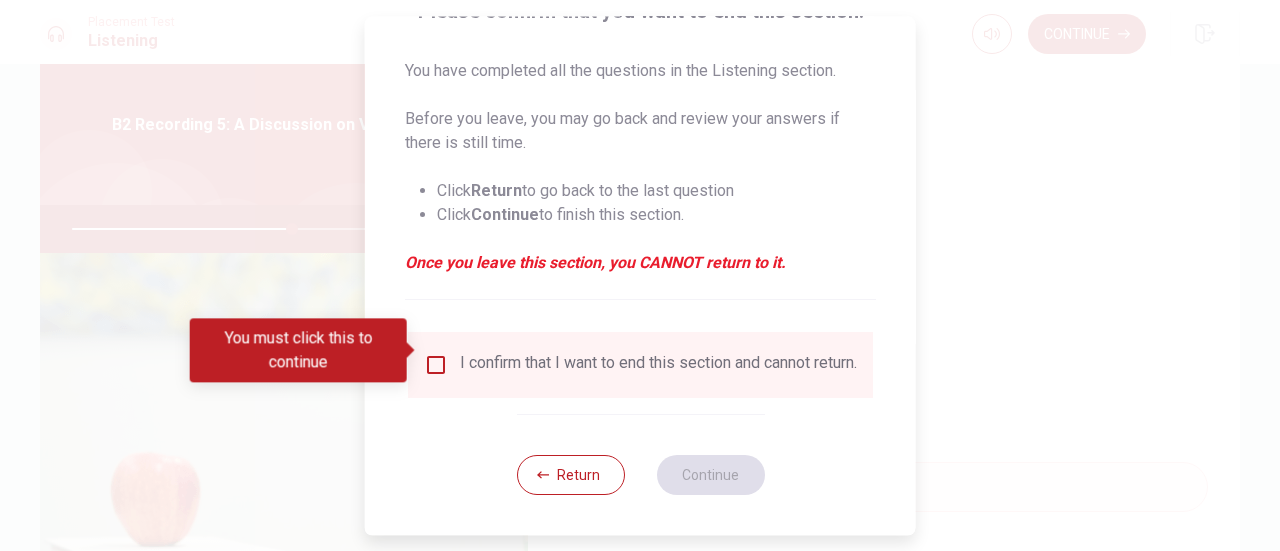 click at bounding box center [436, 365] 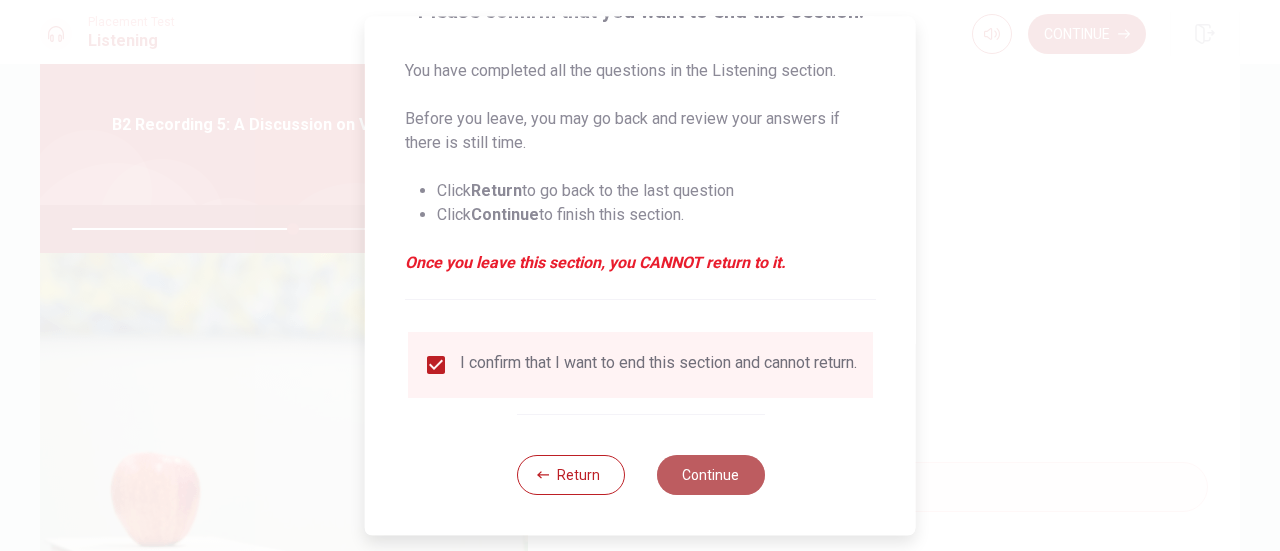 click on "Continue" at bounding box center (710, 475) 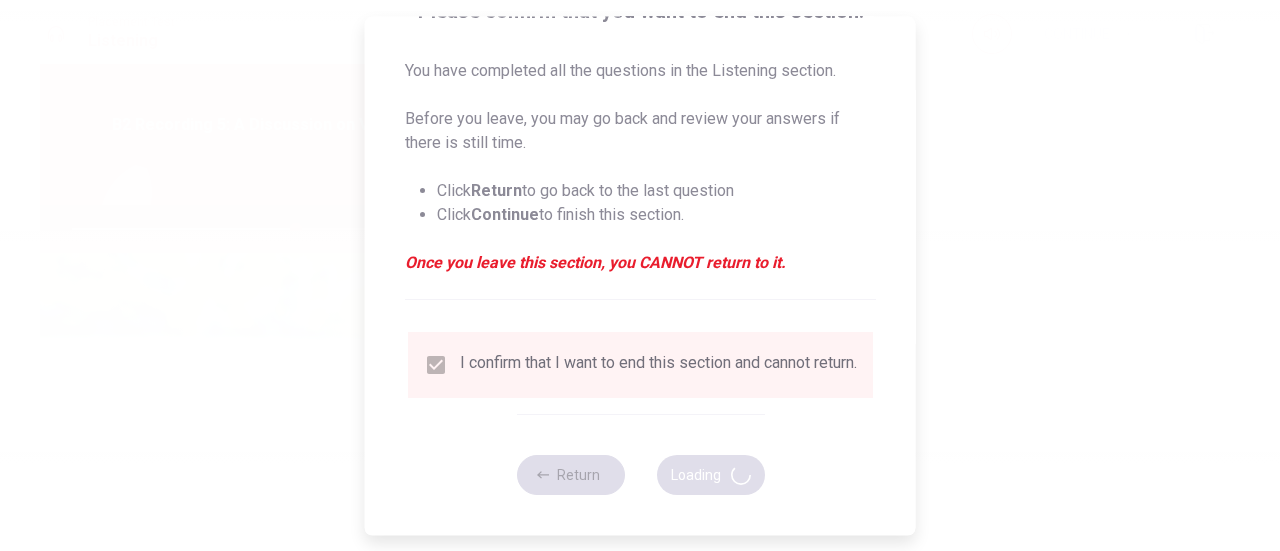 type on "62" 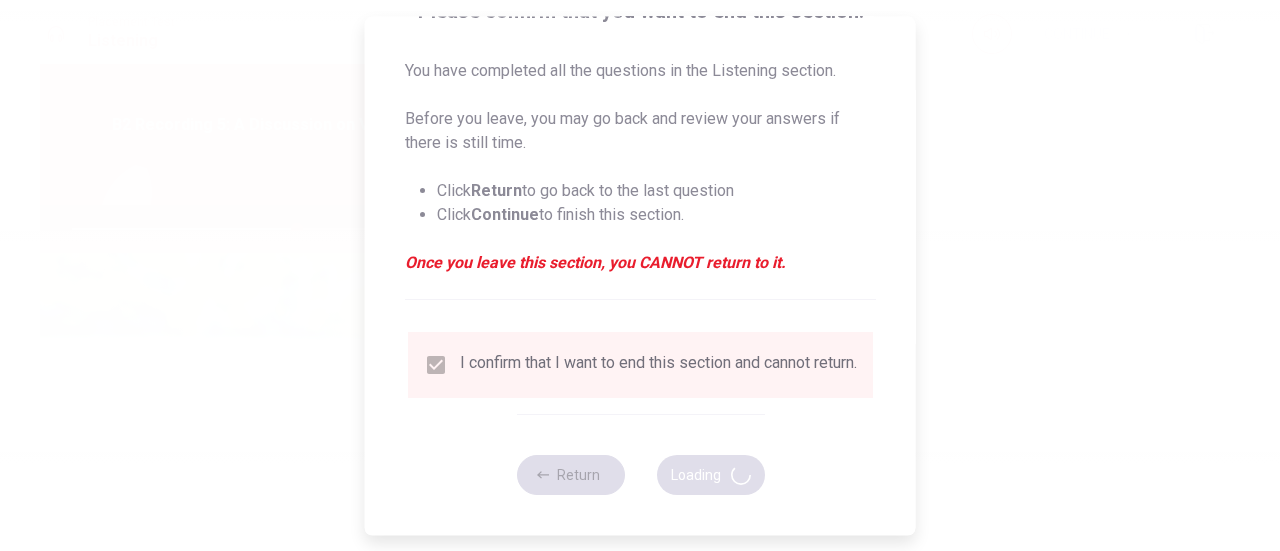 scroll, scrollTop: 0, scrollLeft: 0, axis: both 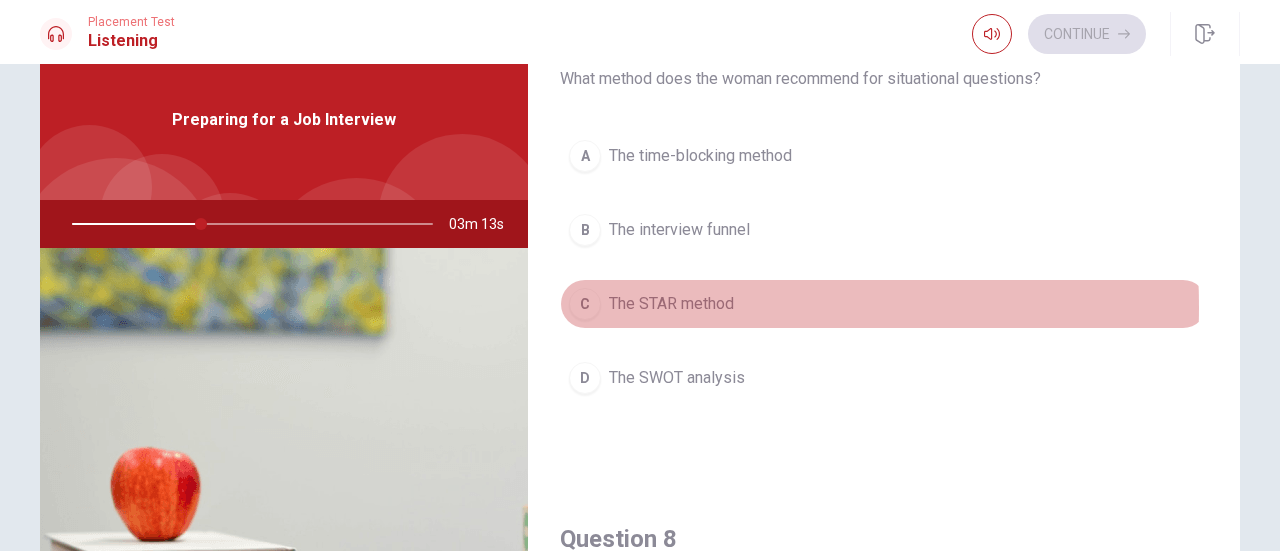 click on "The STAR method" at bounding box center (671, 304) 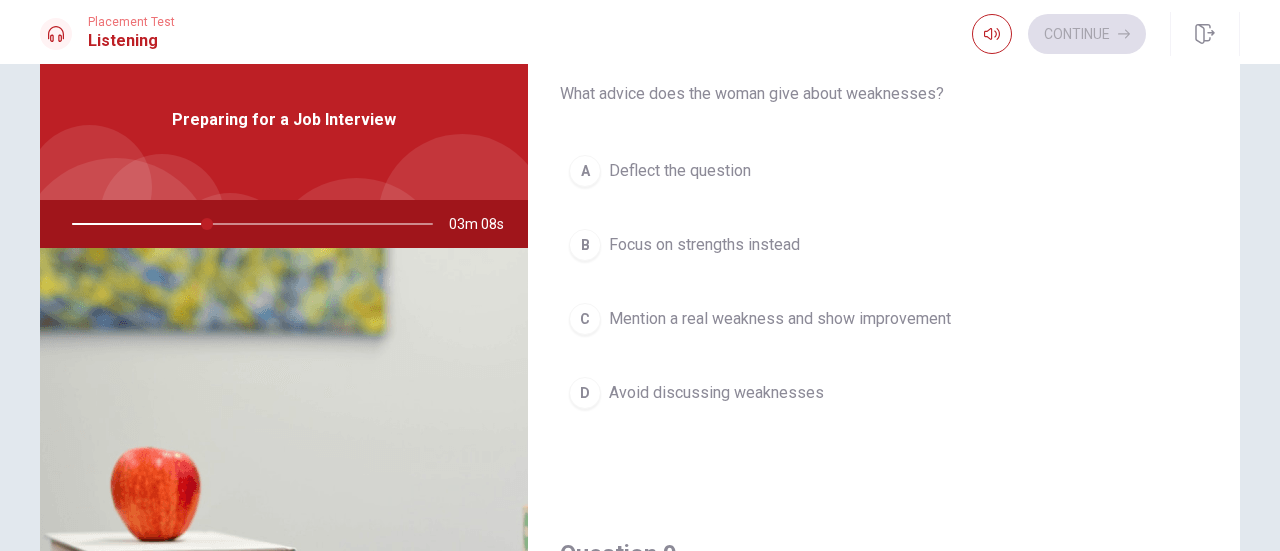 scroll, scrollTop: 1089, scrollLeft: 0, axis: vertical 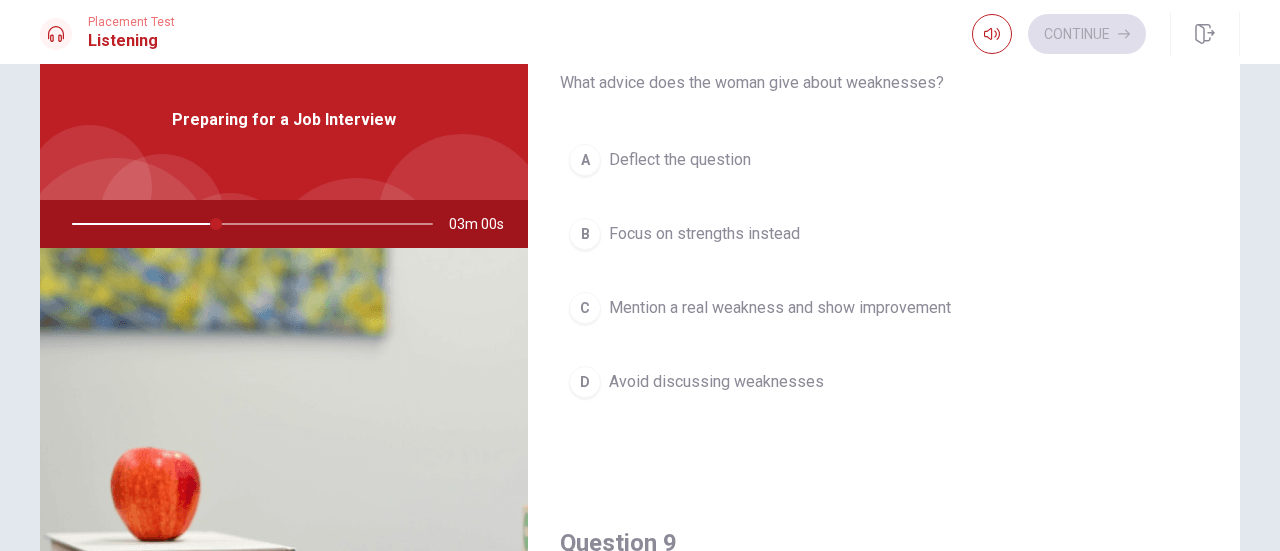 click on "Mention a real weakness and show improvement" at bounding box center [780, 308] 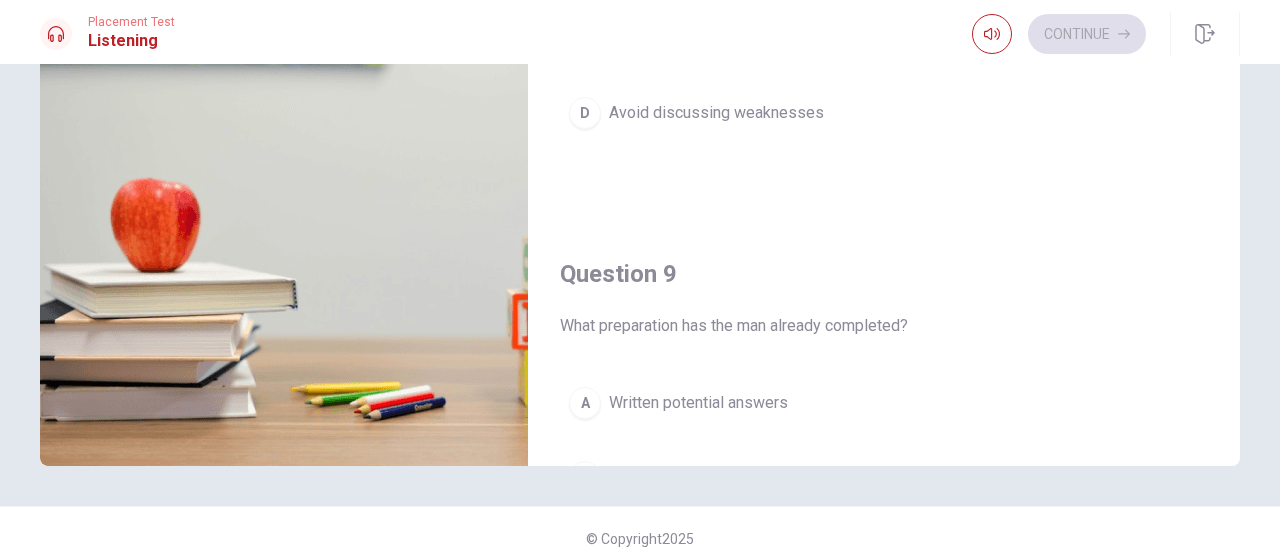 scroll, scrollTop: 340, scrollLeft: 0, axis: vertical 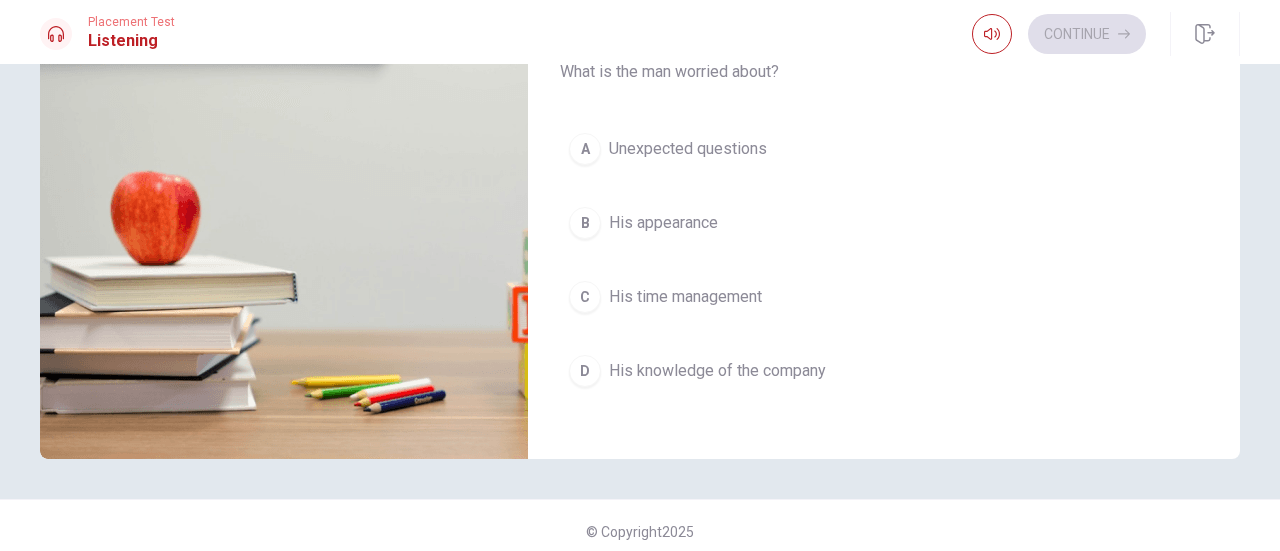 click on "Unexpected questions" at bounding box center (688, 149) 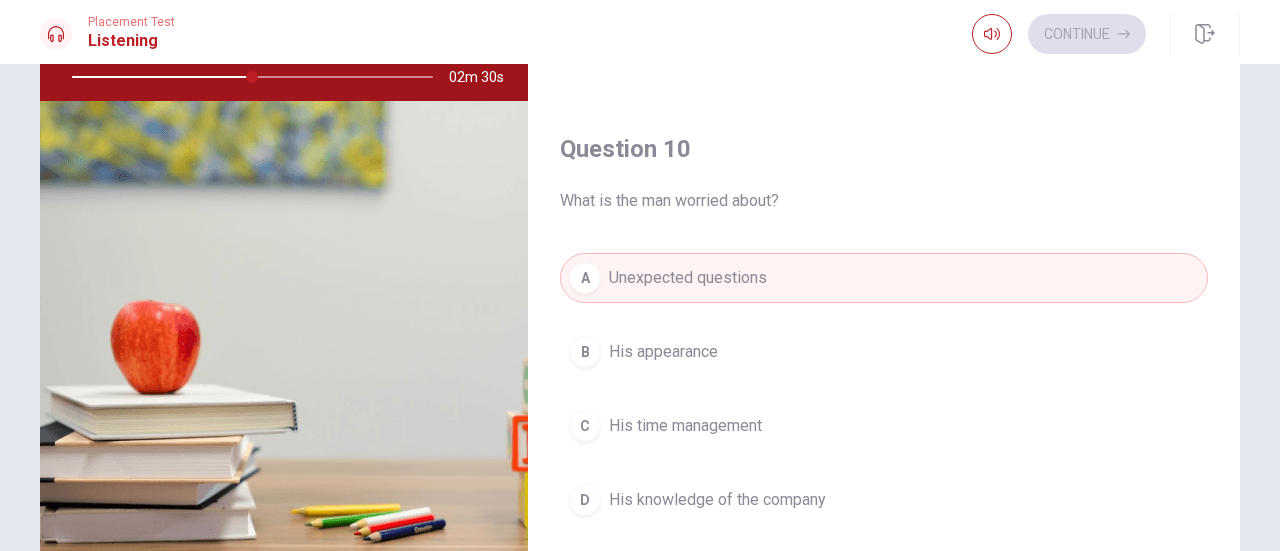 scroll, scrollTop: 203, scrollLeft: 0, axis: vertical 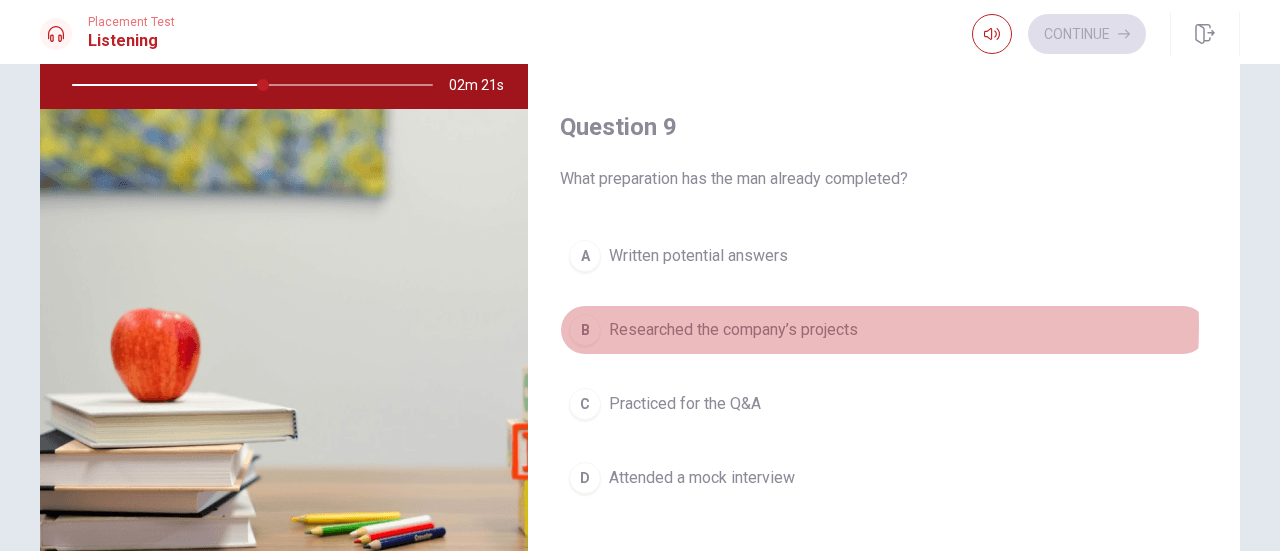 click on "Researched the company’s projects" at bounding box center (733, 330) 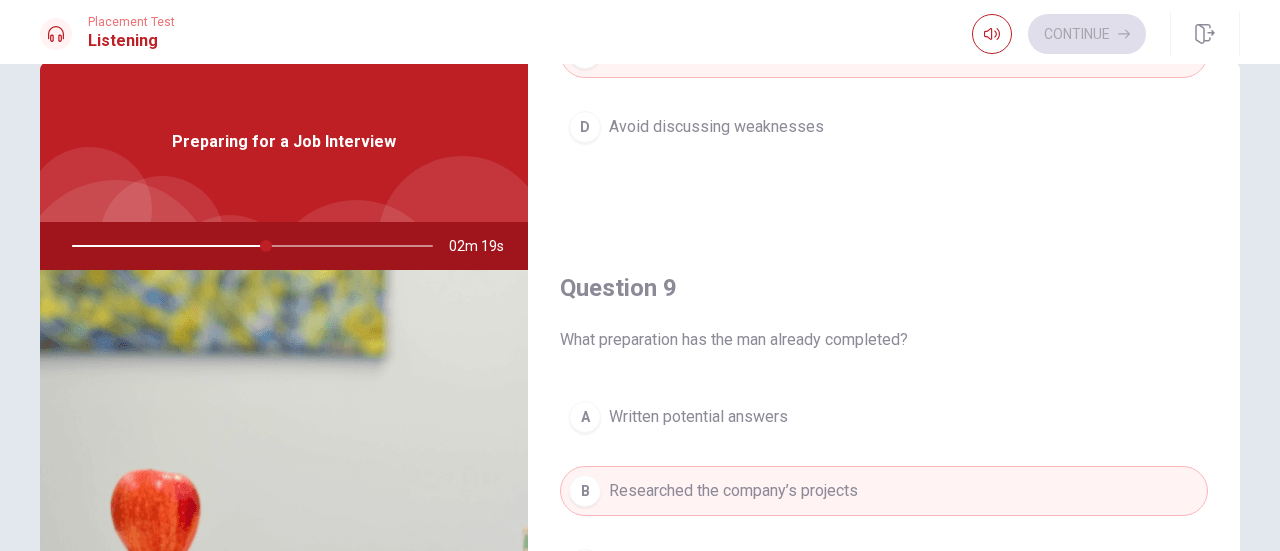 scroll, scrollTop: 0, scrollLeft: 0, axis: both 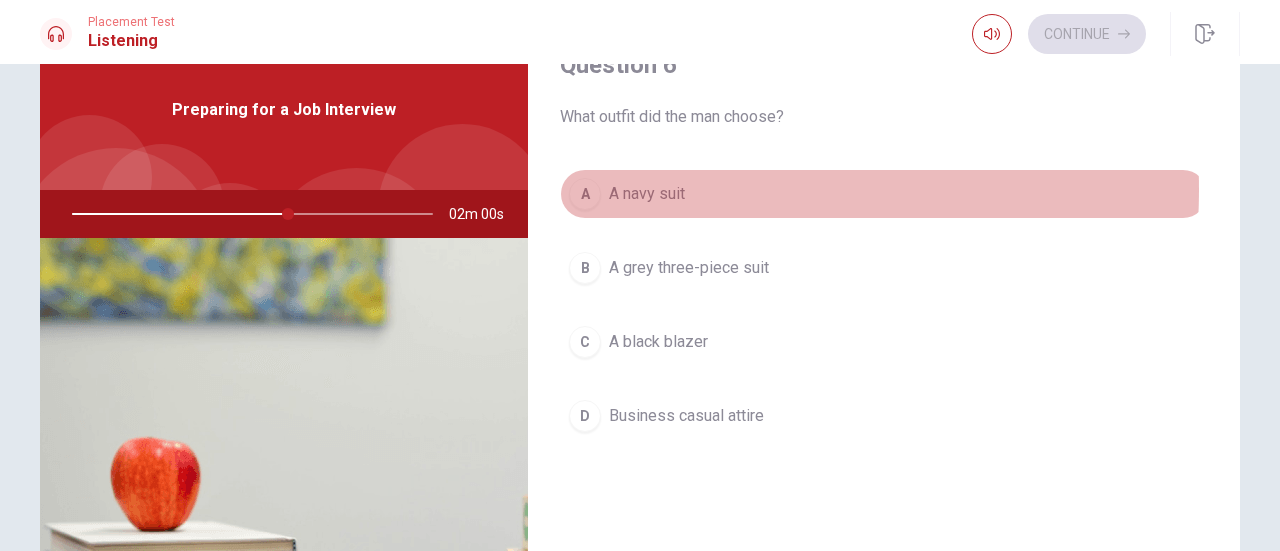 click on "A navy suit" at bounding box center [647, 194] 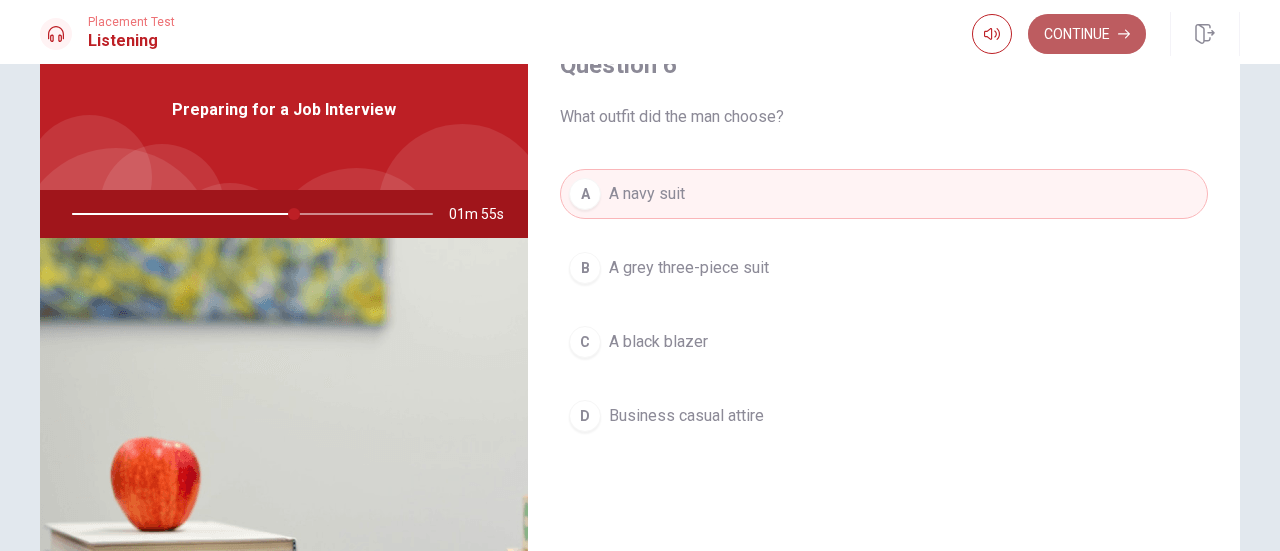 click on "Continue" at bounding box center (1087, 34) 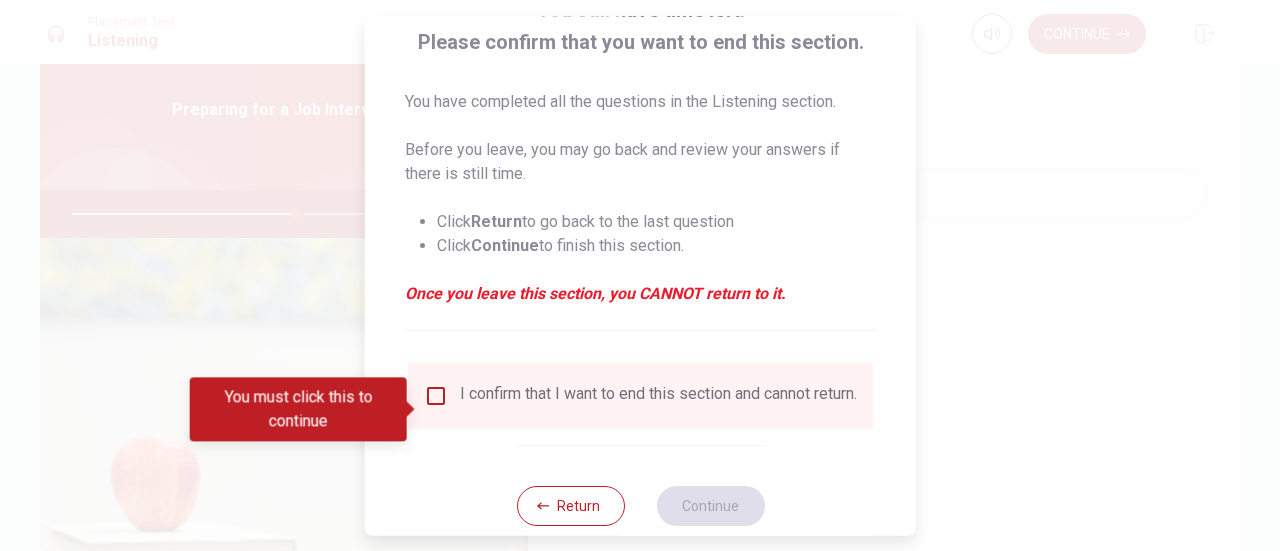 scroll, scrollTop: 195, scrollLeft: 0, axis: vertical 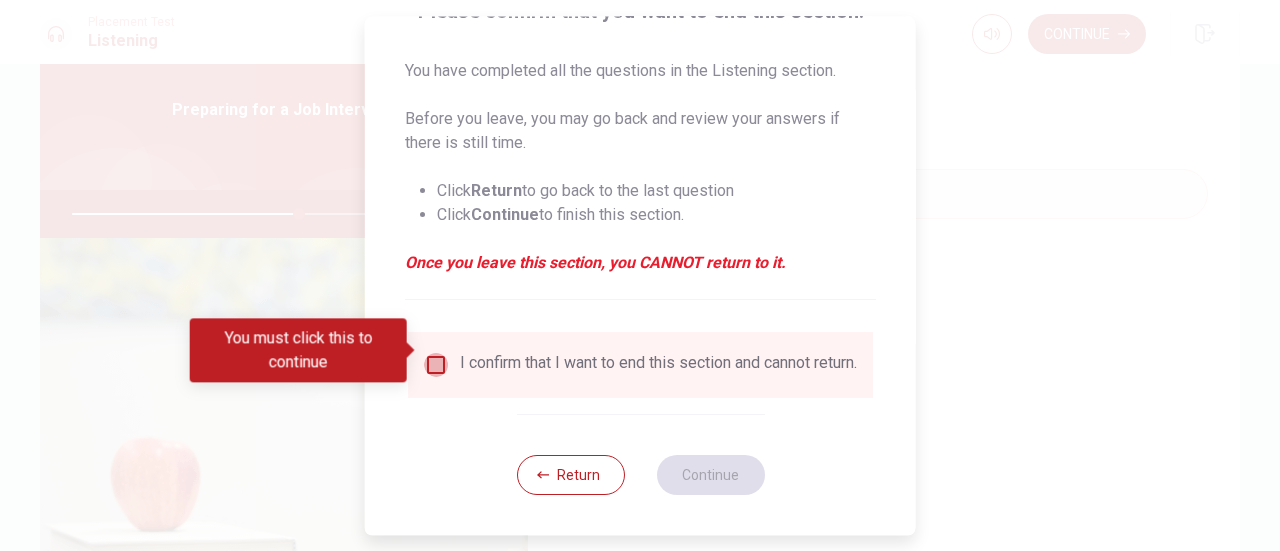 click at bounding box center [436, 365] 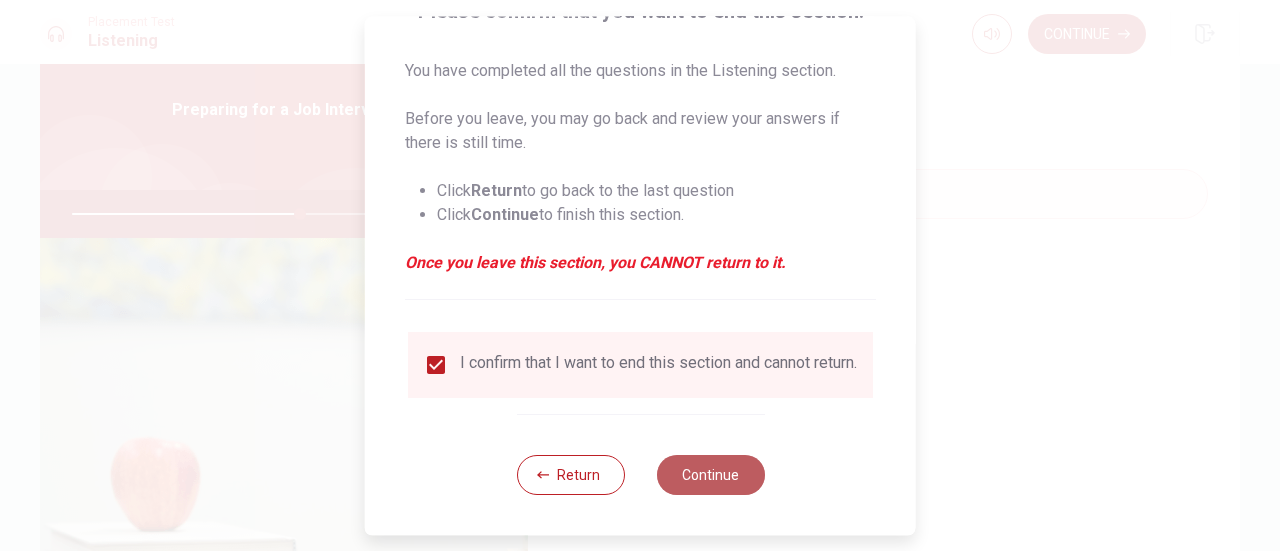 click on "Continue" at bounding box center (710, 475) 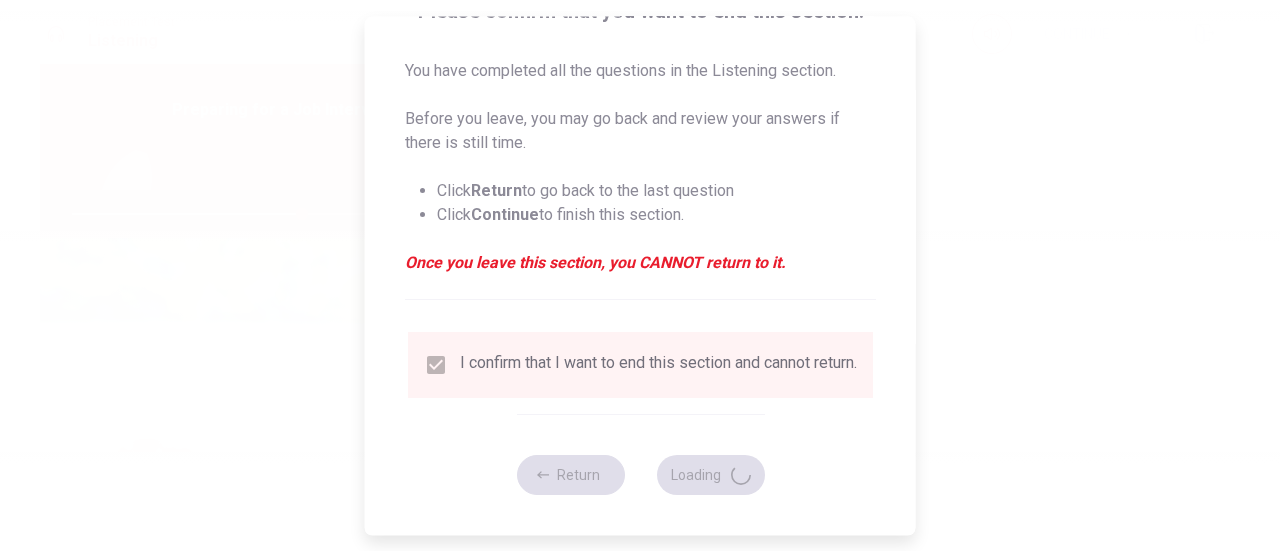 type on "64" 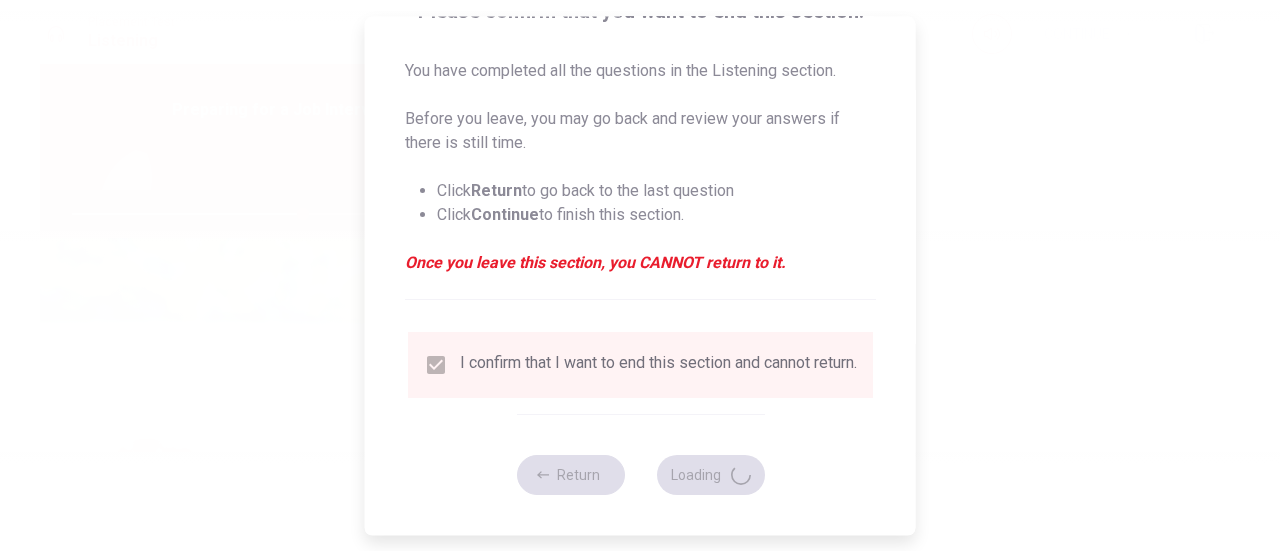 scroll, scrollTop: 0, scrollLeft: 0, axis: both 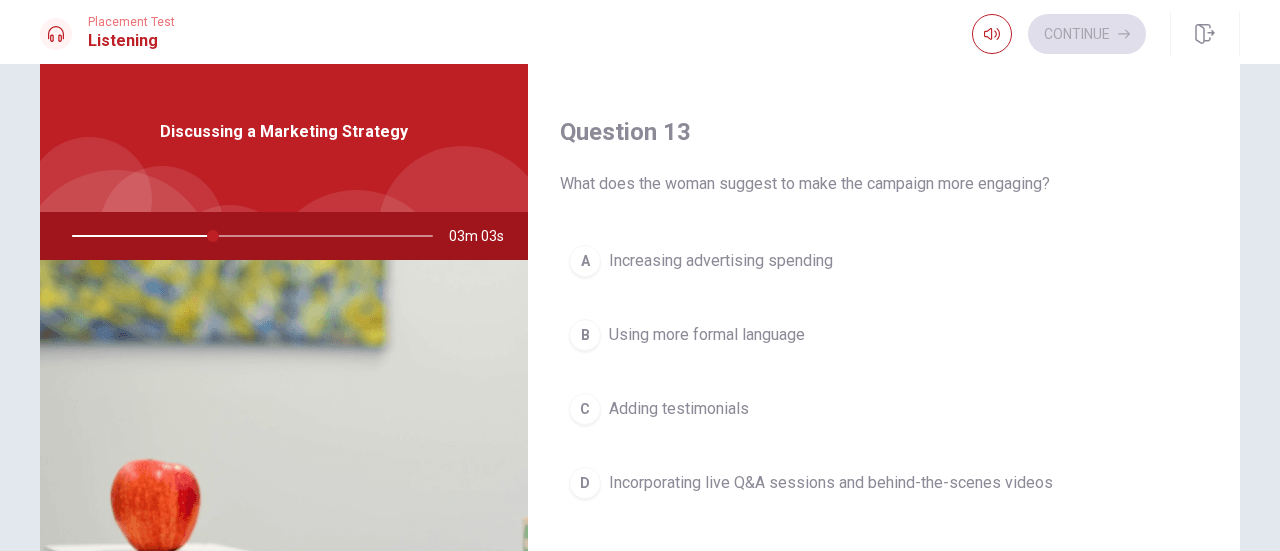 click on "Incorporating live Q&A sessions and behind-the-scenes videos" at bounding box center (831, 483) 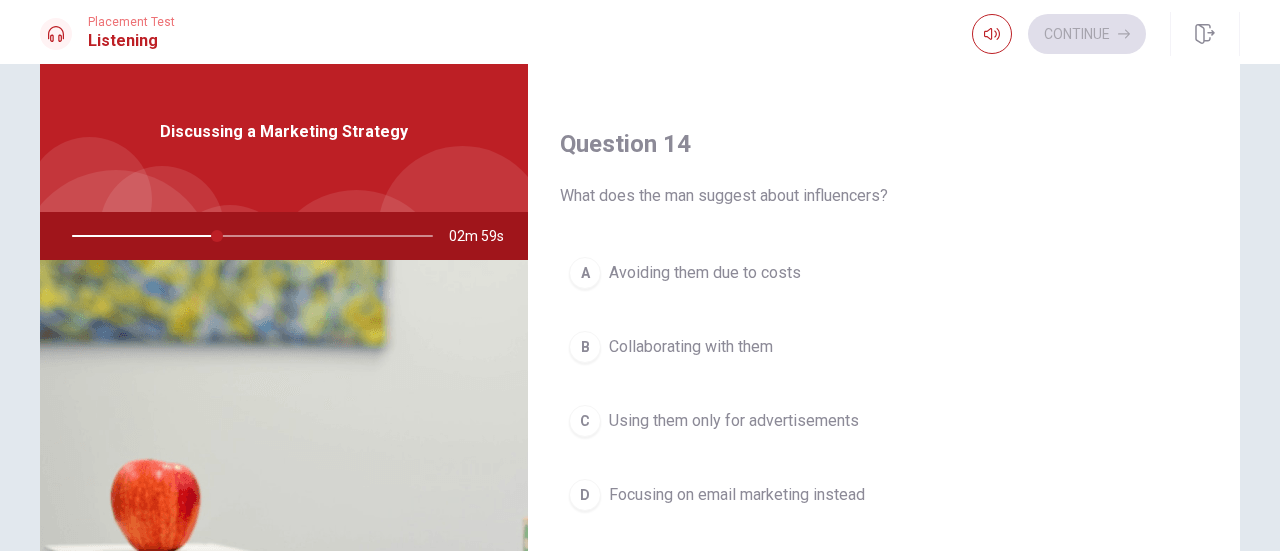 scroll, scrollTop: 1600, scrollLeft: 0, axis: vertical 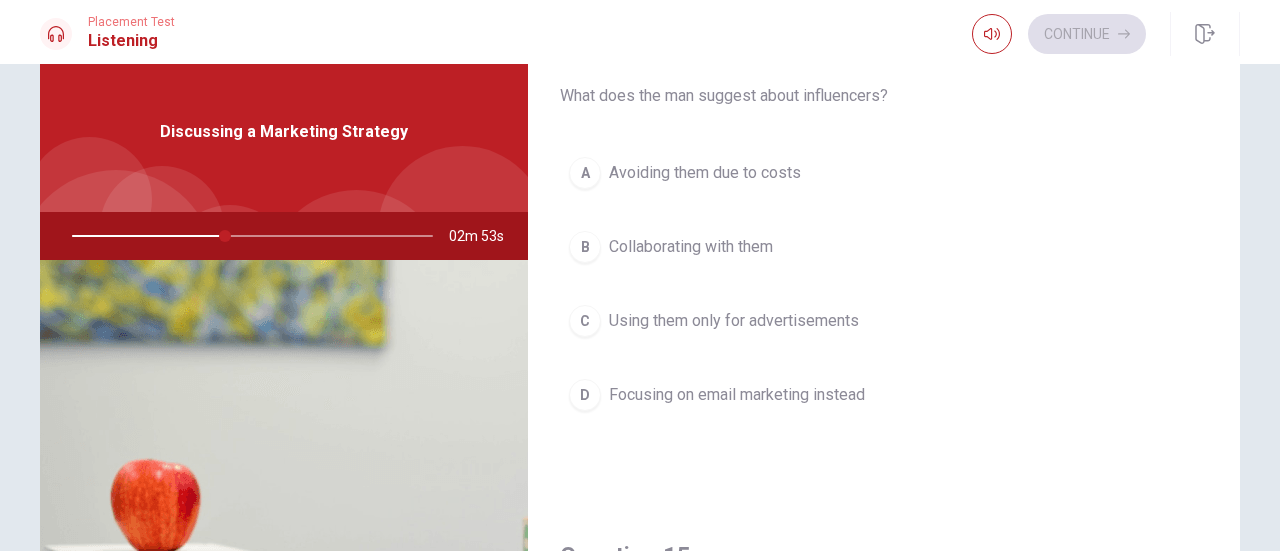 click on "Collaborating with them" at bounding box center [691, 247] 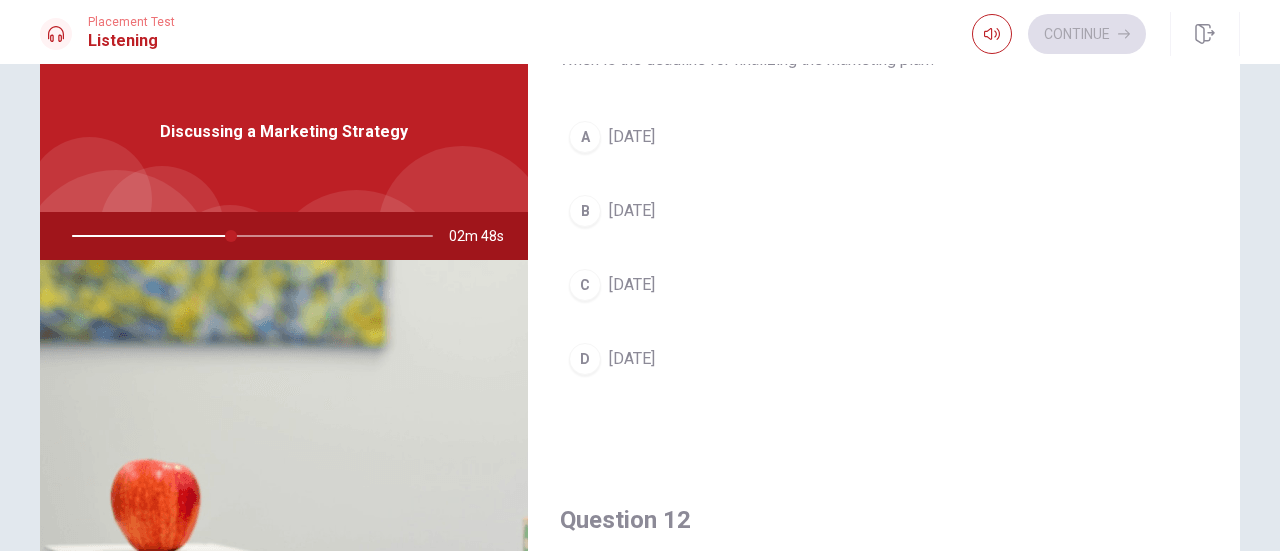 scroll, scrollTop: 0, scrollLeft: 0, axis: both 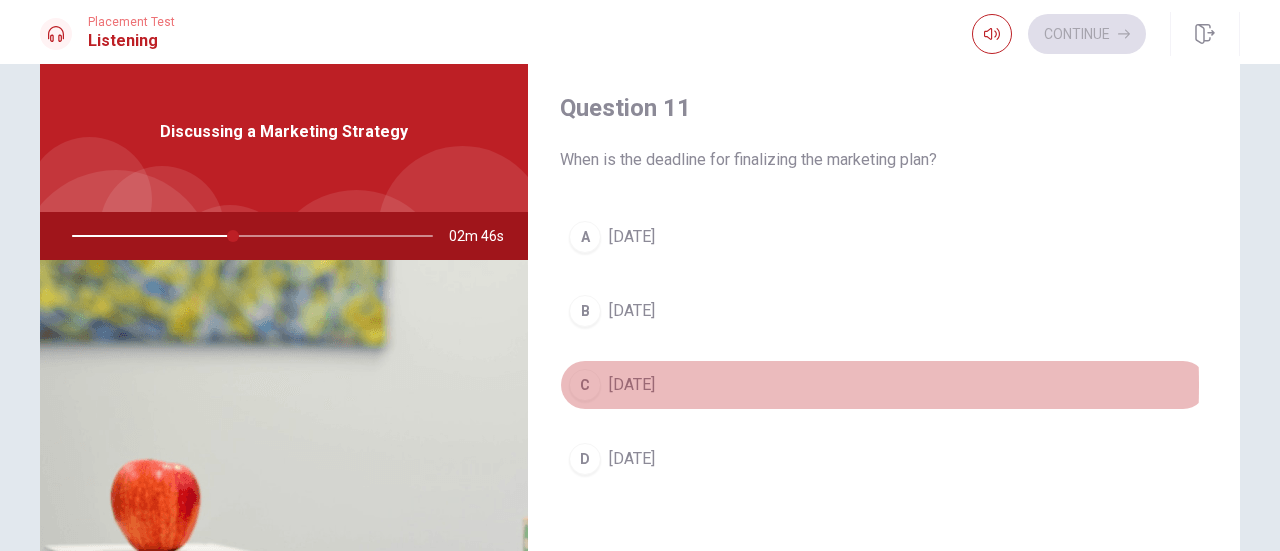 click on "[DATE]" at bounding box center (632, 385) 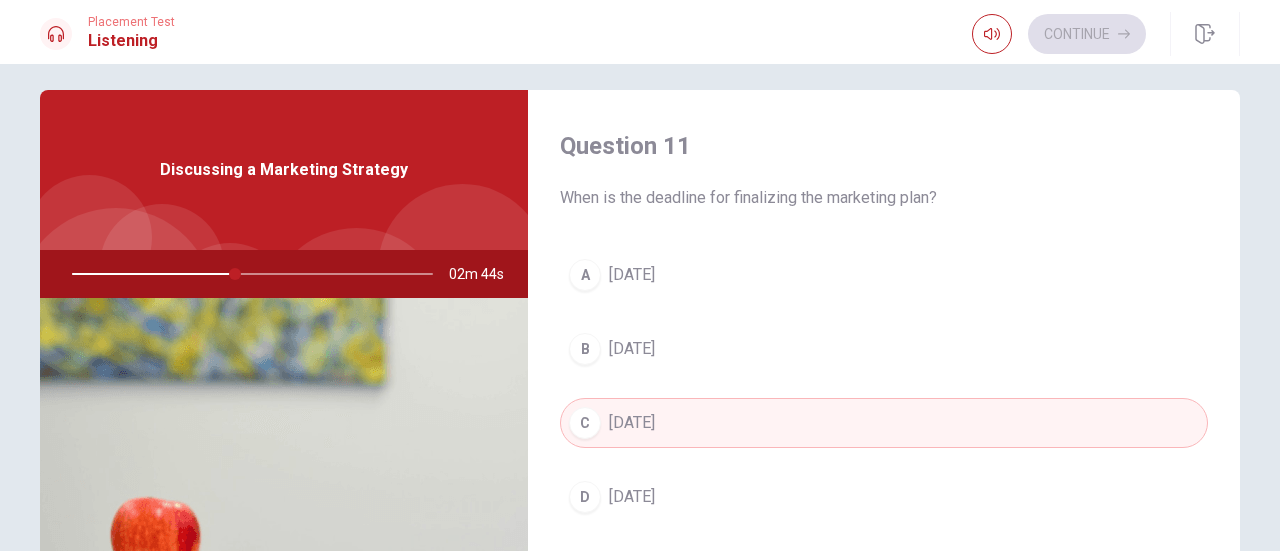 scroll, scrollTop: 0, scrollLeft: 0, axis: both 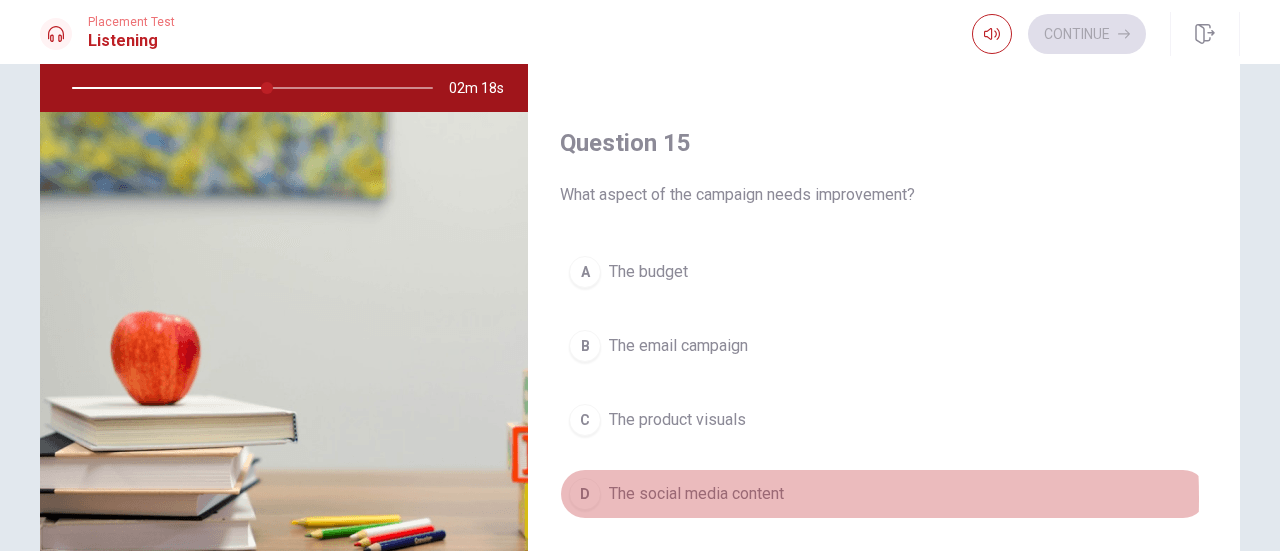 click on "The social media content" at bounding box center [696, 494] 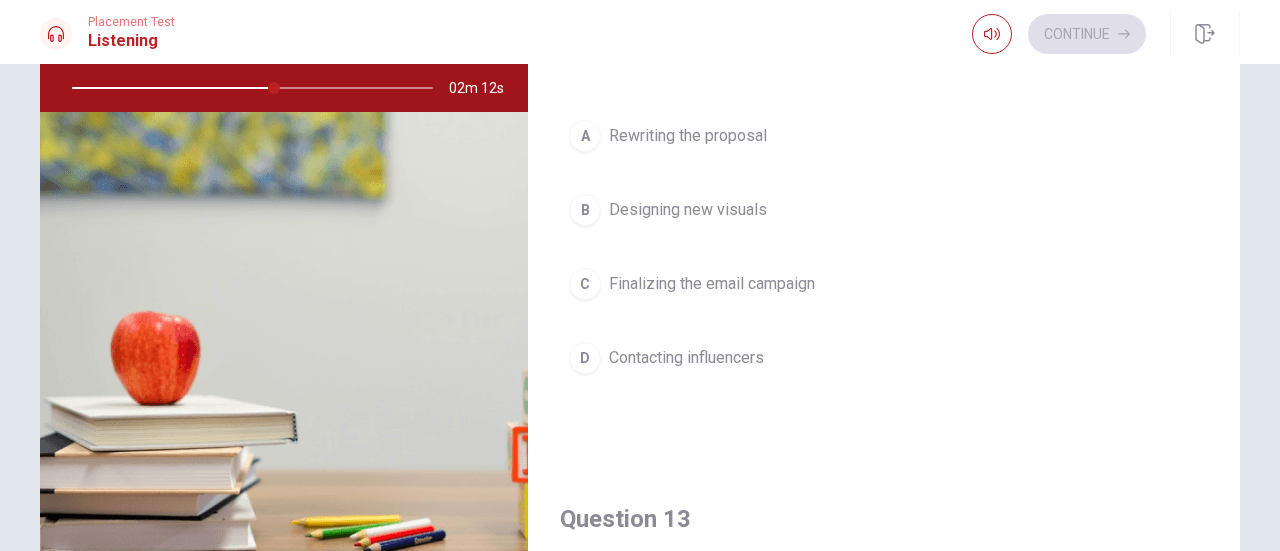 scroll, scrollTop: 365, scrollLeft: 0, axis: vertical 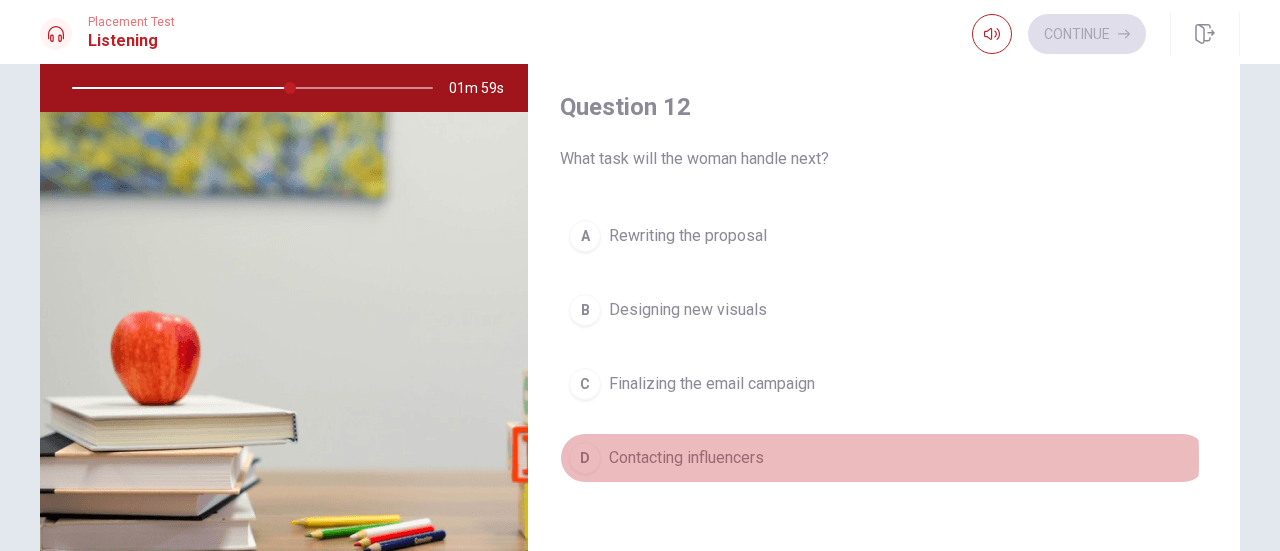 click on "Contacting influencers" at bounding box center (686, 458) 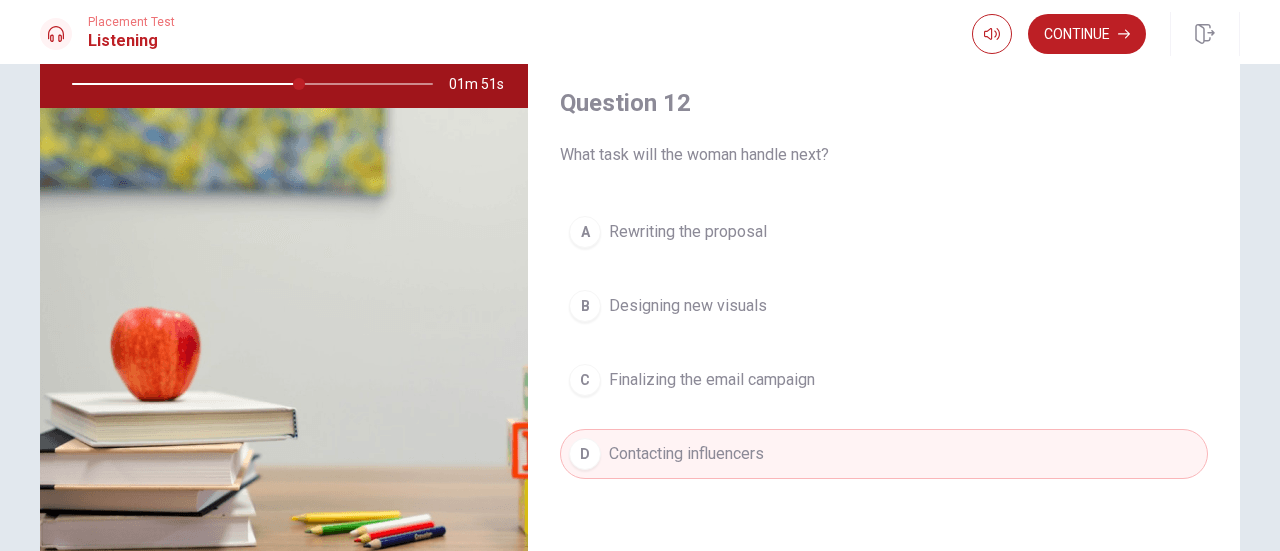 scroll, scrollTop: 191, scrollLeft: 0, axis: vertical 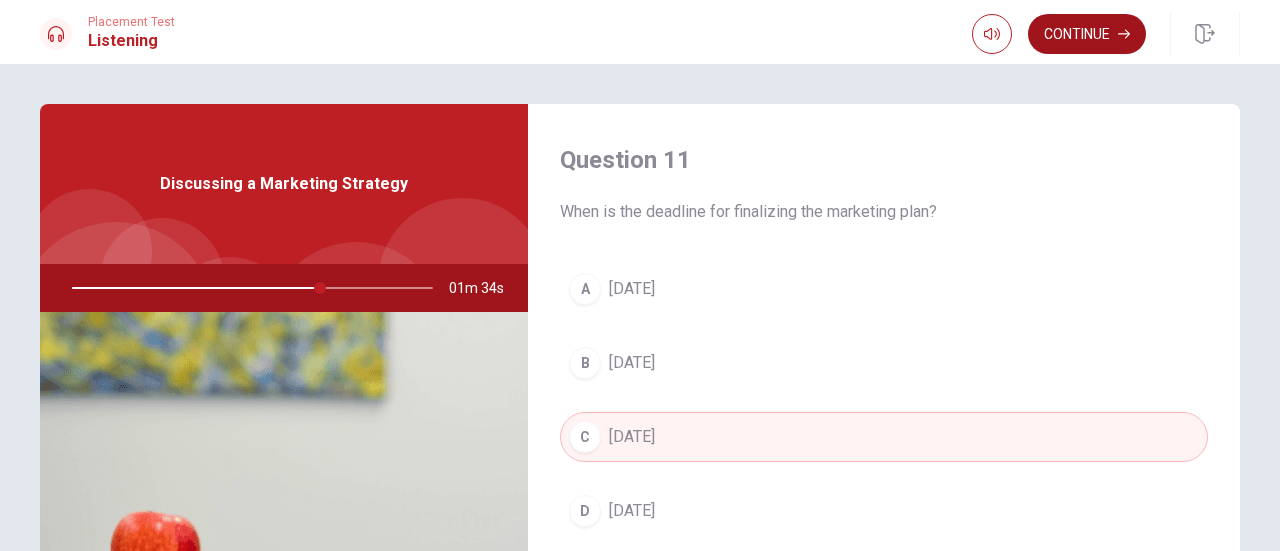 click on "Continue" at bounding box center [1087, 34] 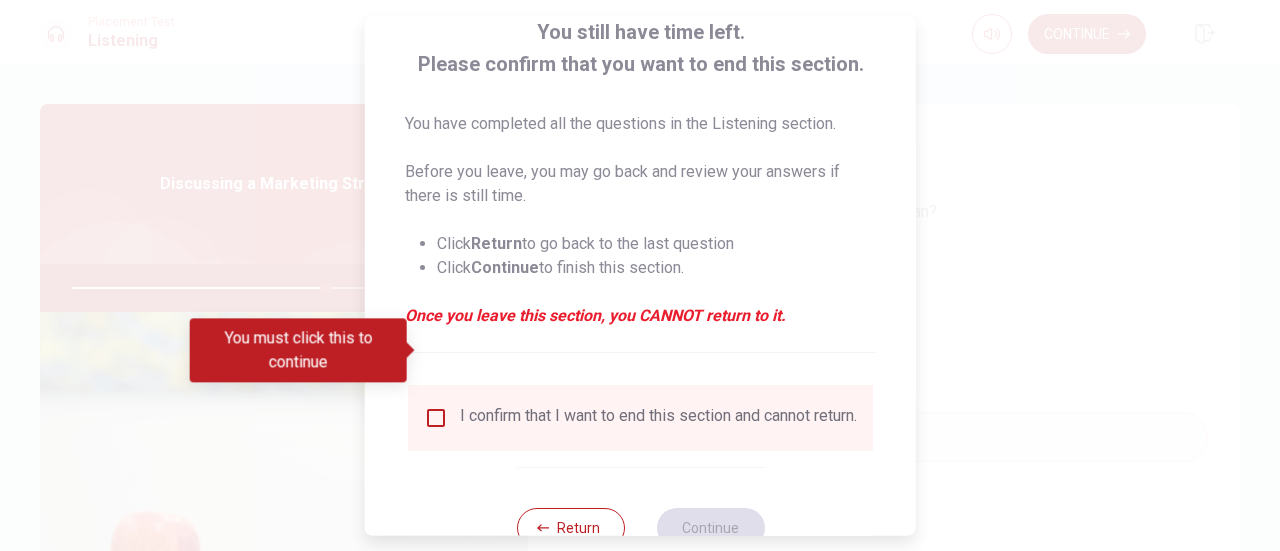 scroll, scrollTop: 195, scrollLeft: 0, axis: vertical 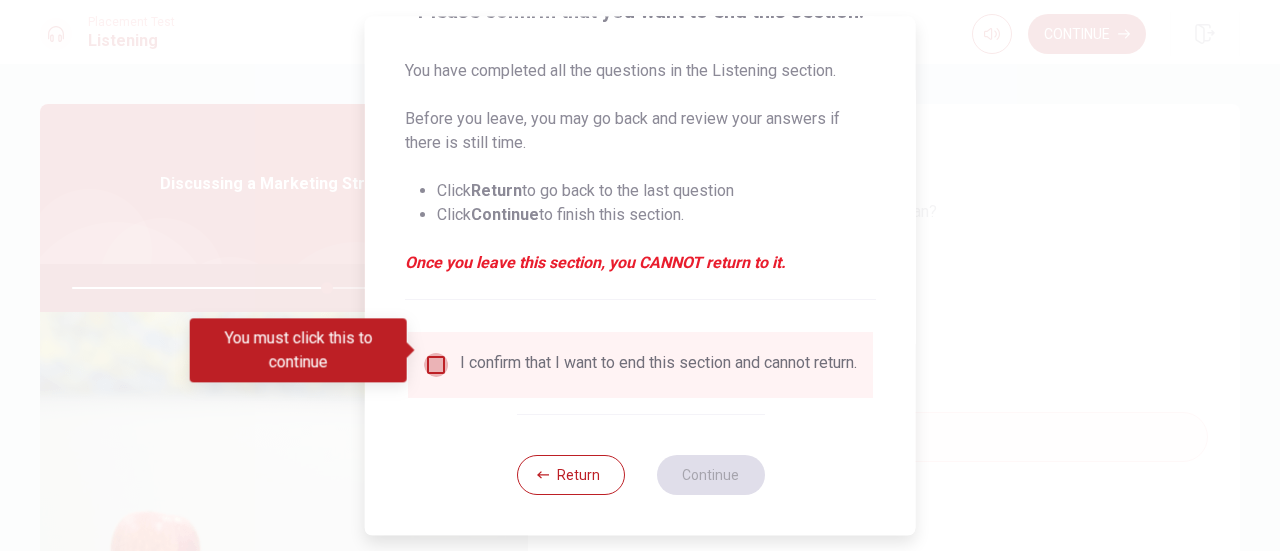 click at bounding box center [436, 365] 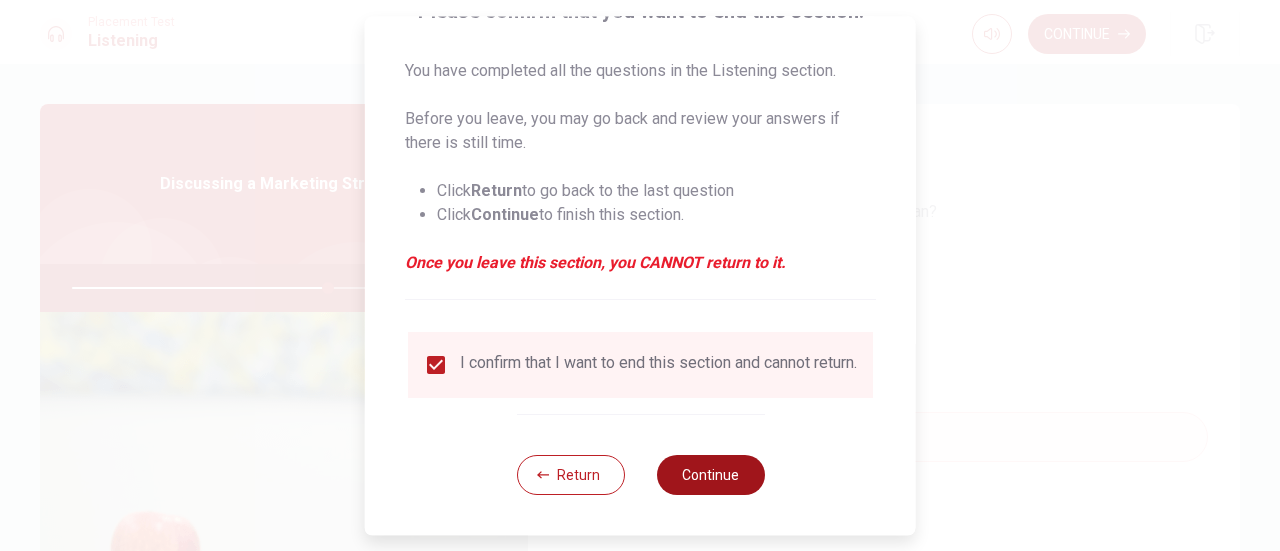 click on "Continue" at bounding box center (710, 475) 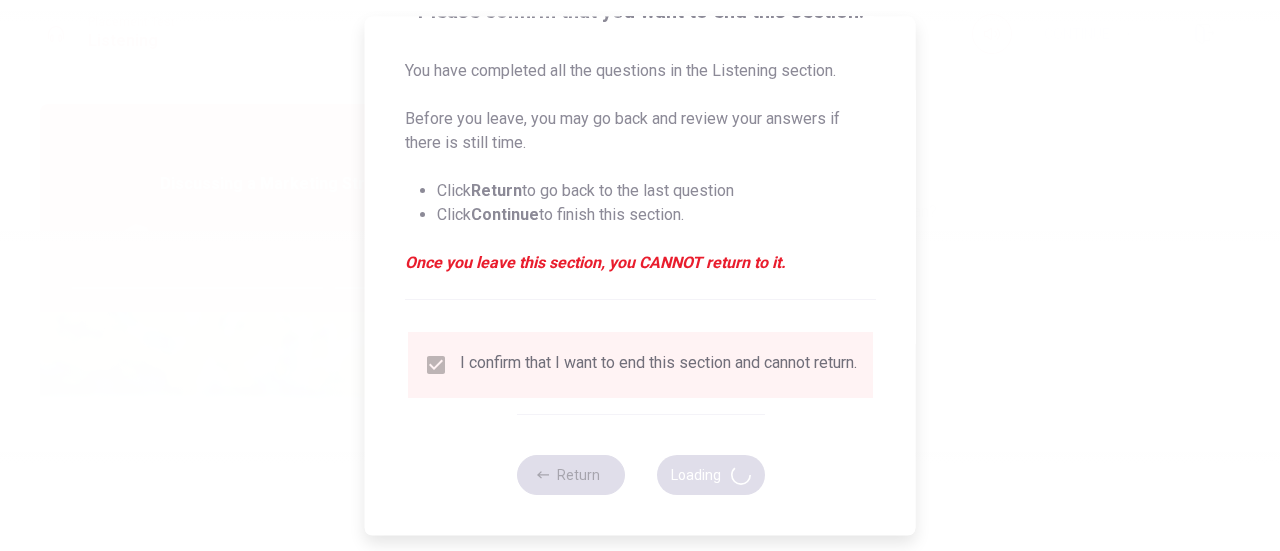 type on "72" 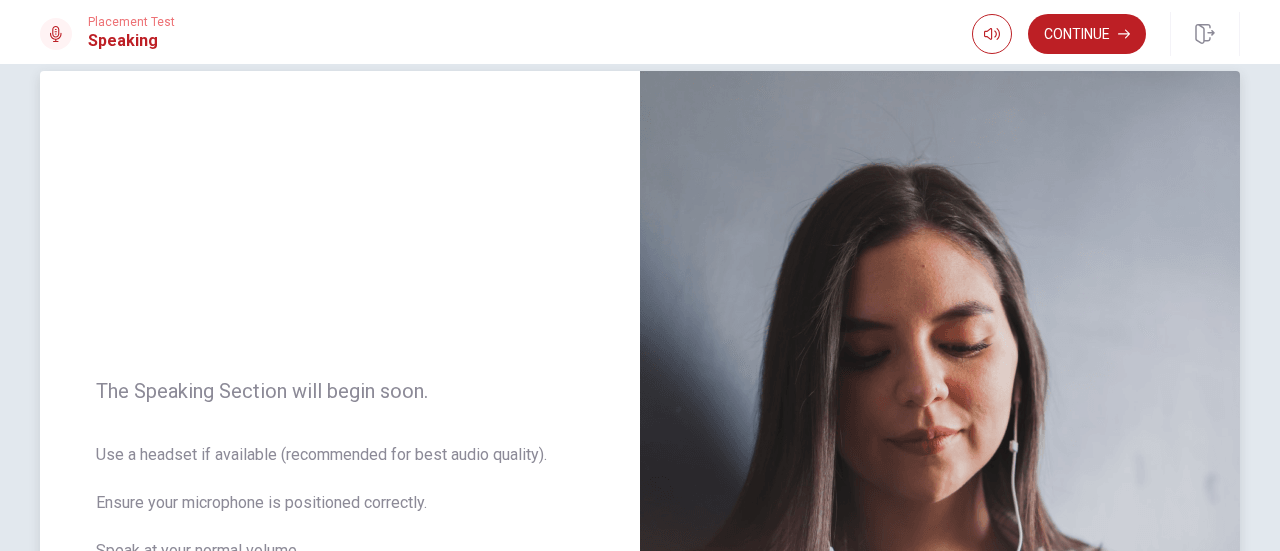 scroll, scrollTop: 29, scrollLeft: 0, axis: vertical 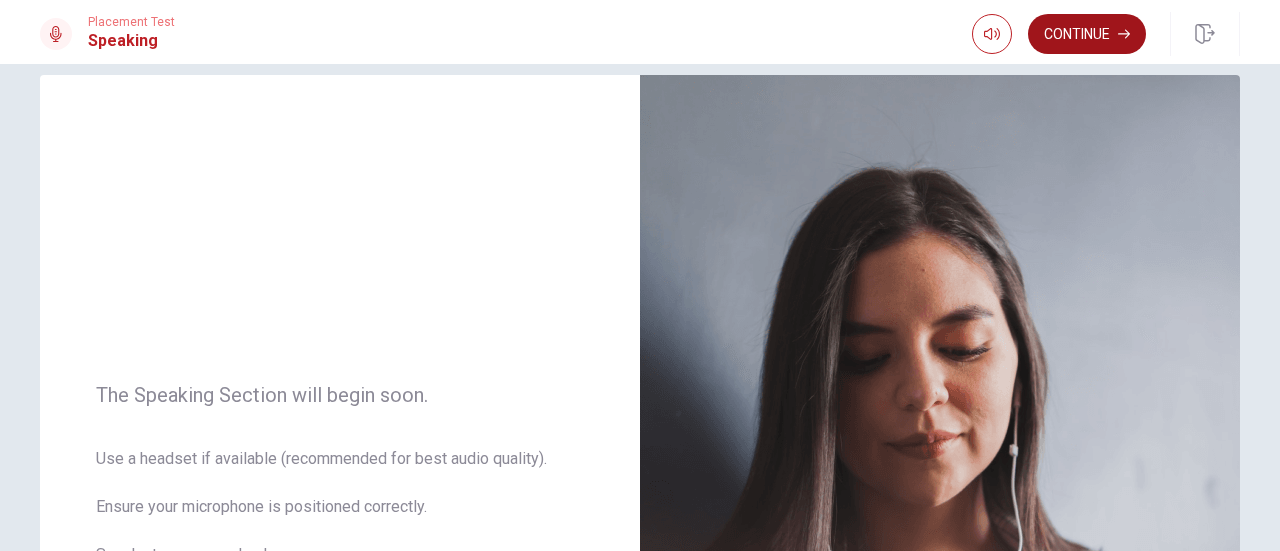 click on "Continue" at bounding box center (1087, 34) 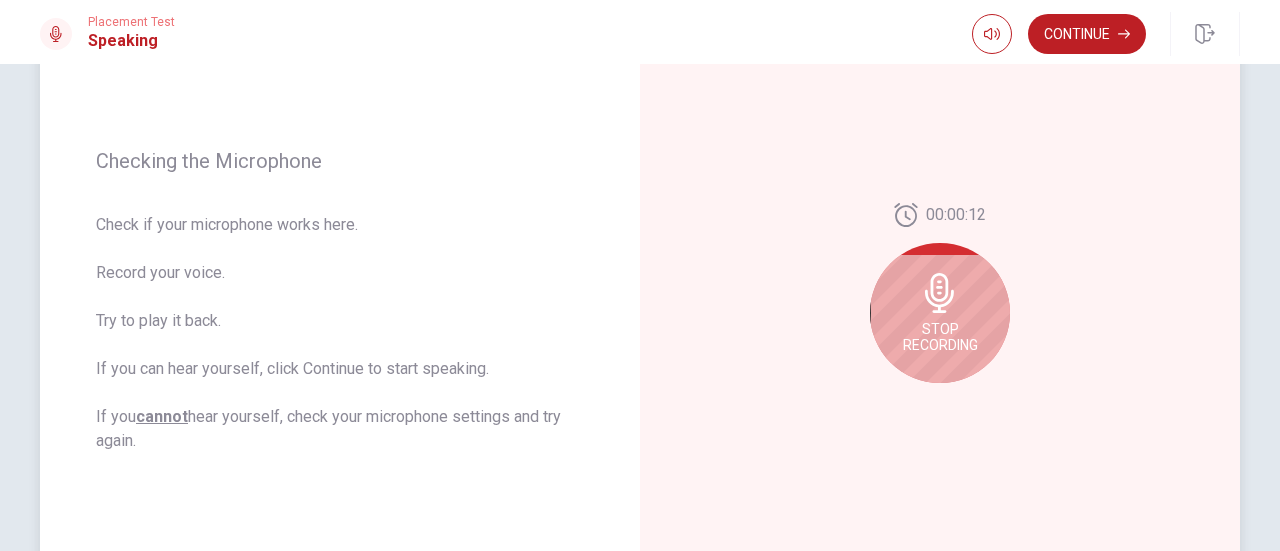 scroll, scrollTop: 229, scrollLeft: 0, axis: vertical 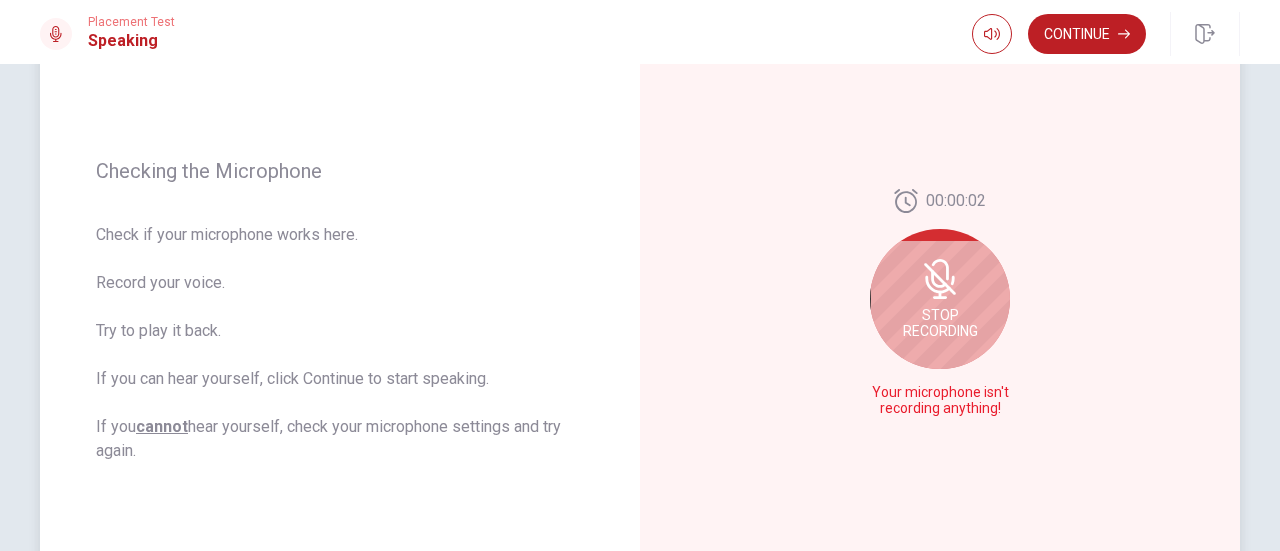 click on "Stop   Recording" at bounding box center (940, 299) 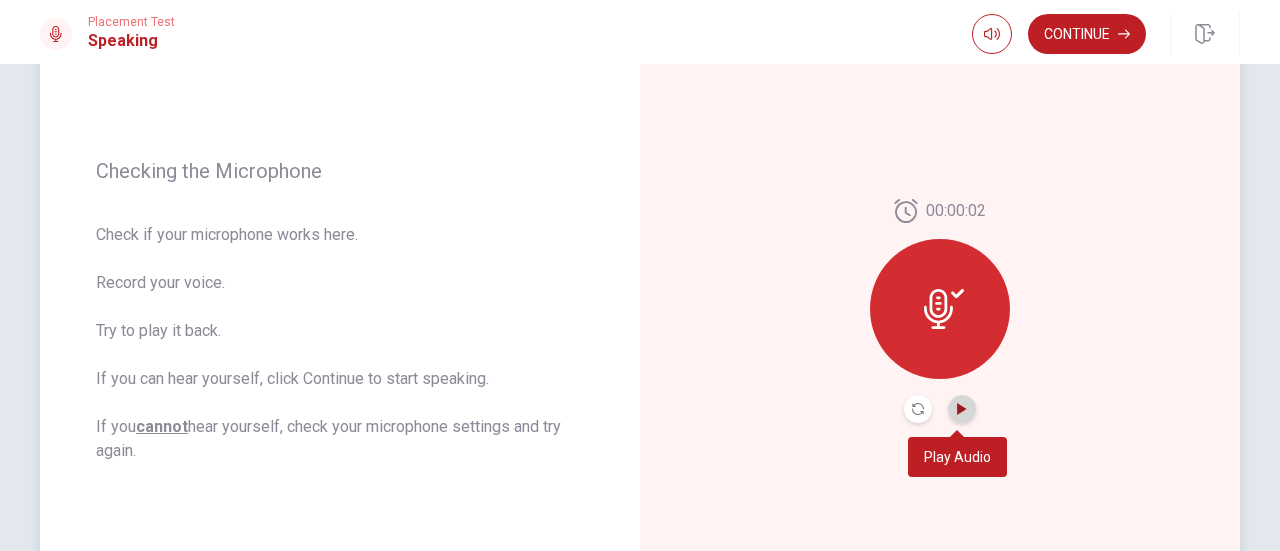 click 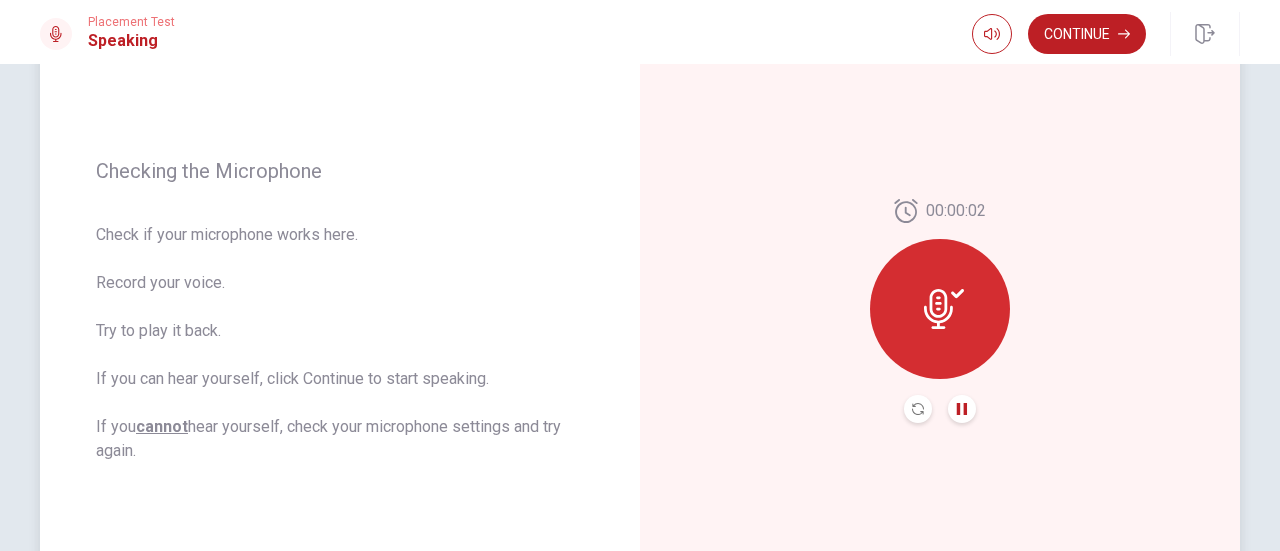 click 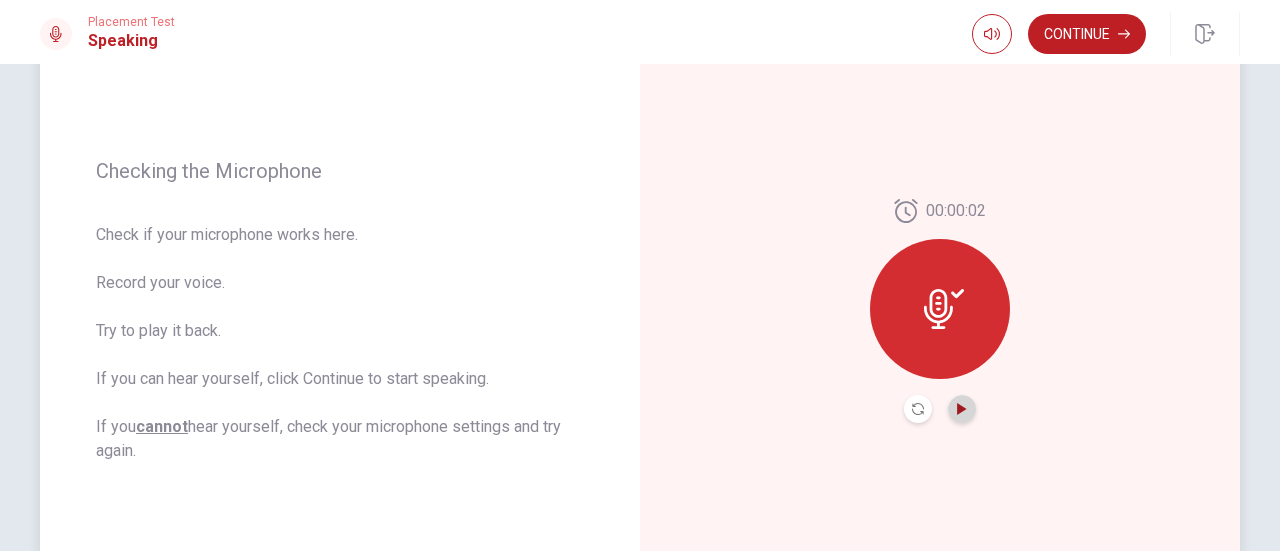 click 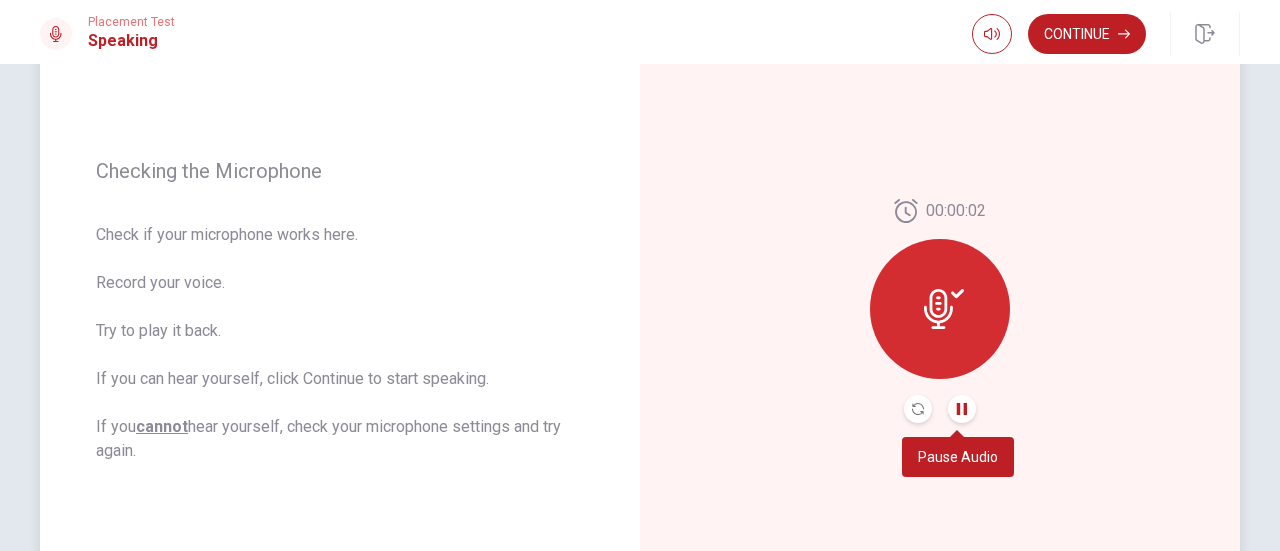 click 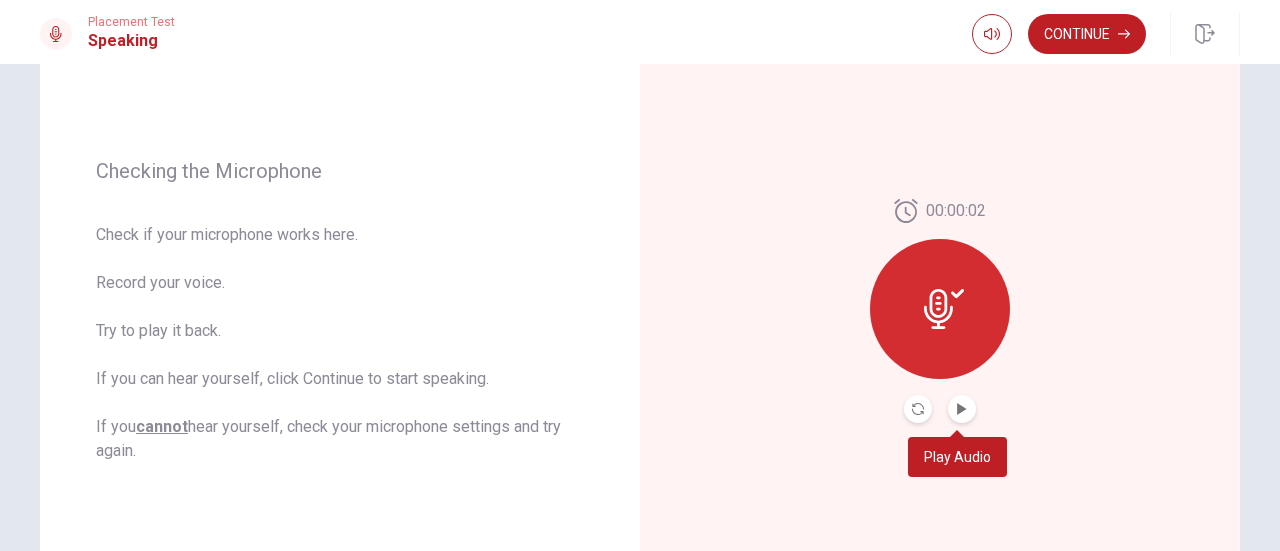 click on "This site uses cookies, as explained in our  Privacy Policy . If you agree to the use of cookies, please click the Accept button and continue to browse our site.   Privacy Policy Accept Placement Test   Speaking Continue Continue Checking the Microphone Check if your microphone works here.
Record your voice.
Try to play it back.
If you can hear yourself, click Continue to start speaking.
If you  cannot  hear yourself, check your microphone settings and try again. 00:00:02 © Copyright  2025 Going somewhere? You are not allowed to open other tabs/pages or switch windows during a test. Doing this will be reported as cheating to the Administrators. Are you sure you want to leave this page? Please continue until you finish your test. It looks like there is a problem with your internet connection. You have 10 minutes to reconnect. 00:00 Click to reconnect WARNING:  If you lose connection for more than 10 minute(s), you will need to contact us for another exam. You’ve run out of time. Your time is up." at bounding box center (640, 275) 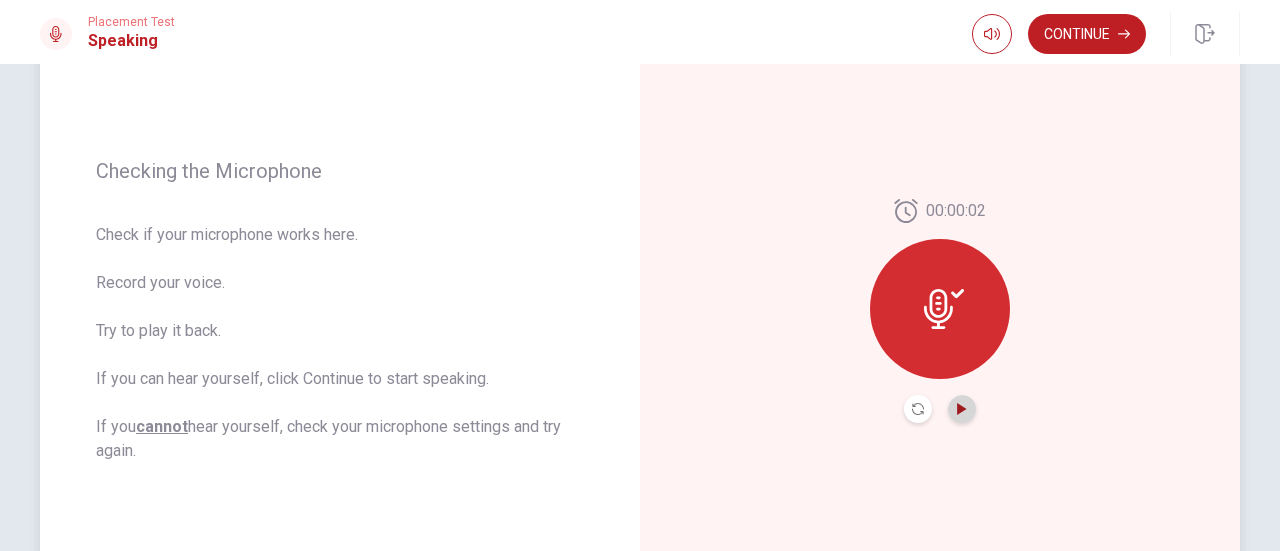 click 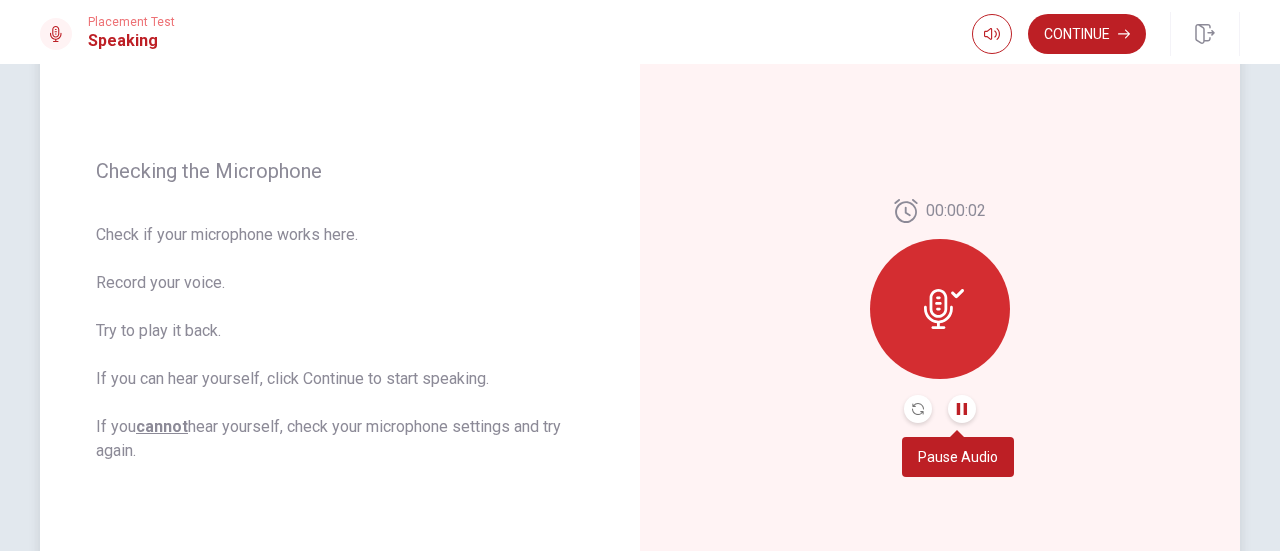 click 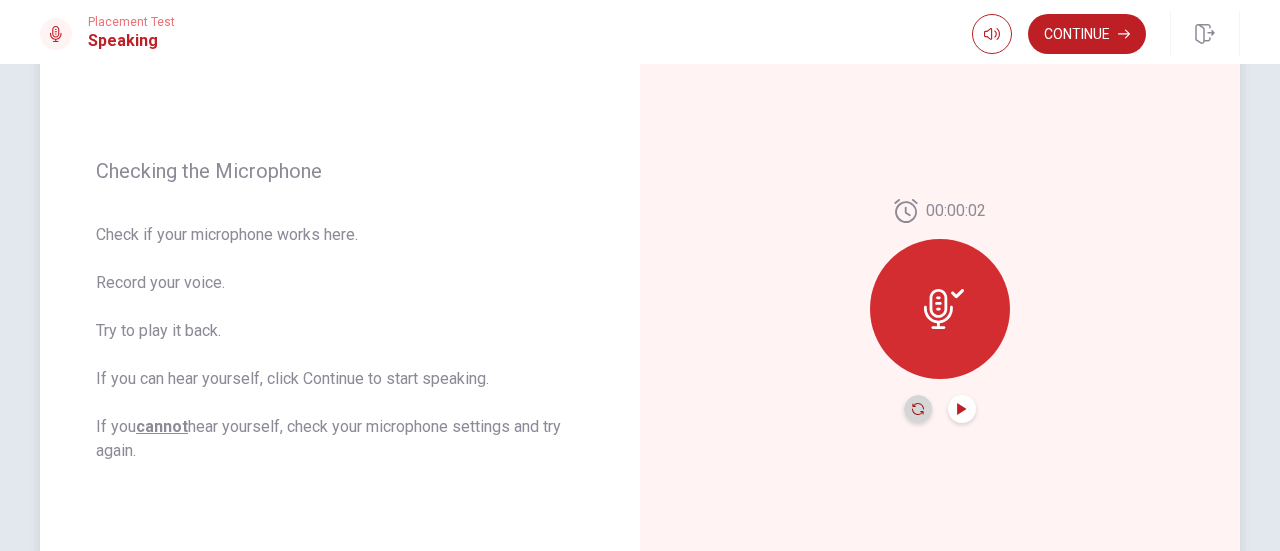 click 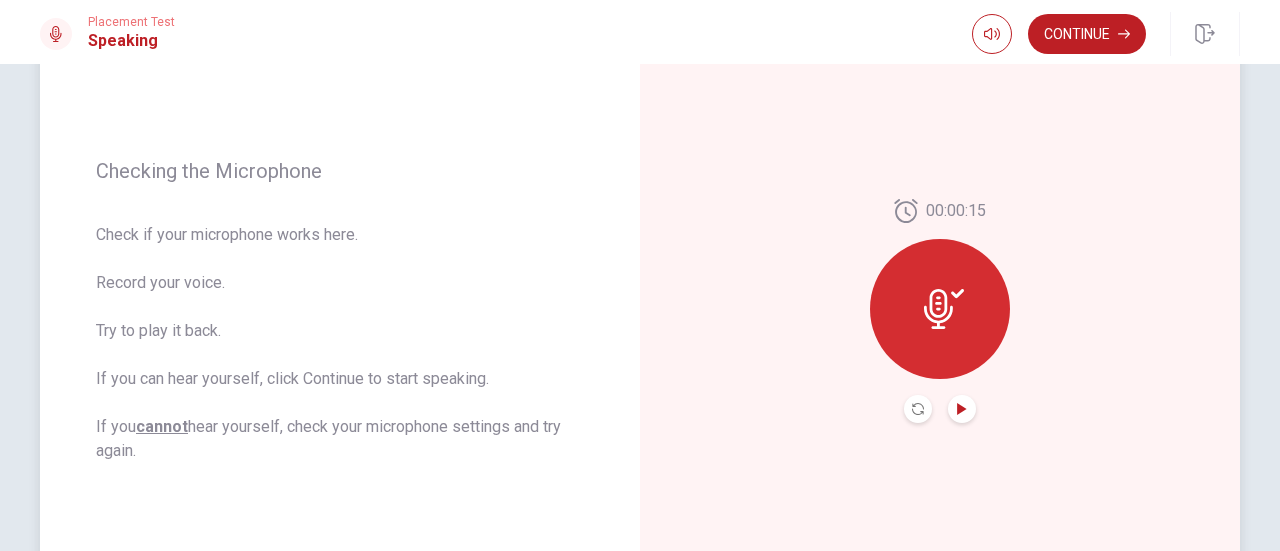click 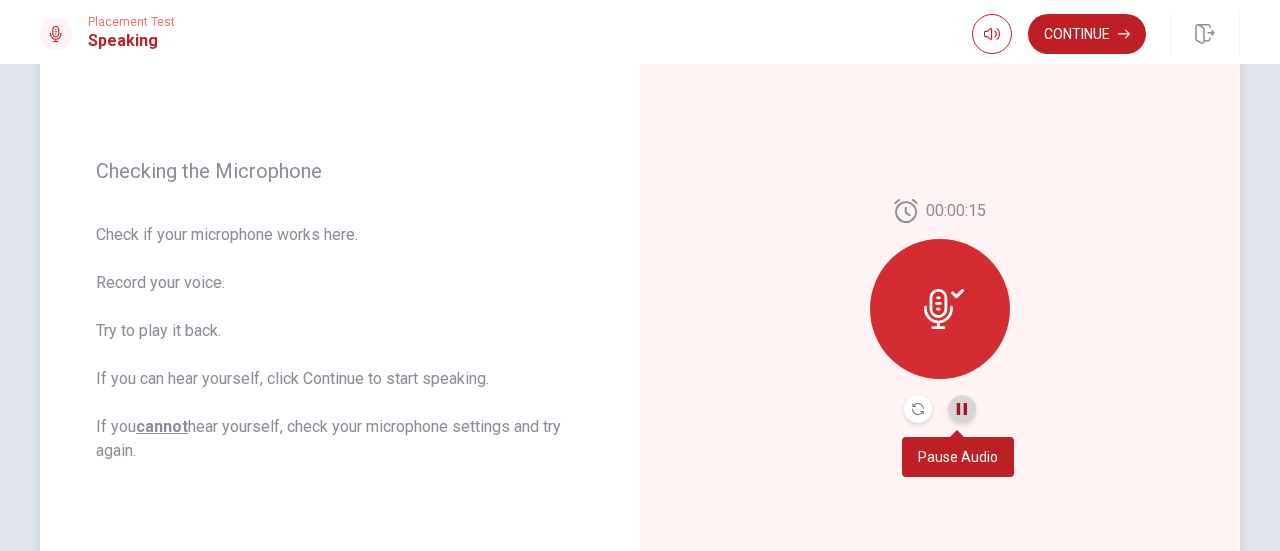 click 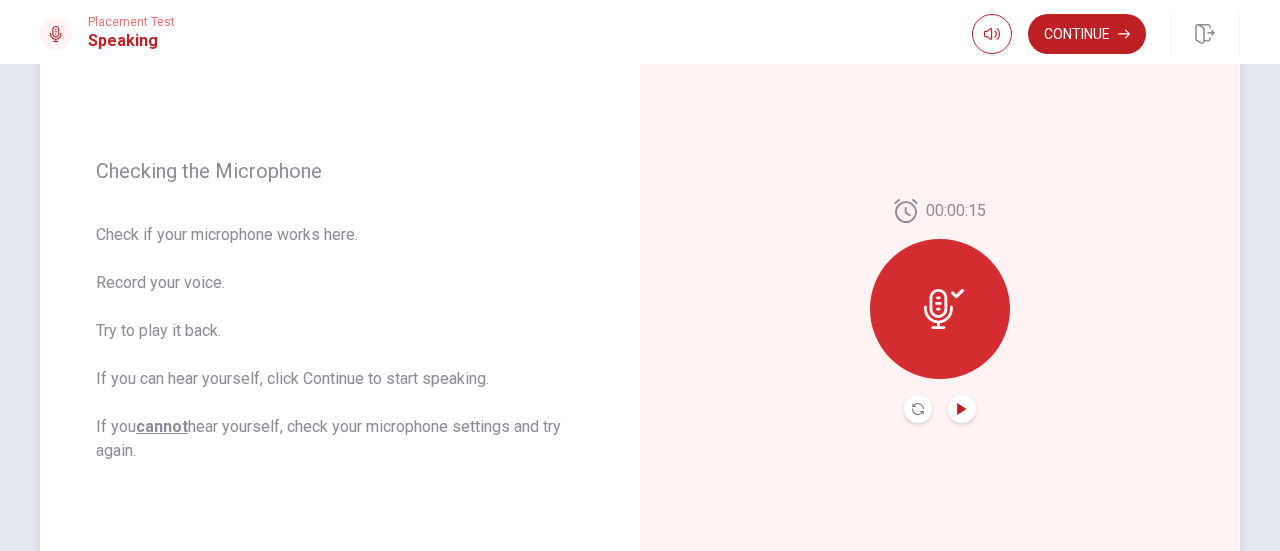 click 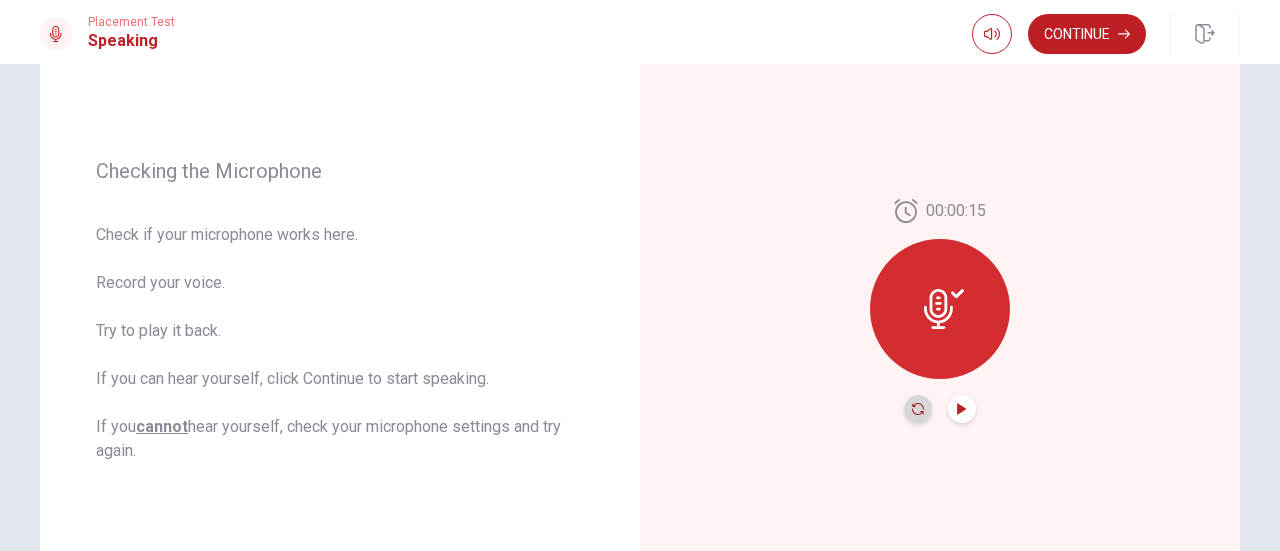 click 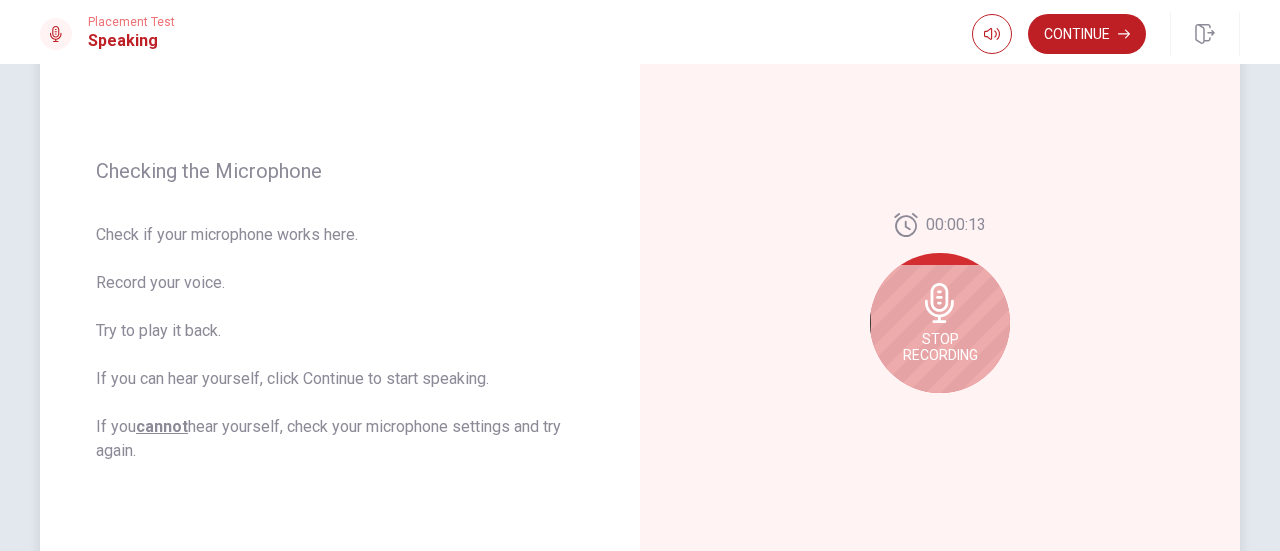 click on "Stop   Recording" at bounding box center [940, 347] 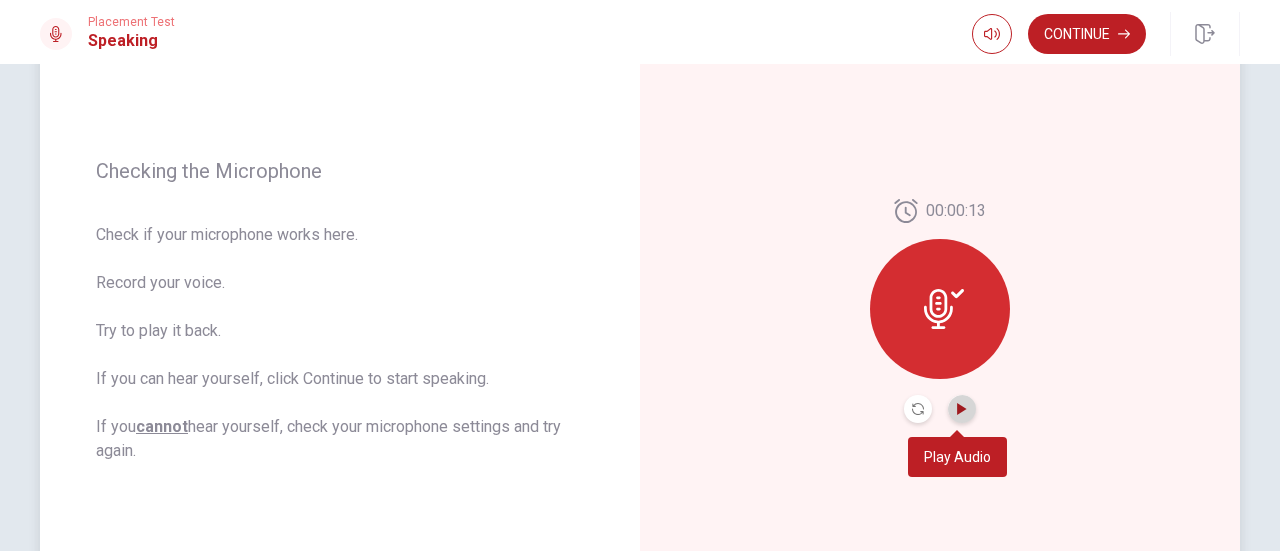 click 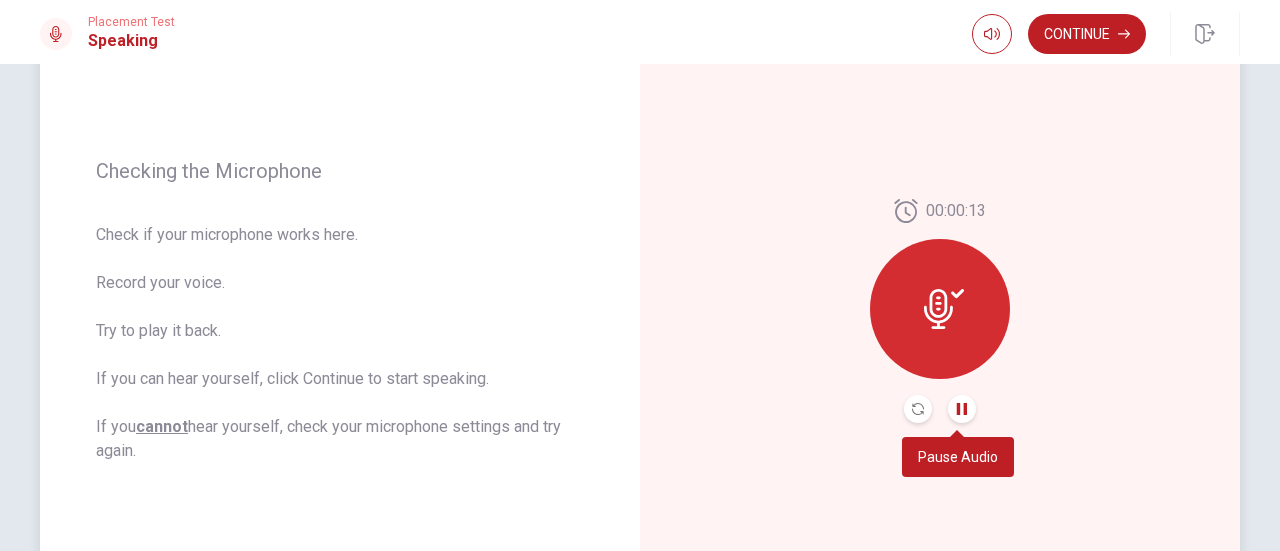 click 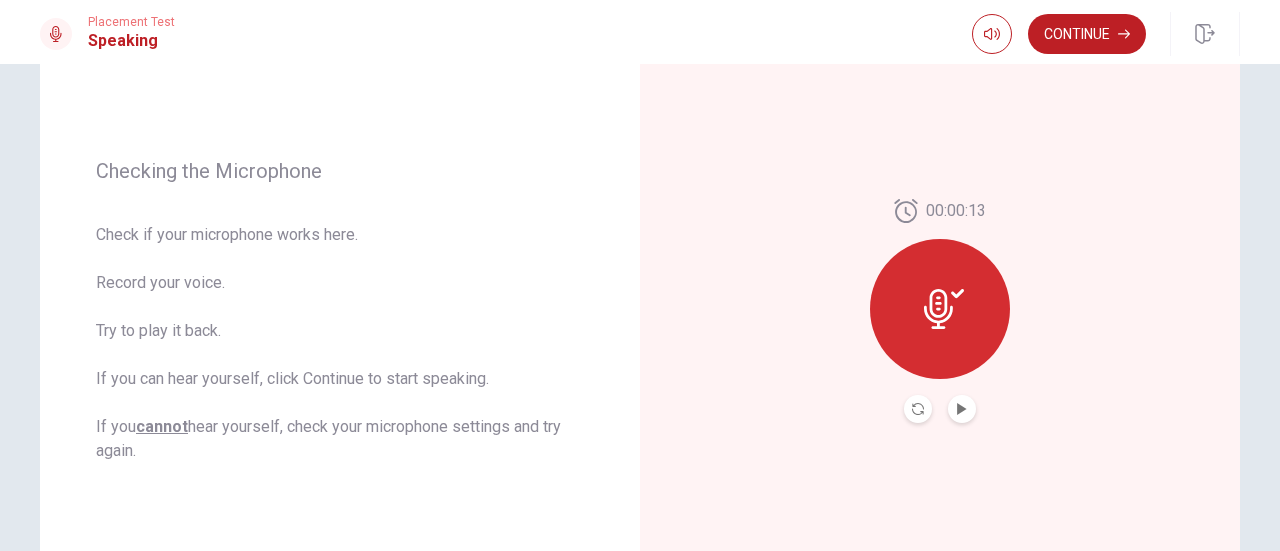 click 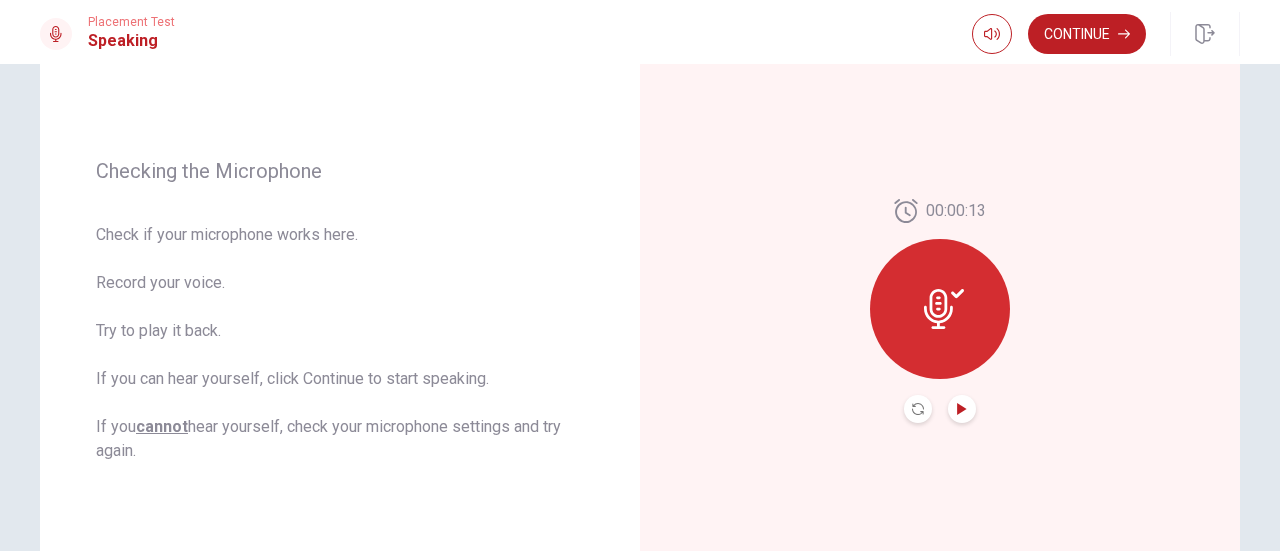 click 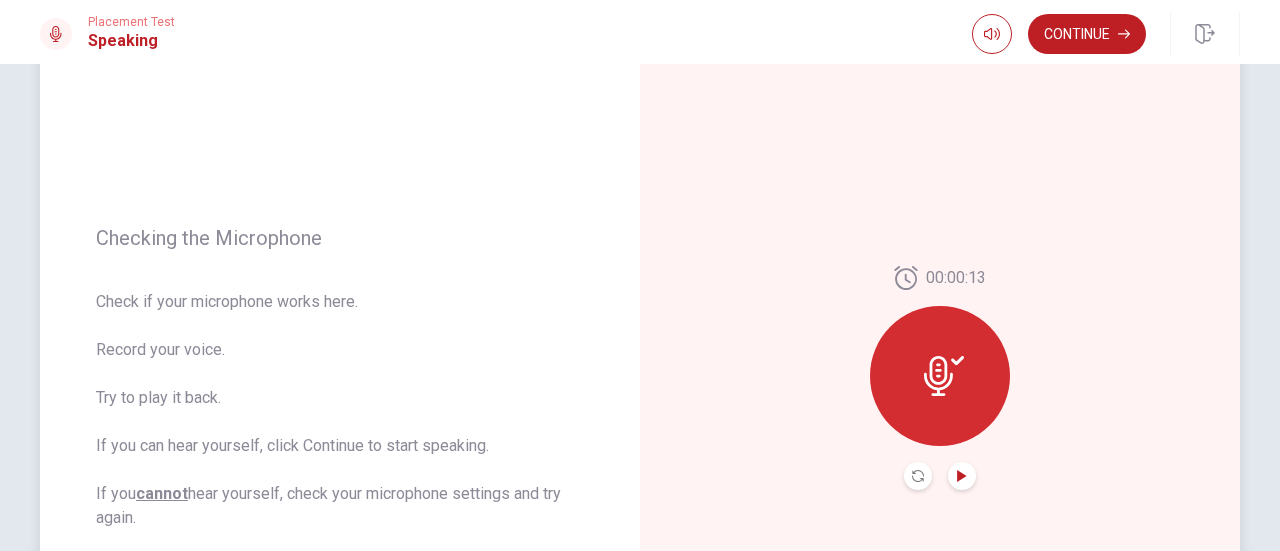 scroll, scrollTop: 129, scrollLeft: 0, axis: vertical 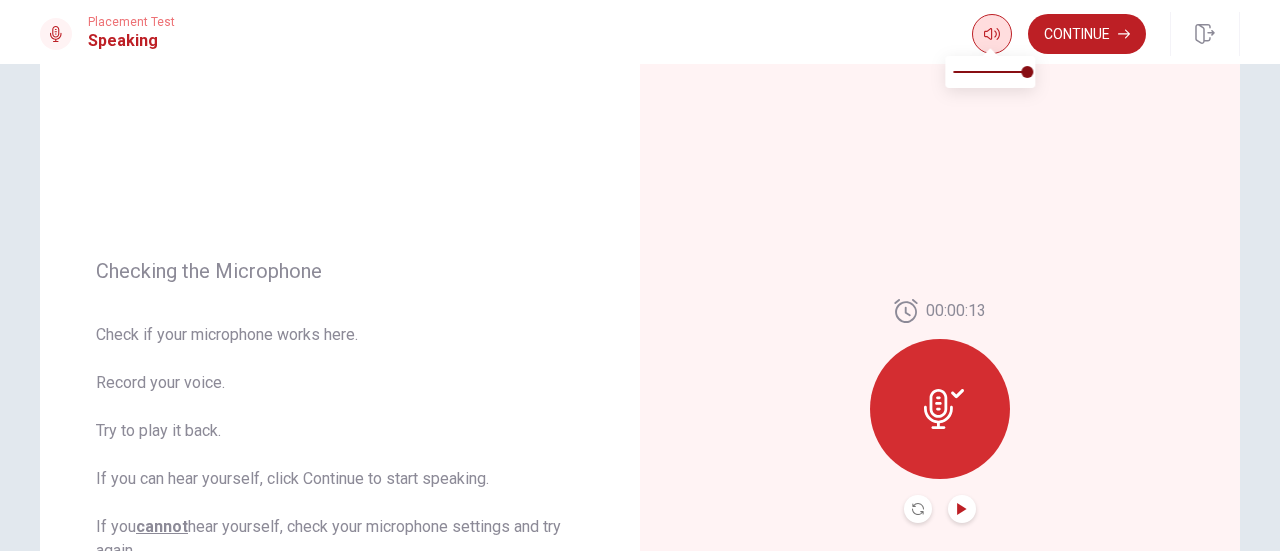 click at bounding box center [992, 34] 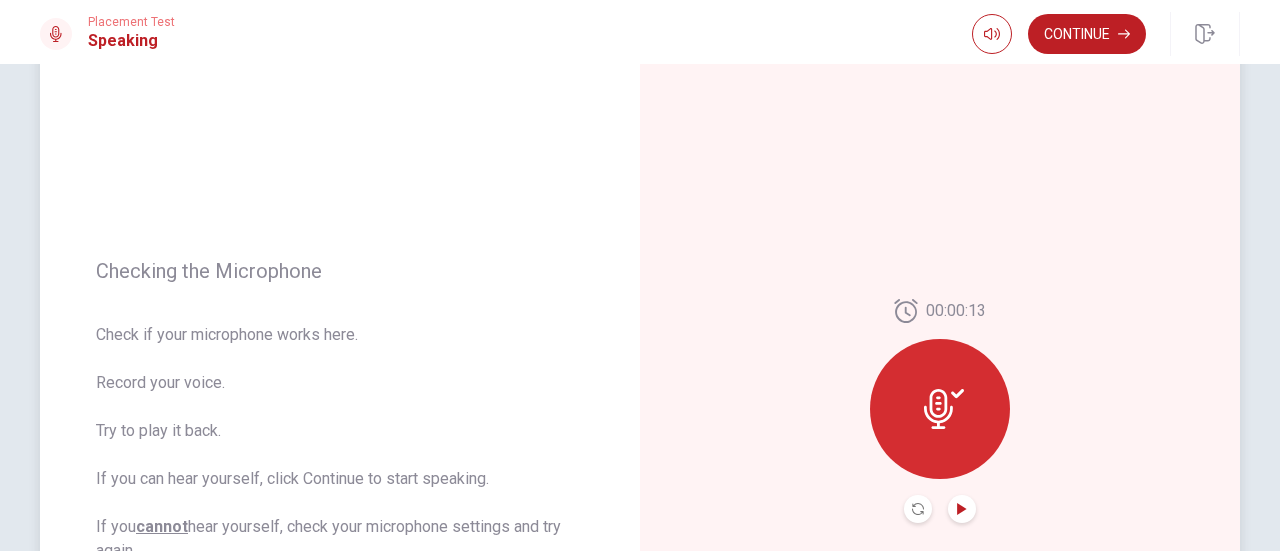click on "Checking the Microphone Check if your microphone works here.
Record your voice.
Try to play it back.
If you can hear yourself, click Continue to start speaking.
If you  cannot  hear yourself, check your microphone settings and try again." at bounding box center (340, 411) 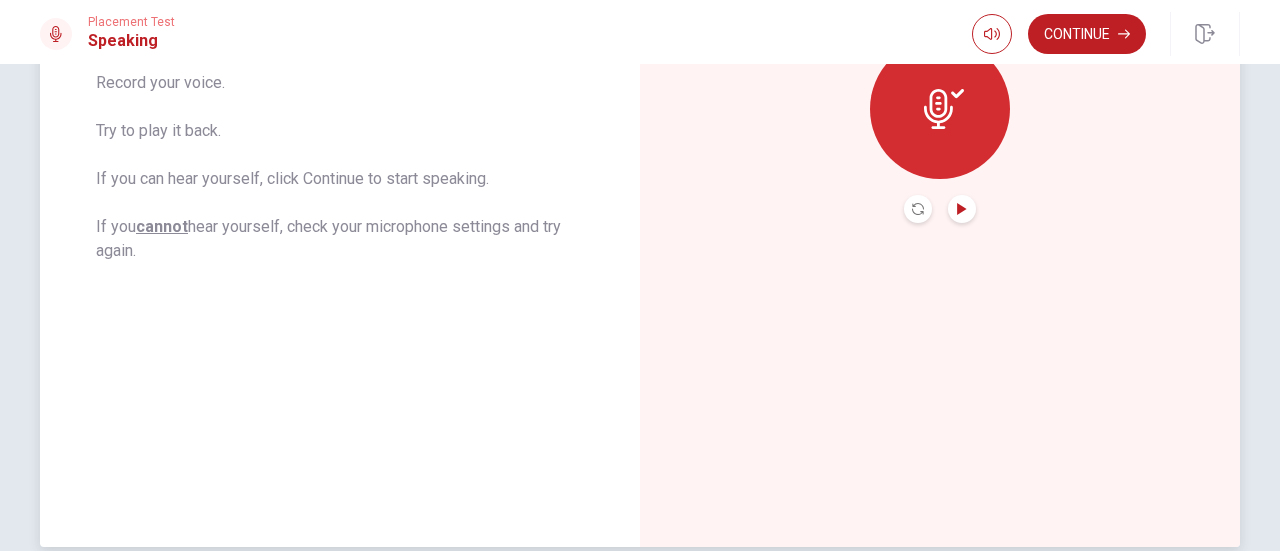 scroll, scrollTop: 229, scrollLeft: 0, axis: vertical 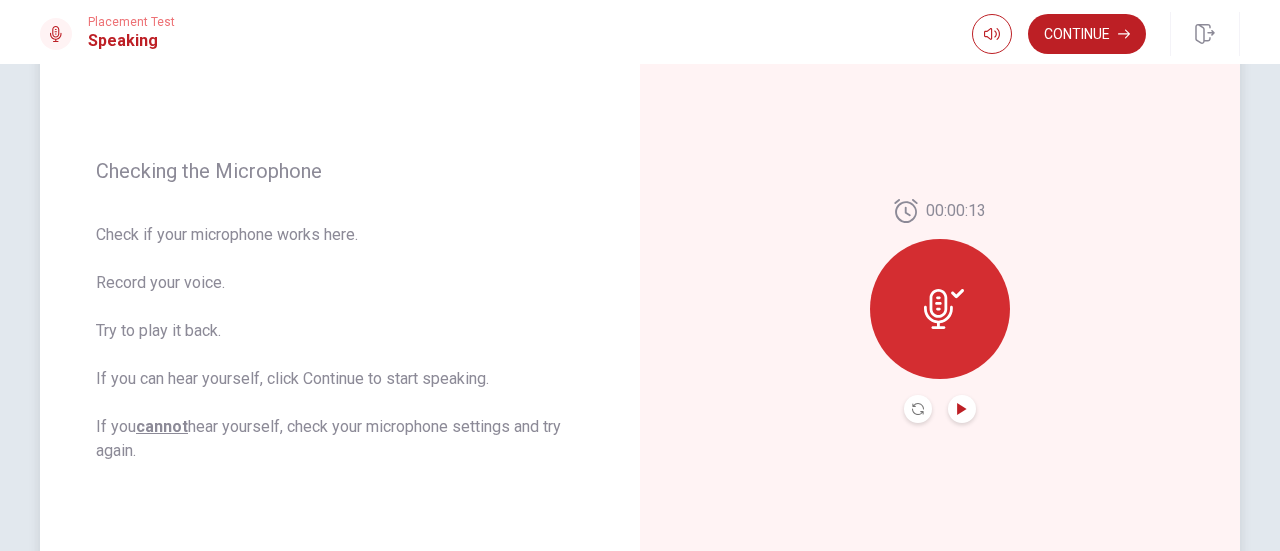 click 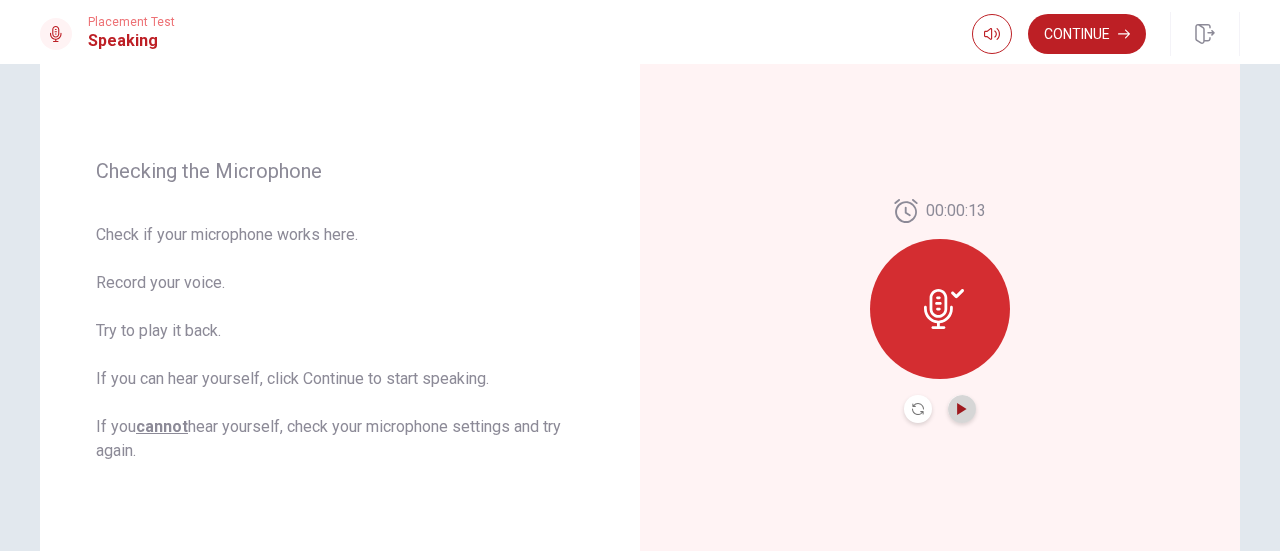 click 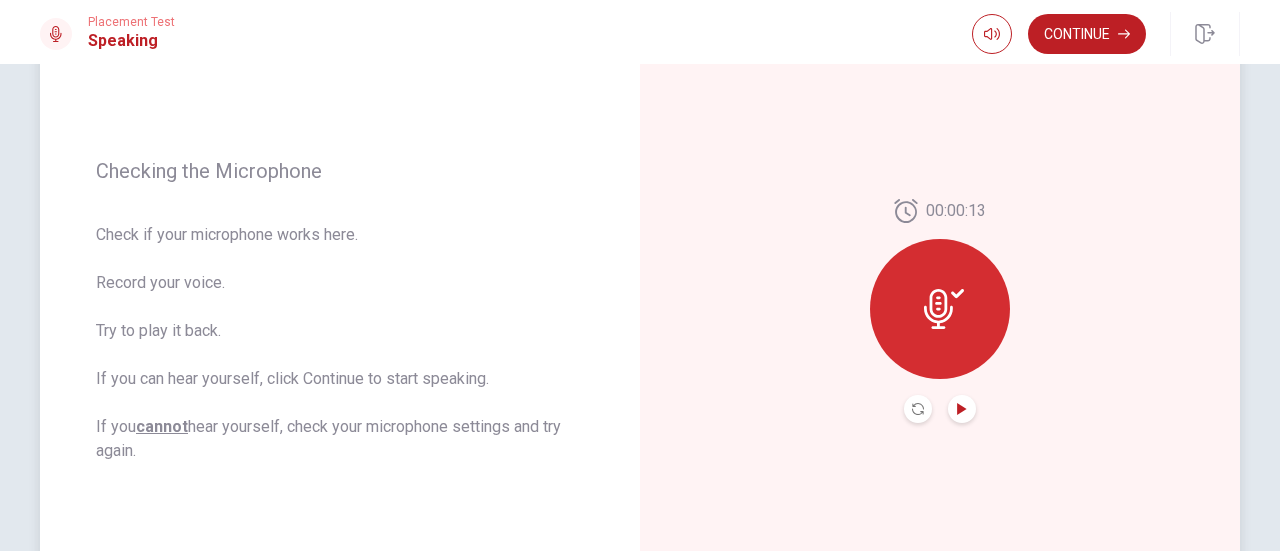 click 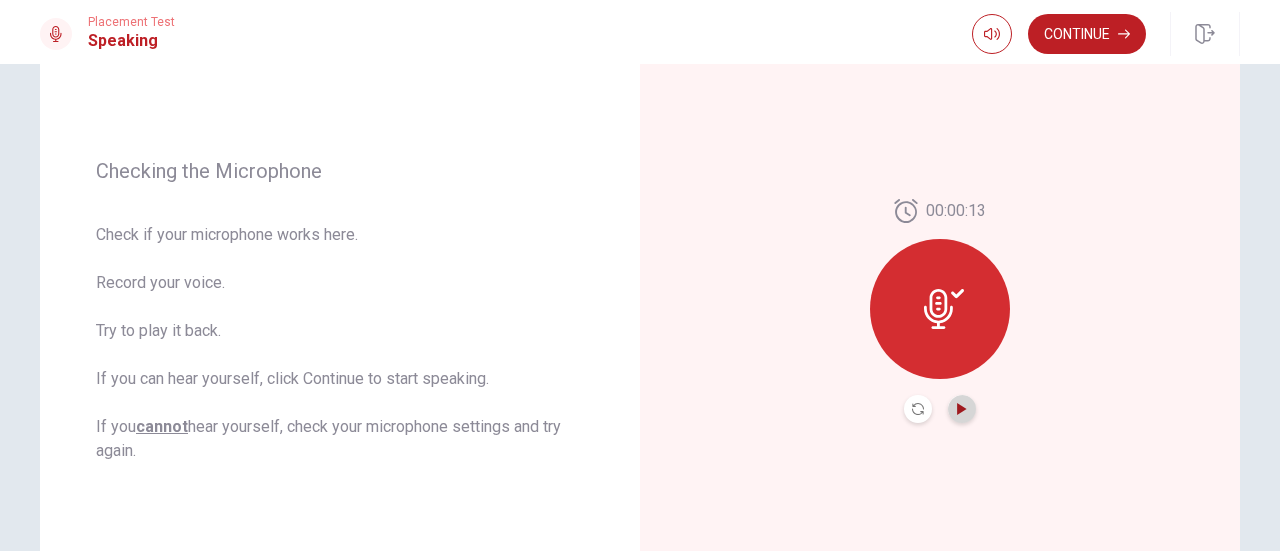 click 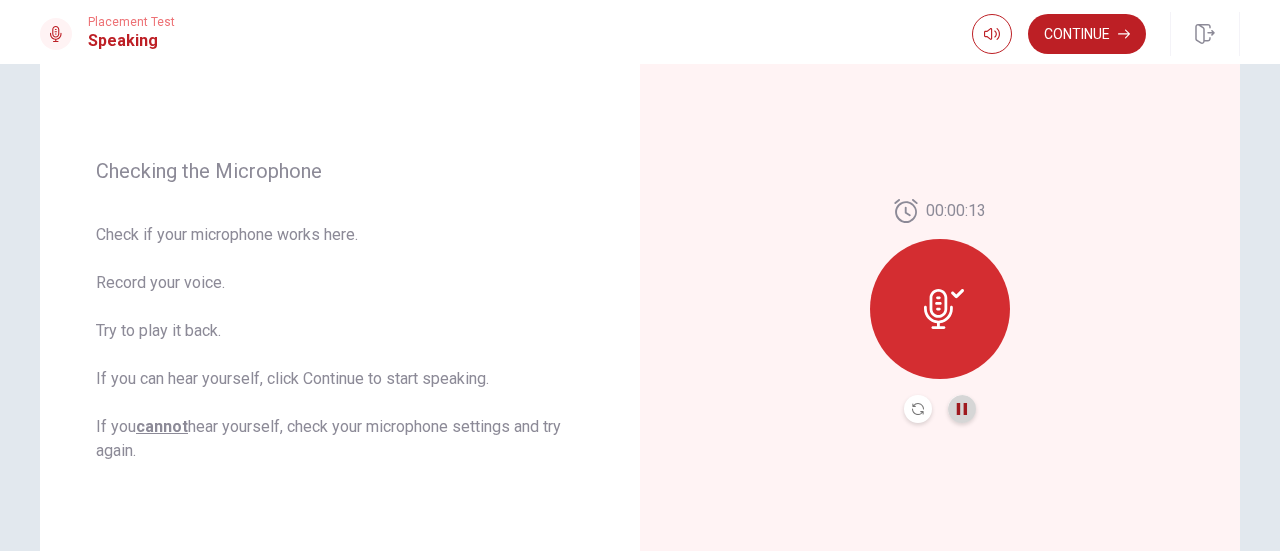 click 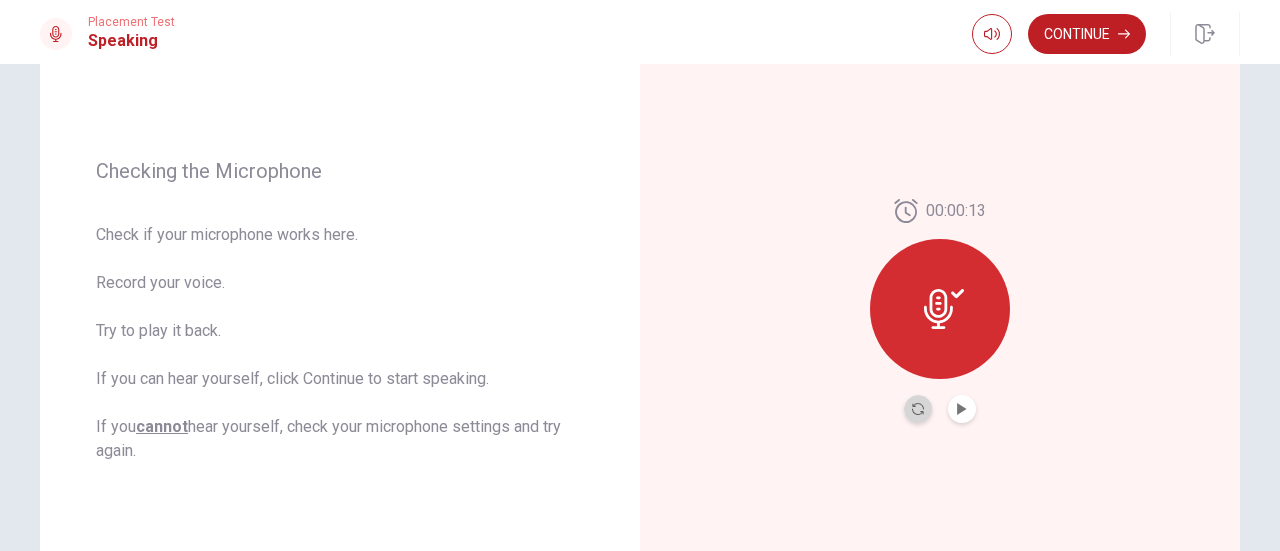 click at bounding box center (918, 409) 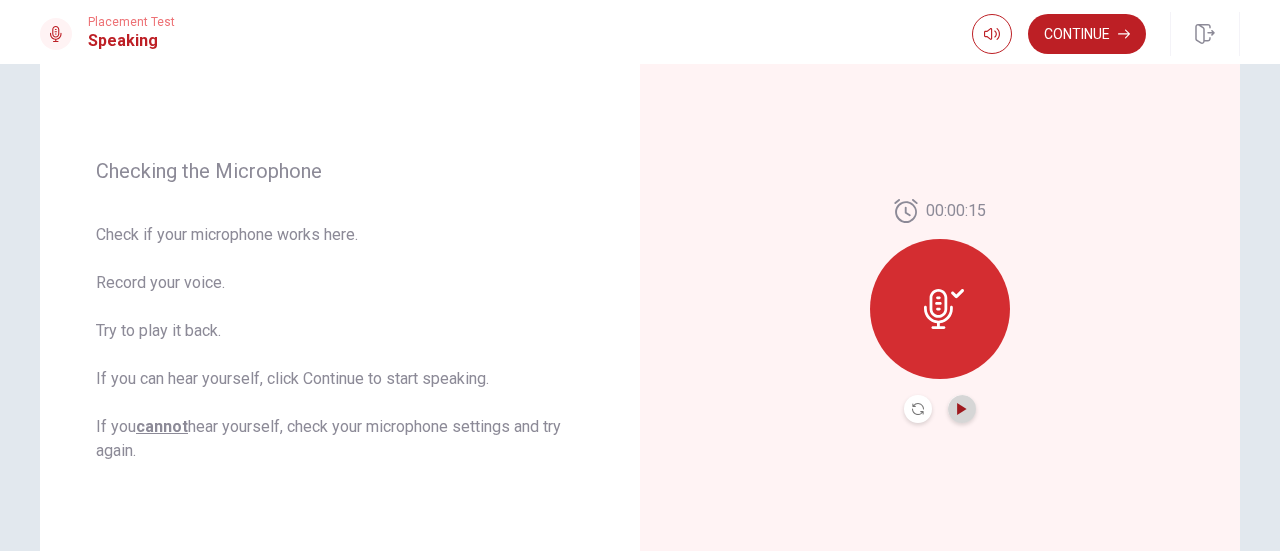 click 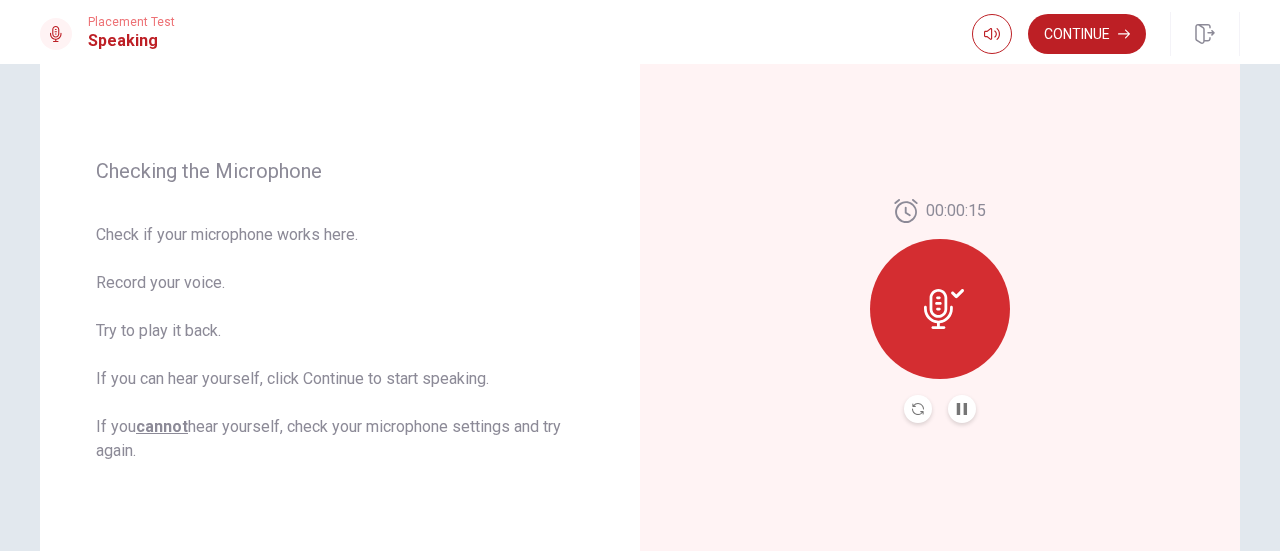 scroll, scrollTop: 129, scrollLeft: 0, axis: vertical 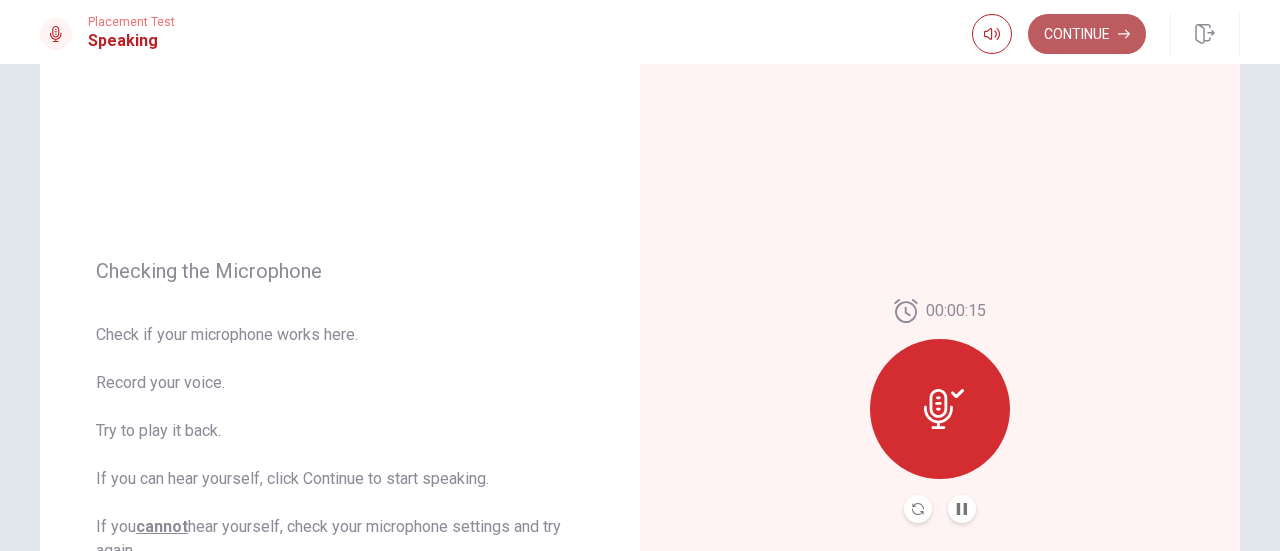 click on "Continue" at bounding box center [1087, 34] 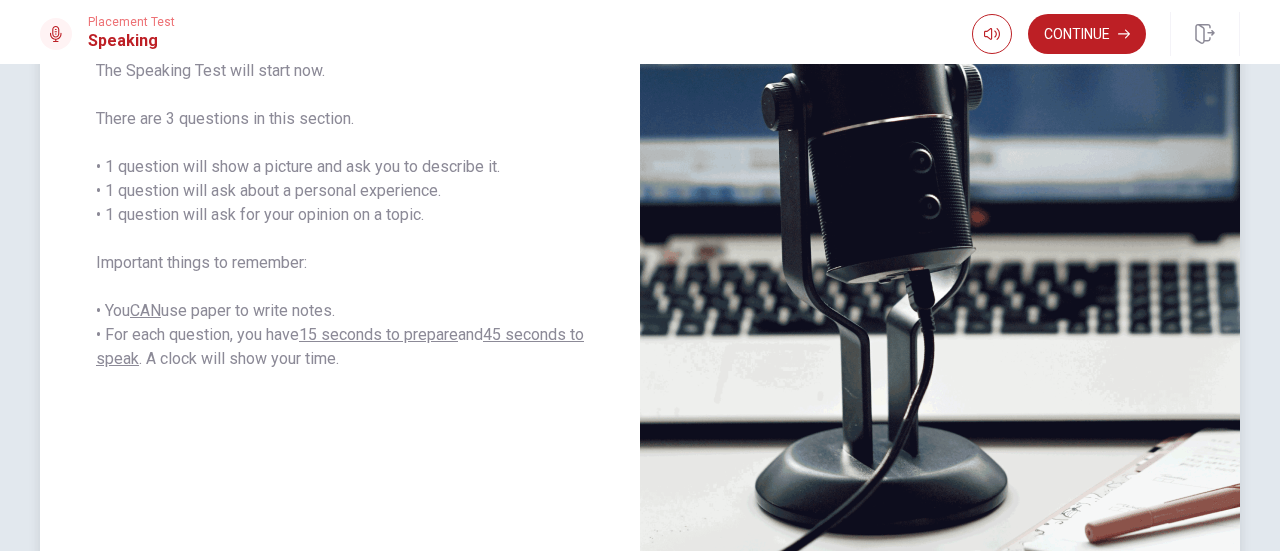 scroll, scrollTop: 229, scrollLeft: 0, axis: vertical 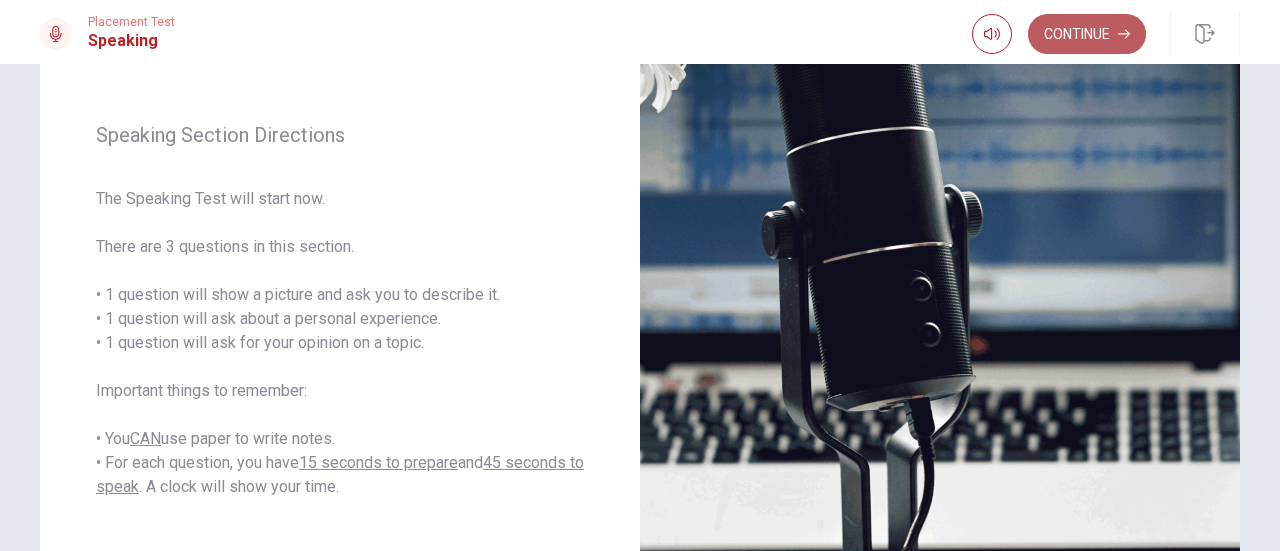 click on "Continue" at bounding box center (1087, 34) 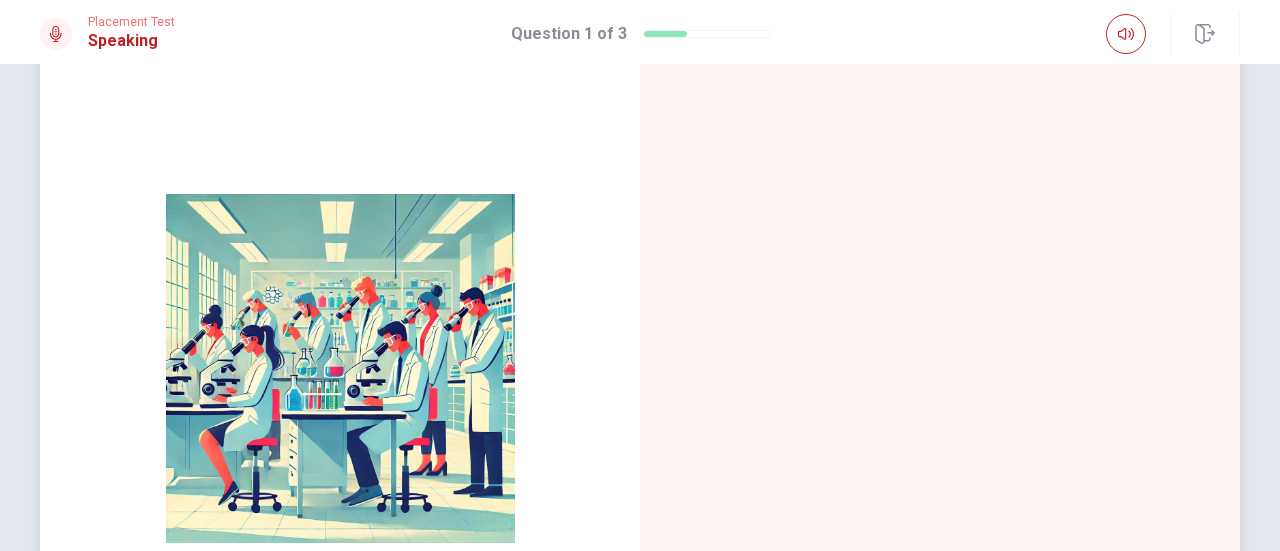 scroll, scrollTop: 200, scrollLeft: 0, axis: vertical 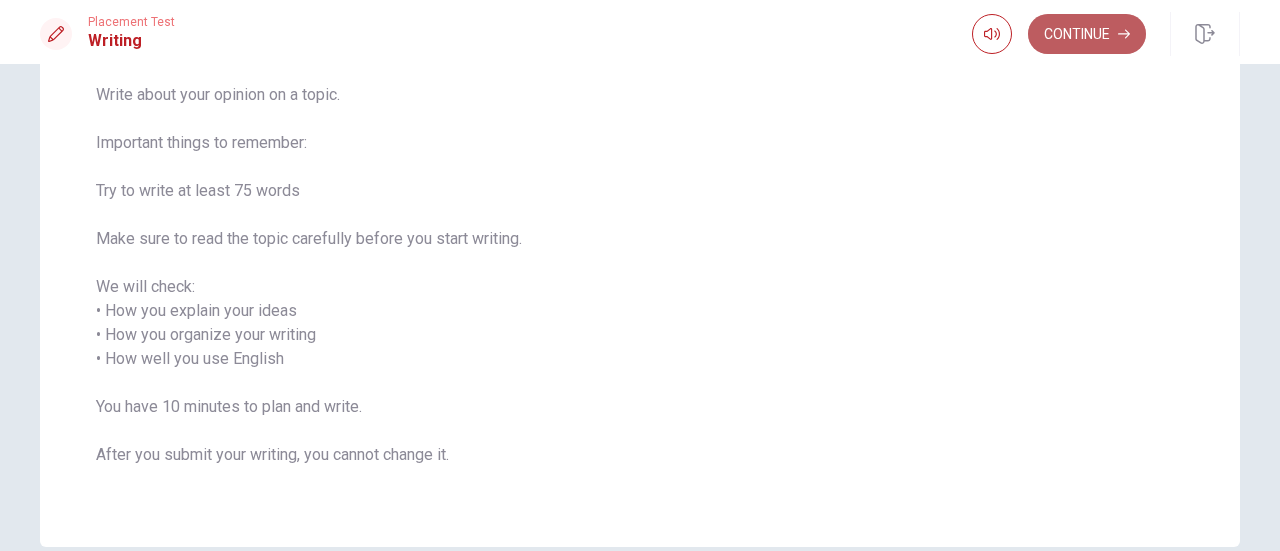 click on "Continue" at bounding box center (1087, 34) 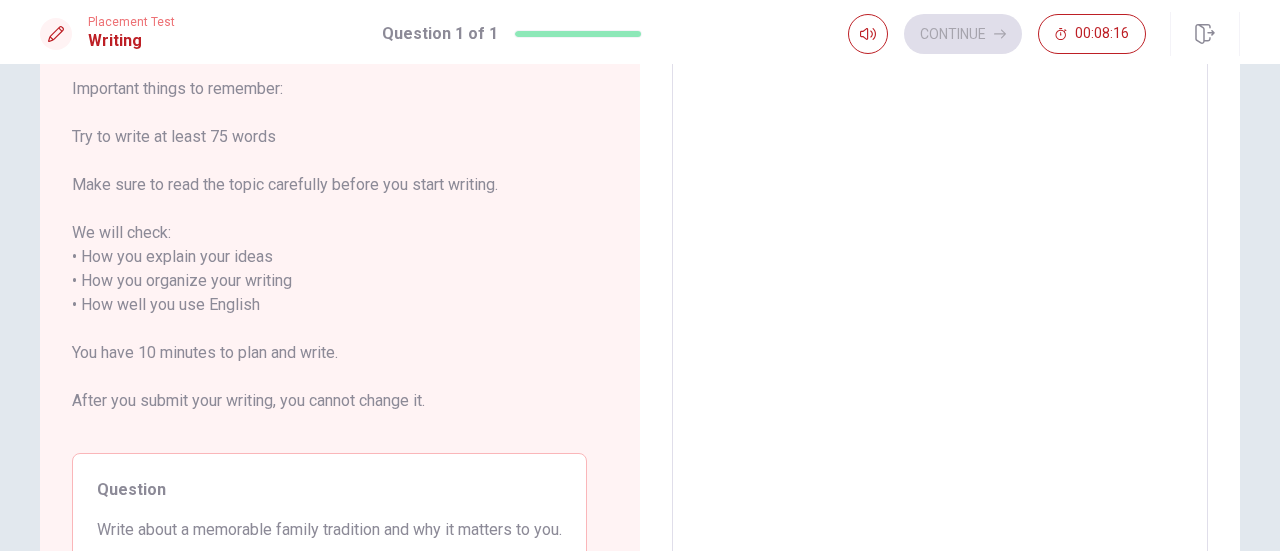 scroll, scrollTop: 0, scrollLeft: 0, axis: both 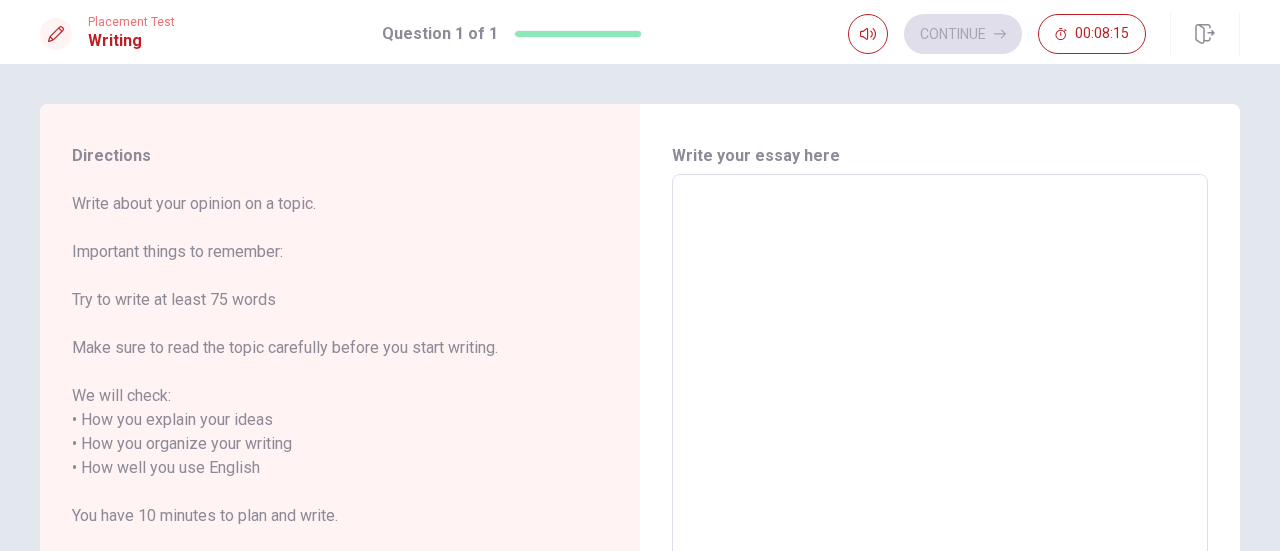 click at bounding box center [940, 456] 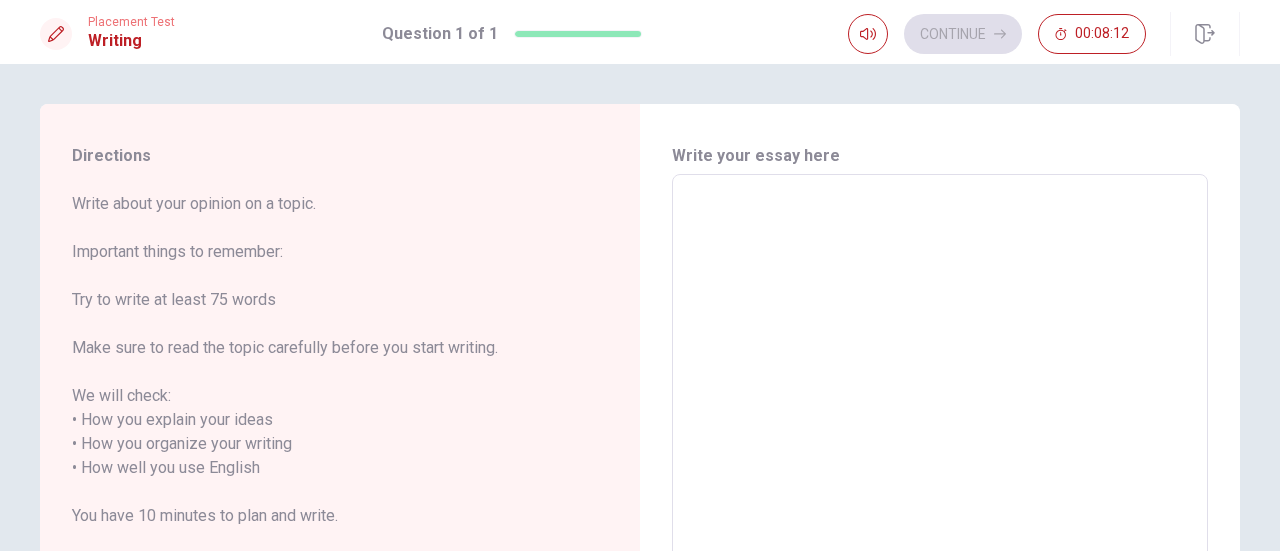 type on "T" 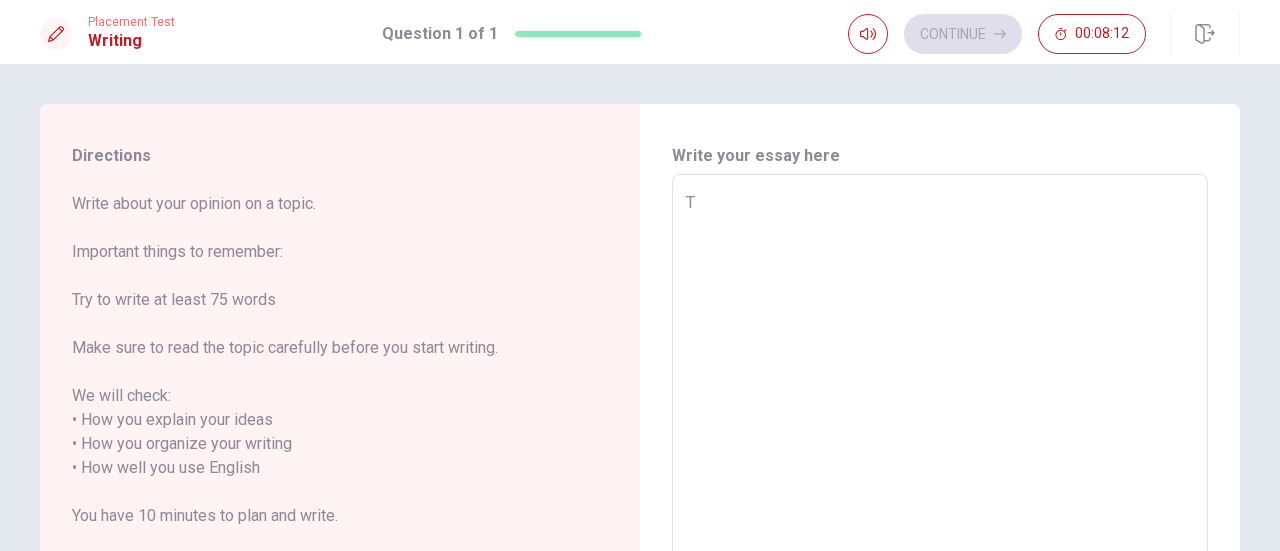 type on "x" 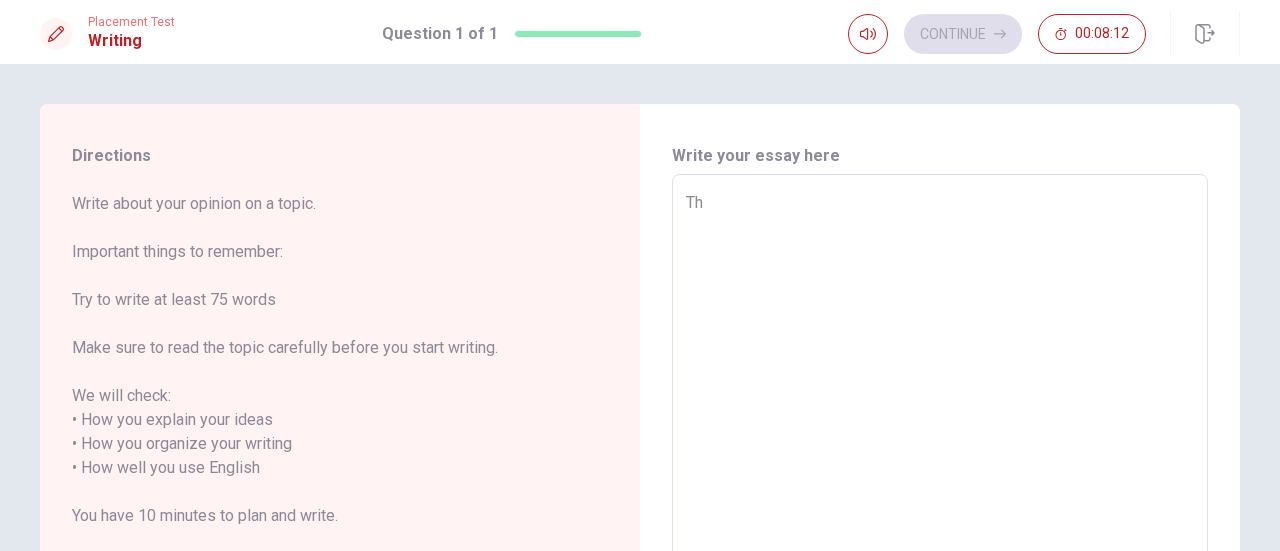 type on "x" 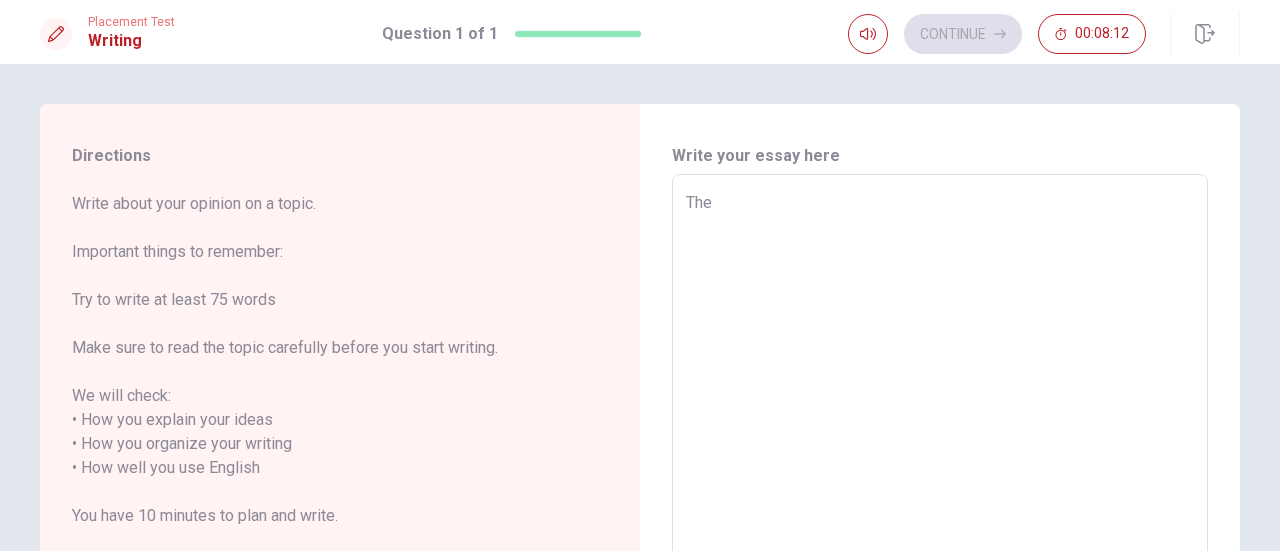 type on "x" 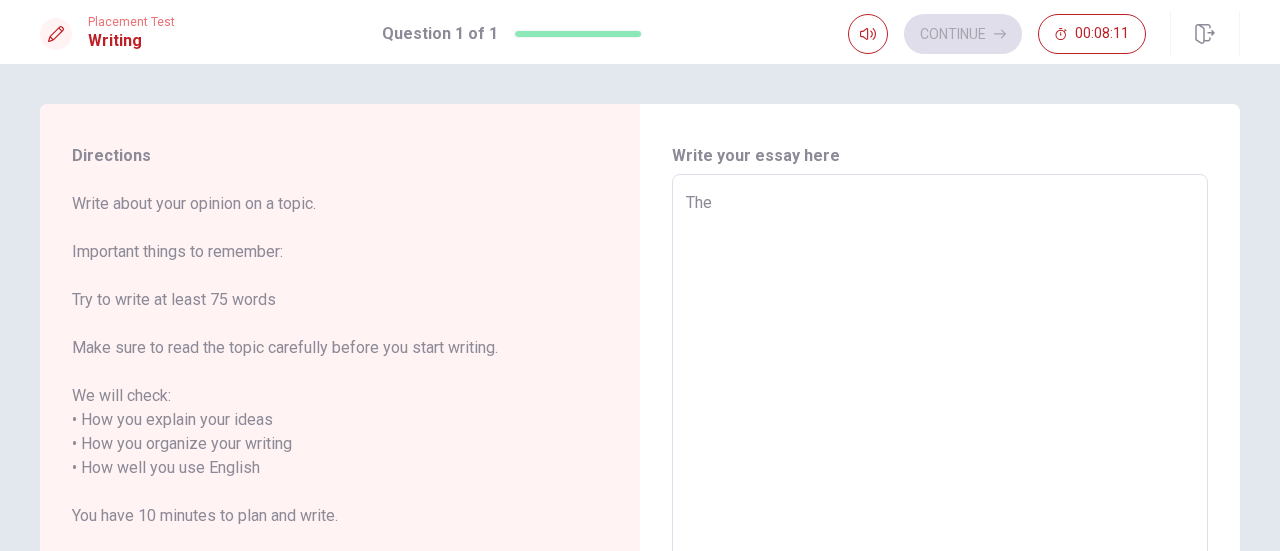 type on "The" 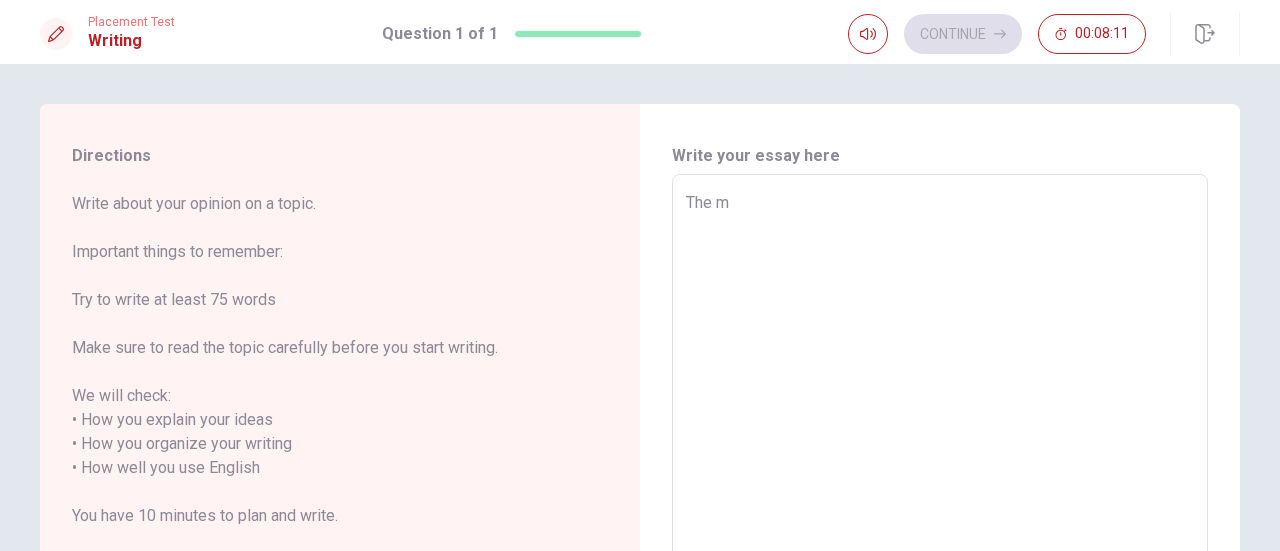 type on "x" 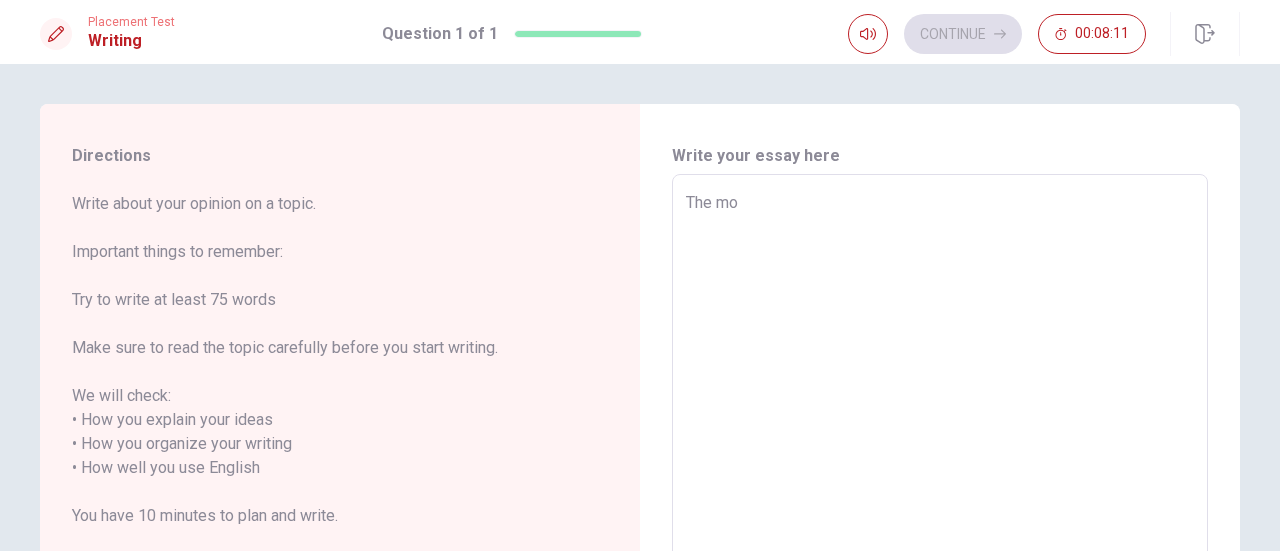type on "x" 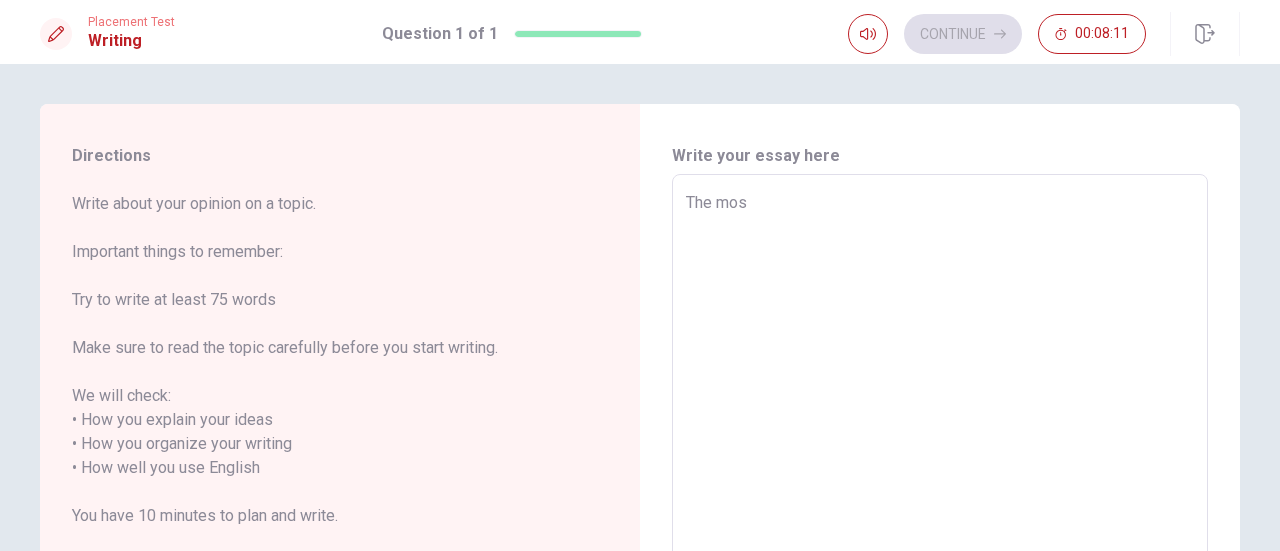 type on "x" 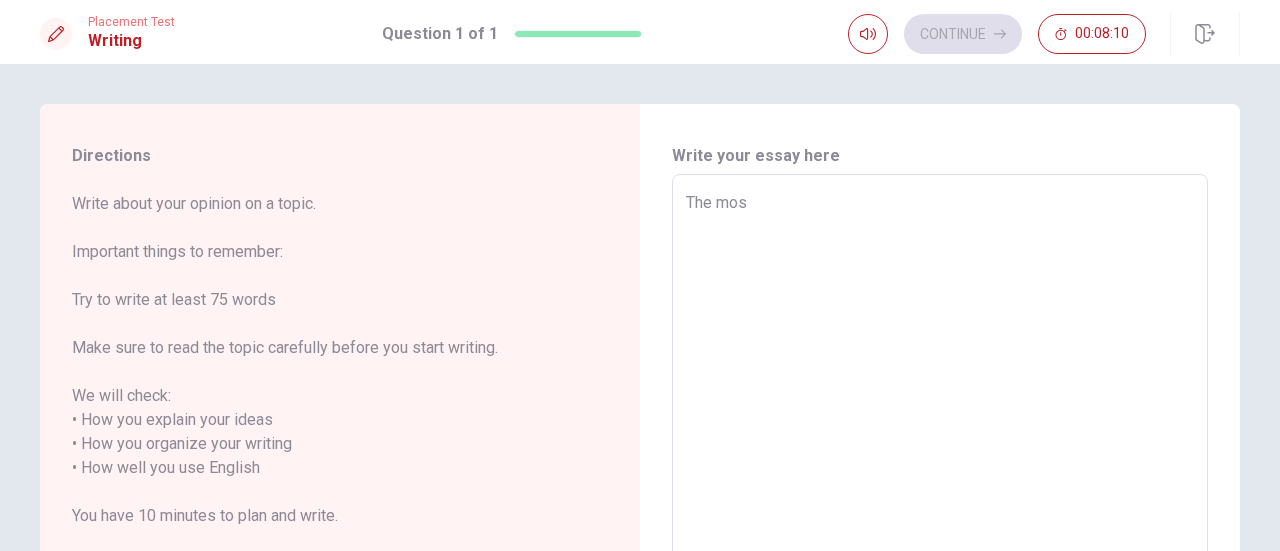 type on "The most" 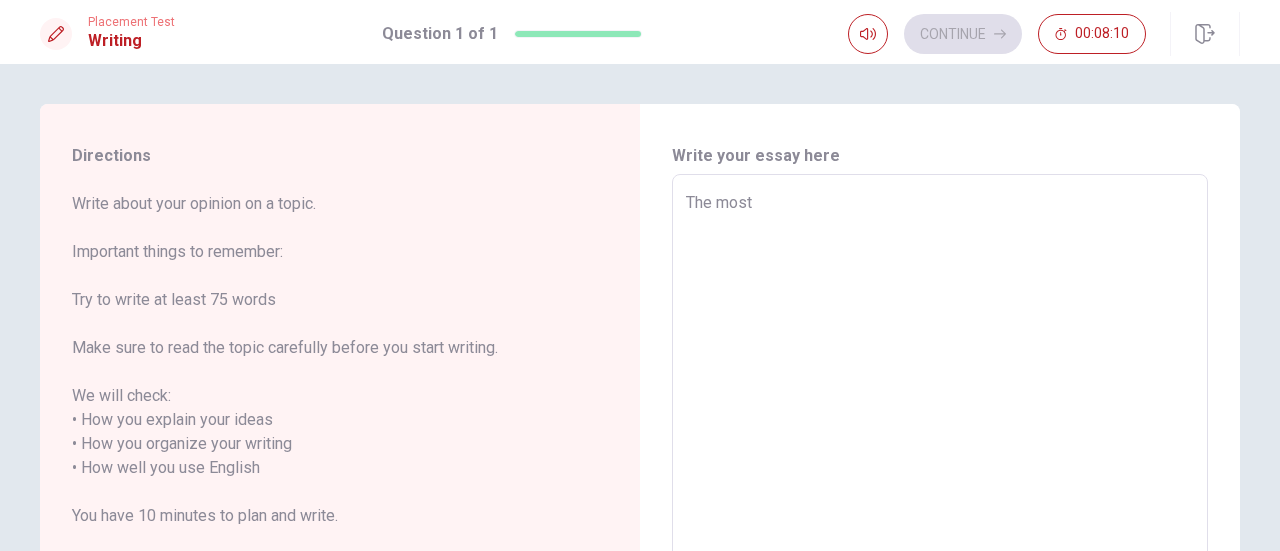 type on "x" 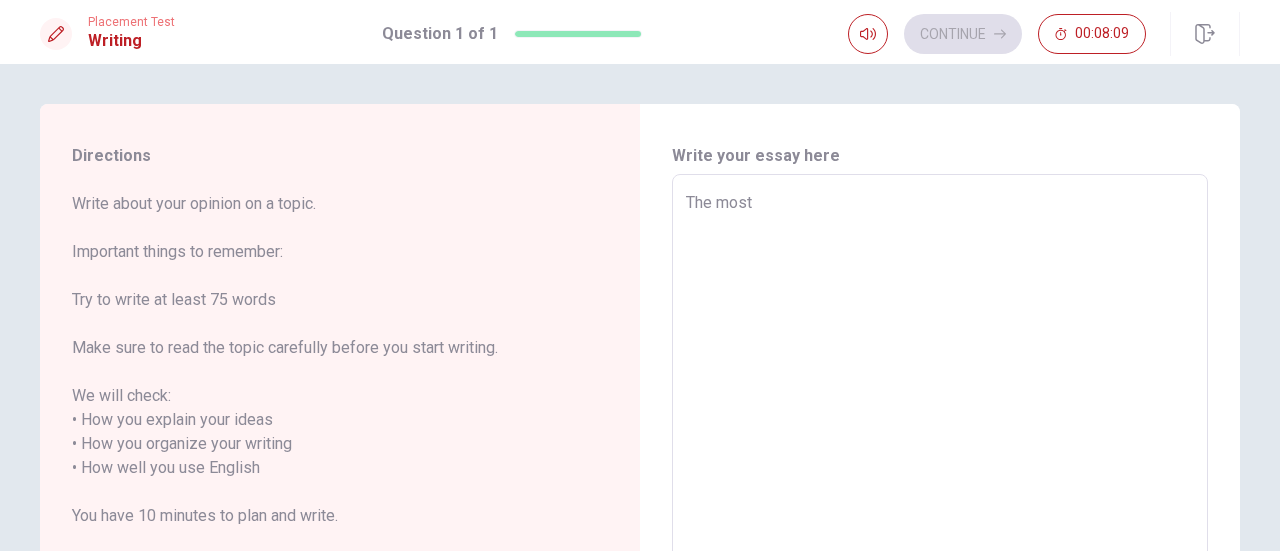 type on "x" 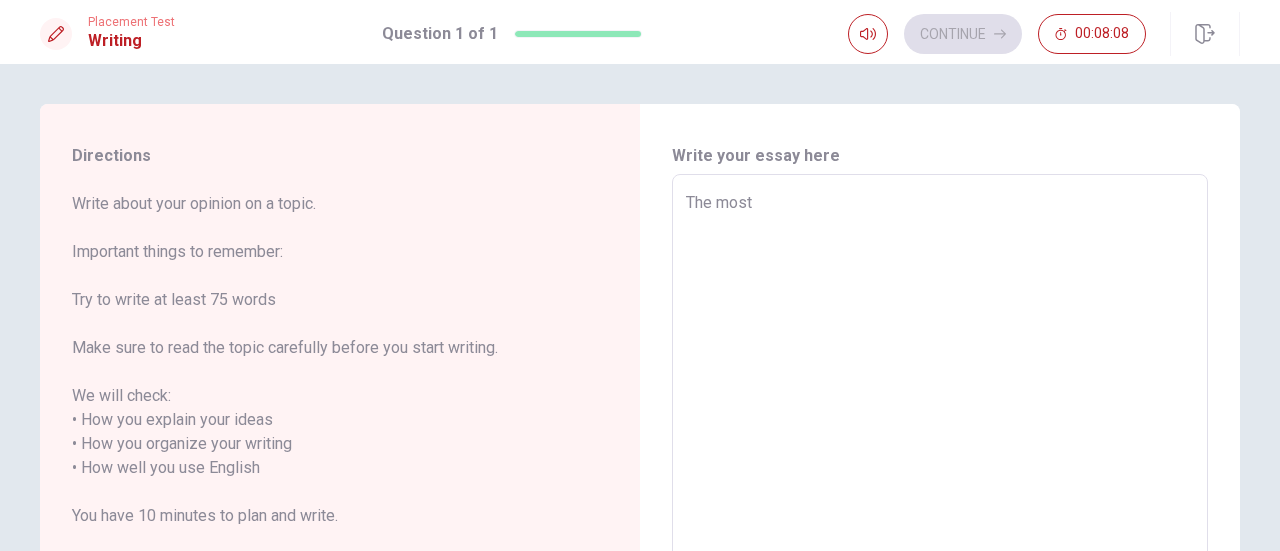 type on "The most m" 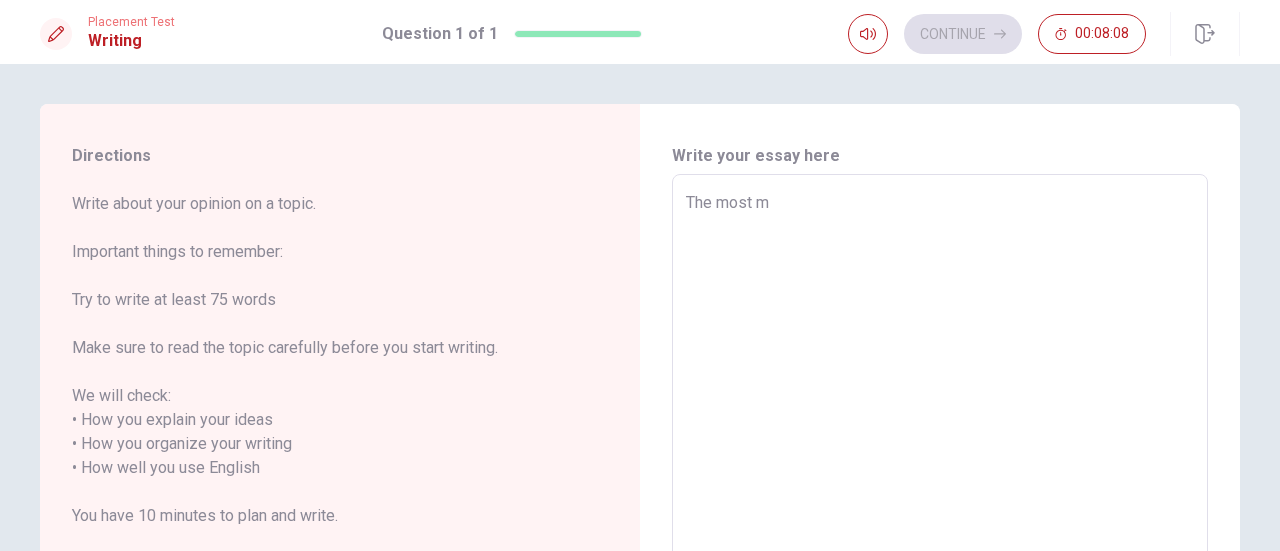 type on "x" 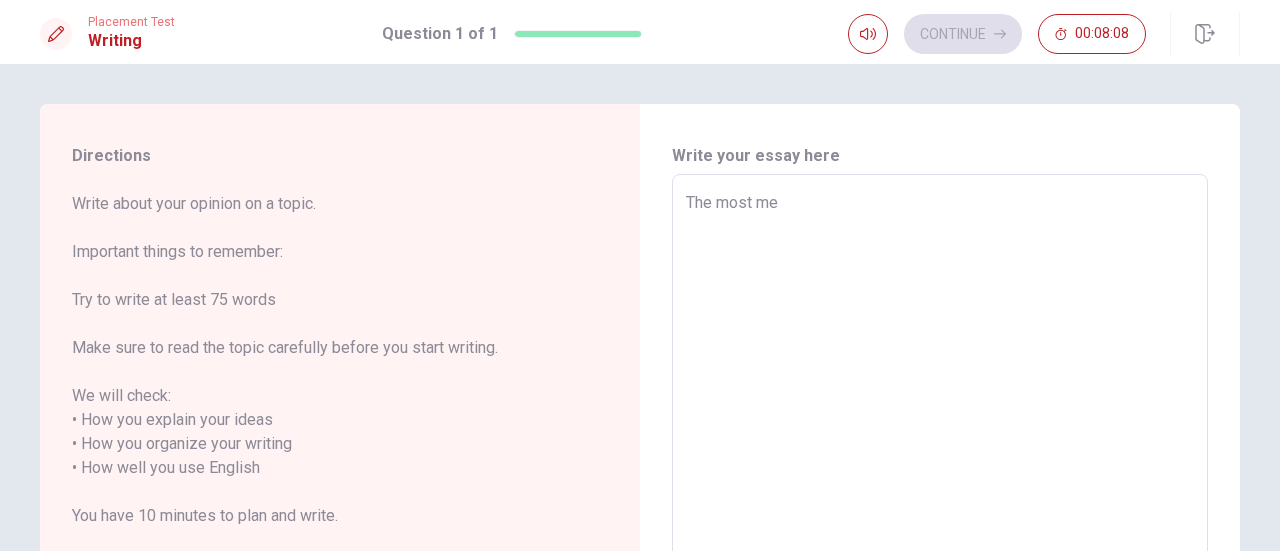 type on "x" 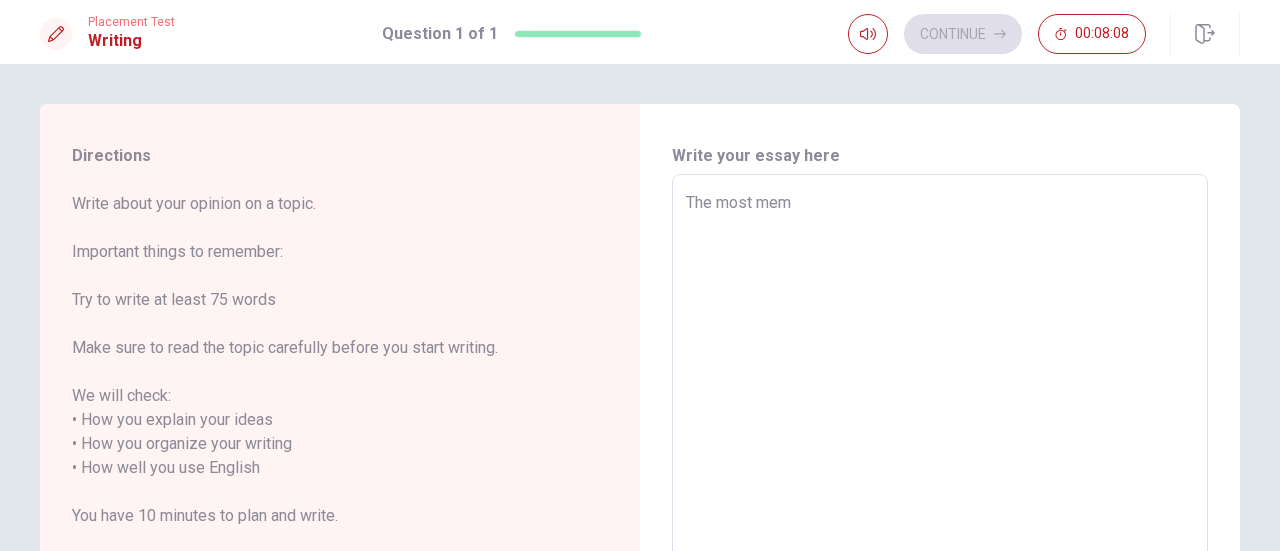 type on "x" 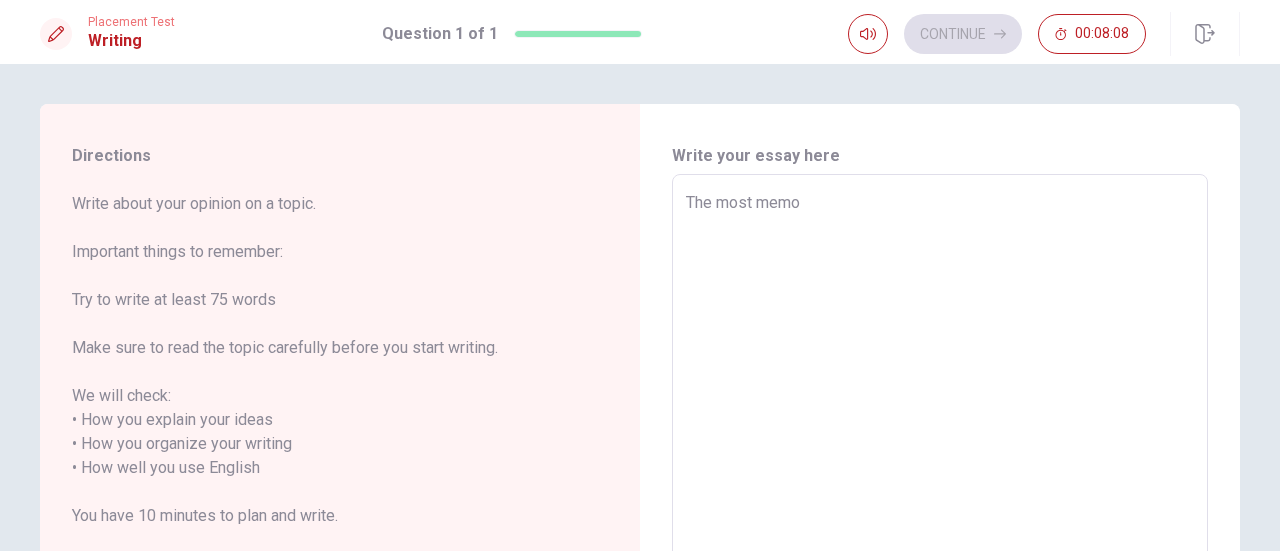 type on "x" 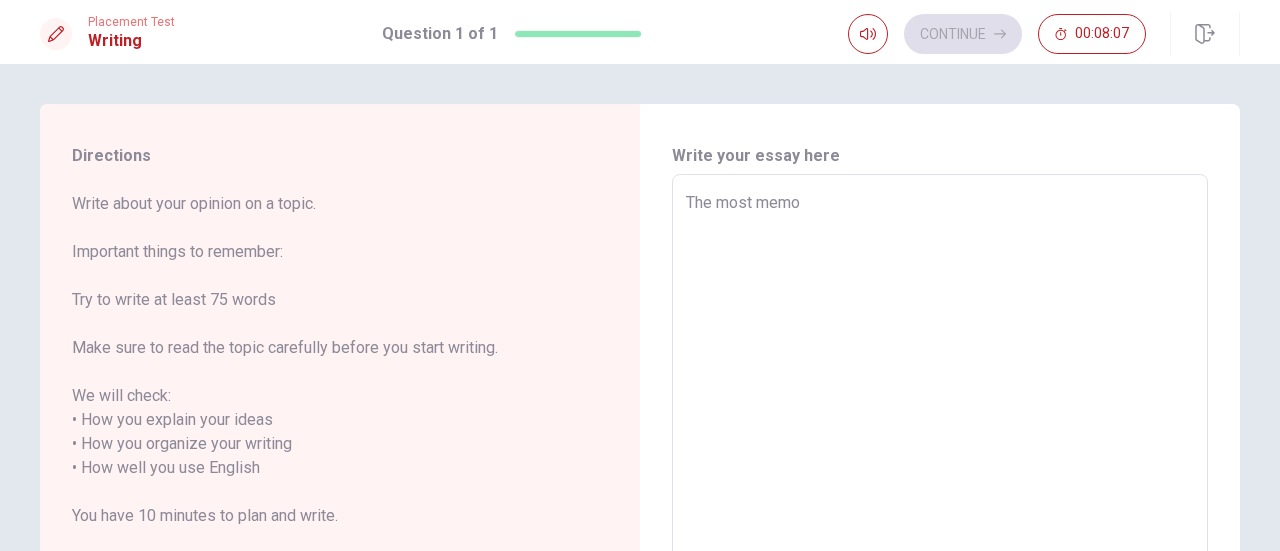 type on "The most memor" 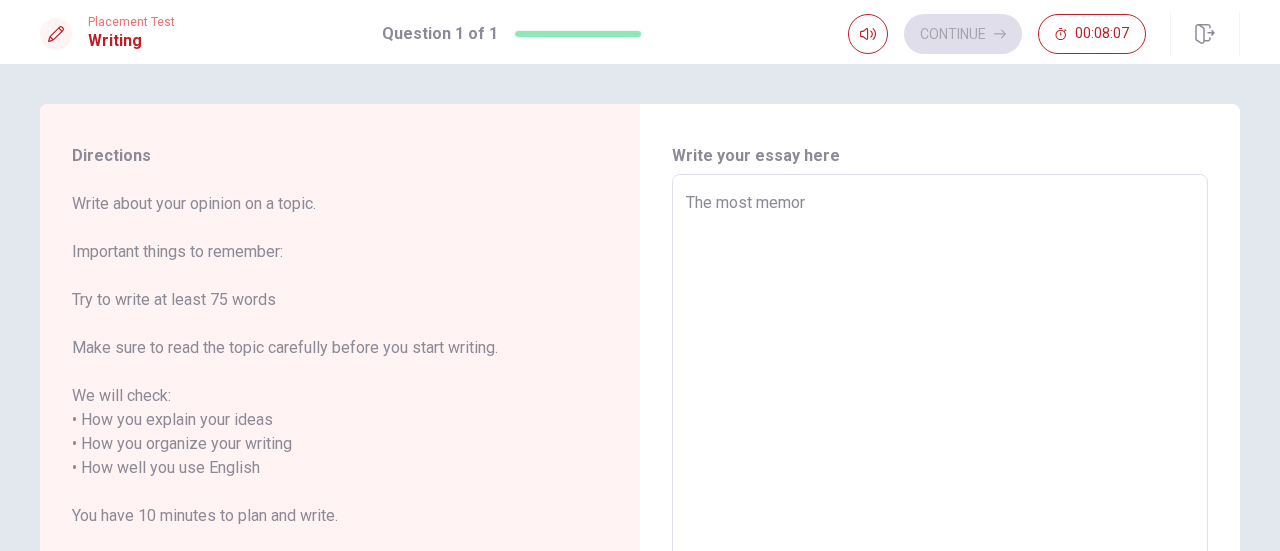 type on "x" 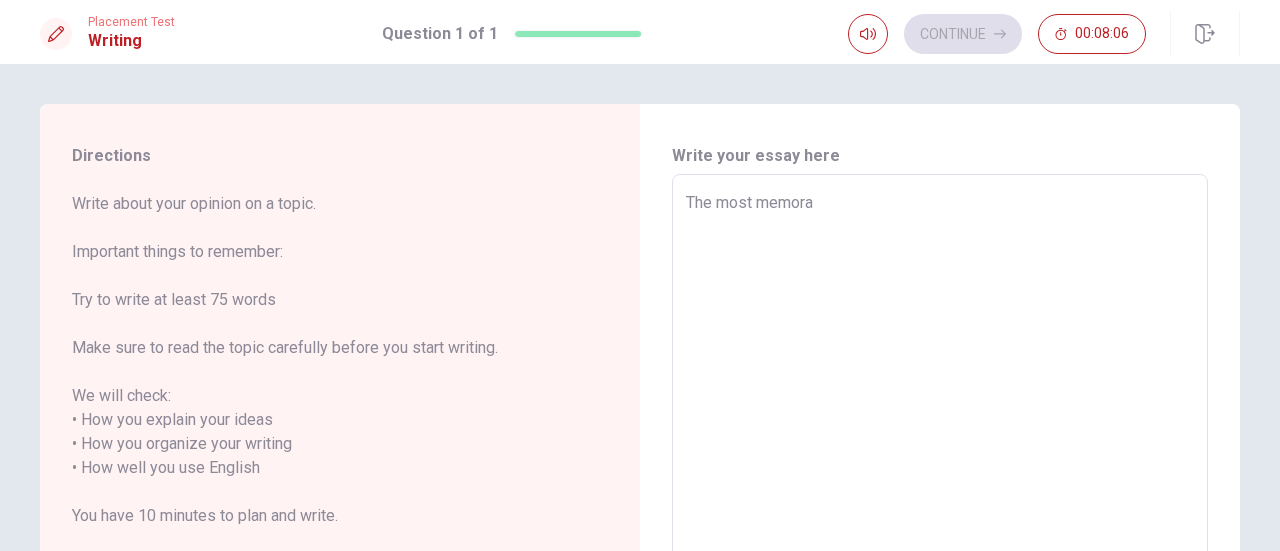 type on "x" 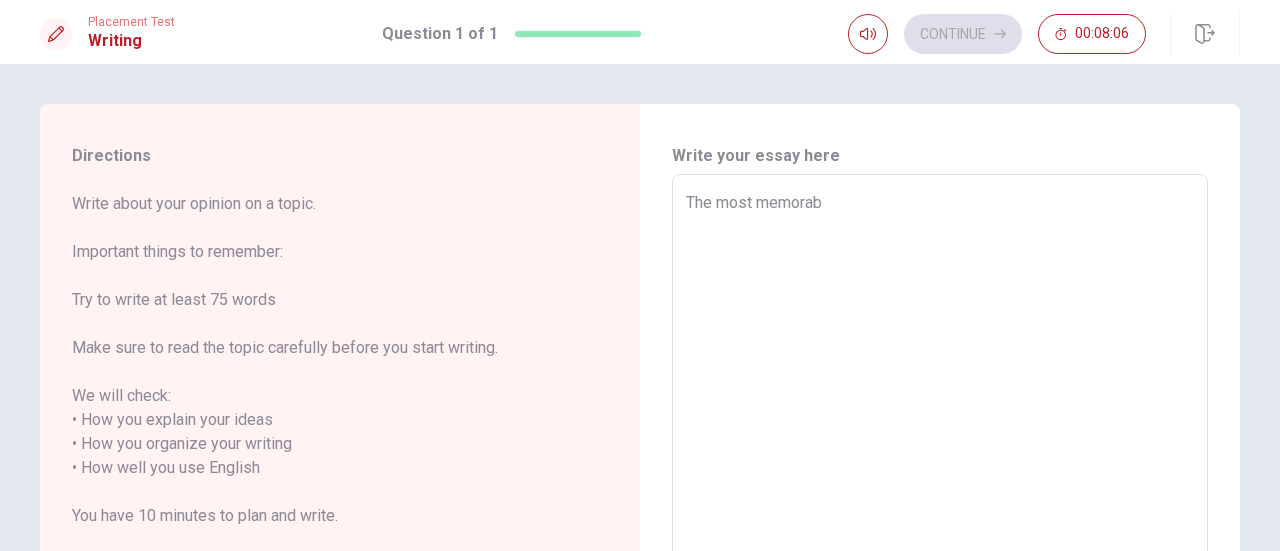 type on "x" 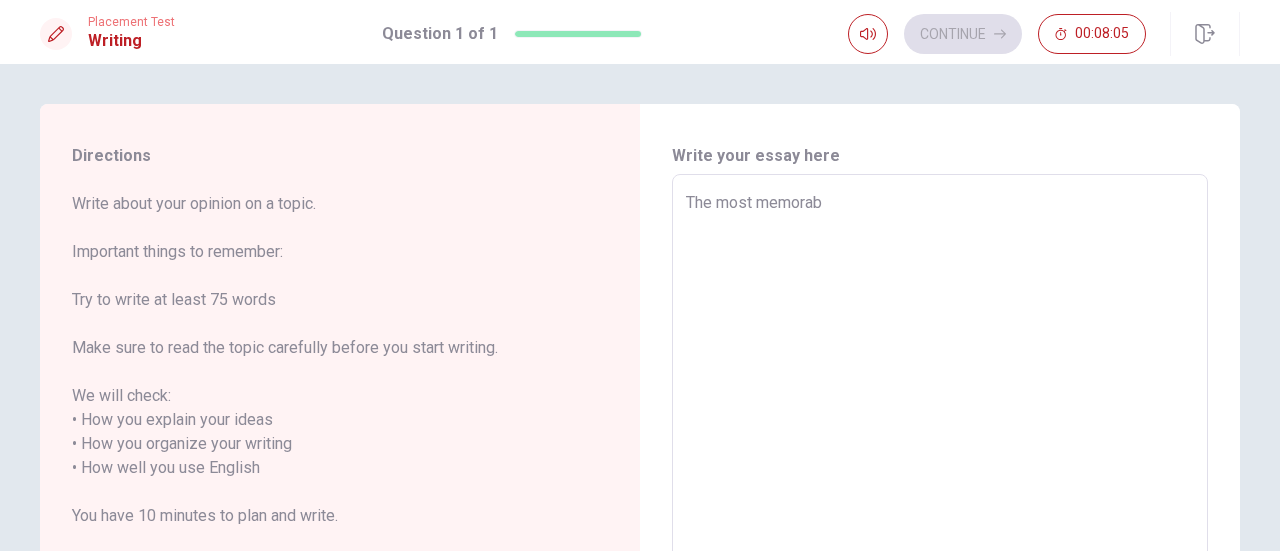 type on "The most memorabl" 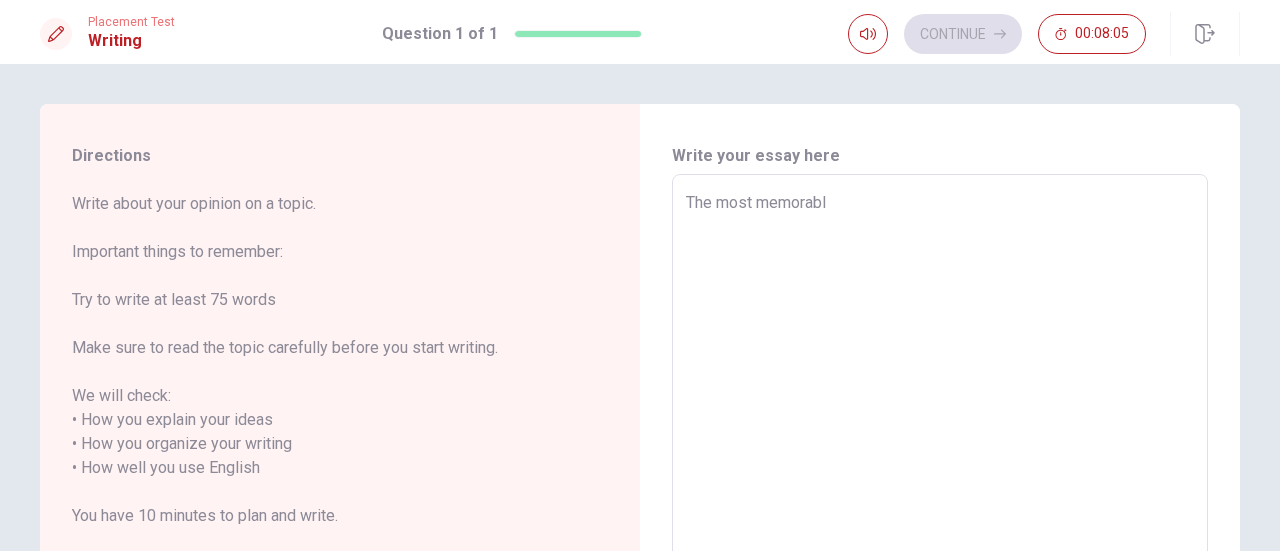 type on "x" 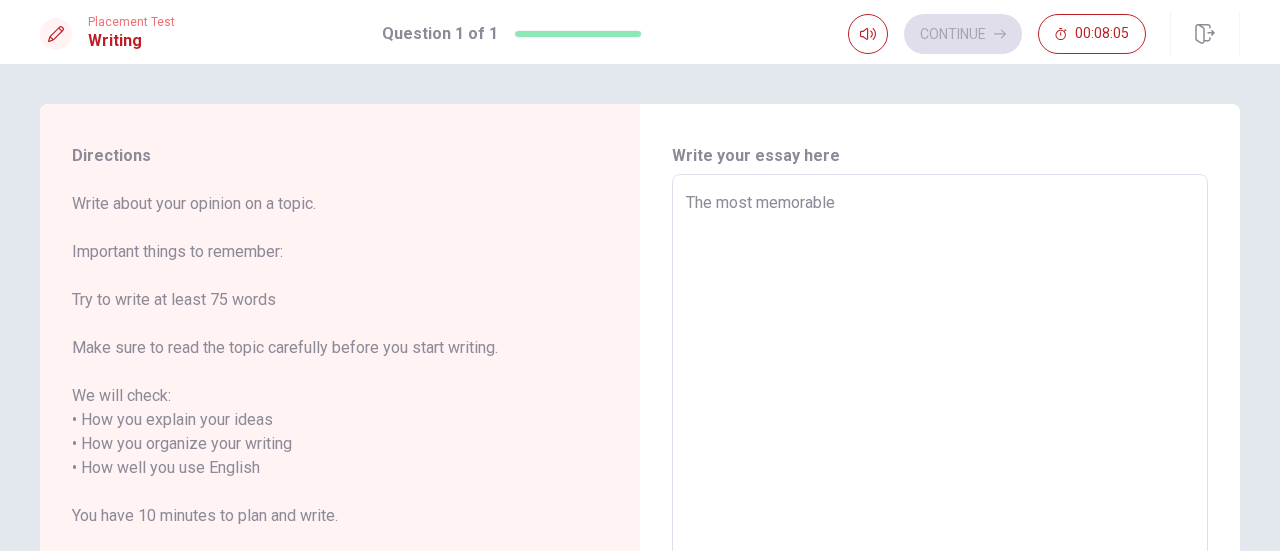 type on "x" 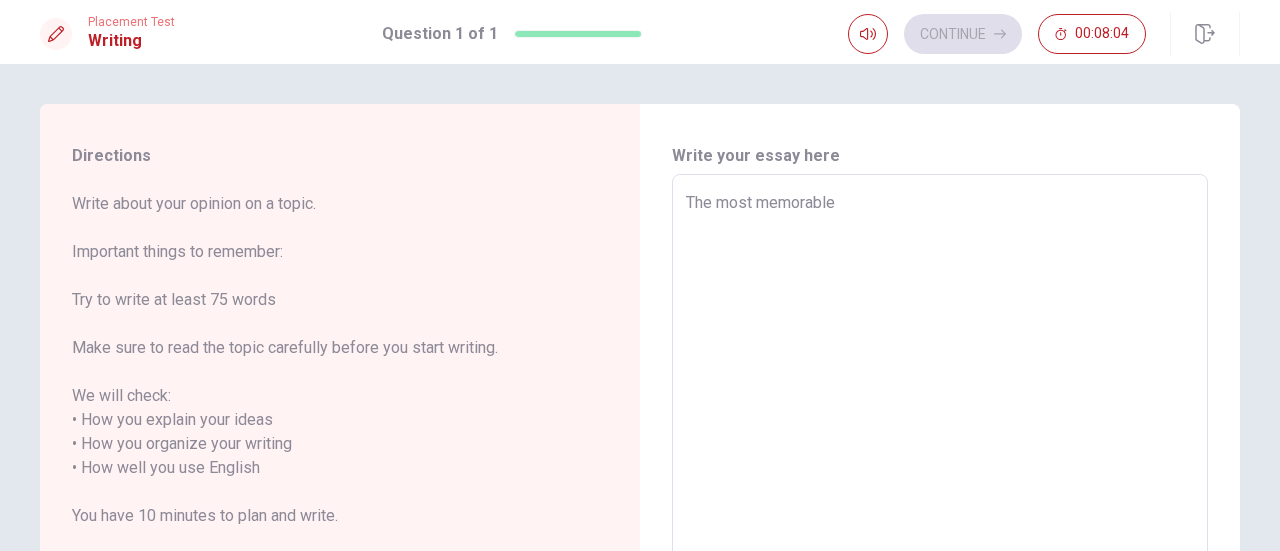 type on "The most memorable" 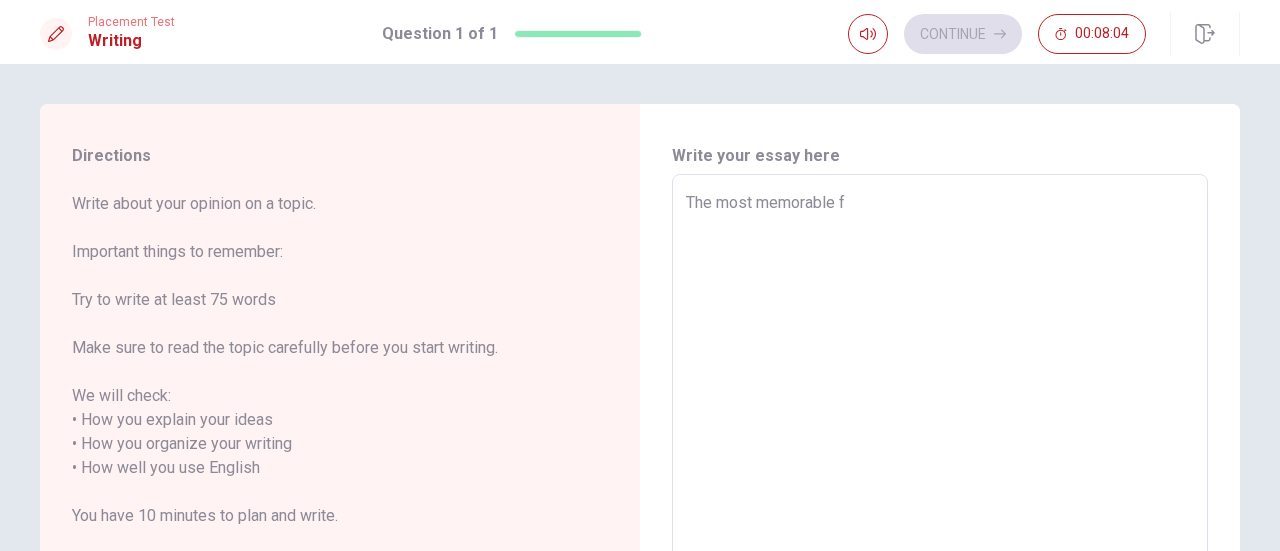 type on "x" 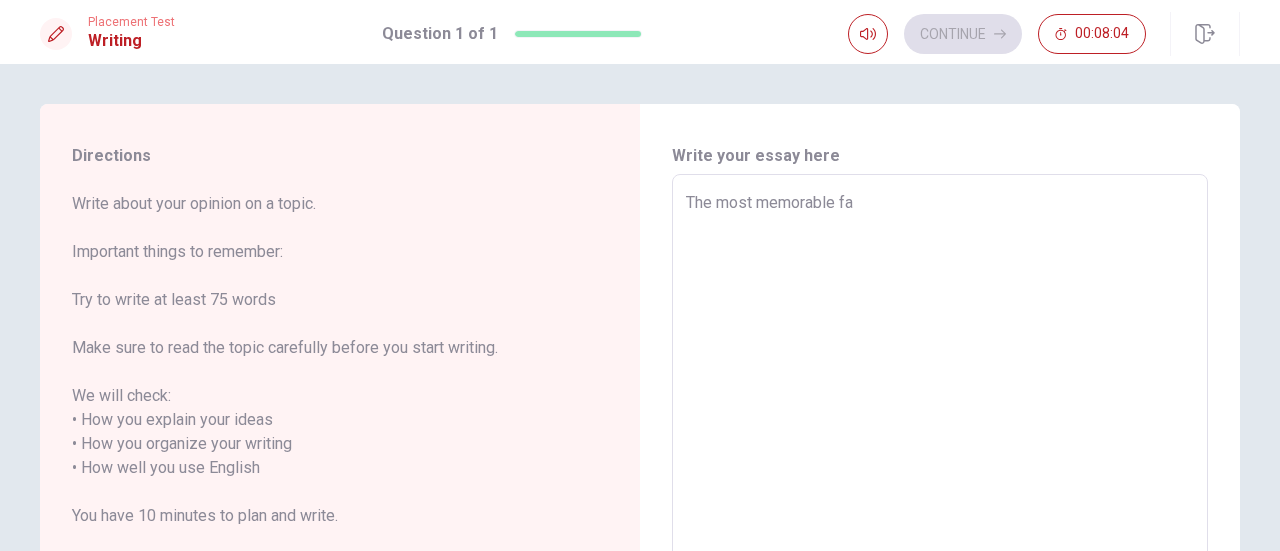 type on "x" 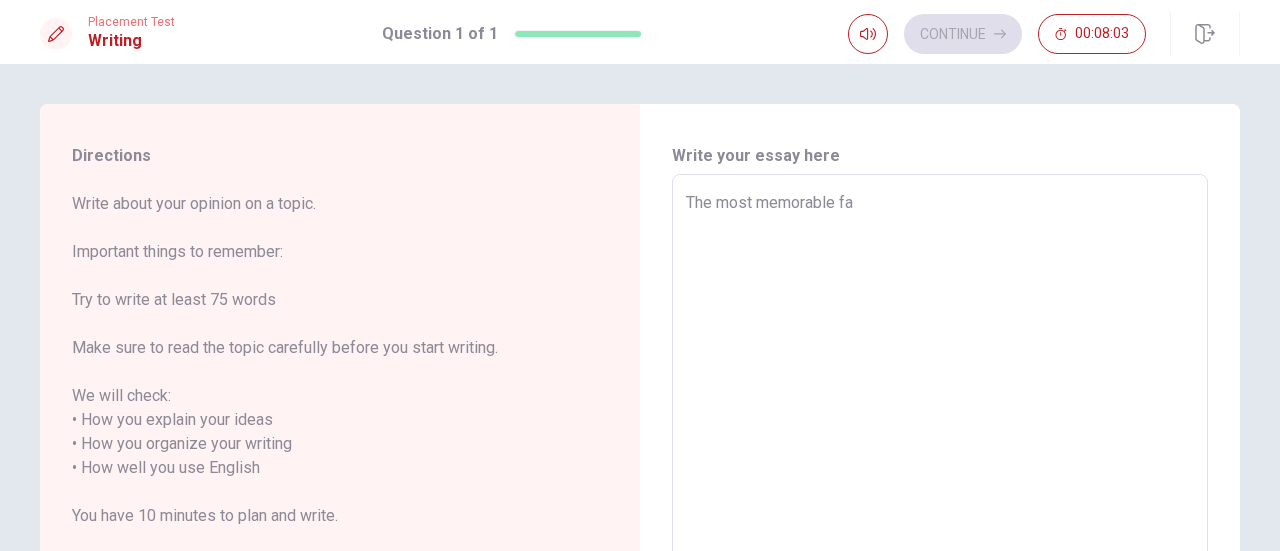 type on "The most memorable fam" 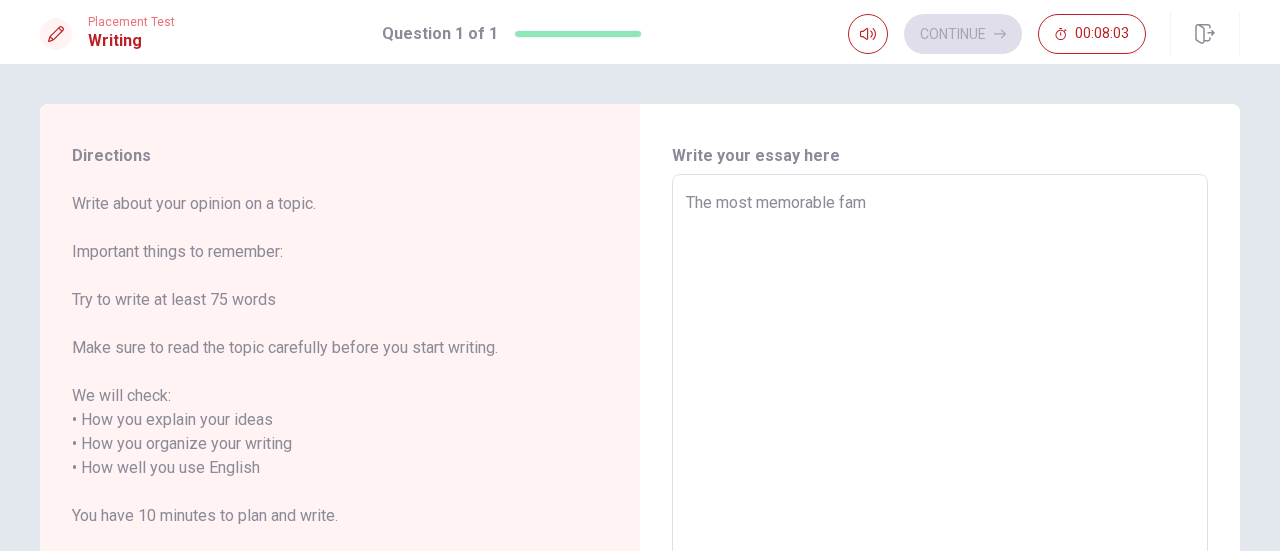 type on "x" 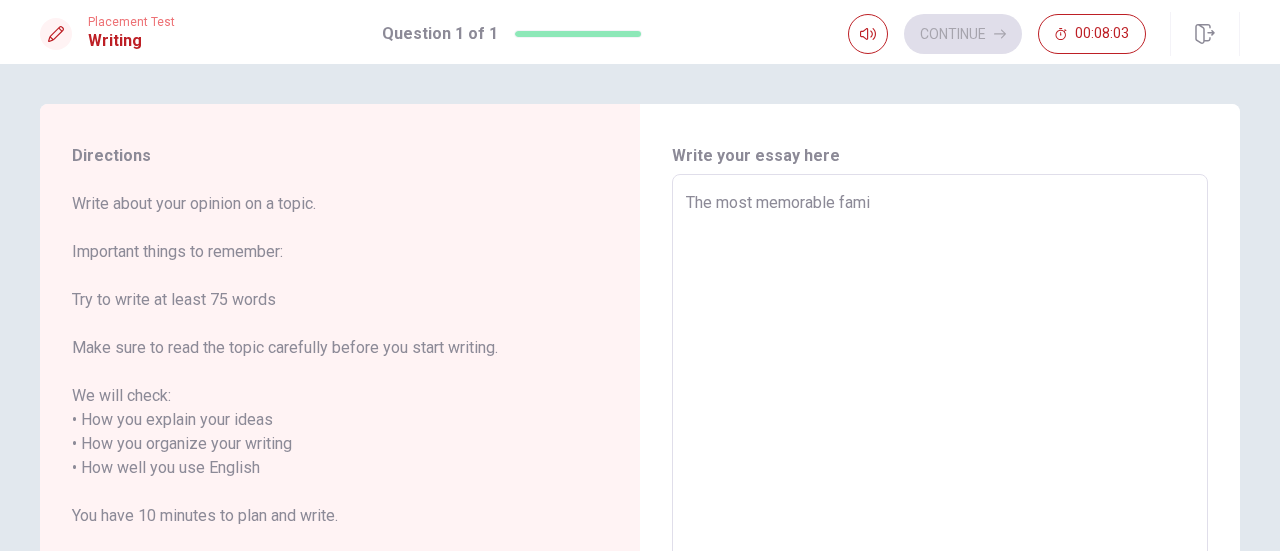 type on "x" 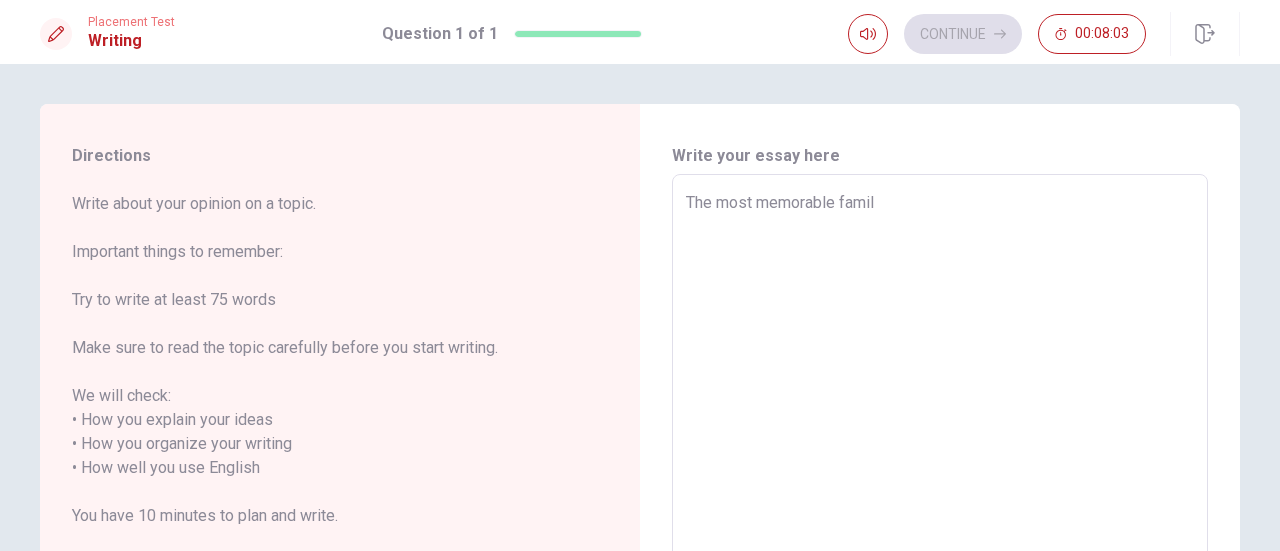 type on "x" 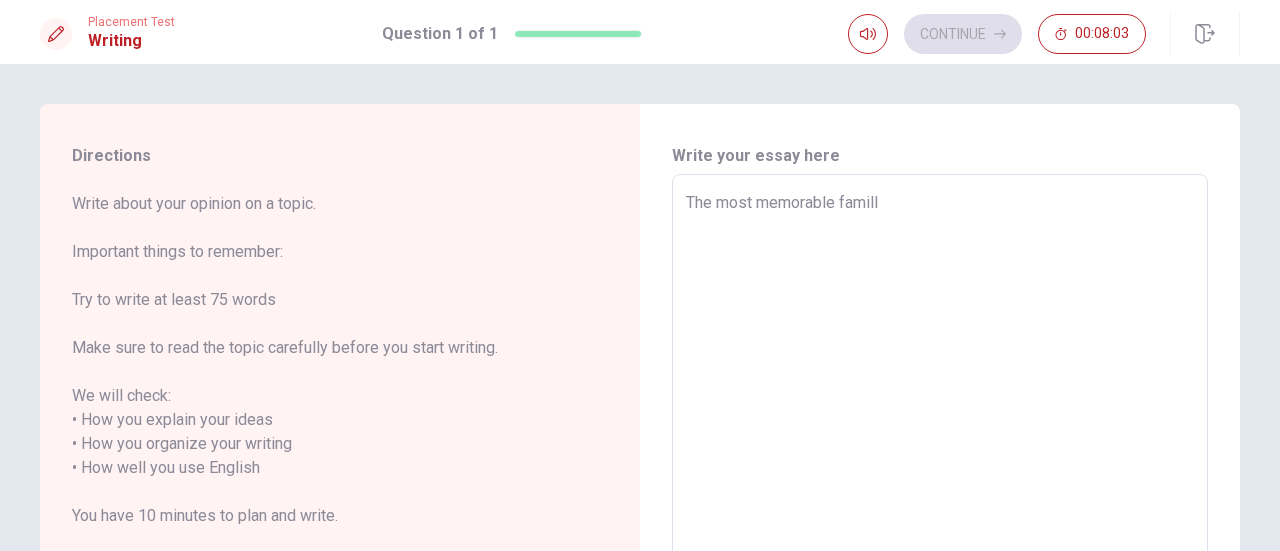 type on "x" 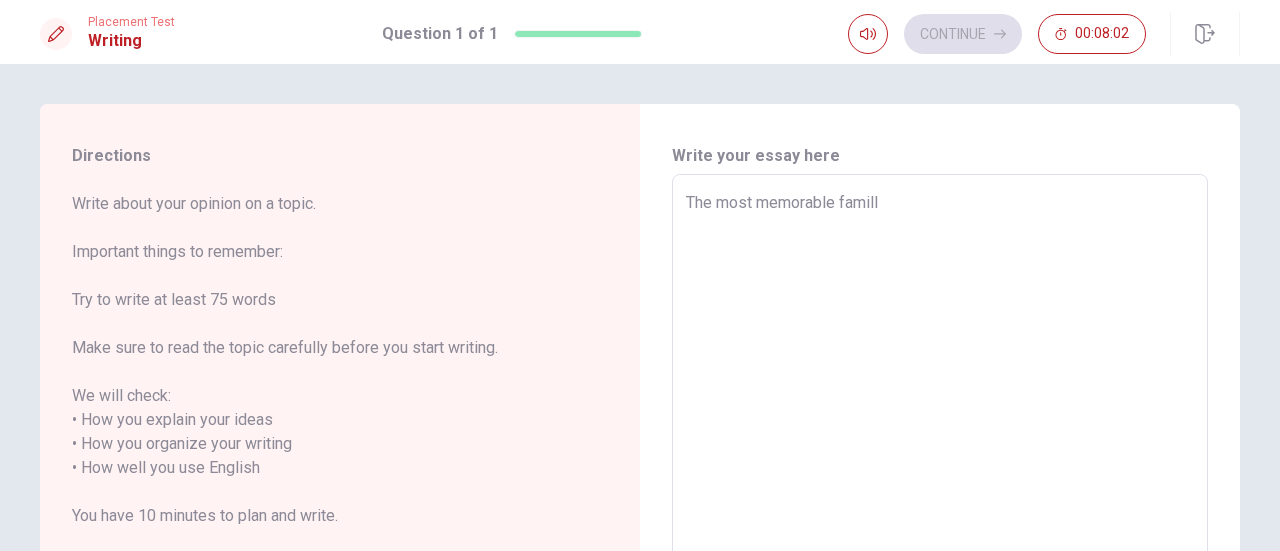 type on "The most memorable familly" 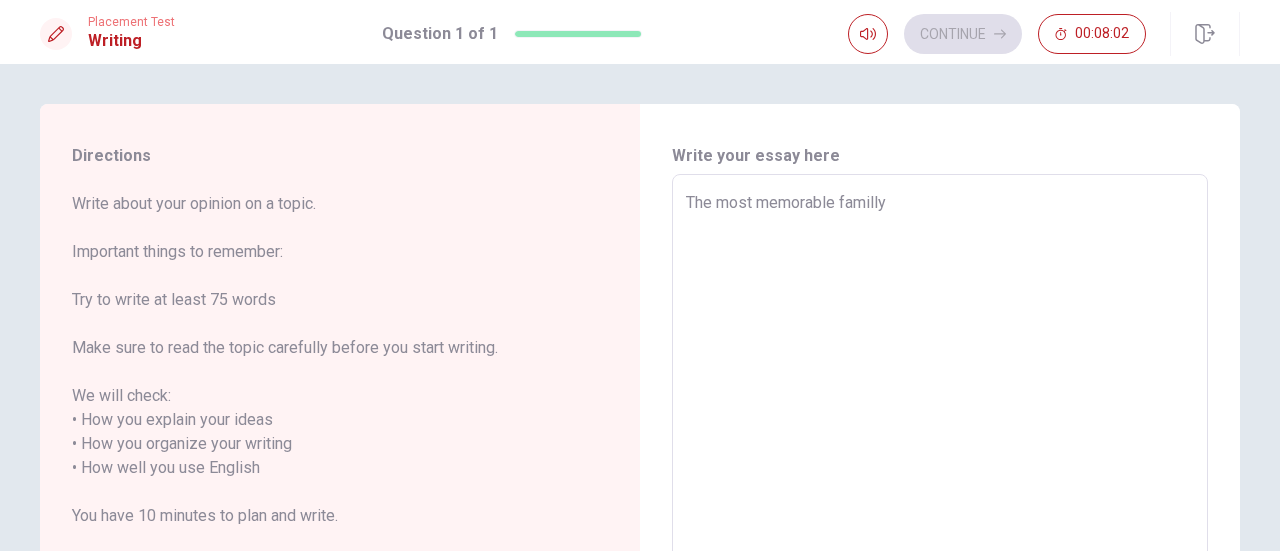 type on "x" 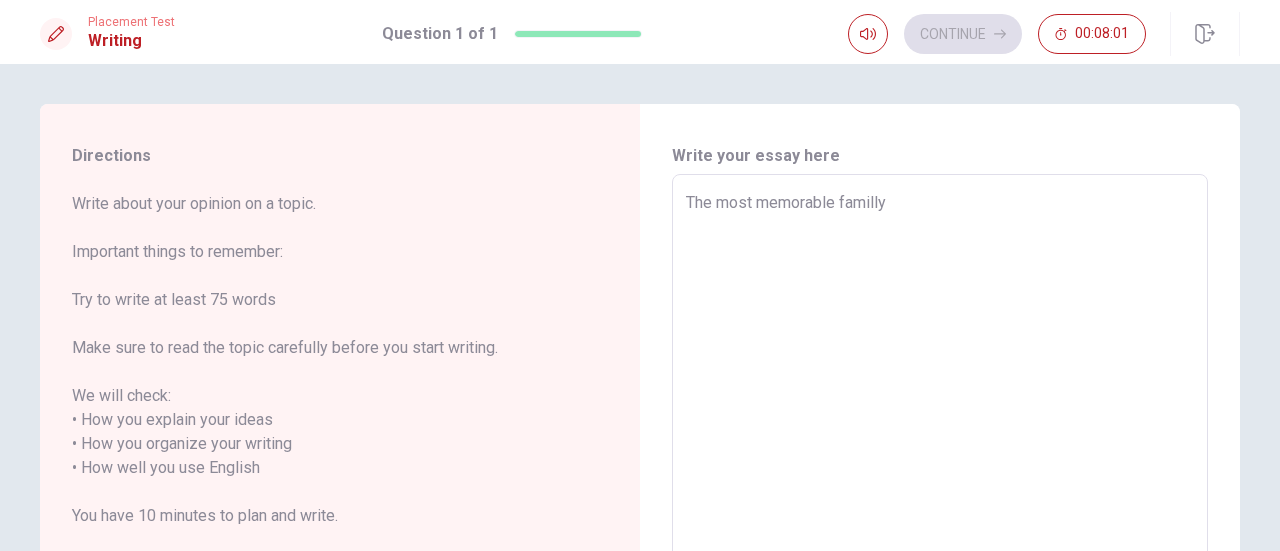 type on "x" 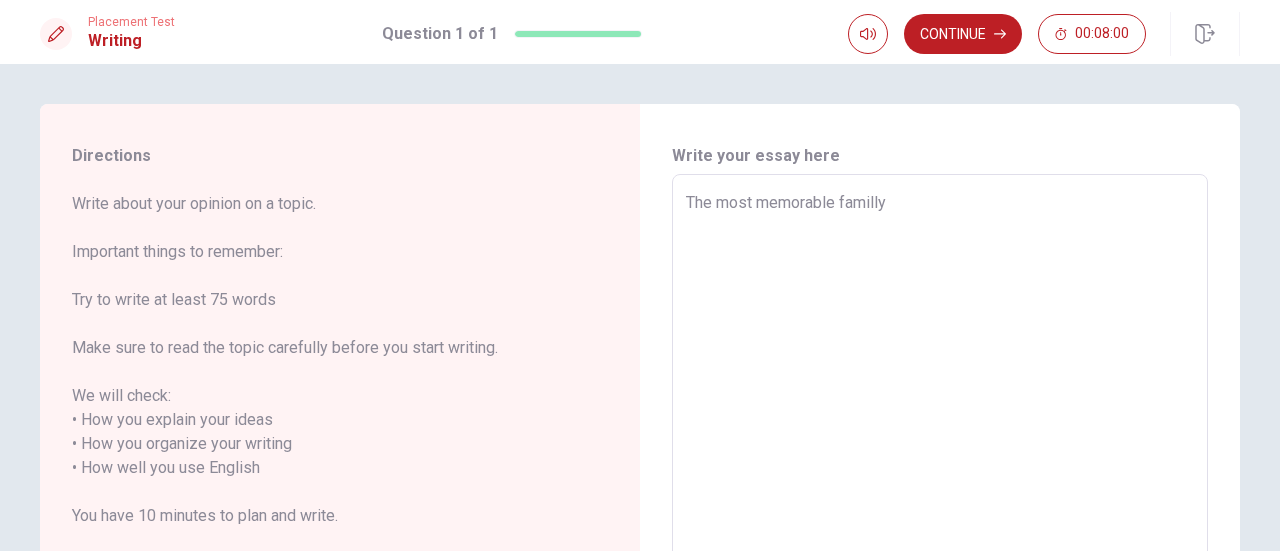 type on "The most memorable familly t" 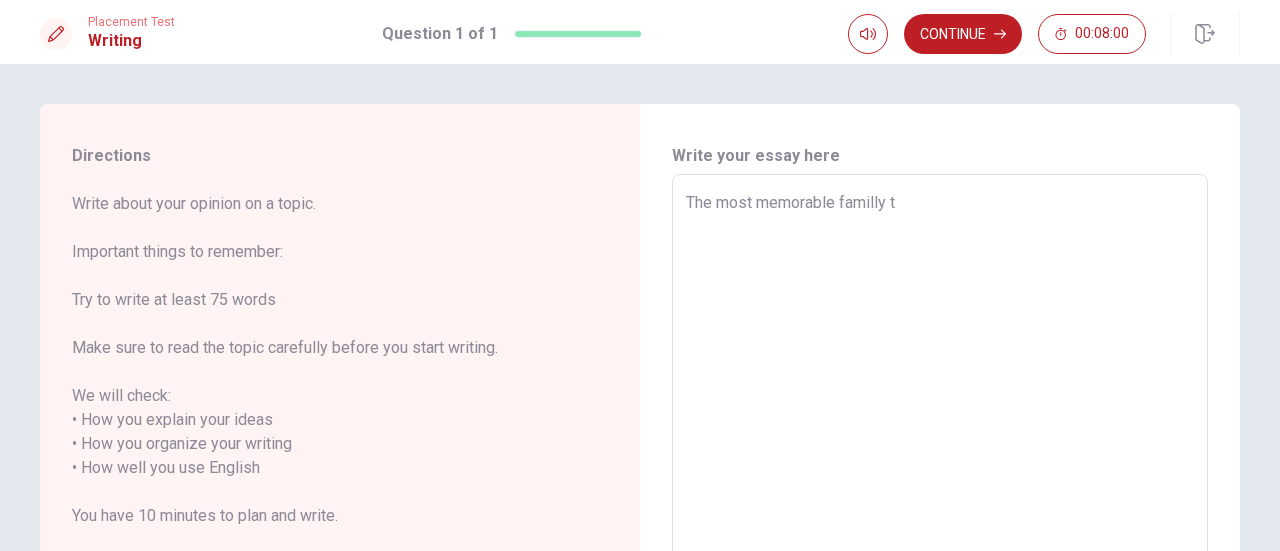 type on "x" 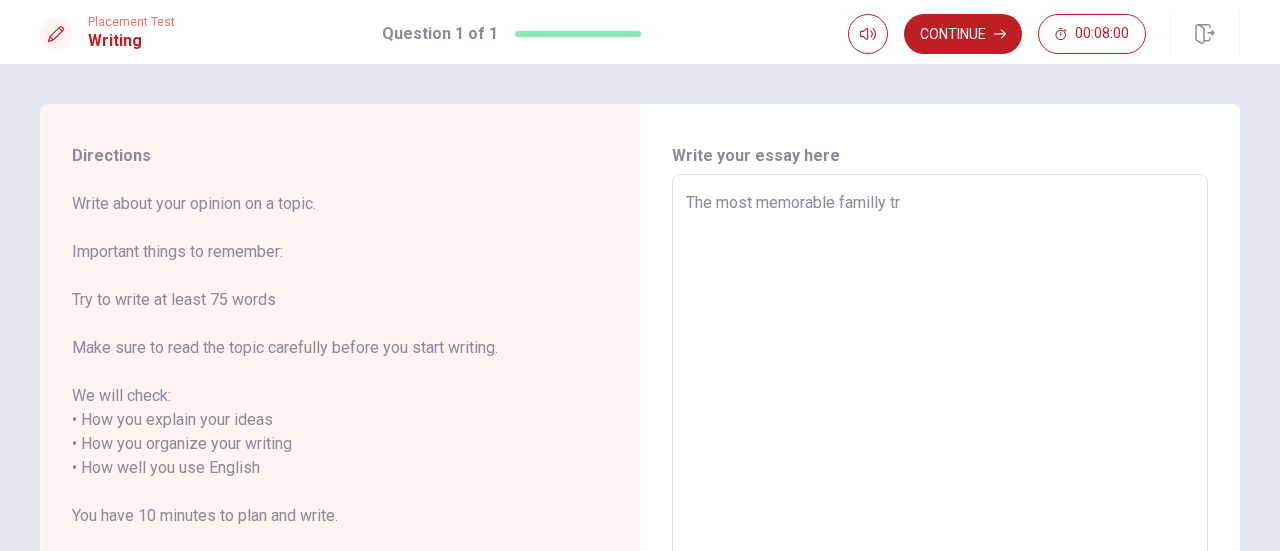type on "x" 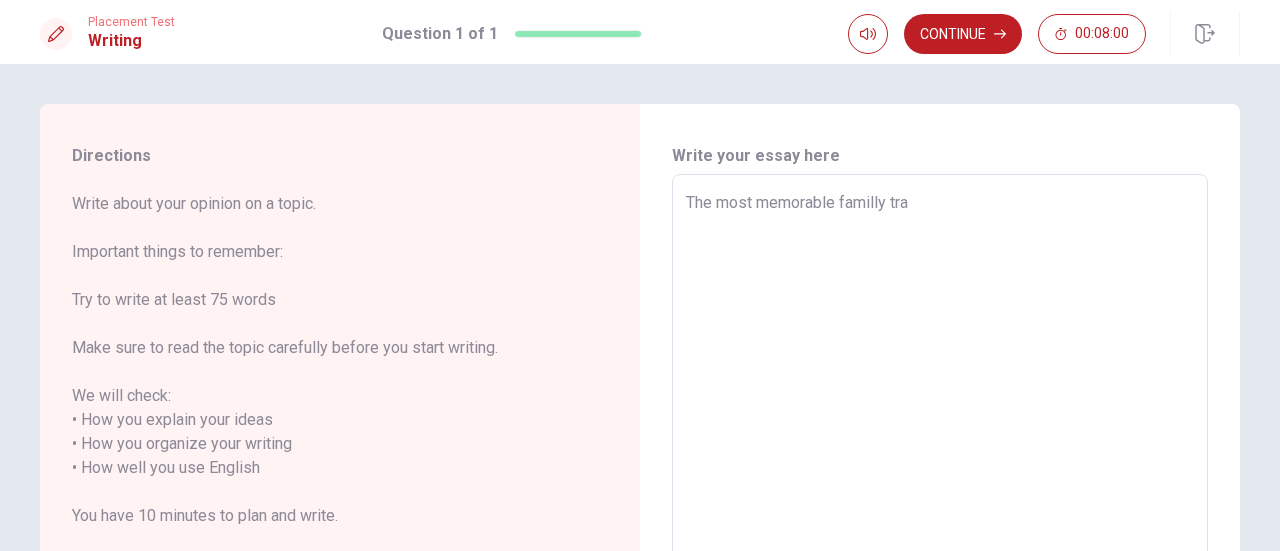 type on "x" 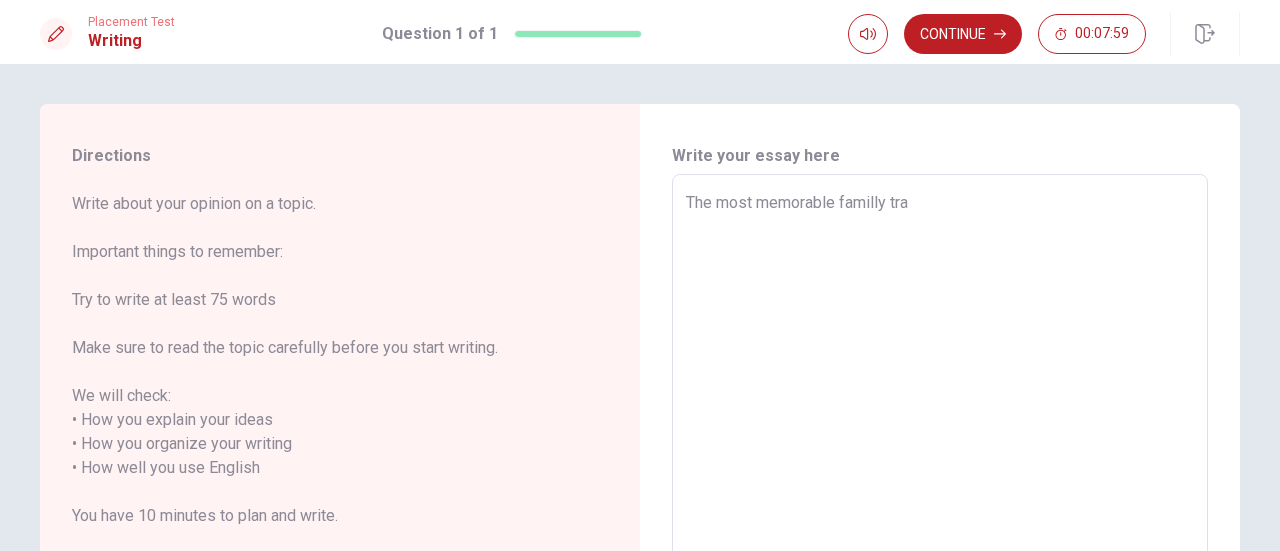 type on "The most memorable familly trad" 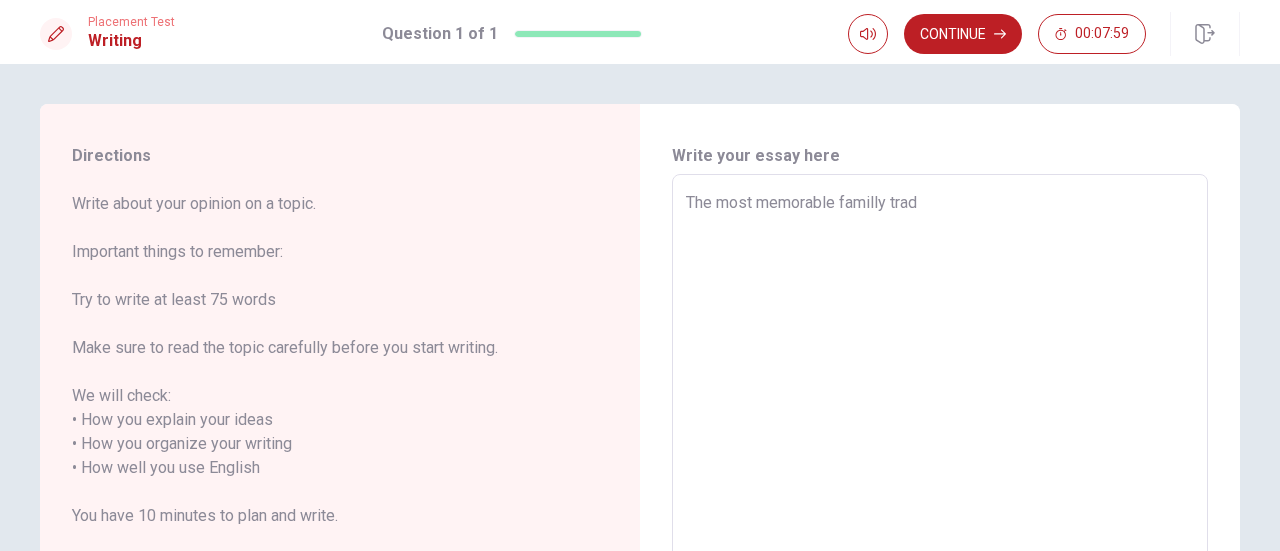 type on "x" 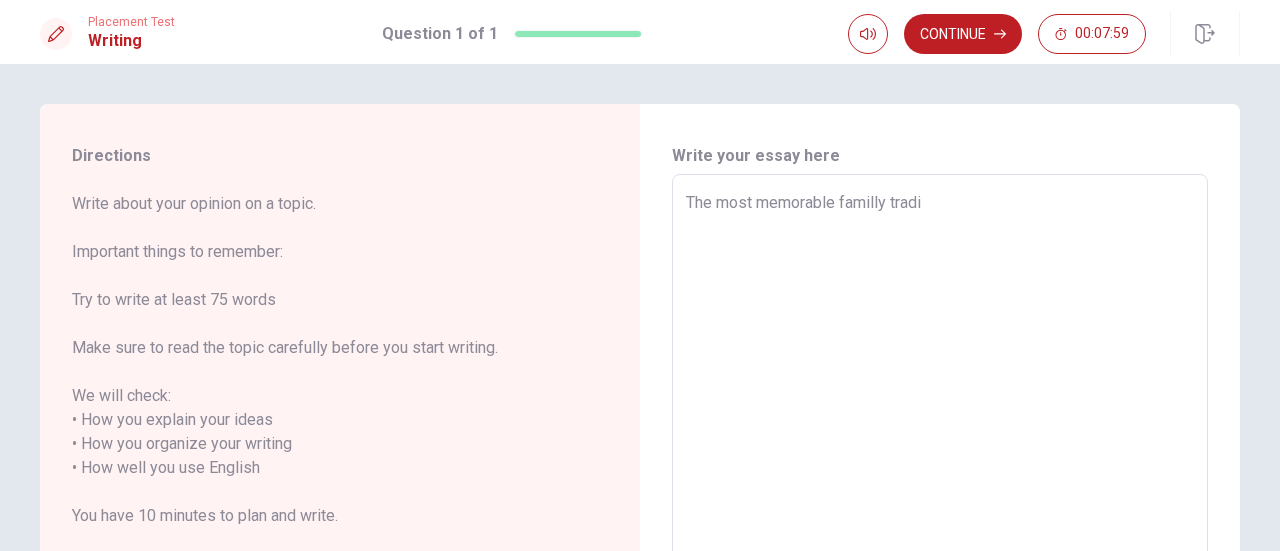 type on "x" 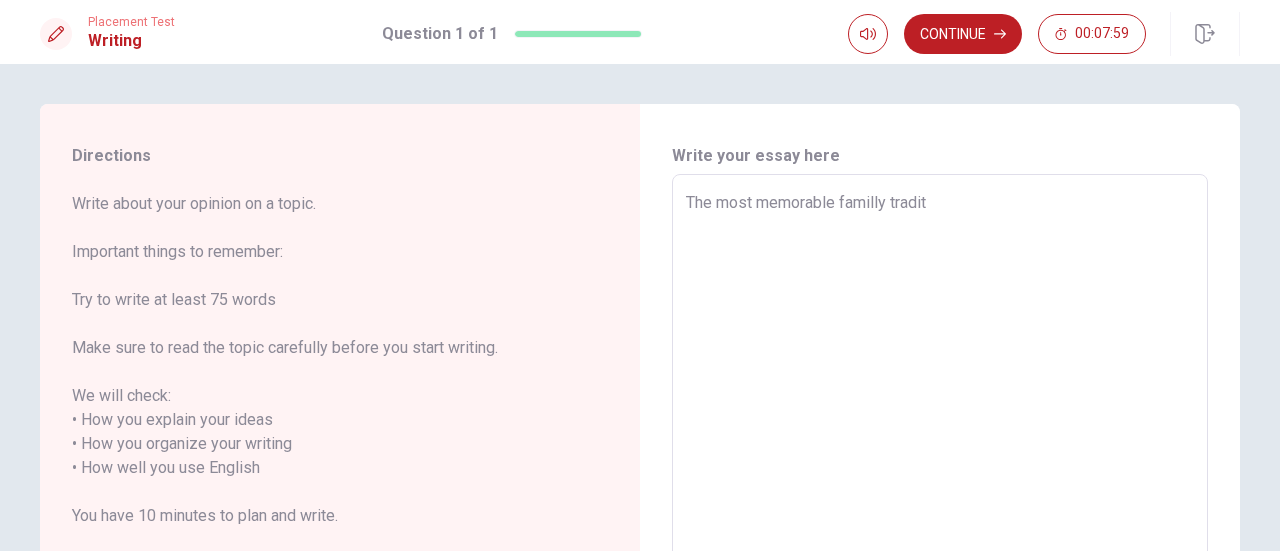 type on "x" 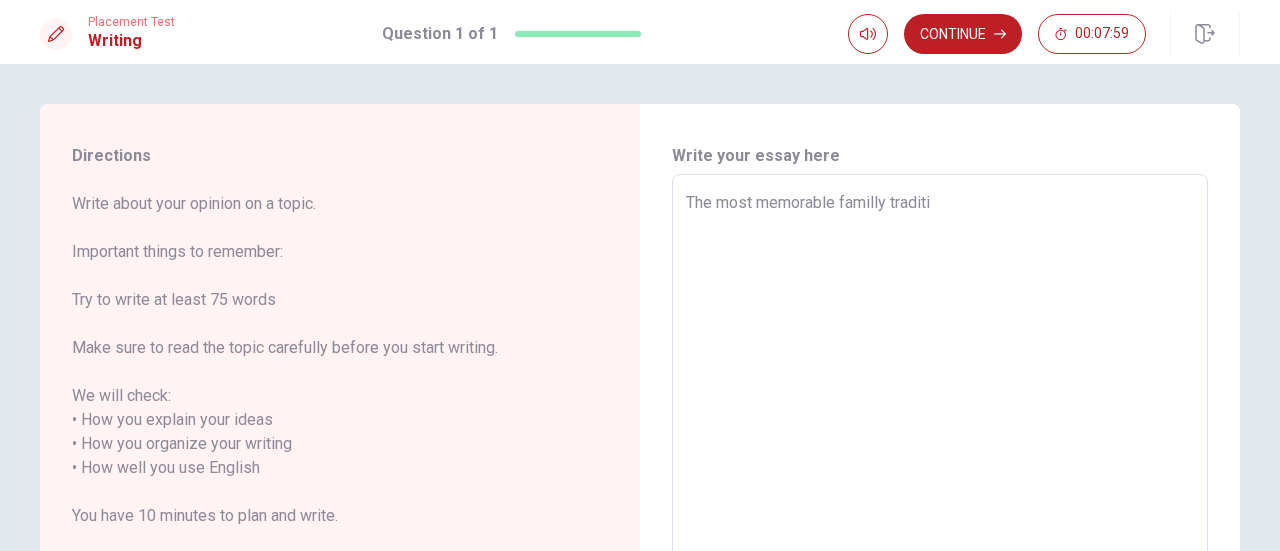 type on "x" 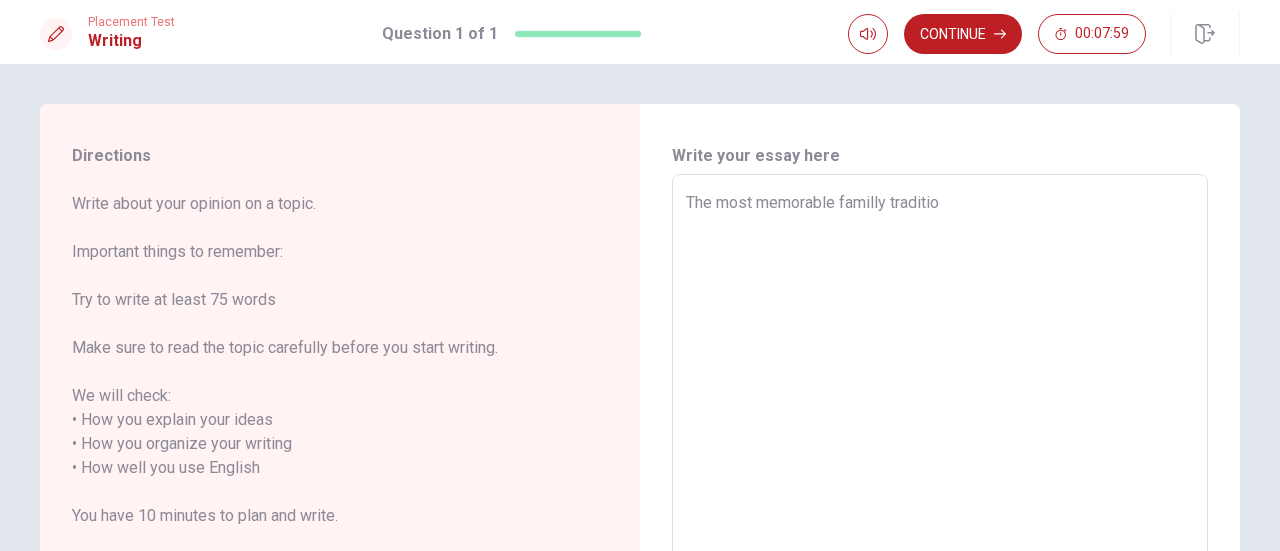 type on "x" 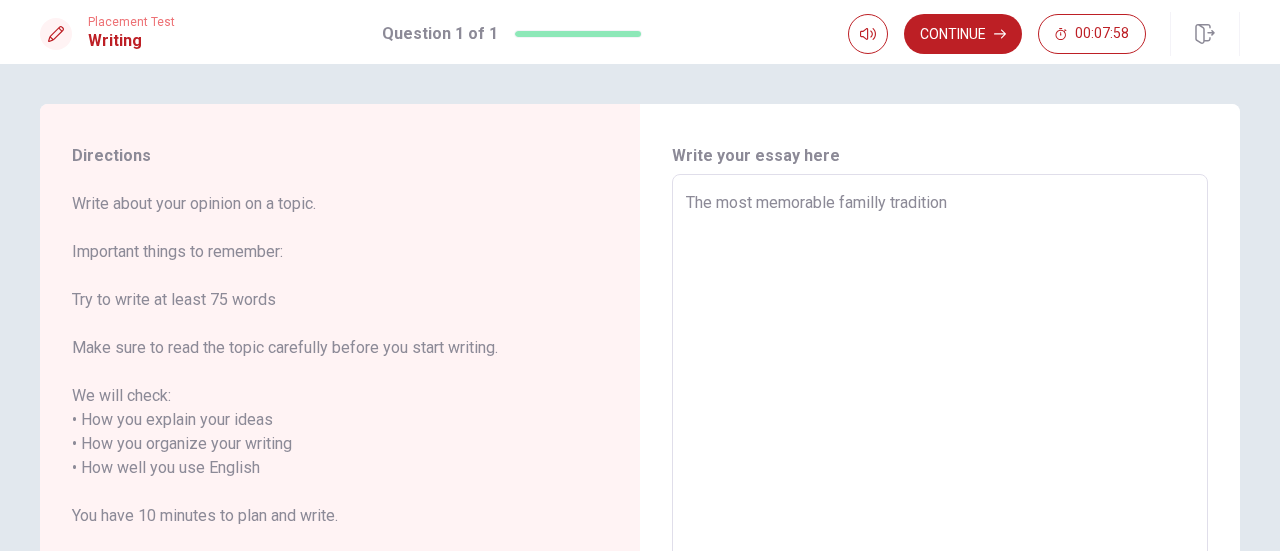 type on "x" 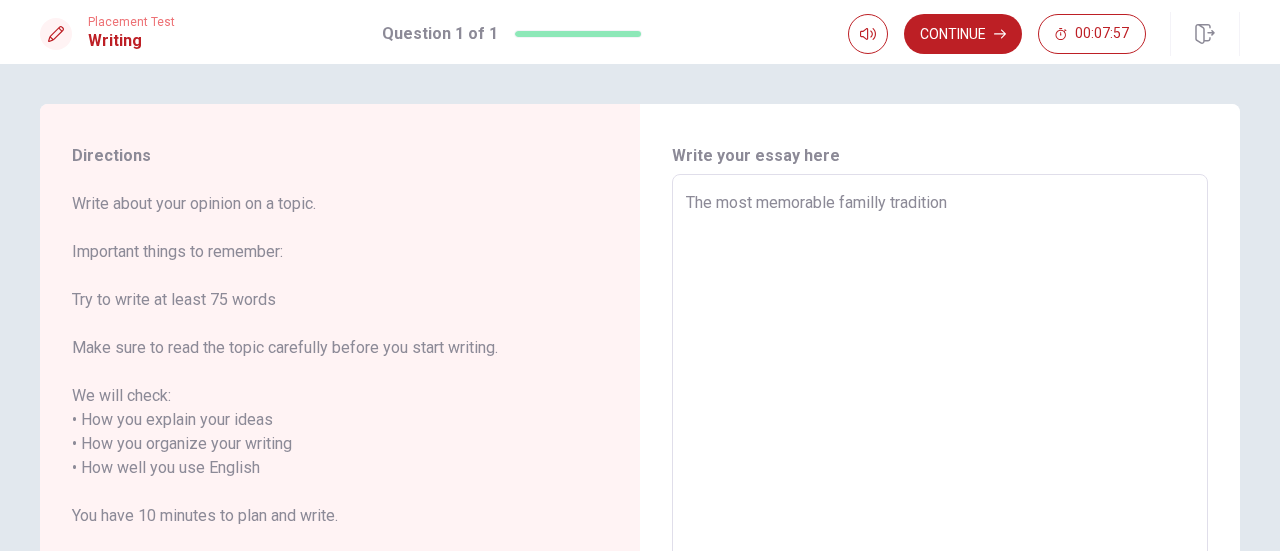 type on "The most memorable familly tradition" 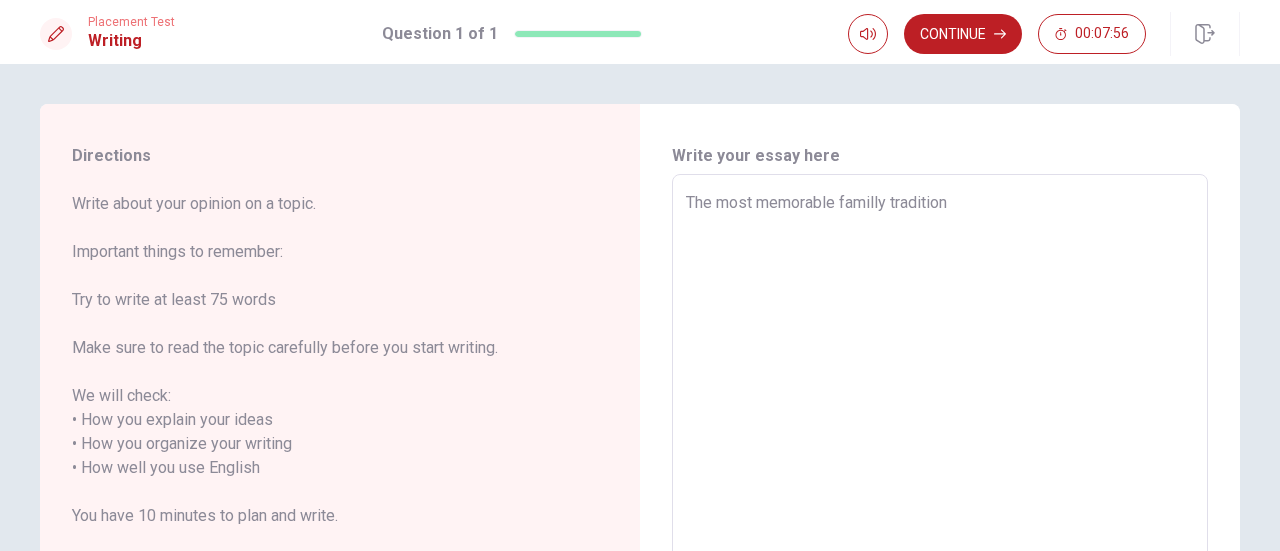 type on "The most memorable familly tradition a" 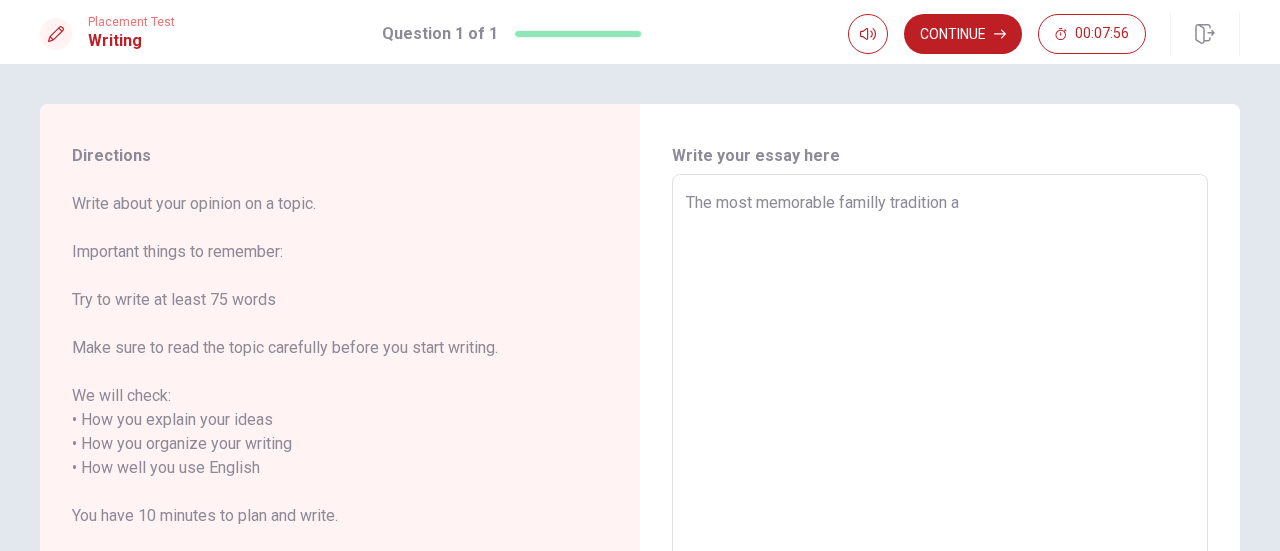 type on "x" 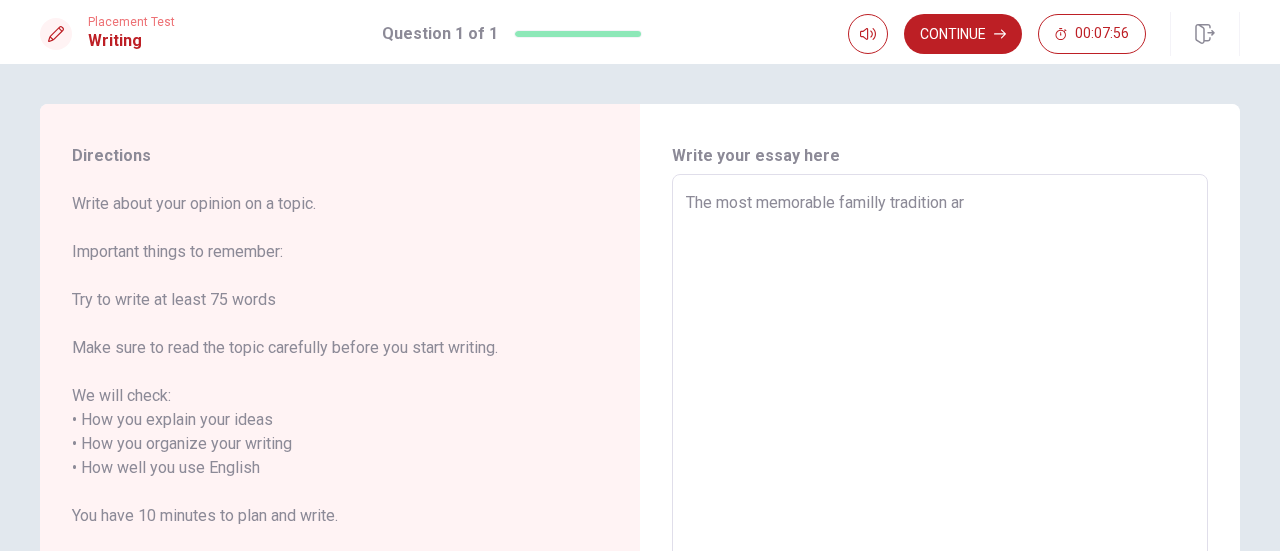 type on "x" 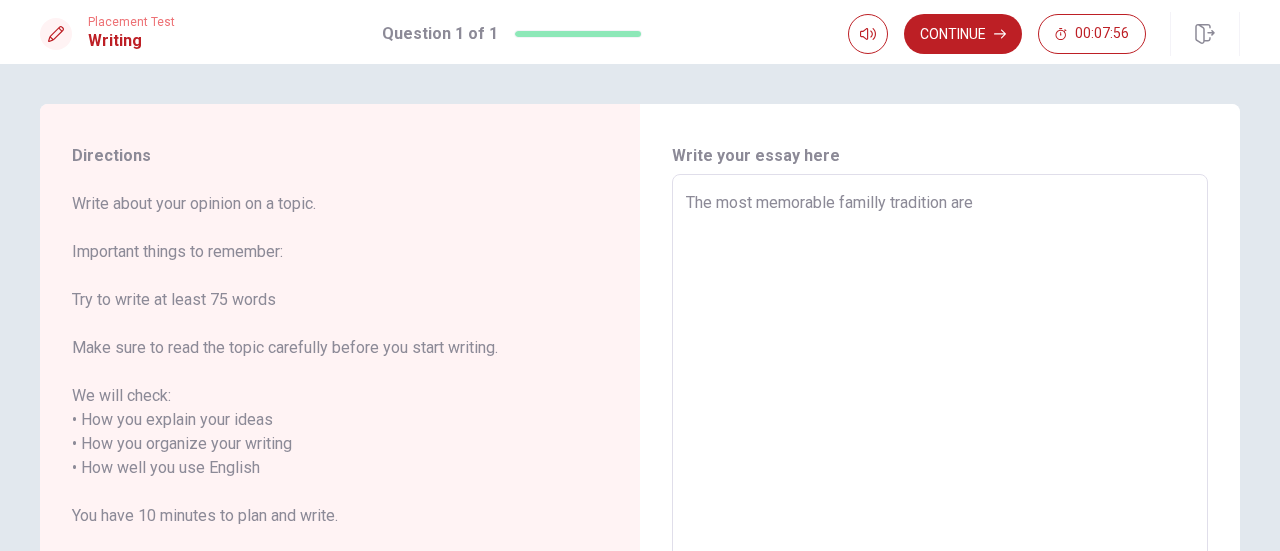 type on "x" 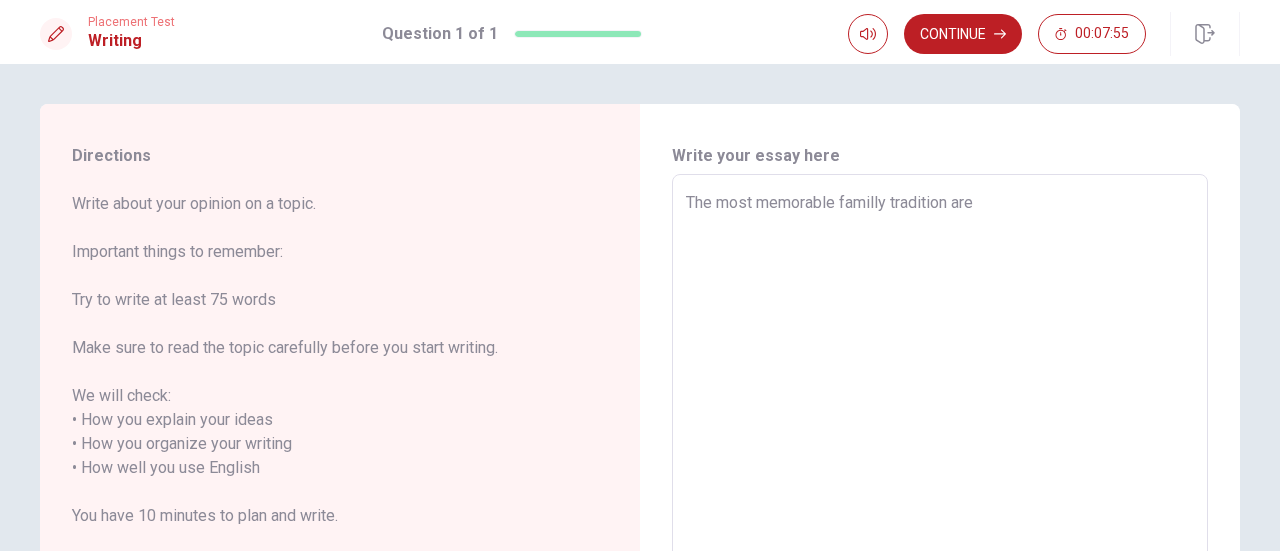 type on "The most memorable familly tradition are" 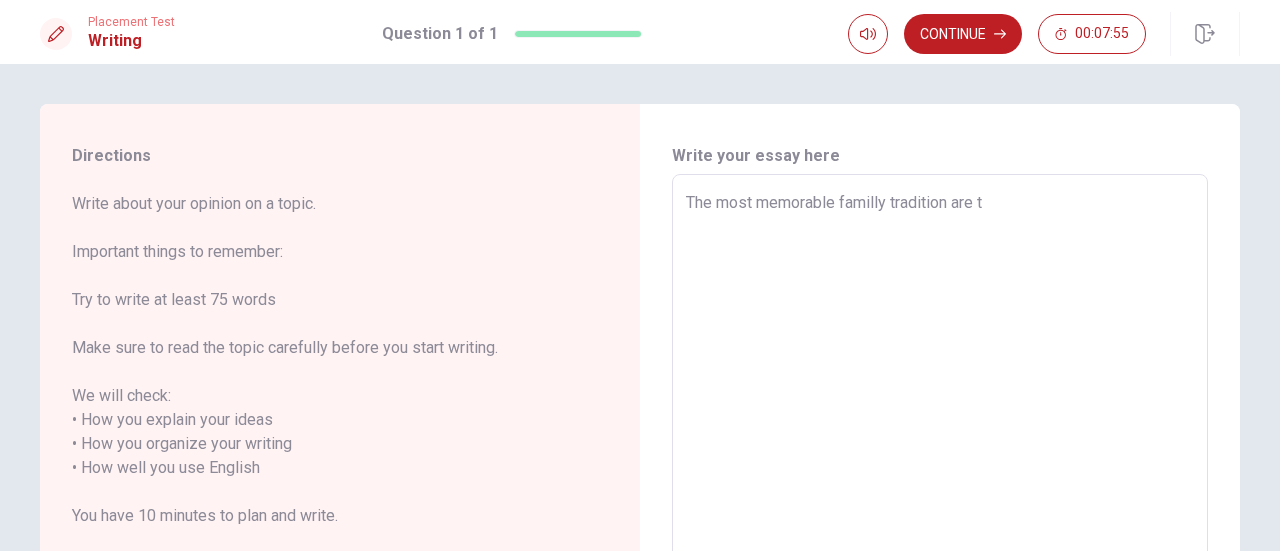 type on "x" 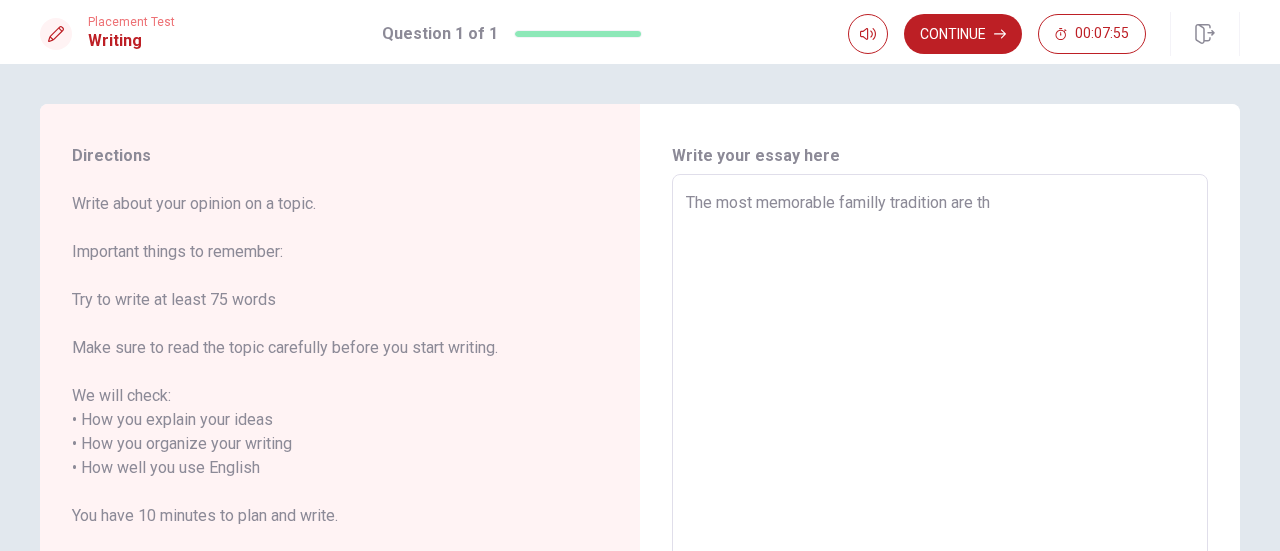 type on "x" 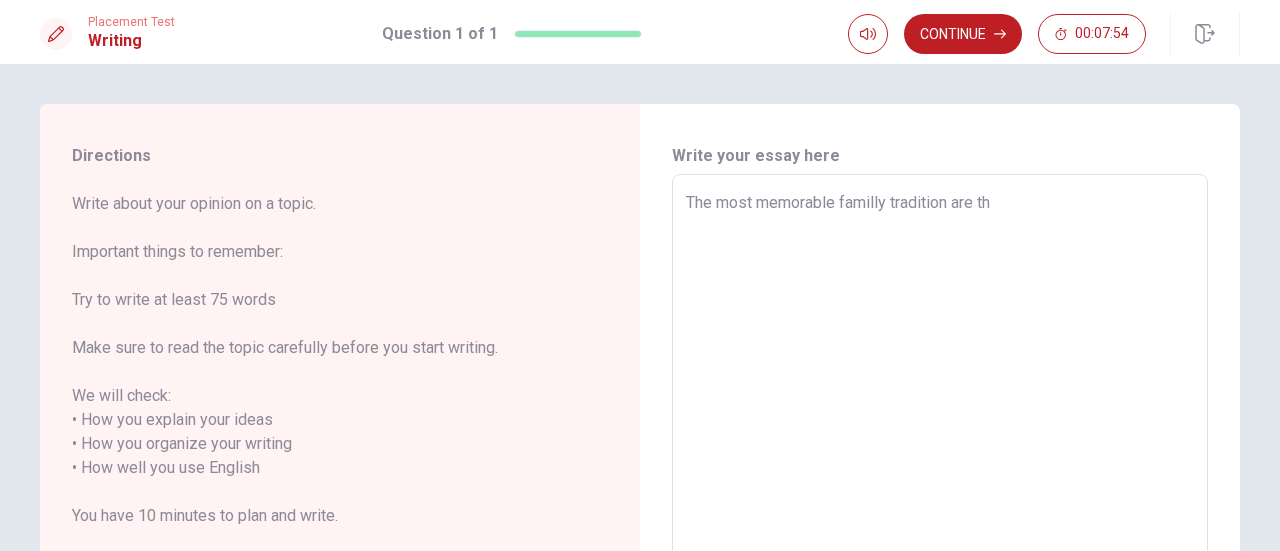 type on "The most memorable familly tradition are the" 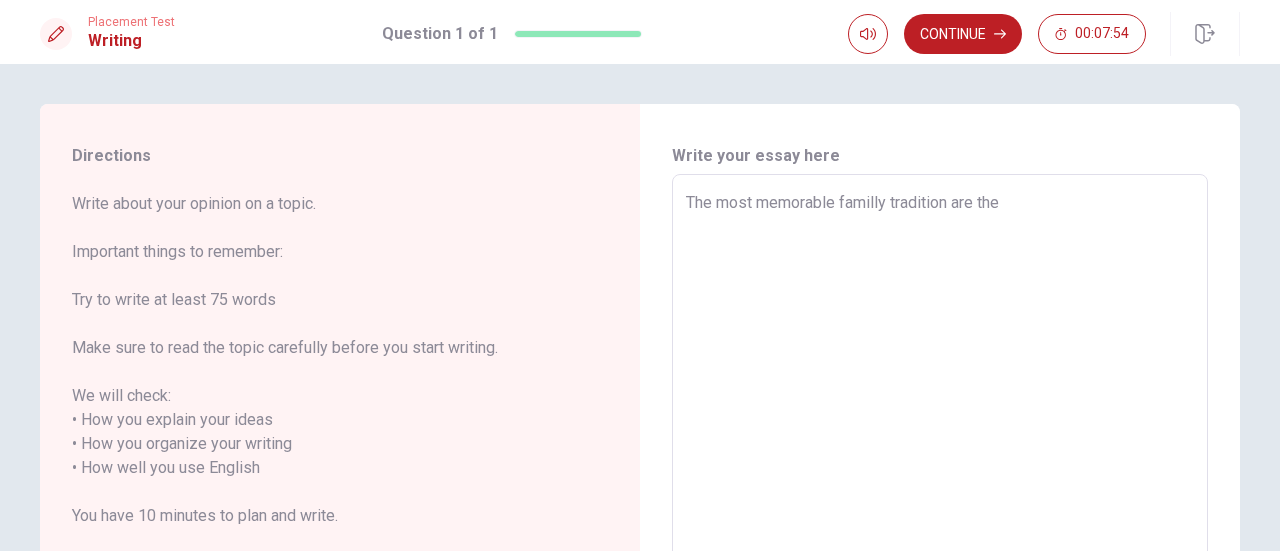 type on "x" 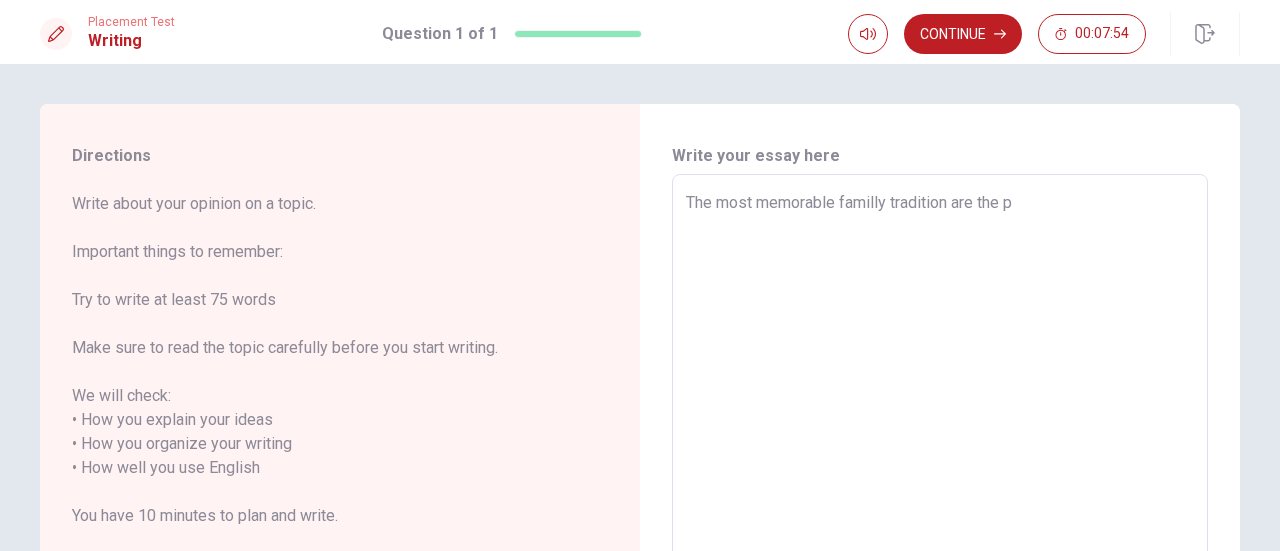 type on "x" 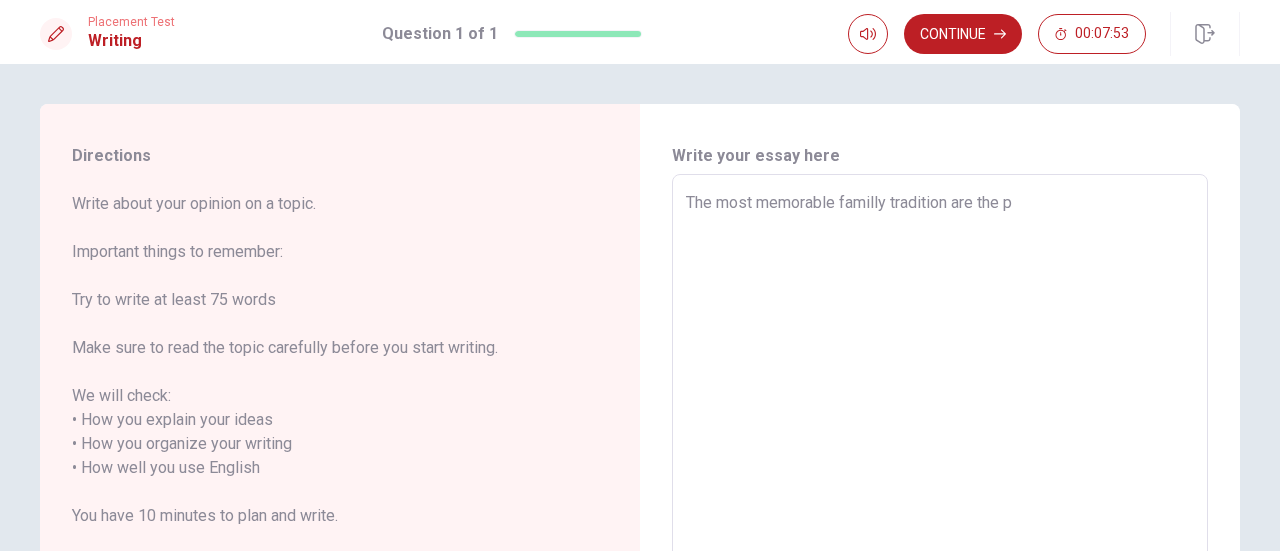 type on "The most memorable familly tradition are the pa" 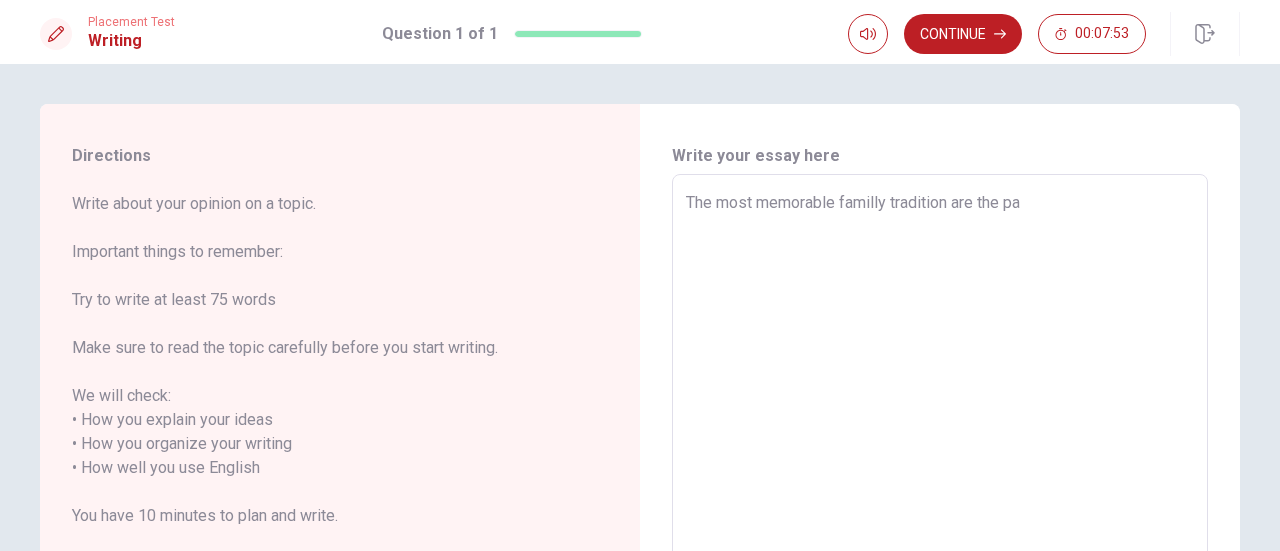 type on "x" 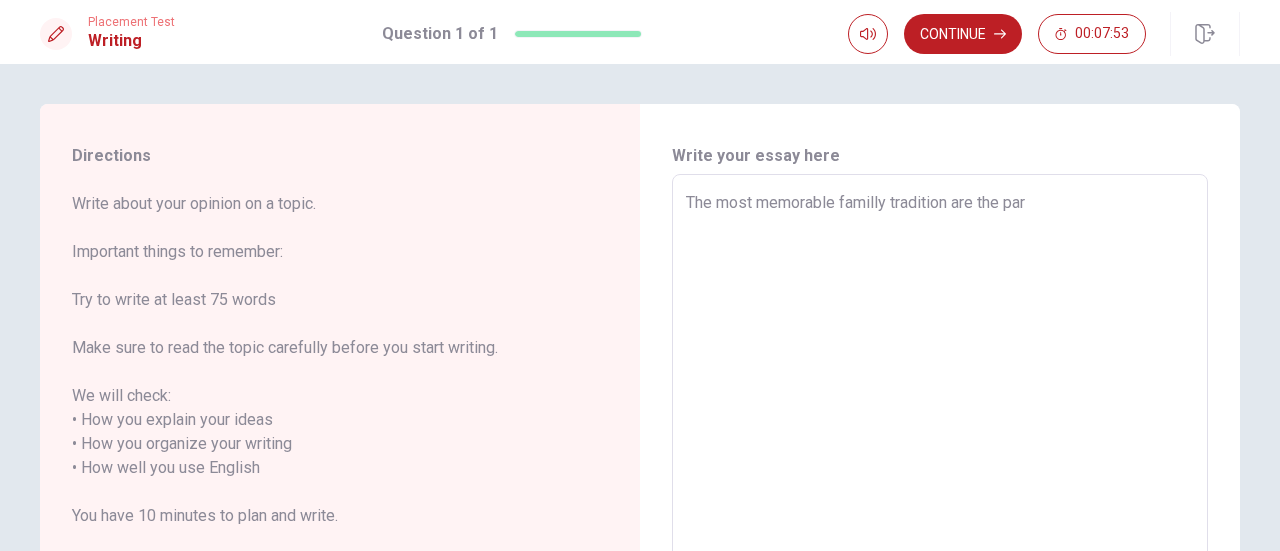 type on "x" 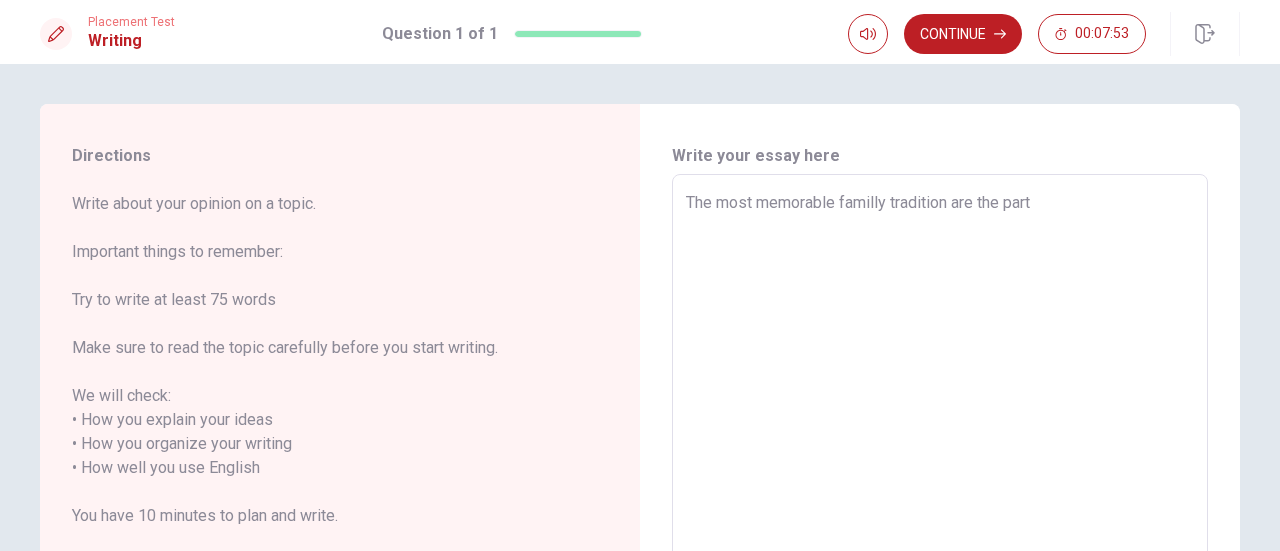 type on "x" 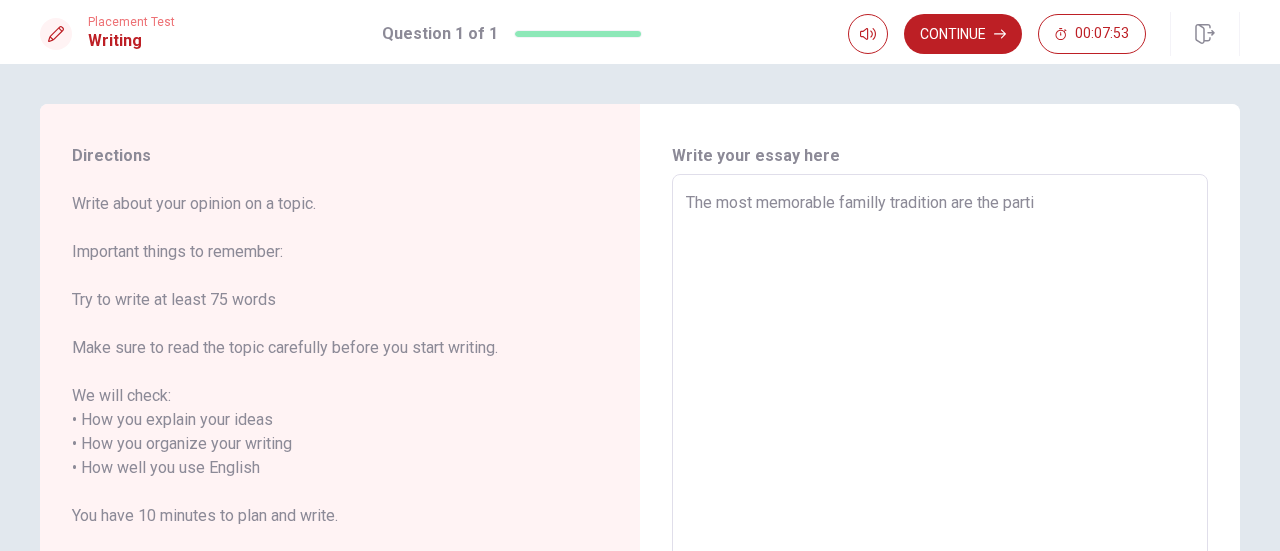 type on "x" 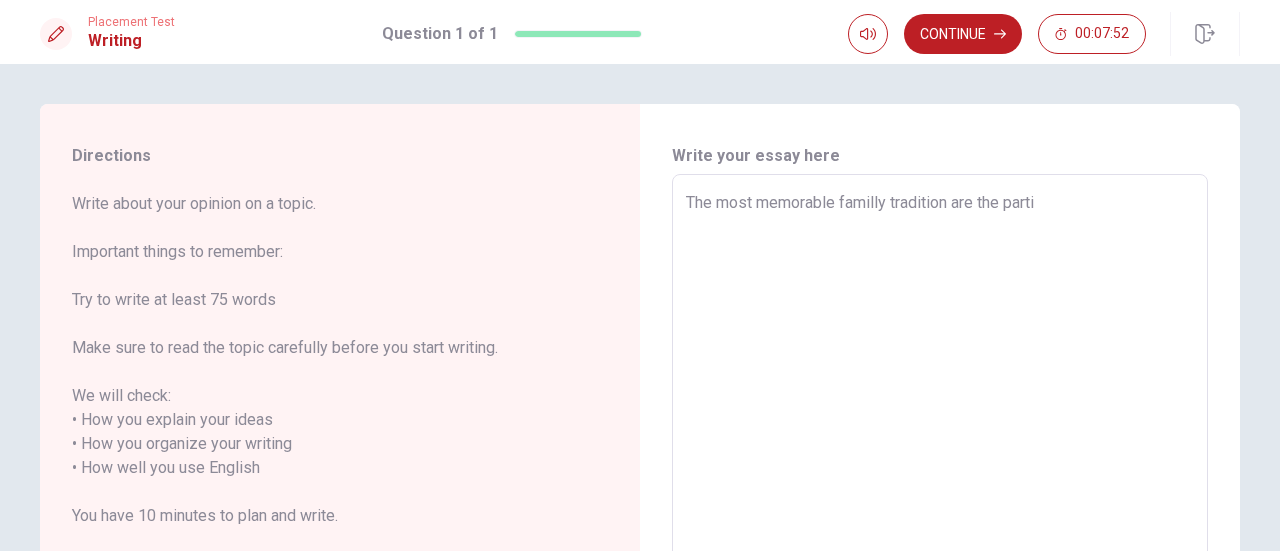 type on "The most memorable familly tradition are the partie" 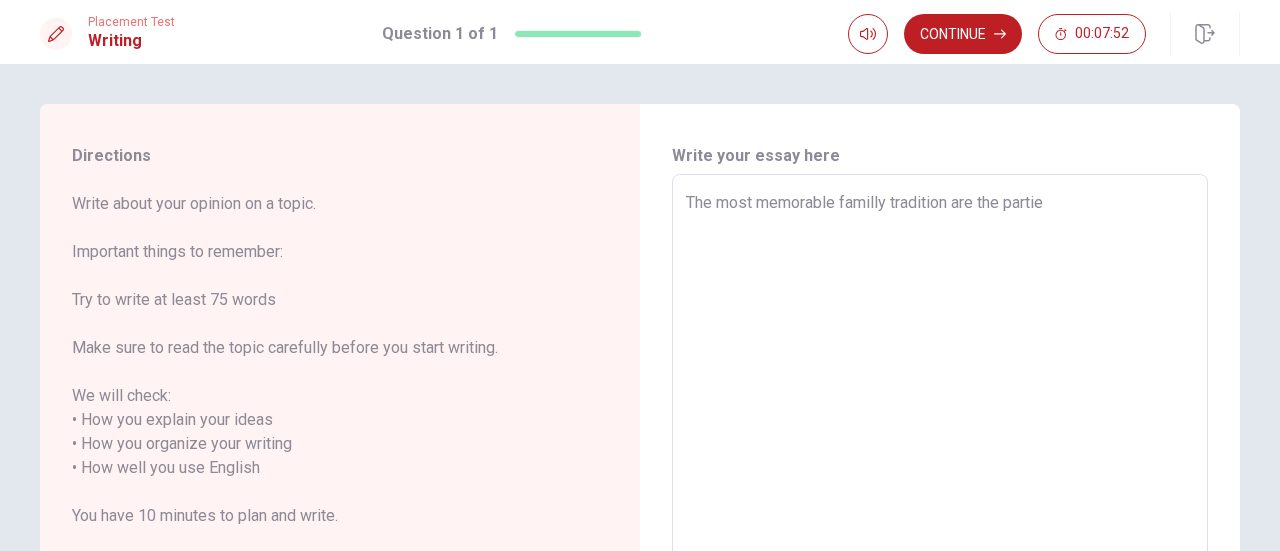 type on "x" 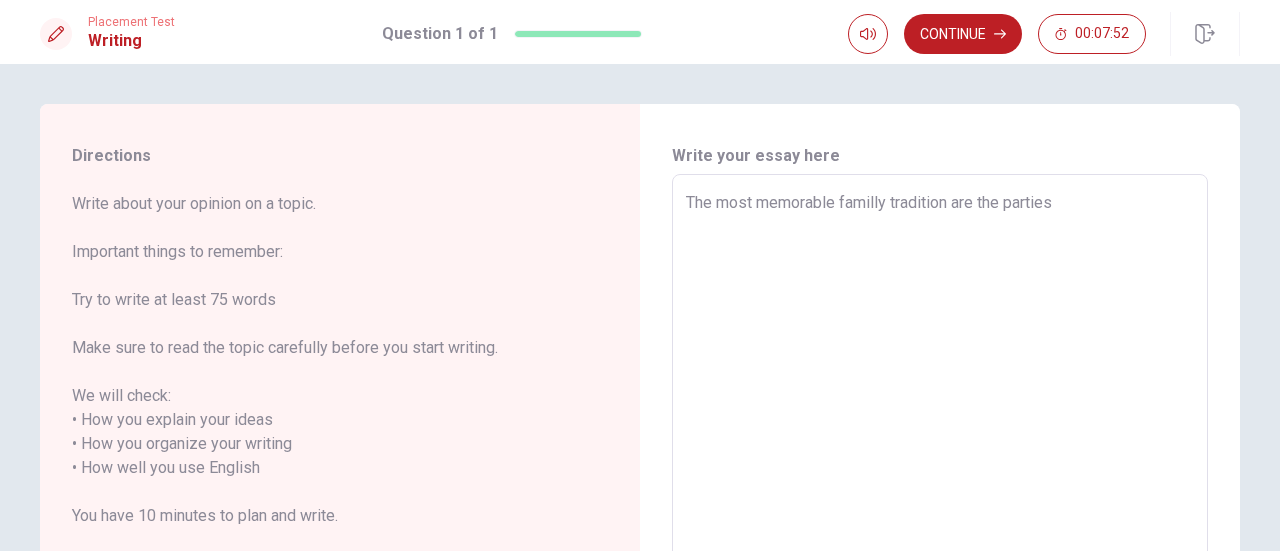 type on "x" 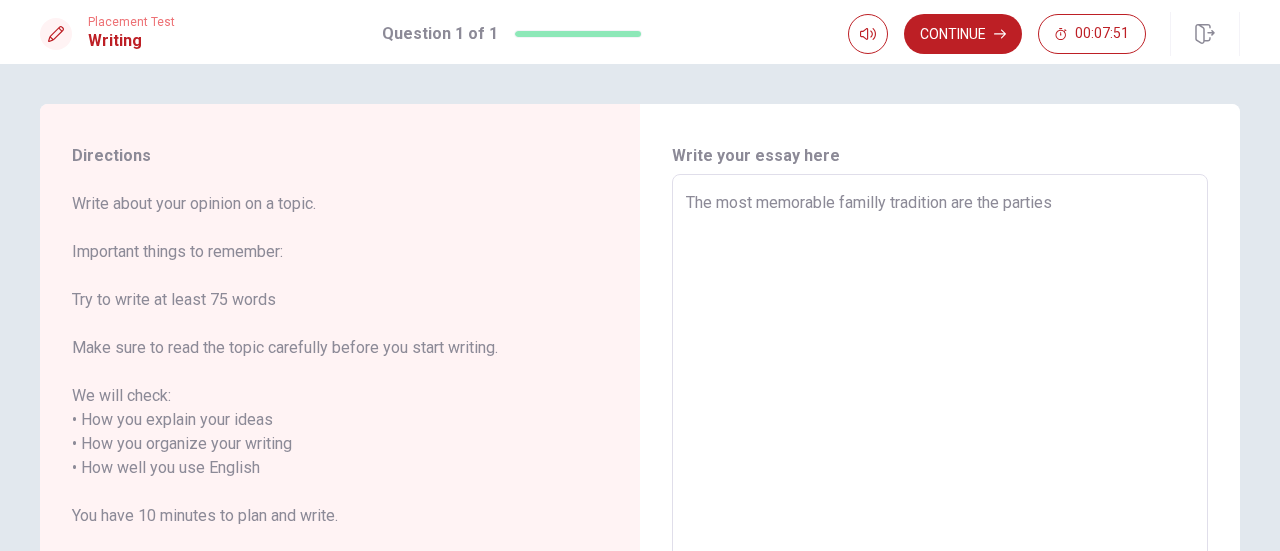 type on "The most memorable familly tradition are the parties b" 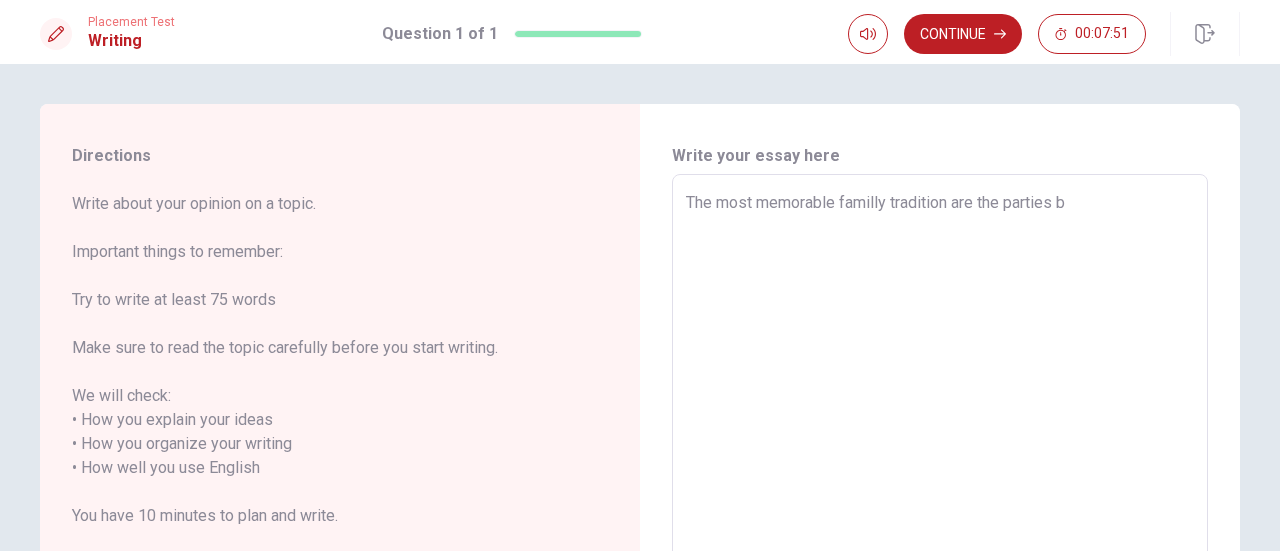 type on "x" 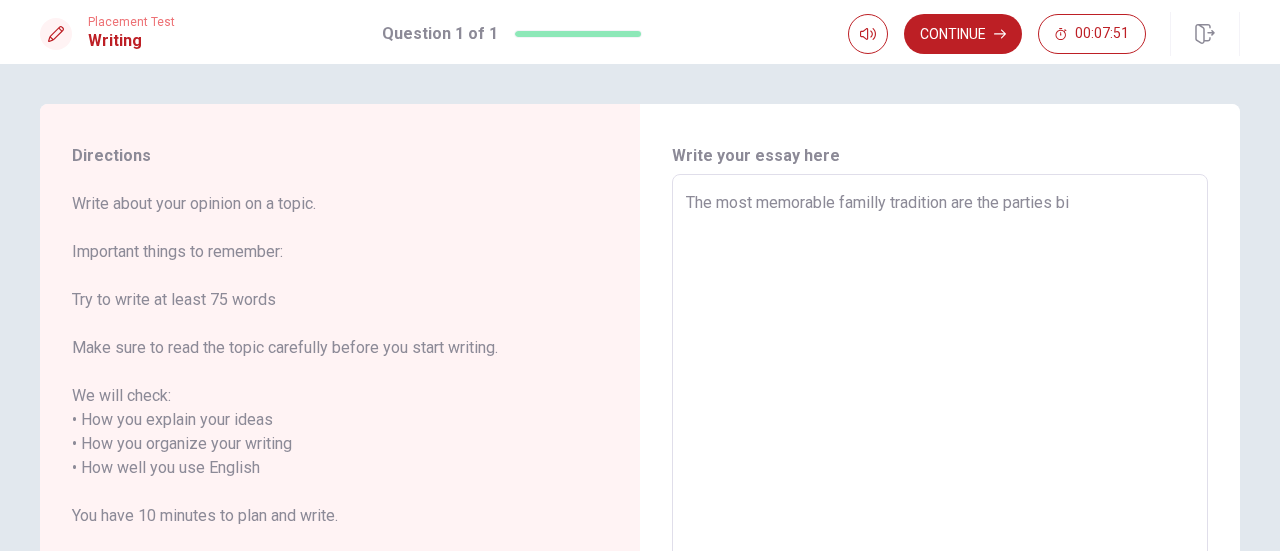 type on "x" 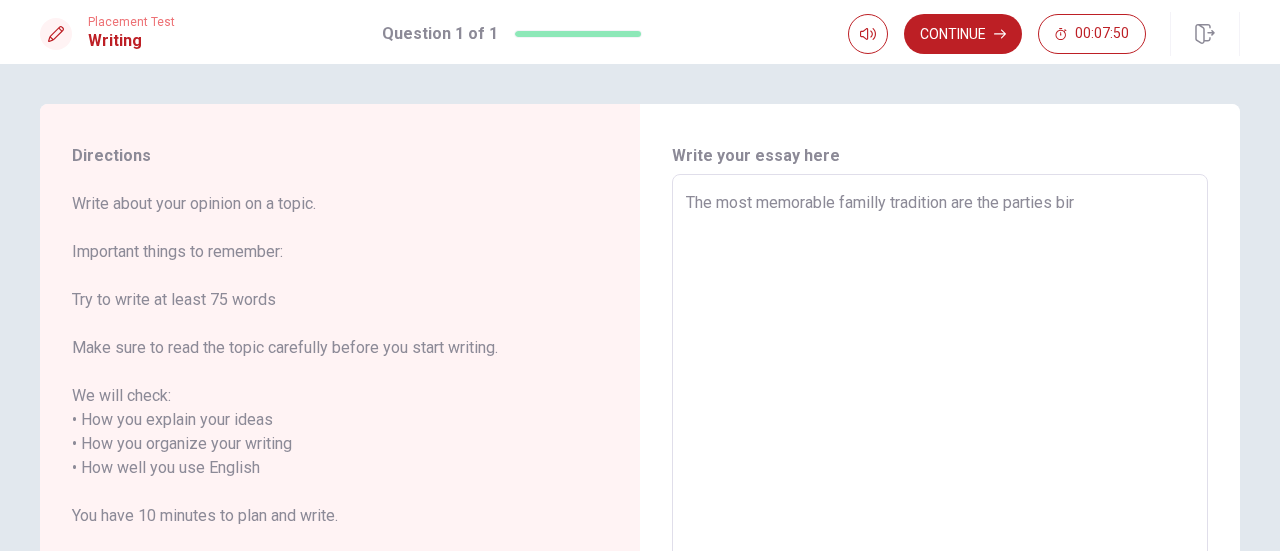 type on "x" 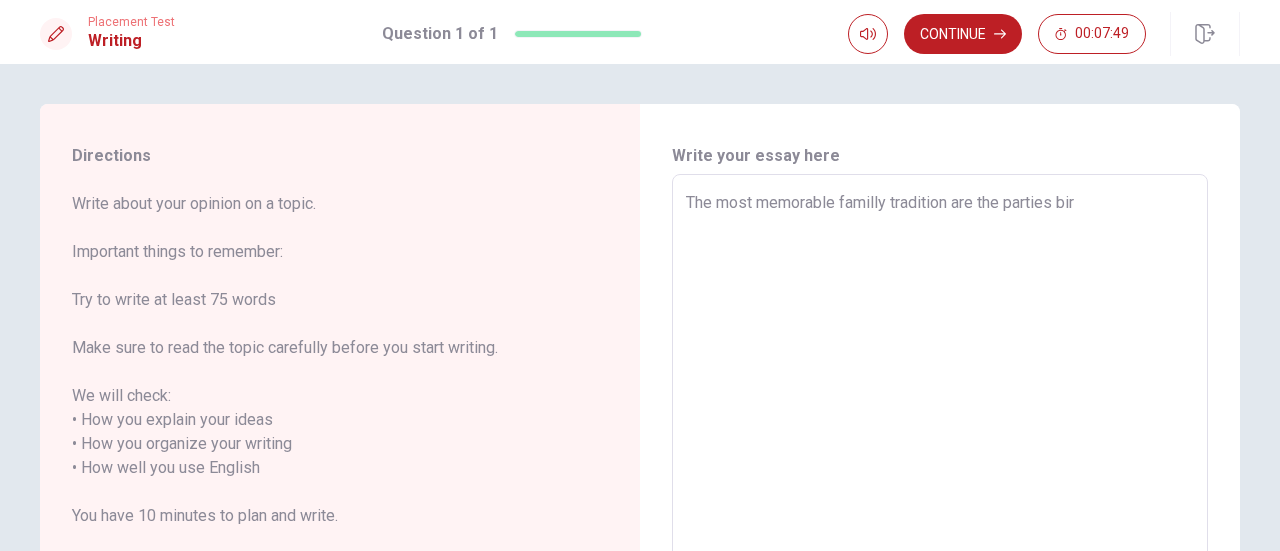 type on "The most memorable familly tradition are the parties birt" 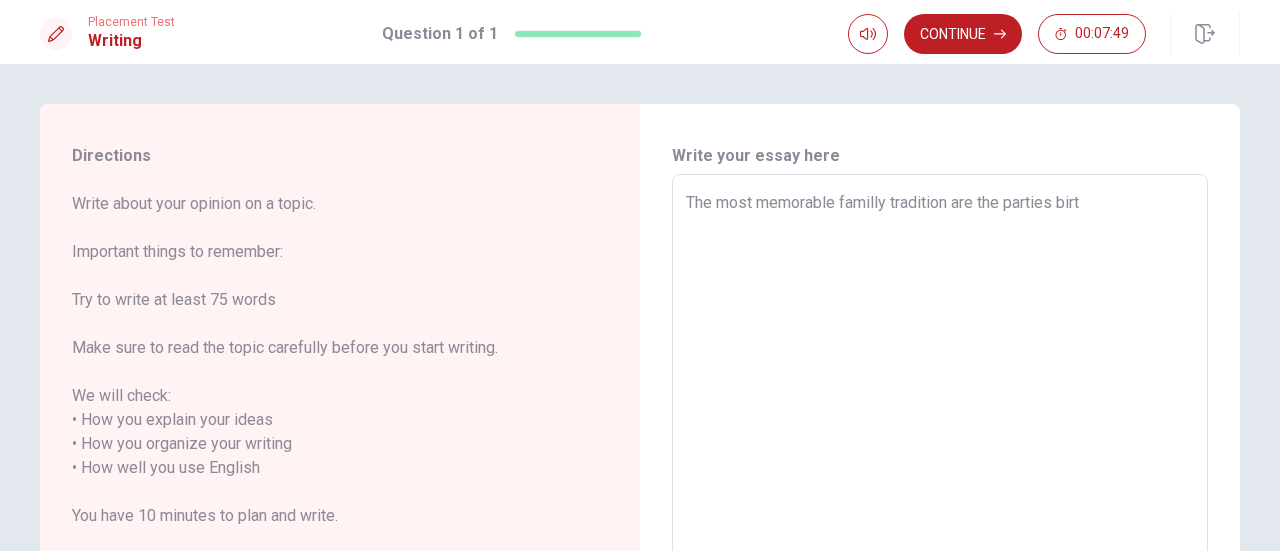 type on "x" 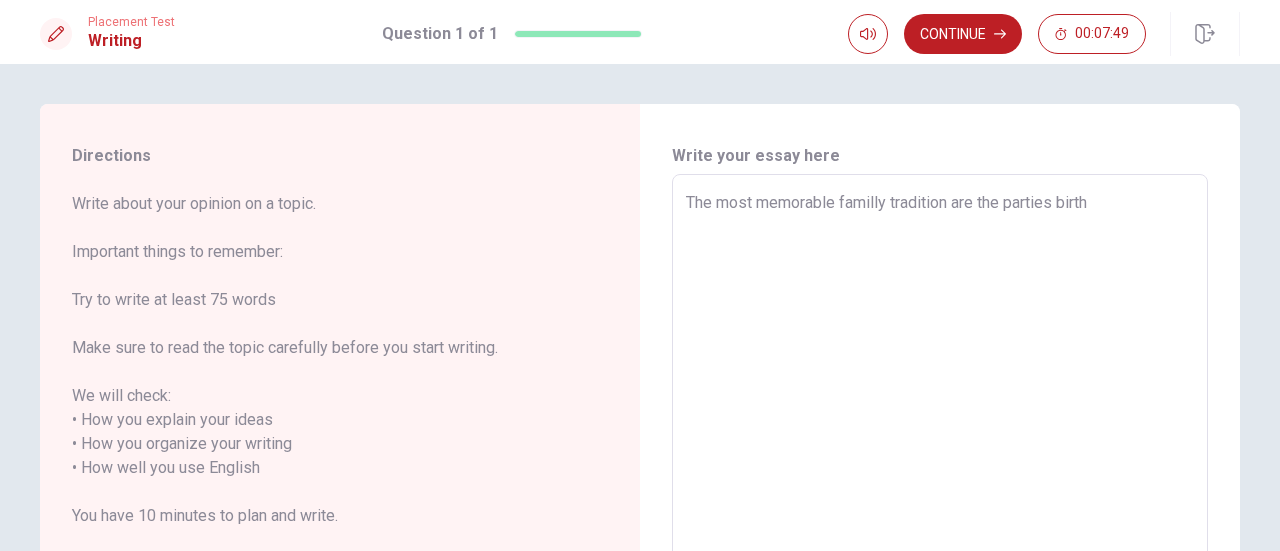 type on "x" 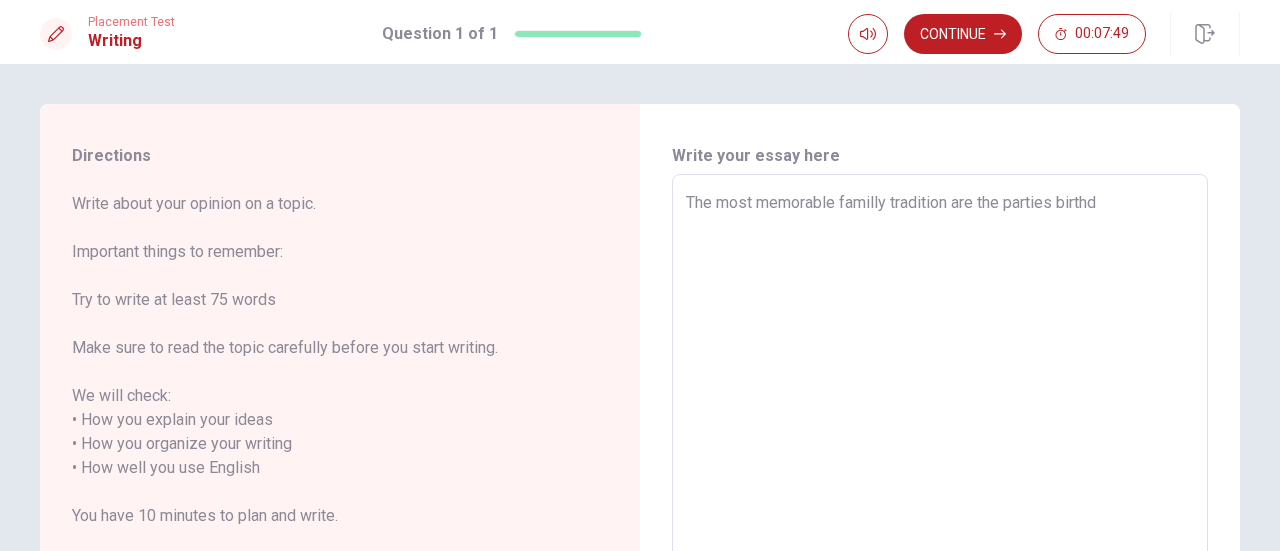 type on "x" 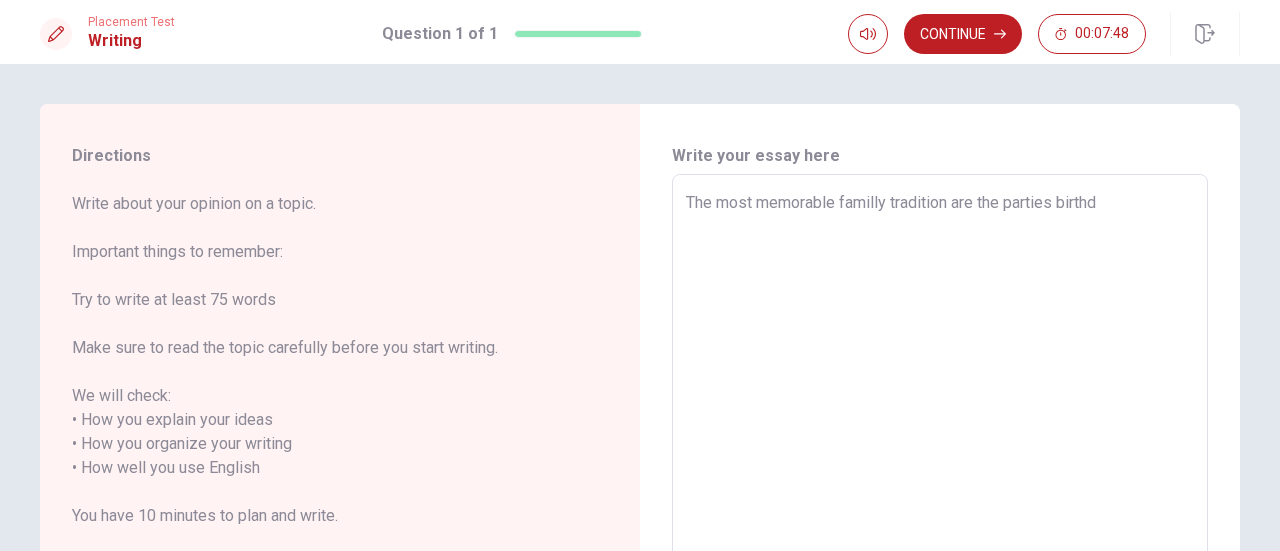 type on "The most memorable familly tradition are the parties birthda" 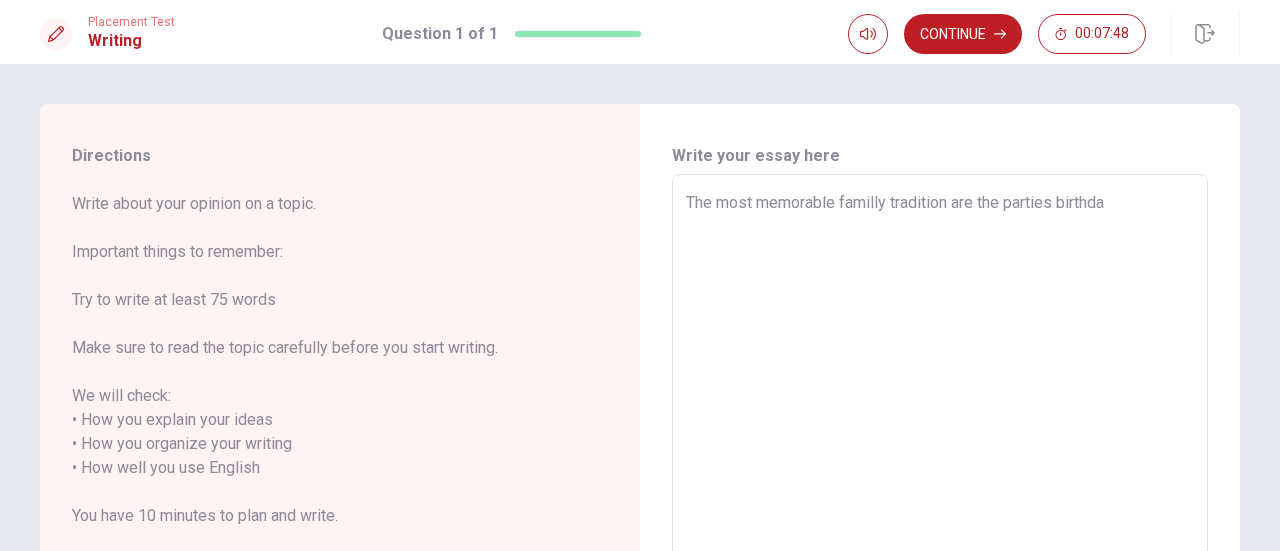 type on "x" 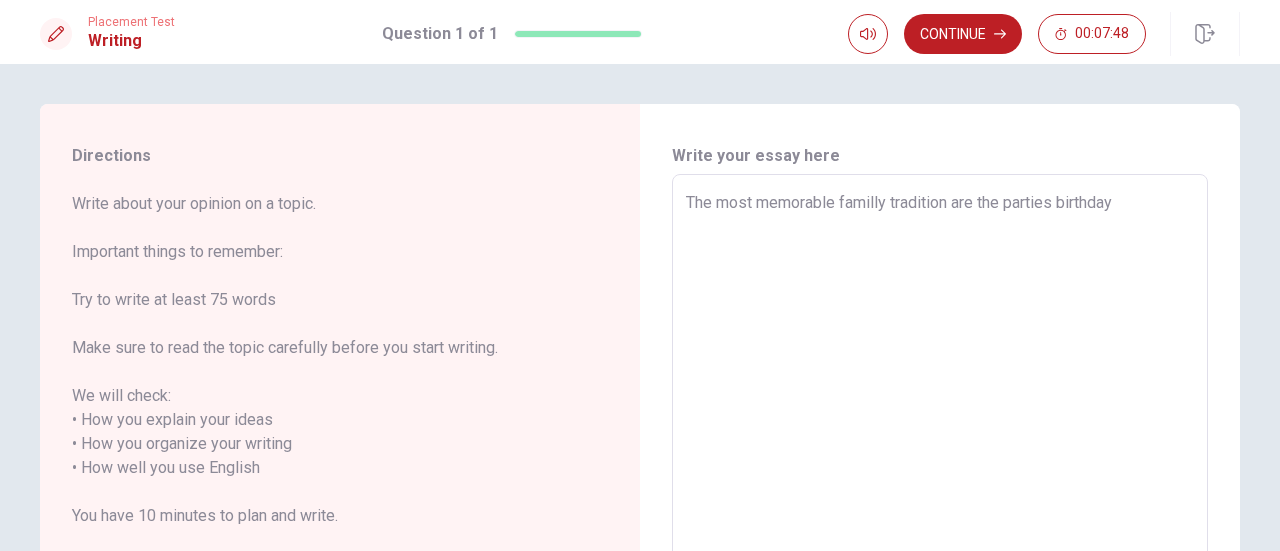 type on "x" 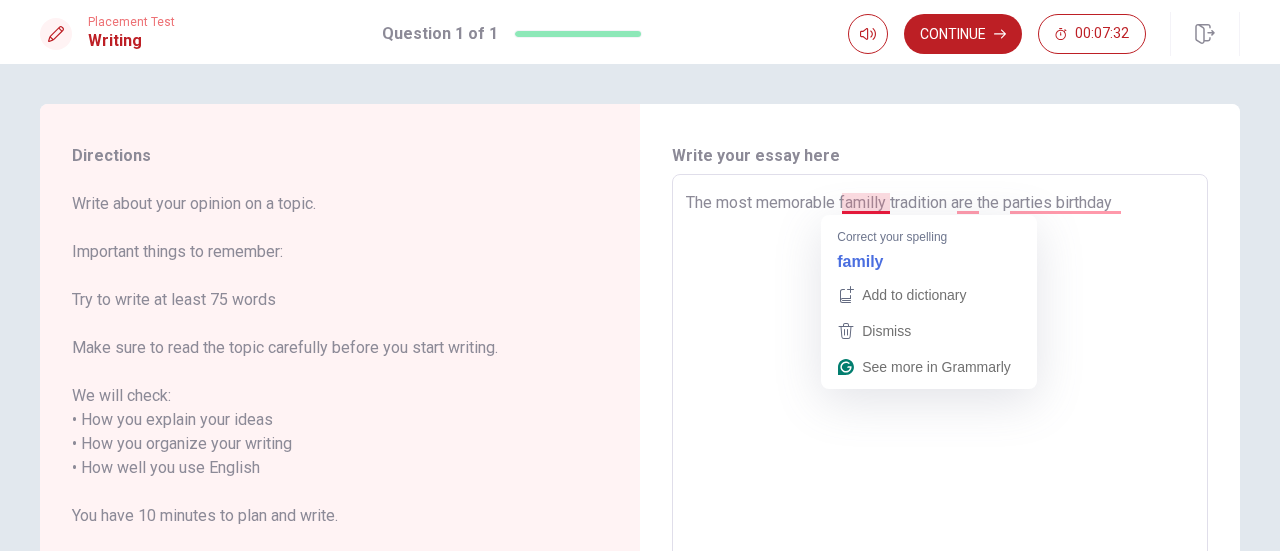 click on "The most memorable familly tradition are the parties birthday" at bounding box center [940, 456] 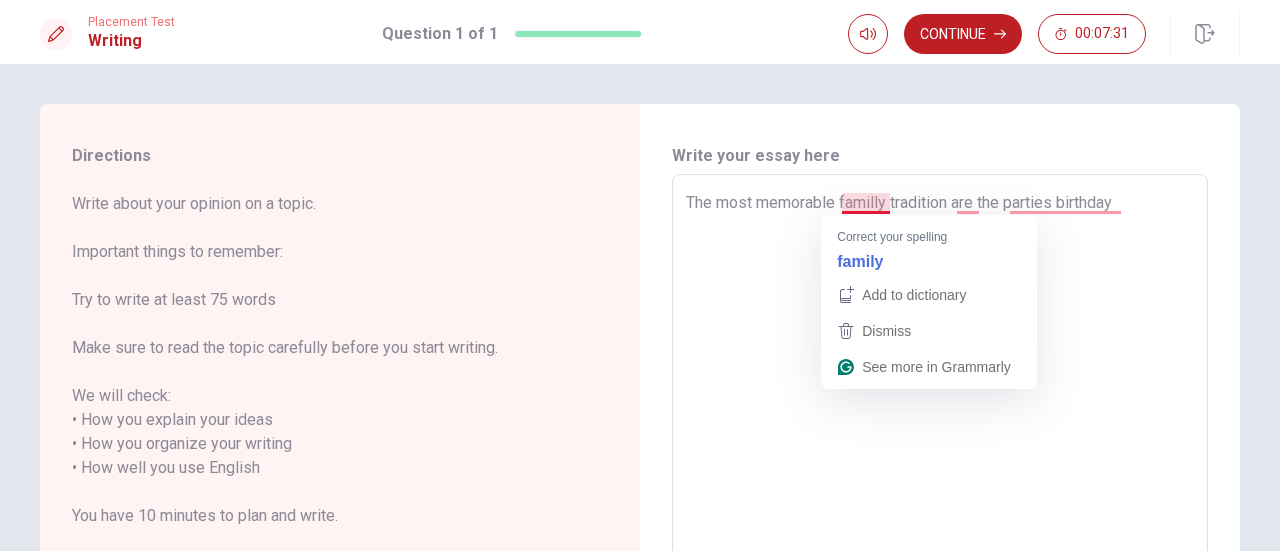 type on "The most memorable family tradition are the parties birthday" 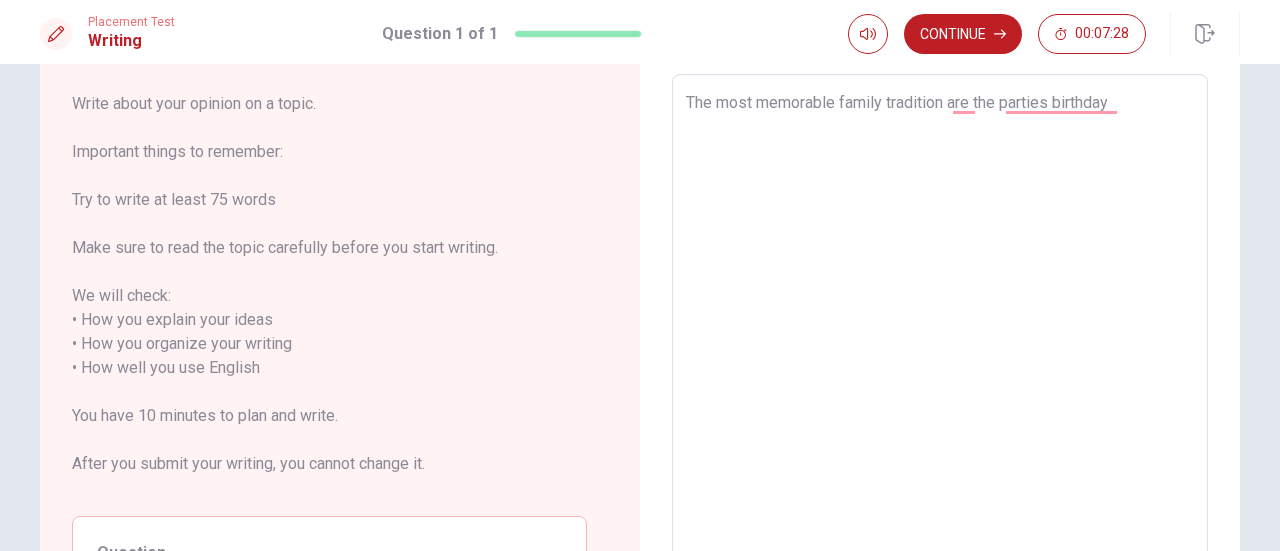 scroll, scrollTop: 0, scrollLeft: 0, axis: both 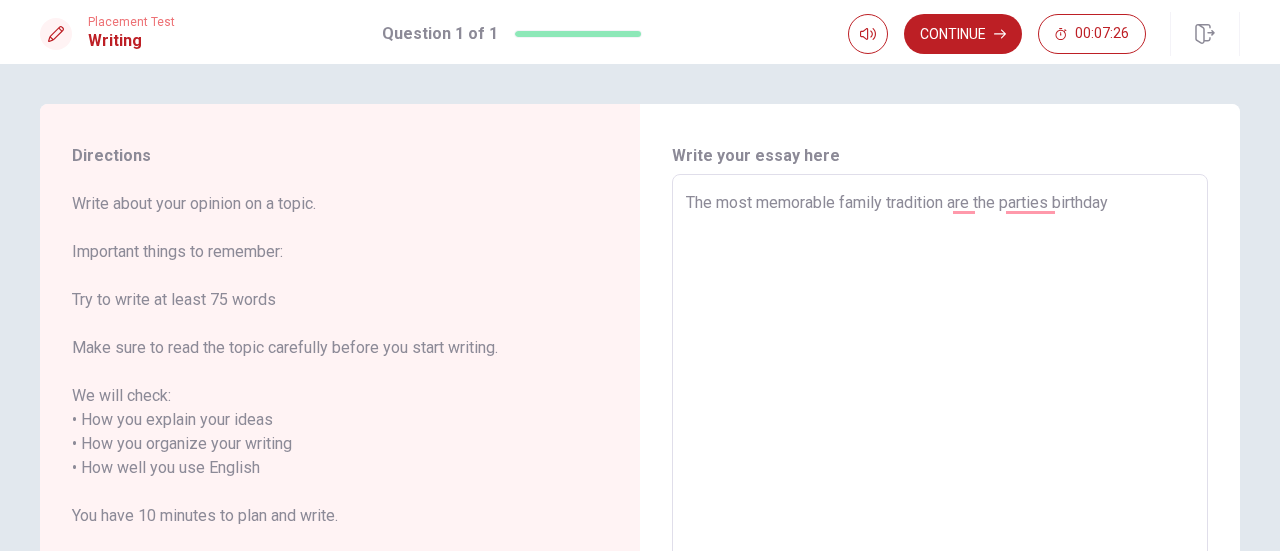 click on "The most memorable family tradition are the parties birthday" at bounding box center [940, 456] 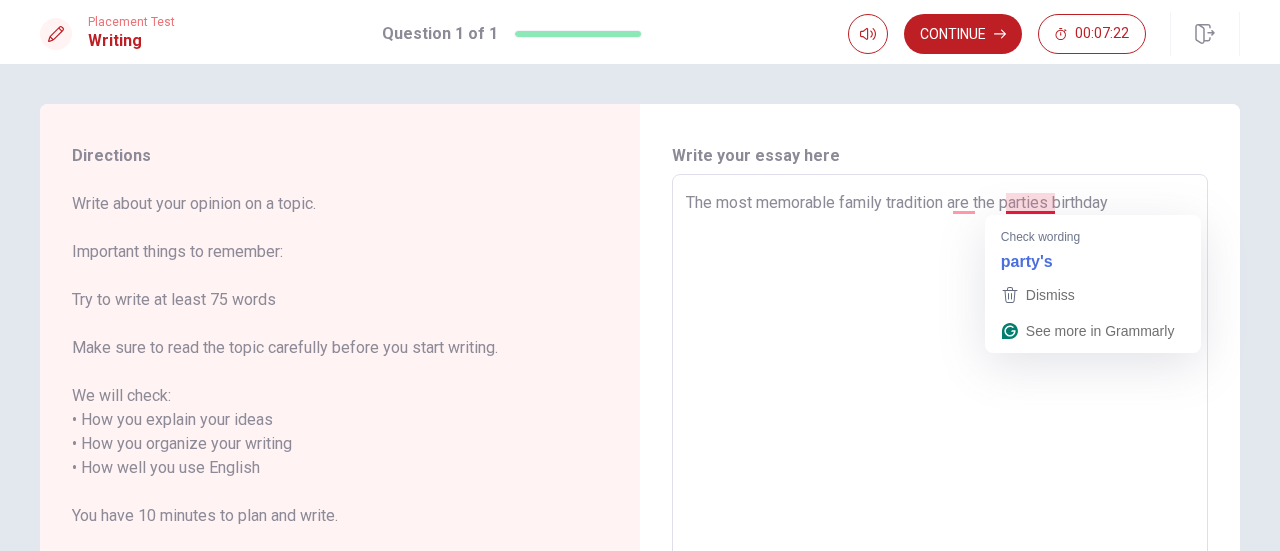 click on "The most memorable family tradition are the parties birthday" at bounding box center [940, 456] 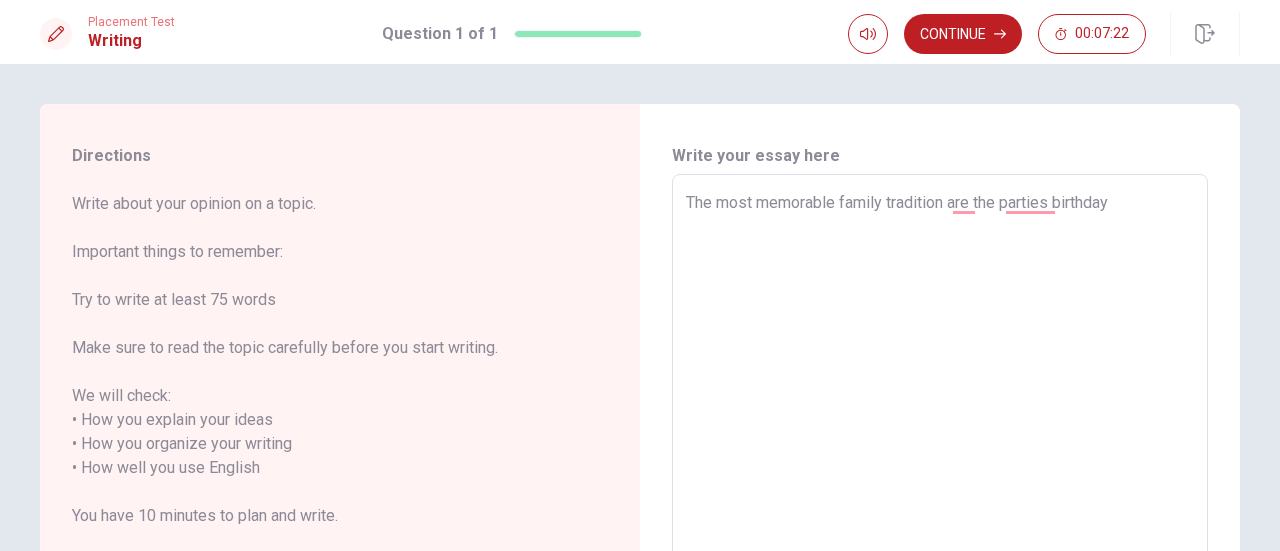 type on "x" 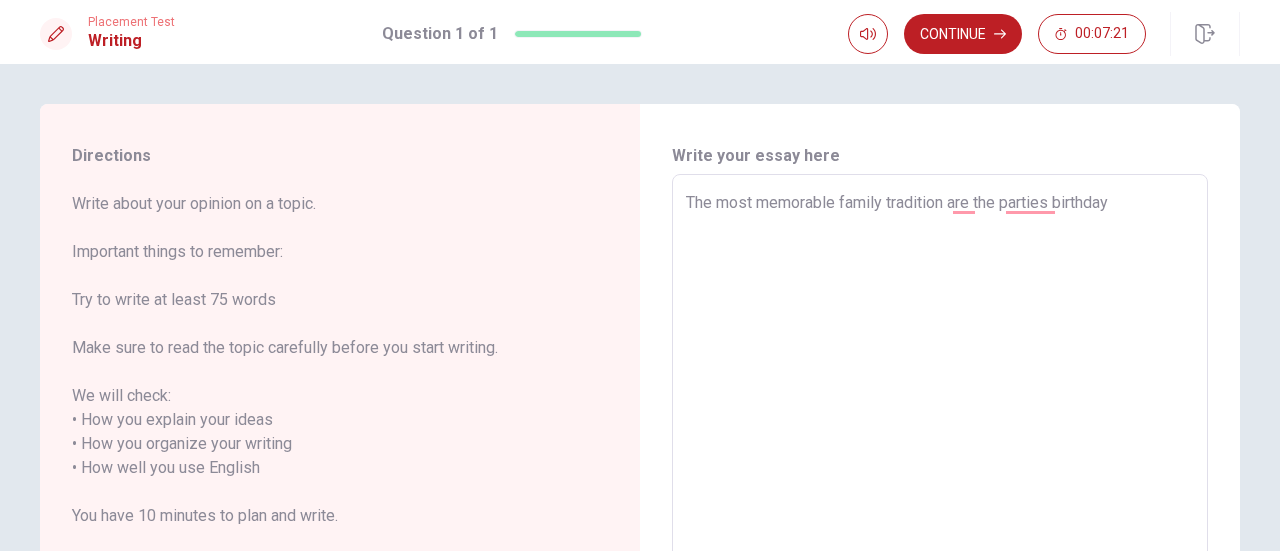 type on "The most memorable family tradition are the partiesbirthday" 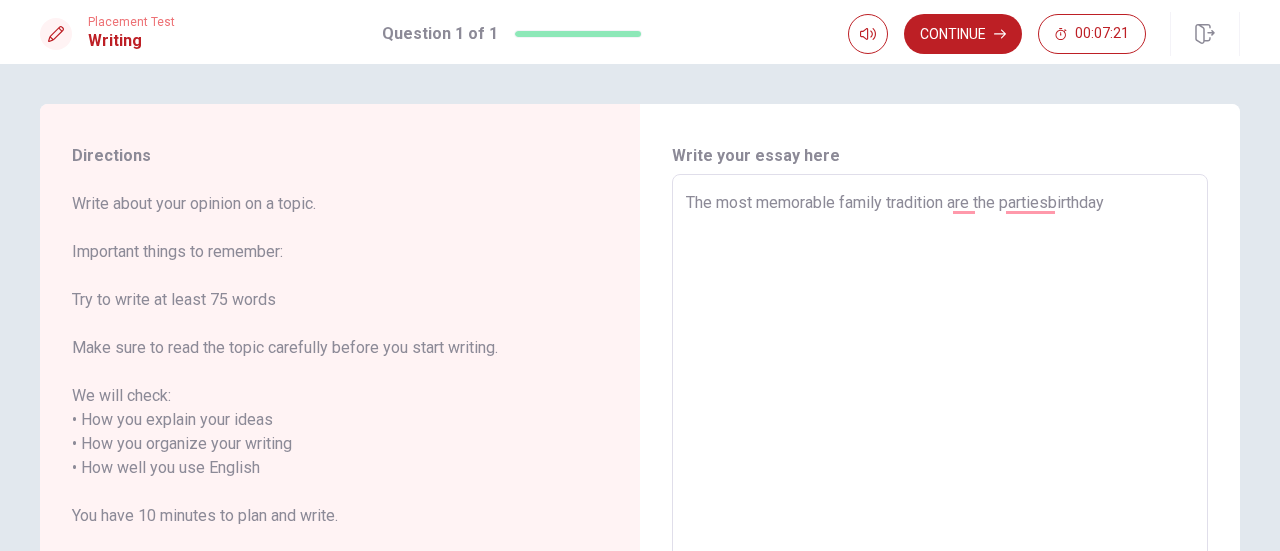 type on "x" 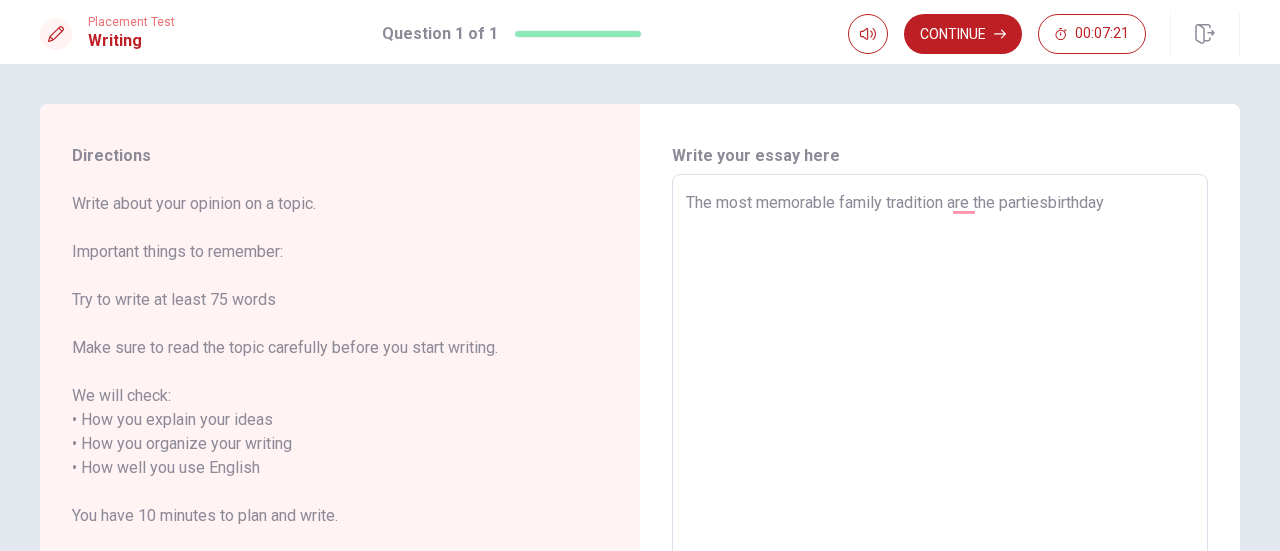 type on "The most memorable family tradition are the partiebirthday" 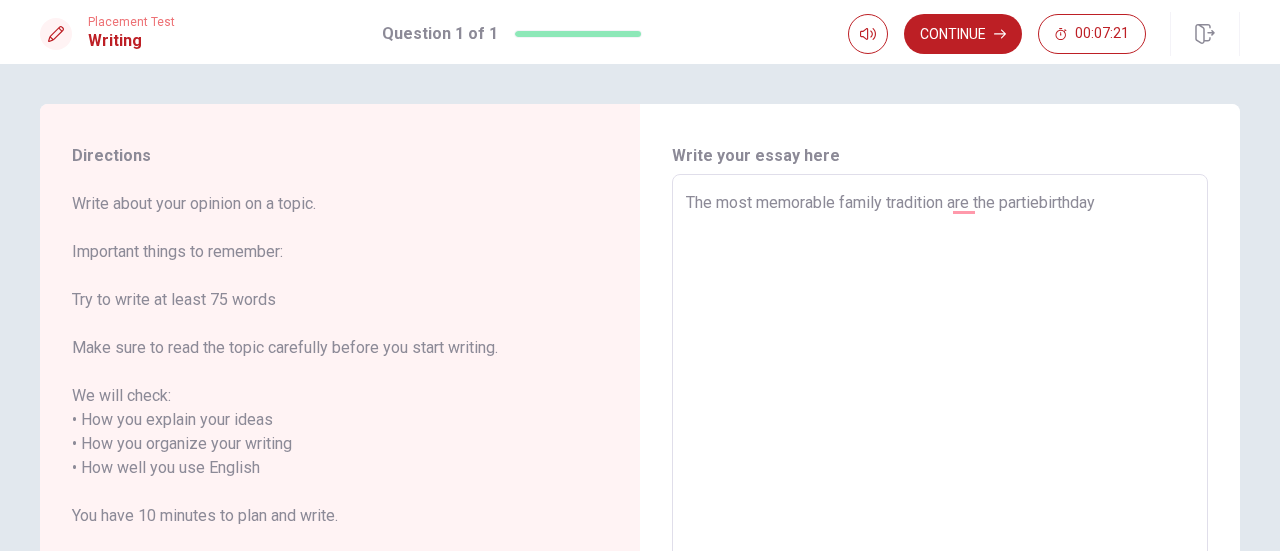 type on "x" 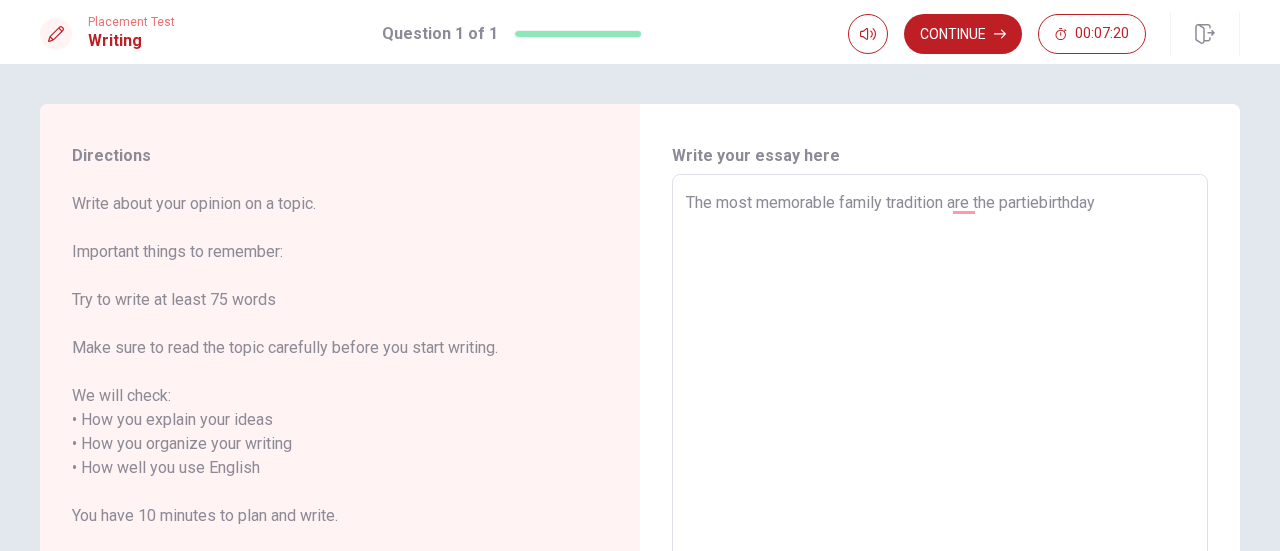 type on "The most memorable family tradition are the partibirthday" 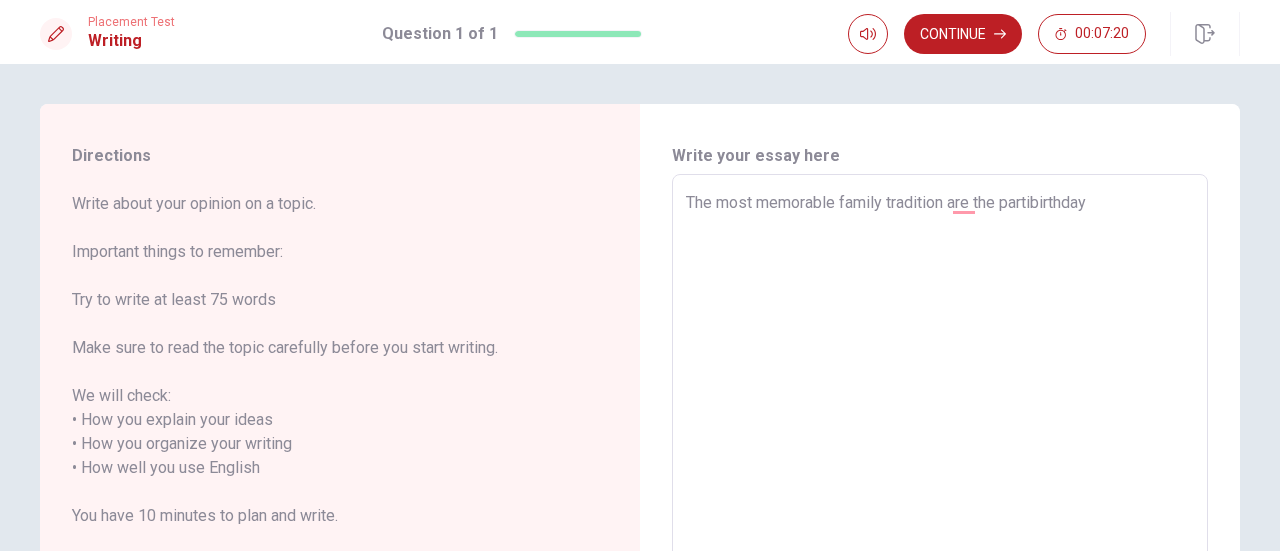 type on "x" 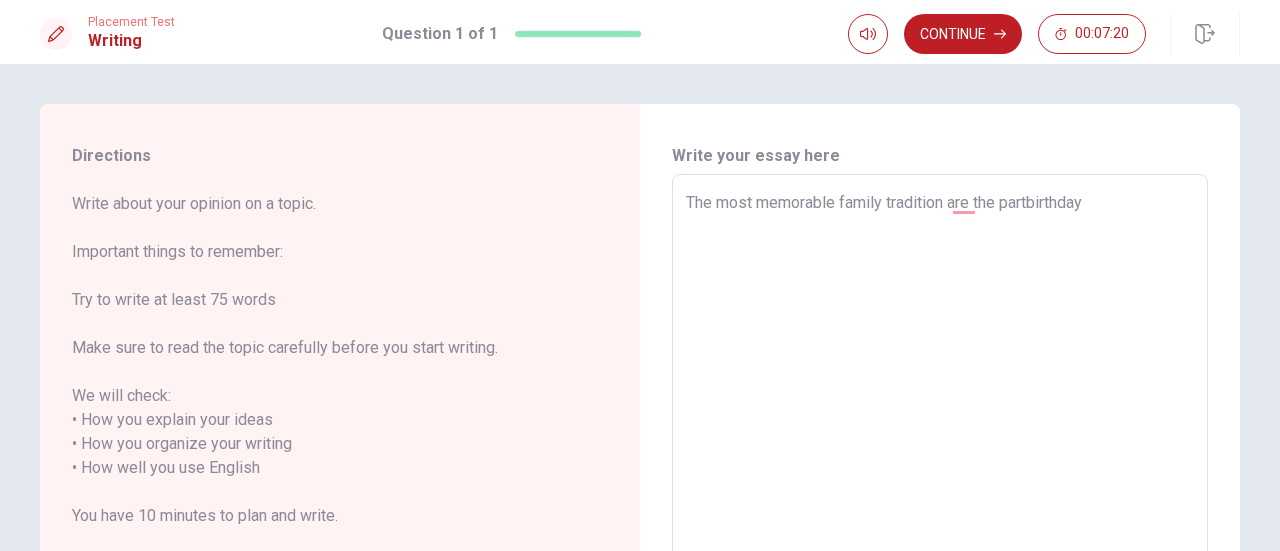 type on "x" 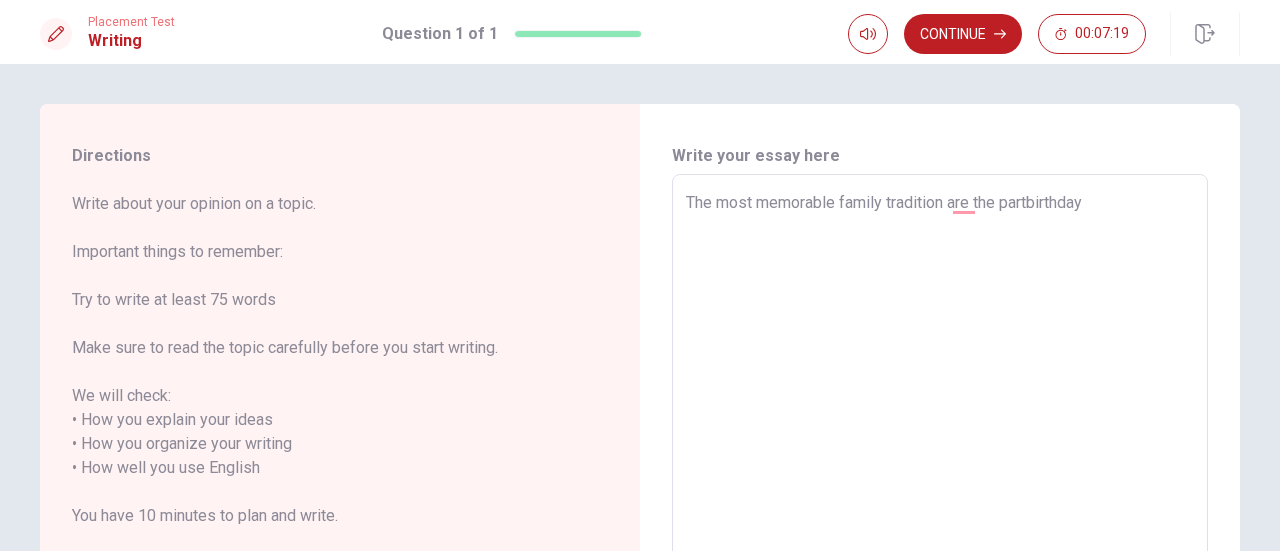 type on "The most memorable family tradition are the partybirthday" 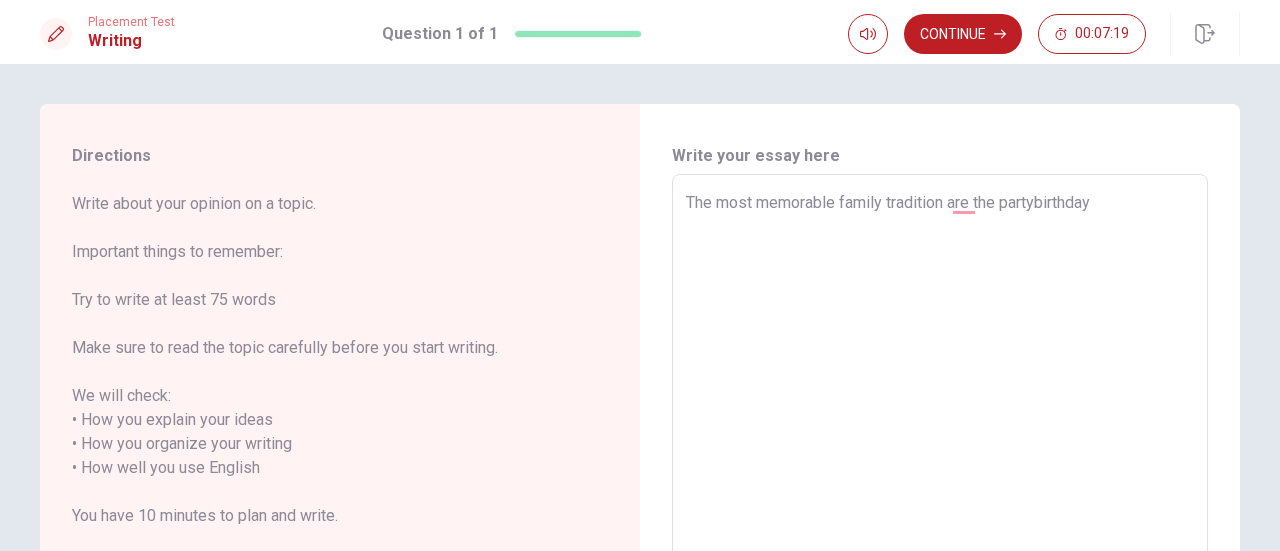 type on "x" 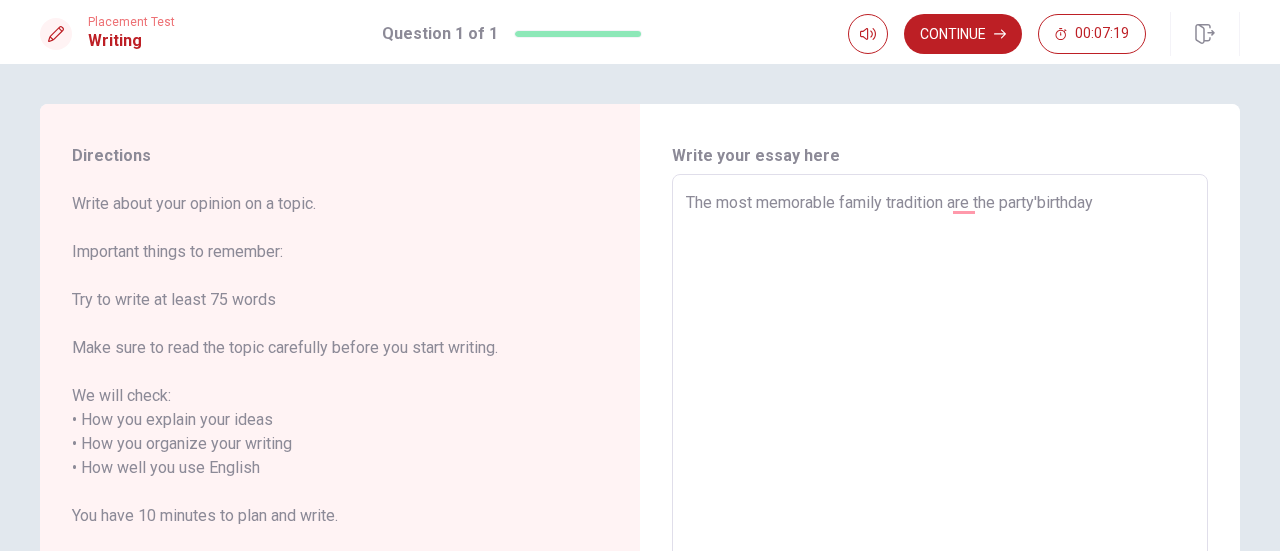 type on "x" 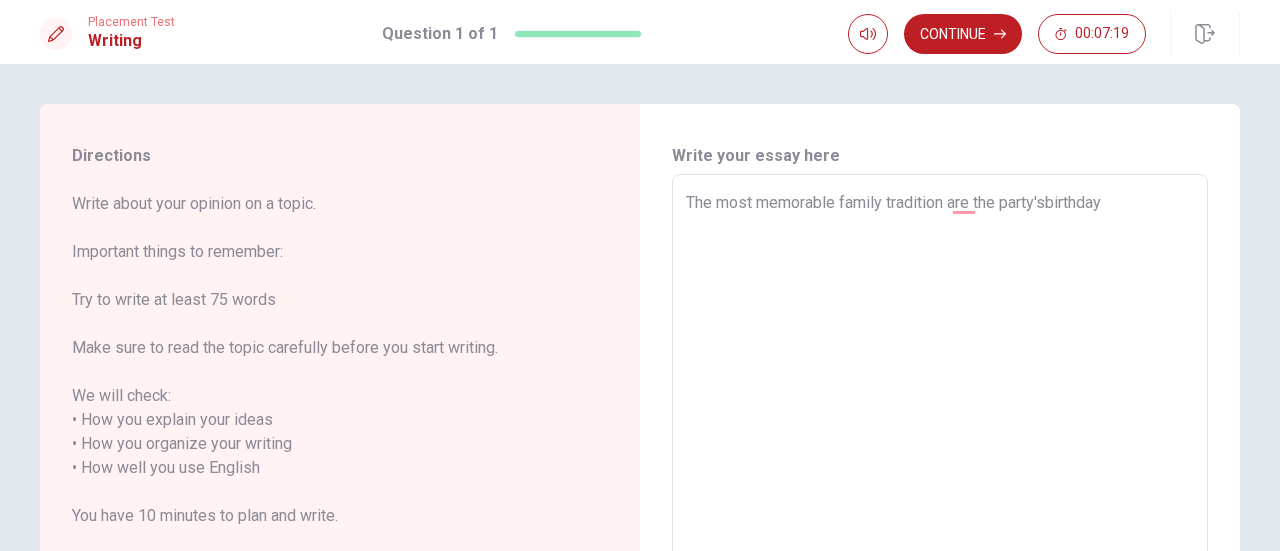 type on "x" 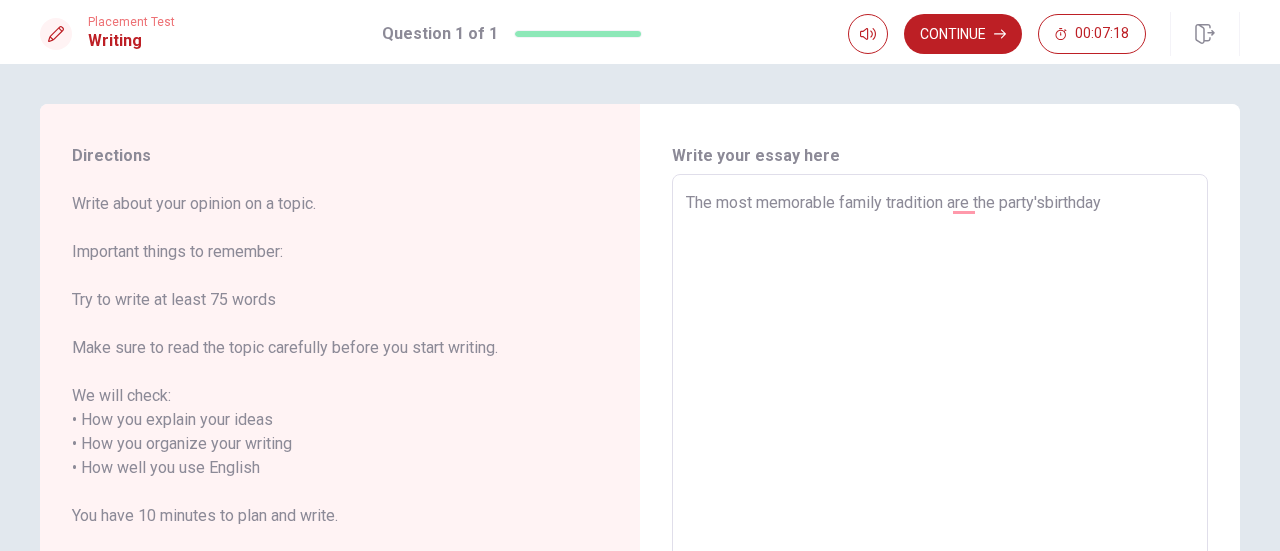 type on "The most memorable family tradition are the party's birthday" 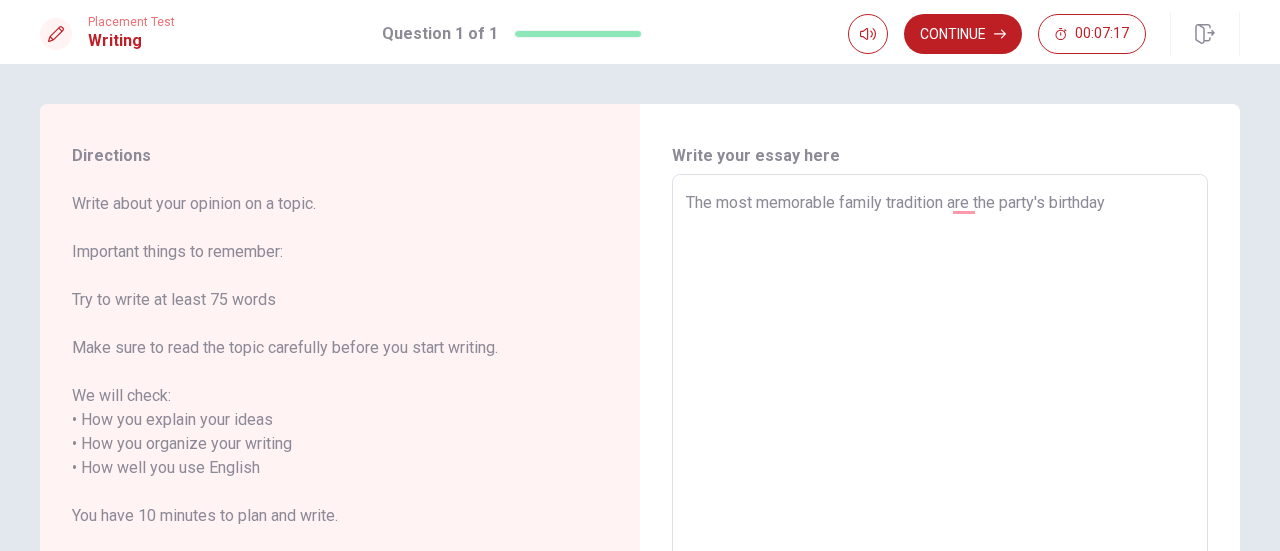 click on "The most memorable family tradition are the party's birthday" at bounding box center [940, 456] 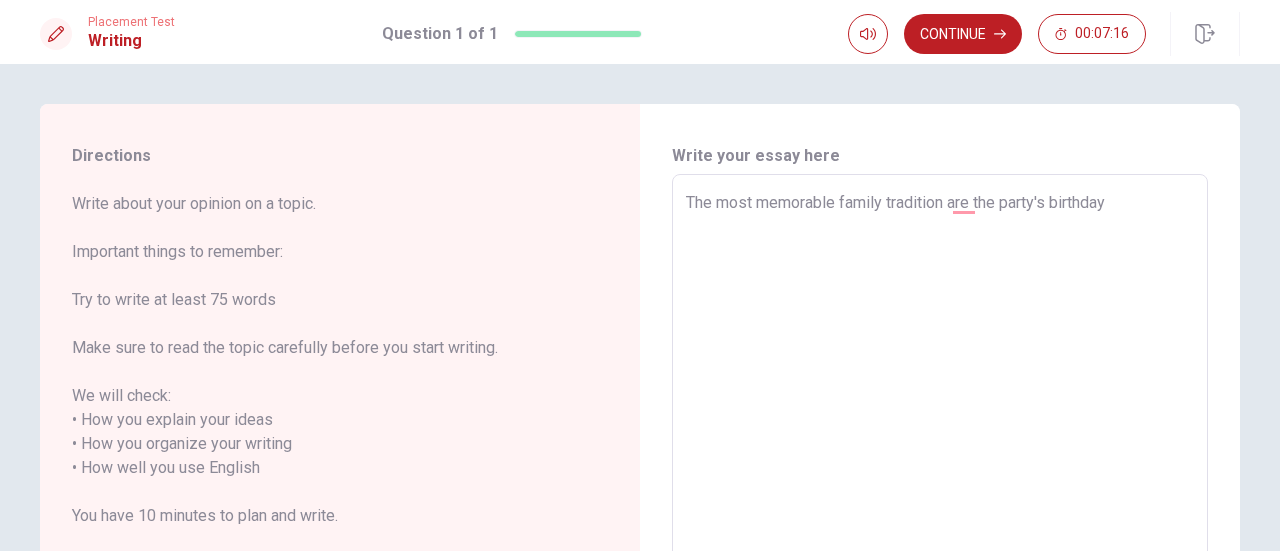 type on "The most memorable family tradition are the party's birthday" 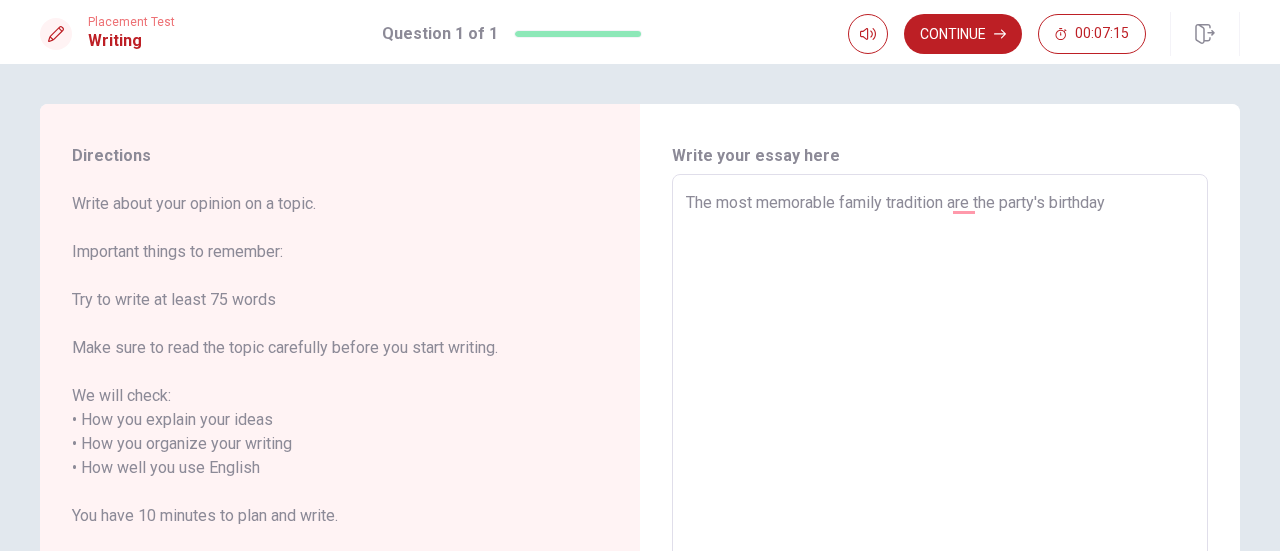 type on "The most memorable family tradition are the party's birthday o" 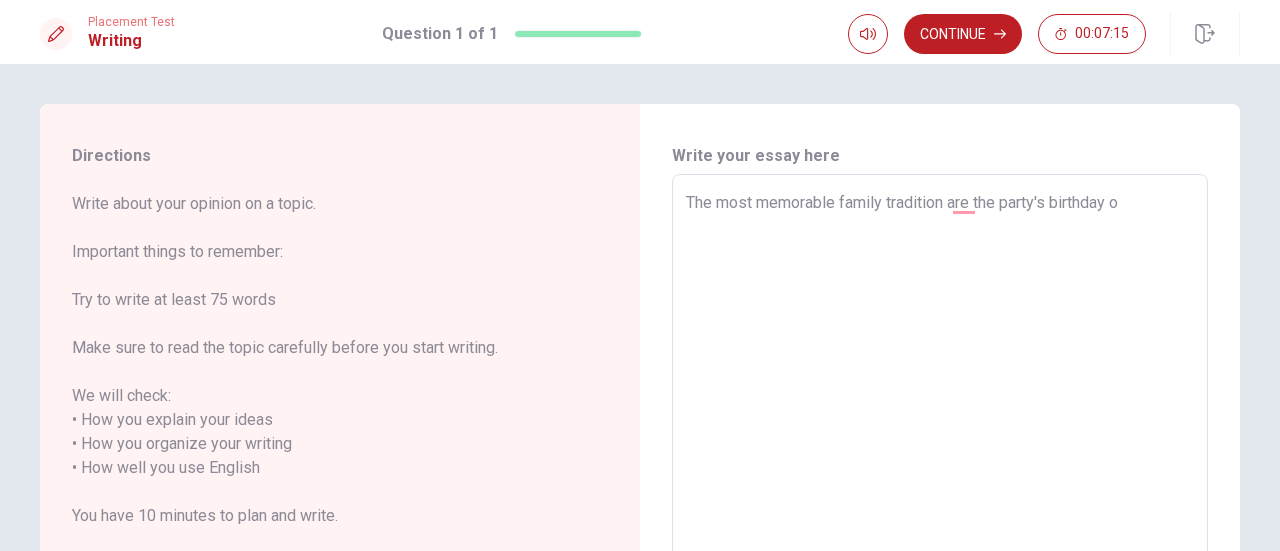 type on "x" 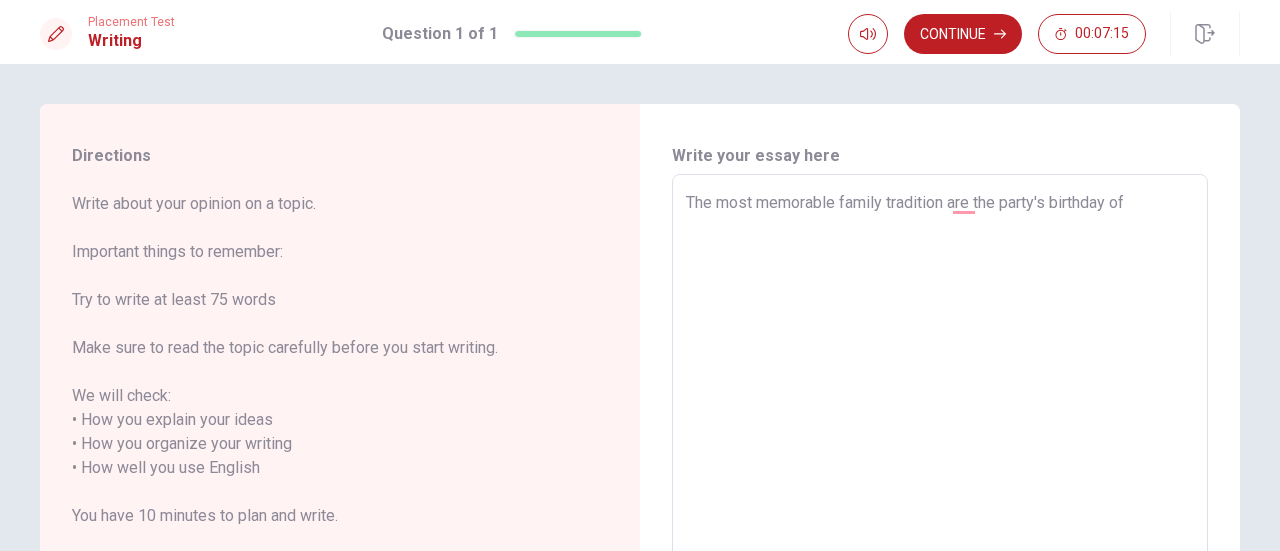 type on "x" 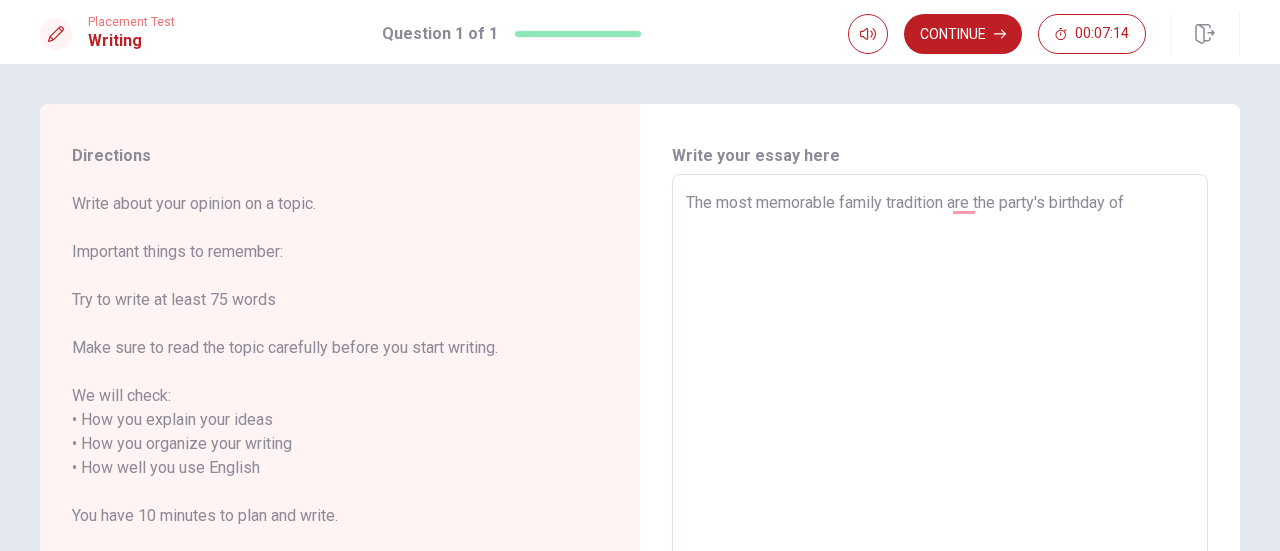 type on "The most memorable family tradition are the party's birthday of m" 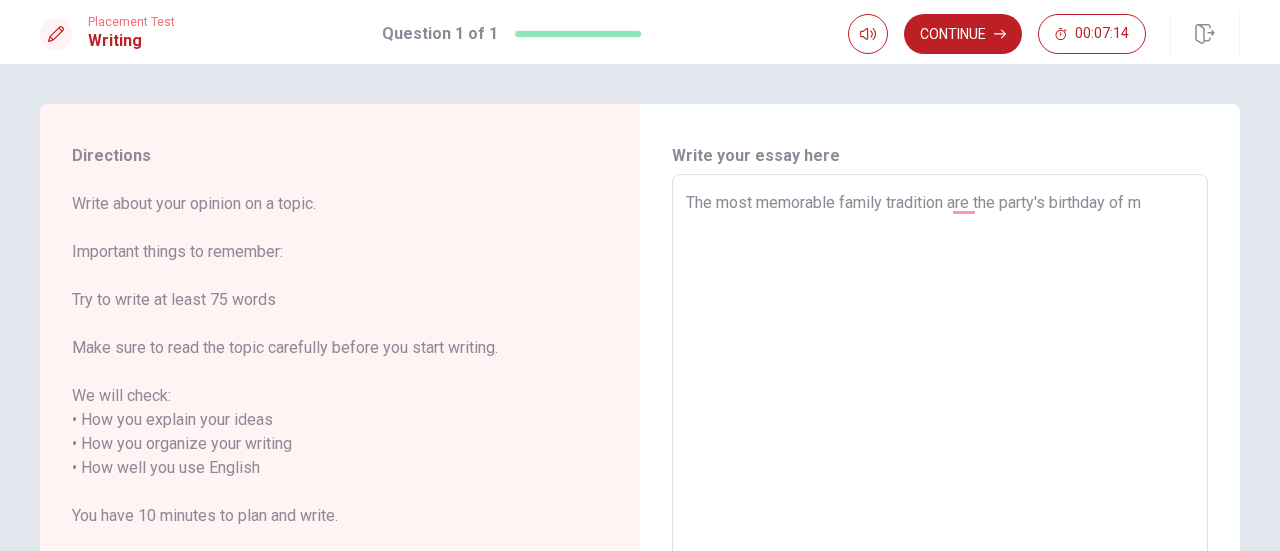 type on "x" 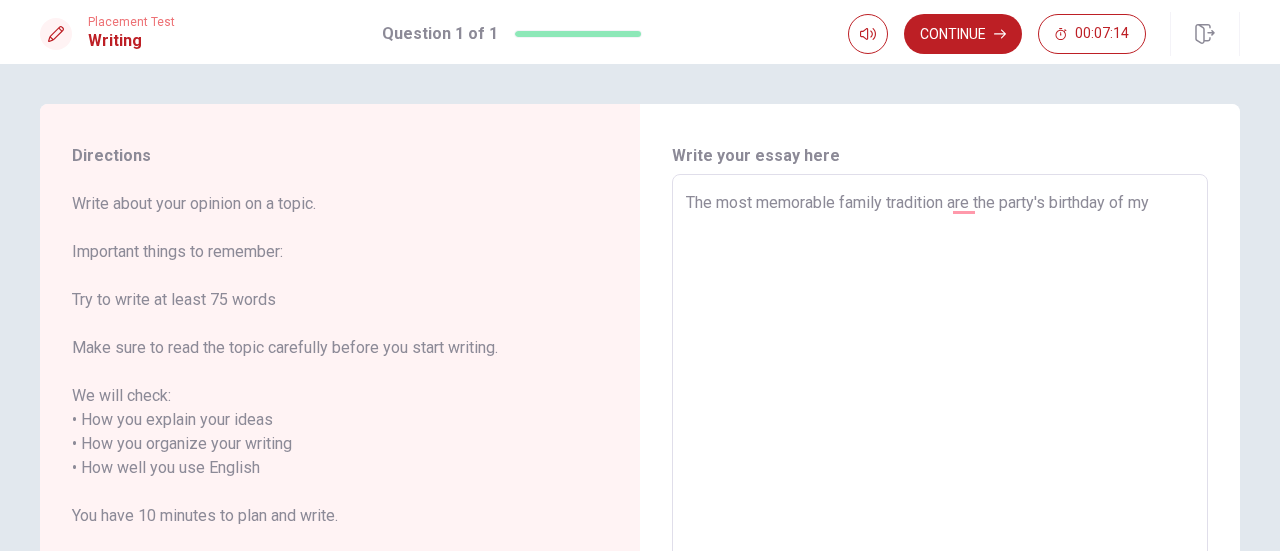 type on "x" 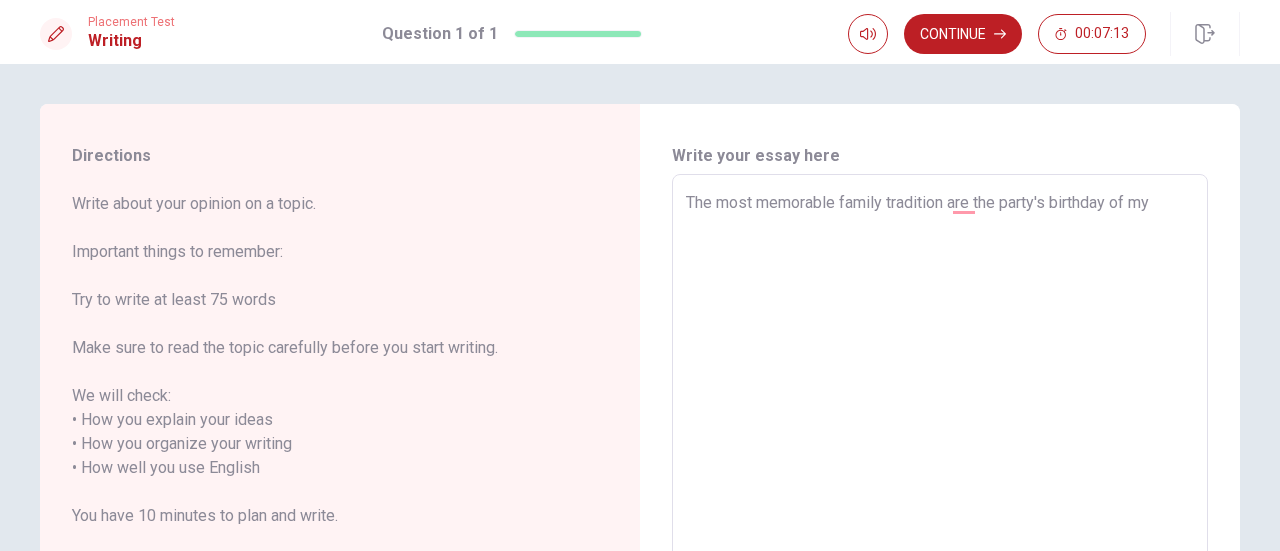 type on "The most memorable family tradition are the party's birthday of my c" 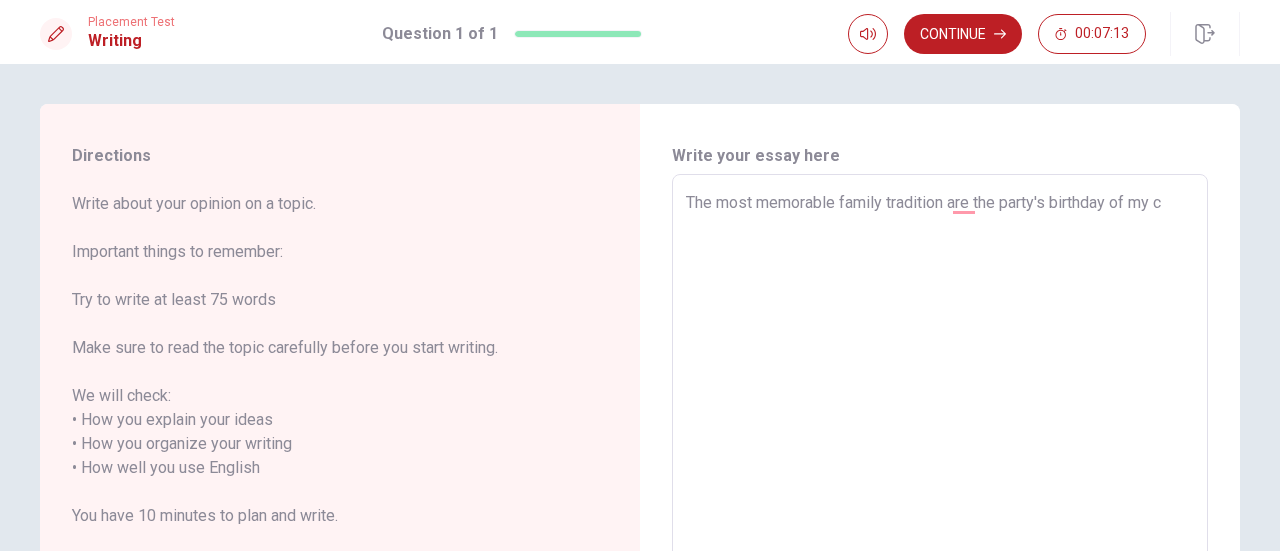 type on "x" 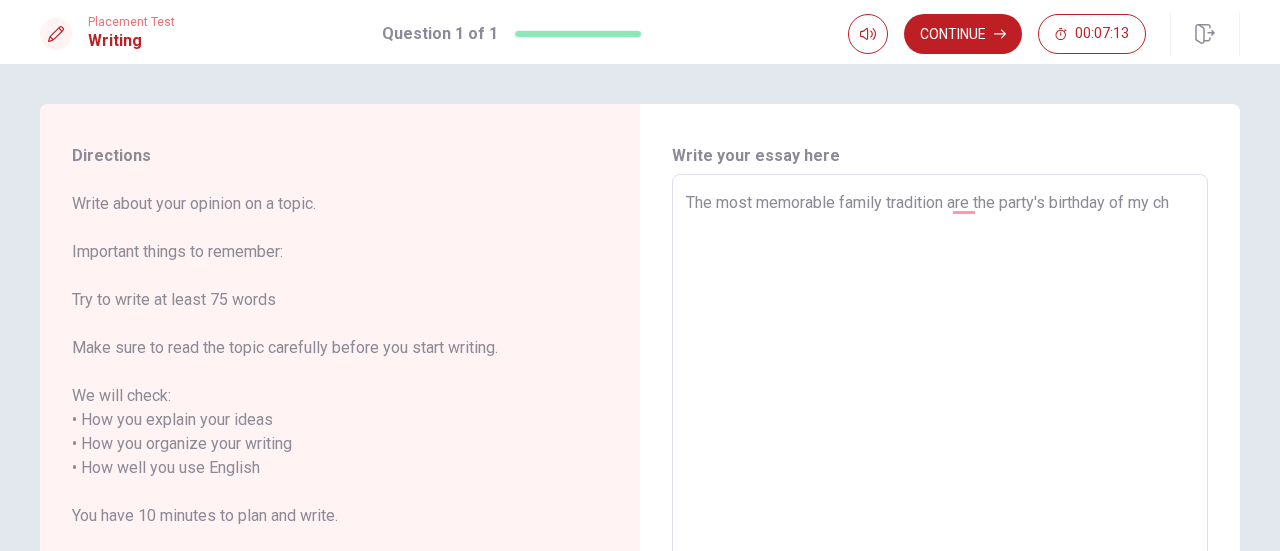 type on "x" 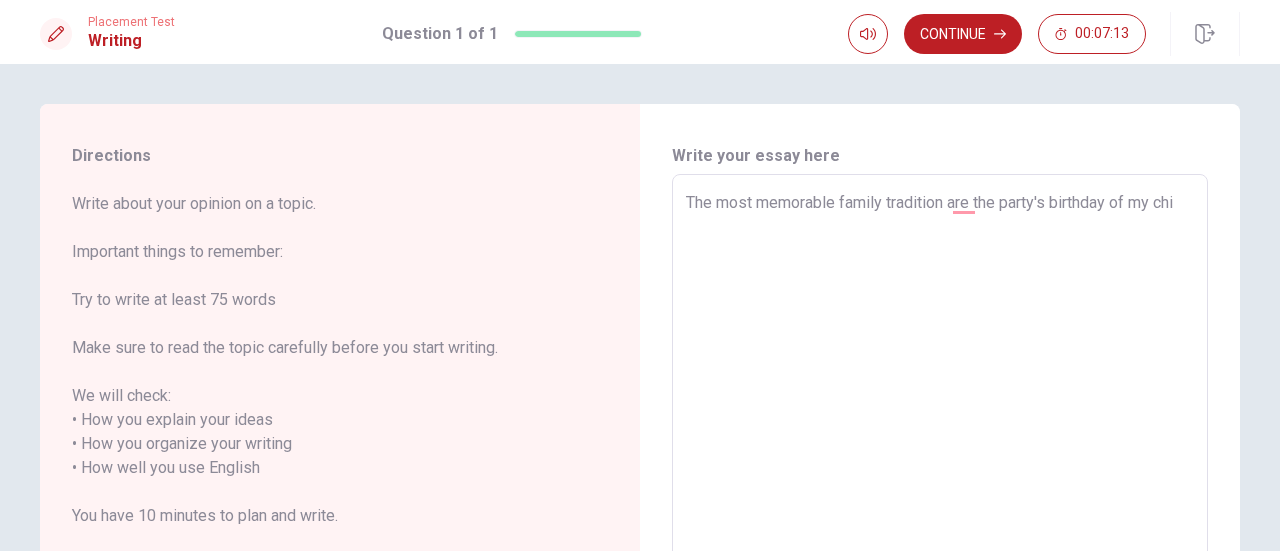 type on "x" 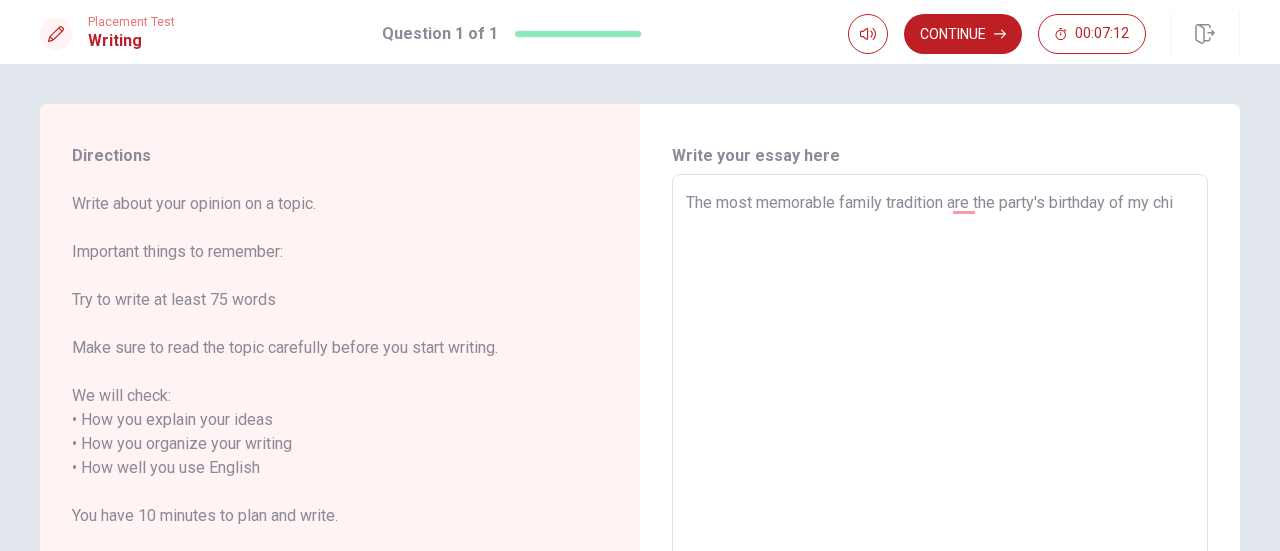 type on "The most memorable family tradition are the party's birthday of my chil" 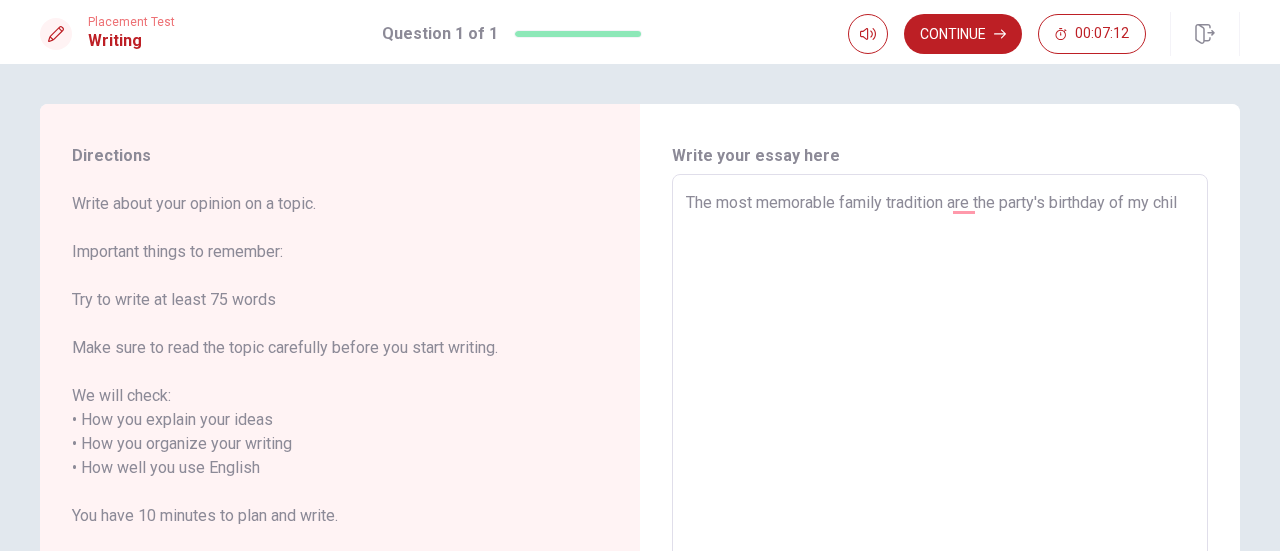 type on "x" 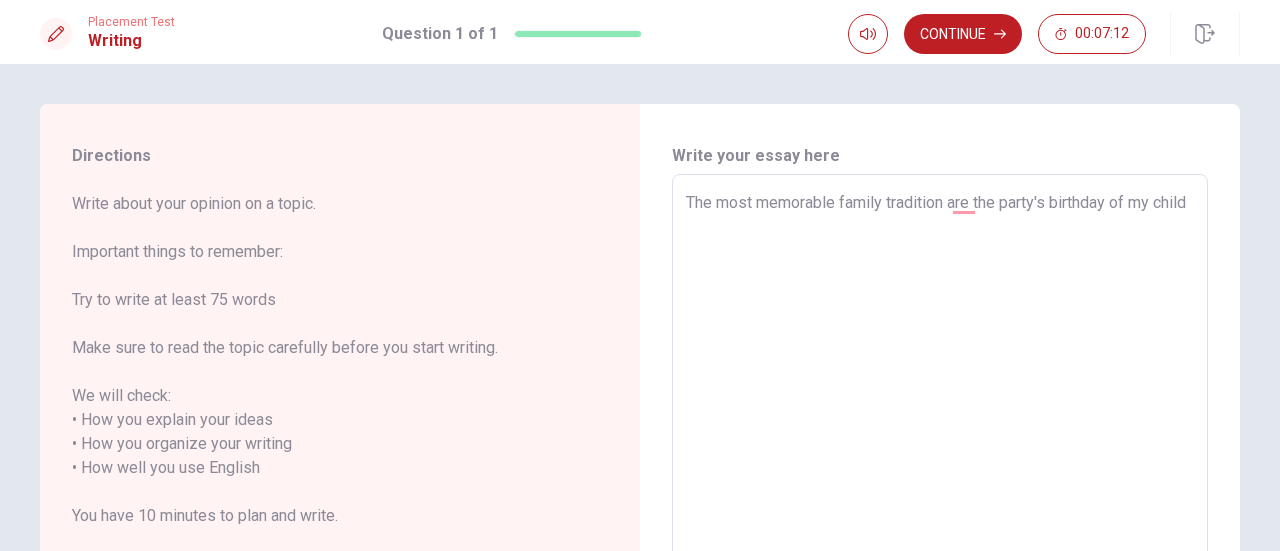 type on "x" 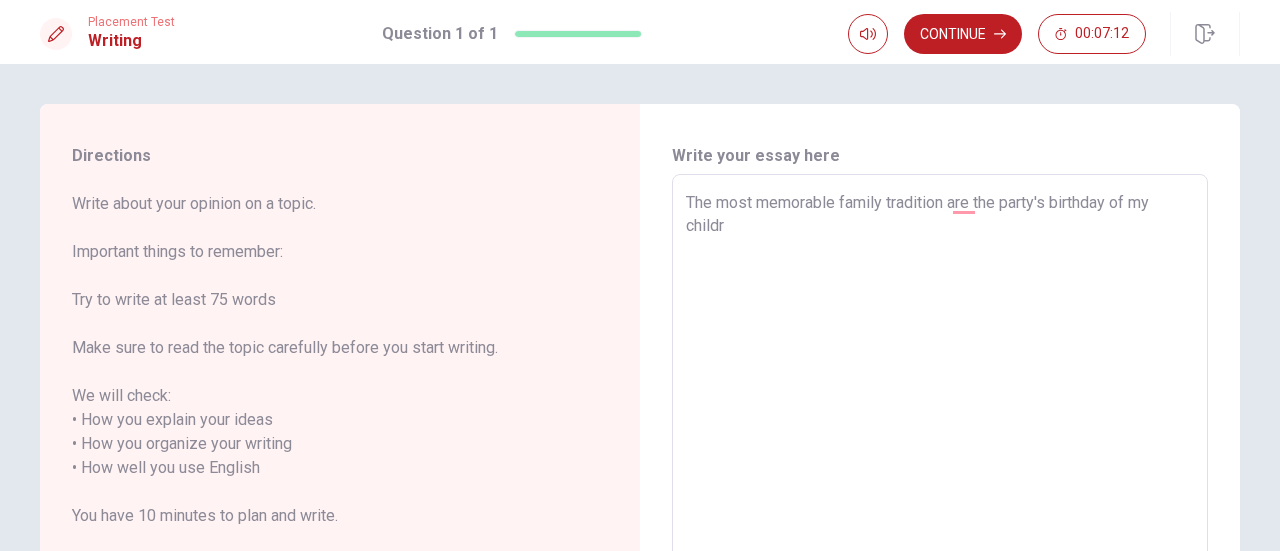 type on "x" 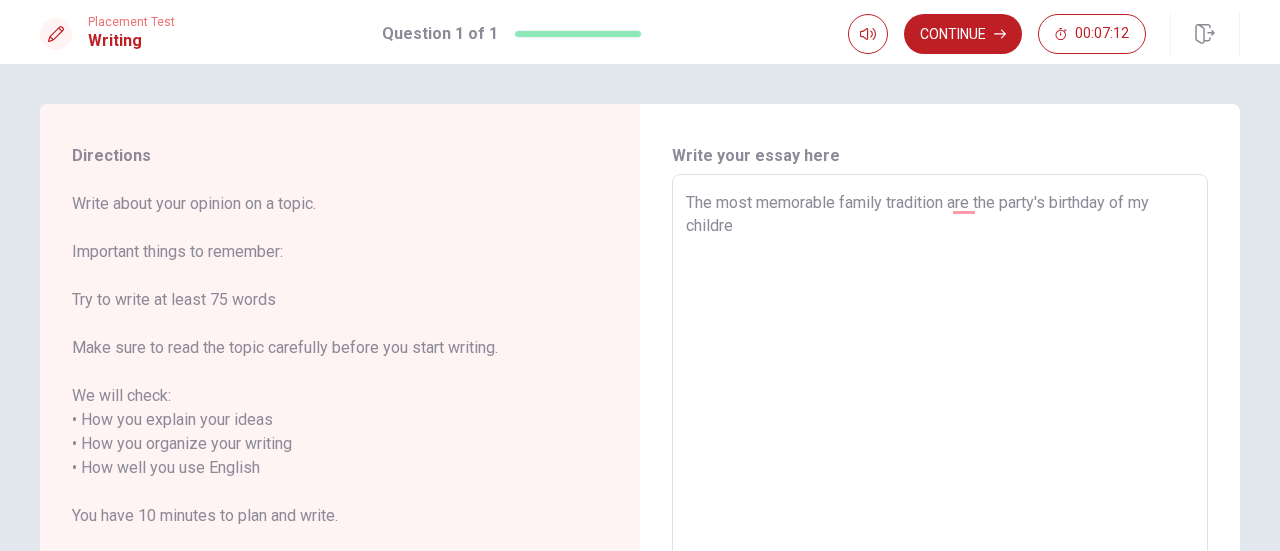 type on "x" 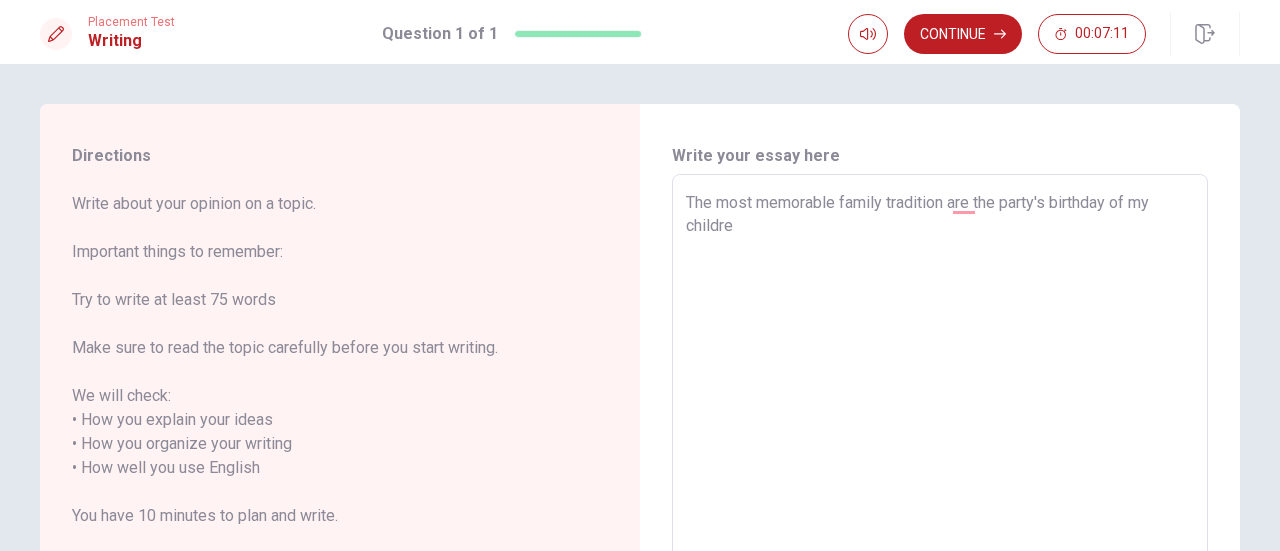type on "The most memorable family tradition are the party's birthday of my children" 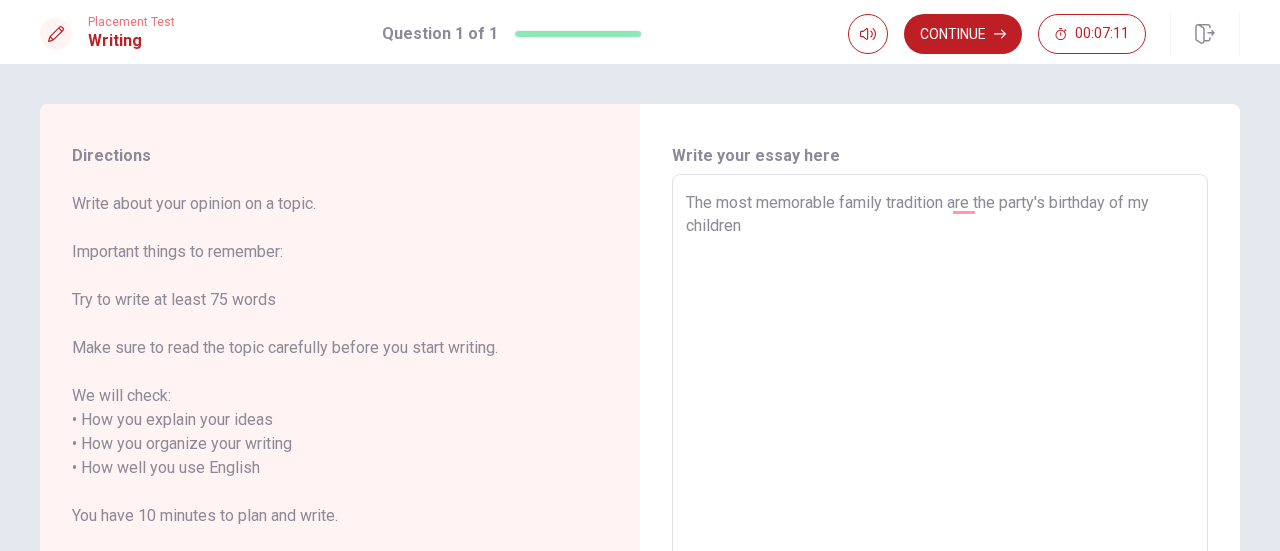 type on "x" 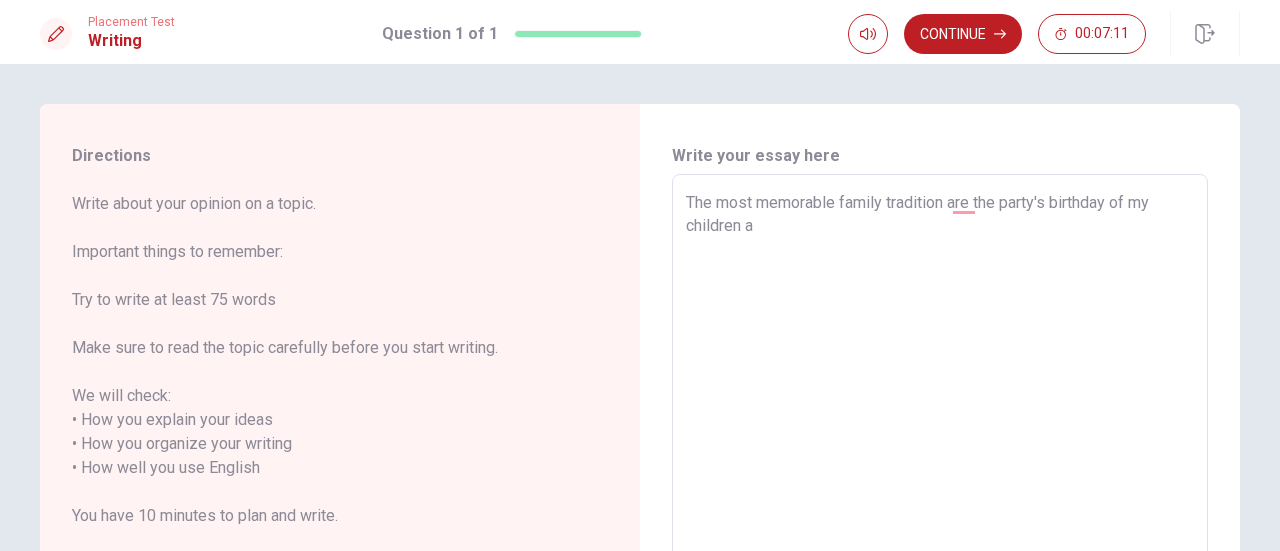 type on "x" 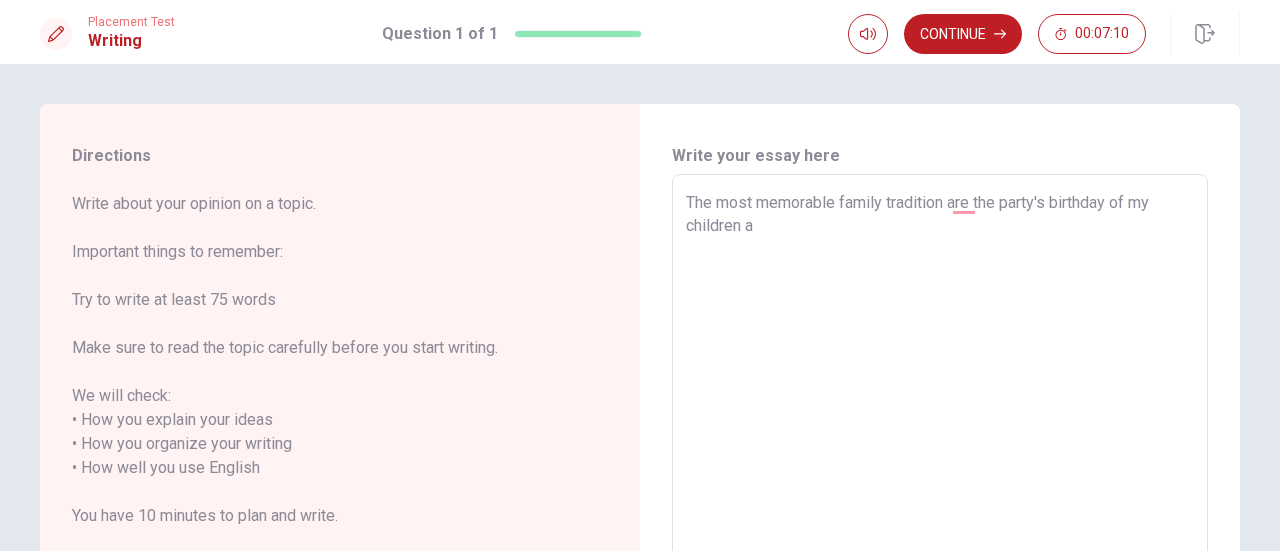 type on "The most memorable family tradition are the party's birthday of my children an" 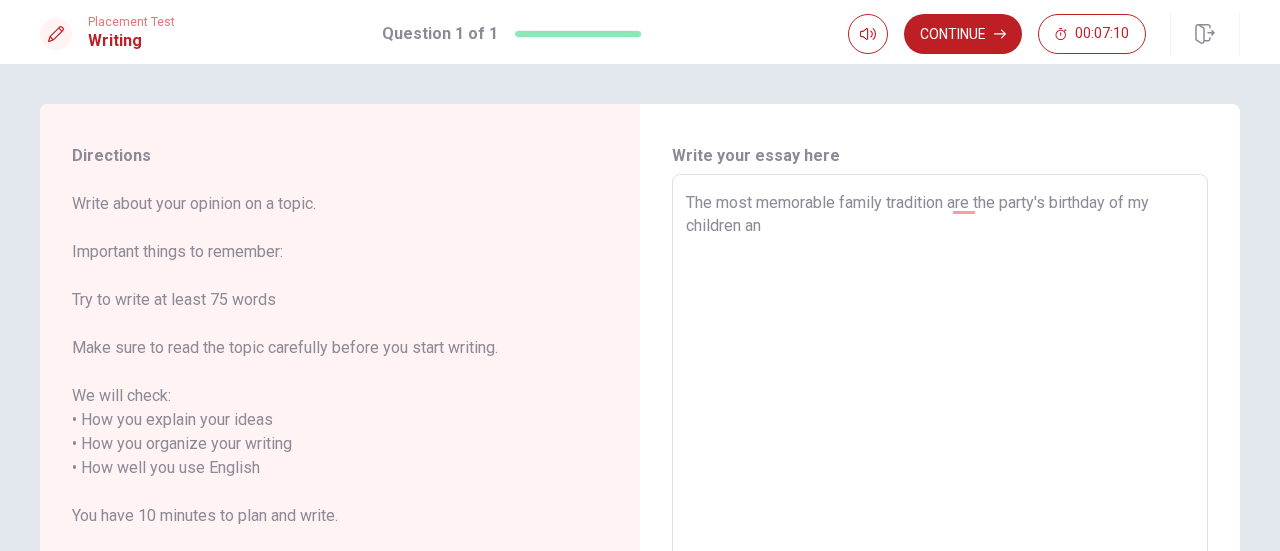 type on "x" 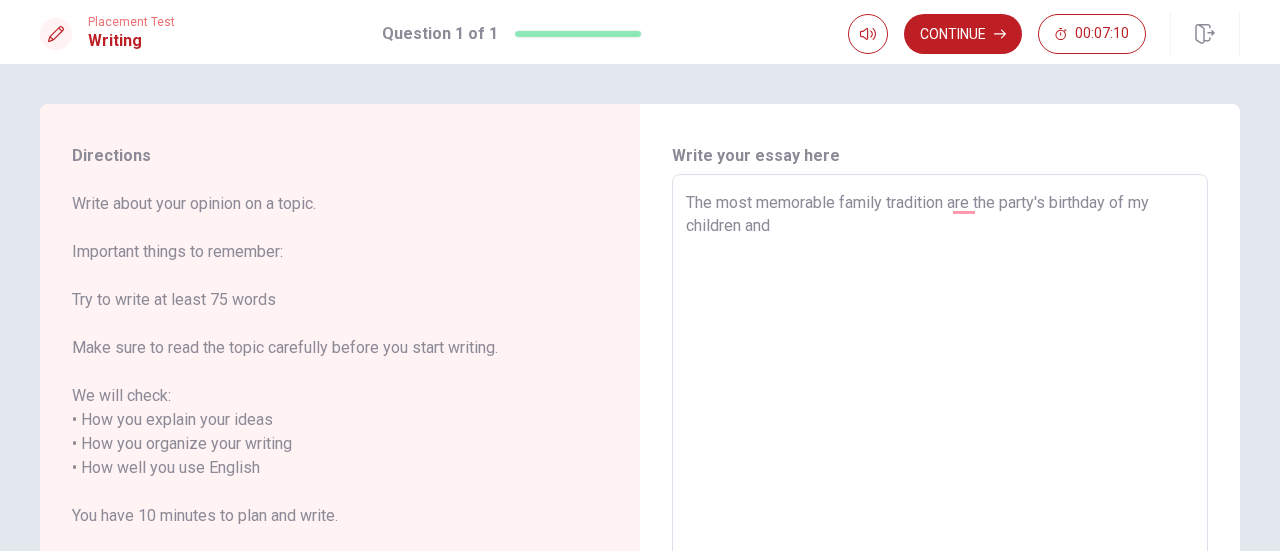 type on "x" 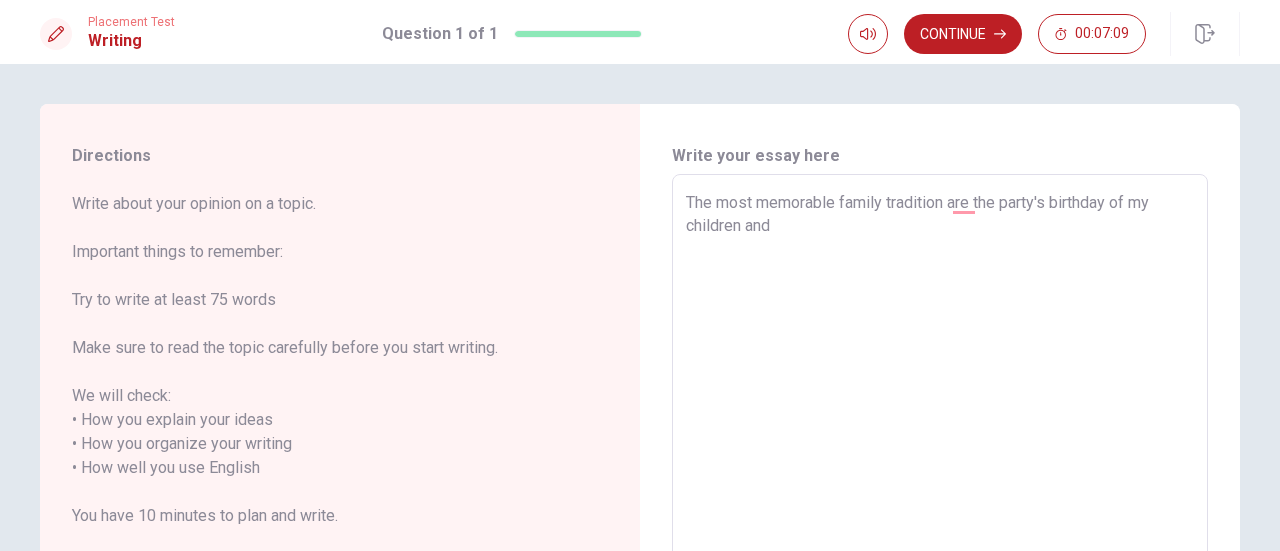 type on "The most memorable family tradition are the party's birthday of my children and C" 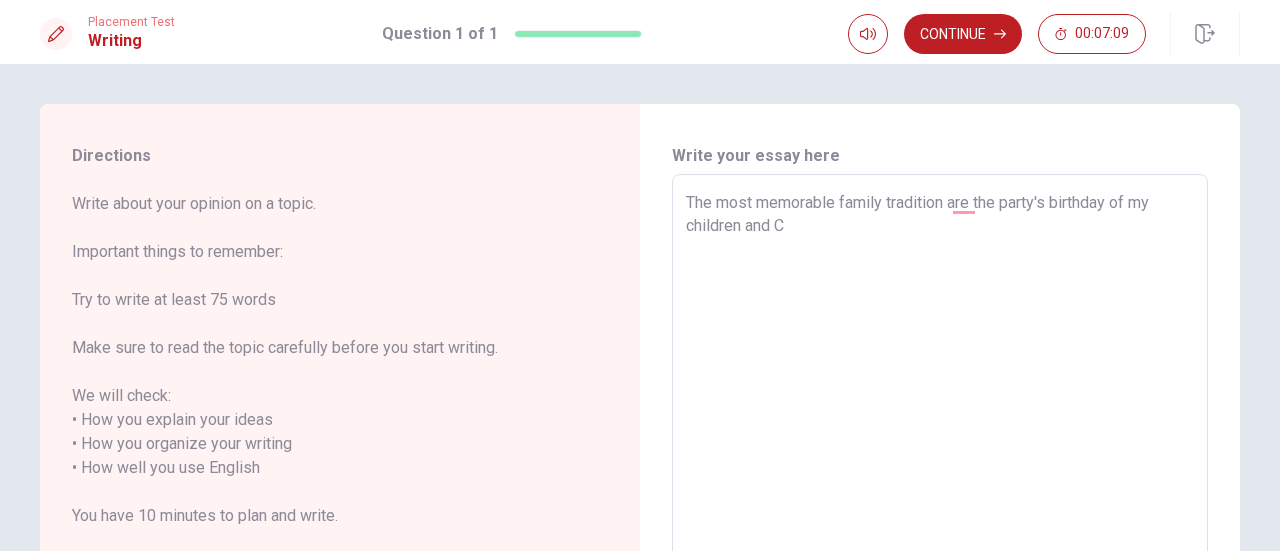 type on "x" 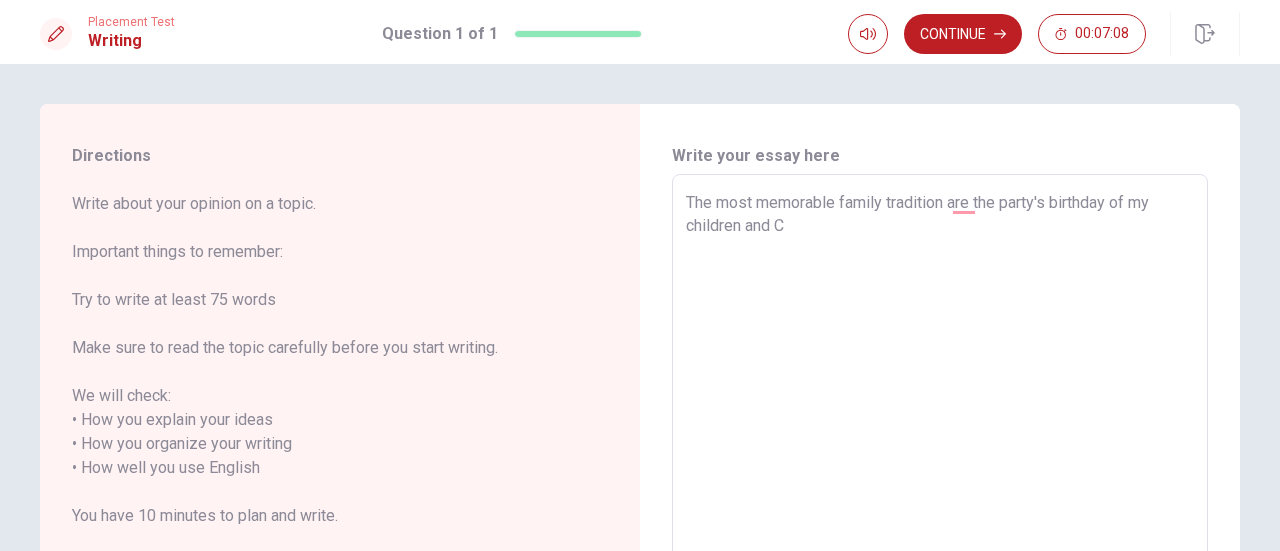 type on "The most memorable family tradition are the party's birthday of my children and Ch" 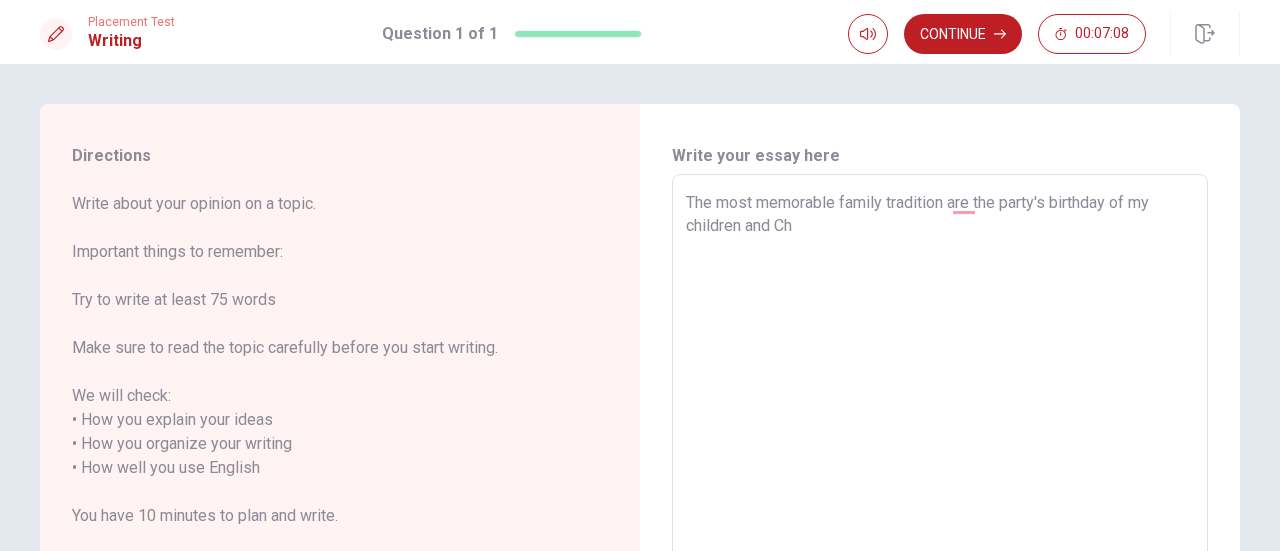 type on "x" 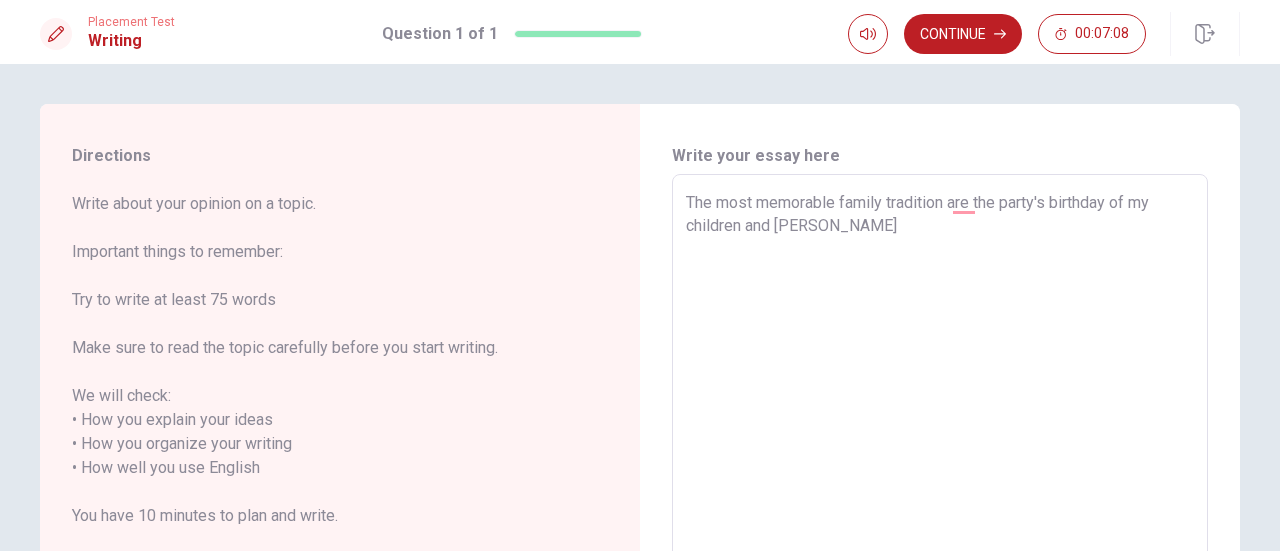 type on "x" 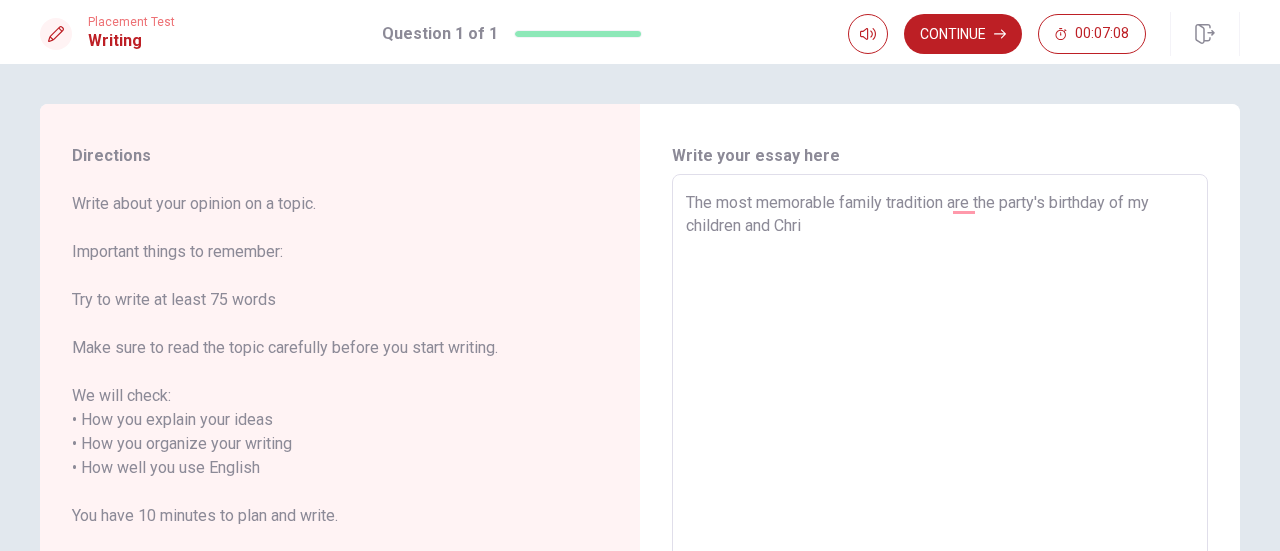 type on "x" 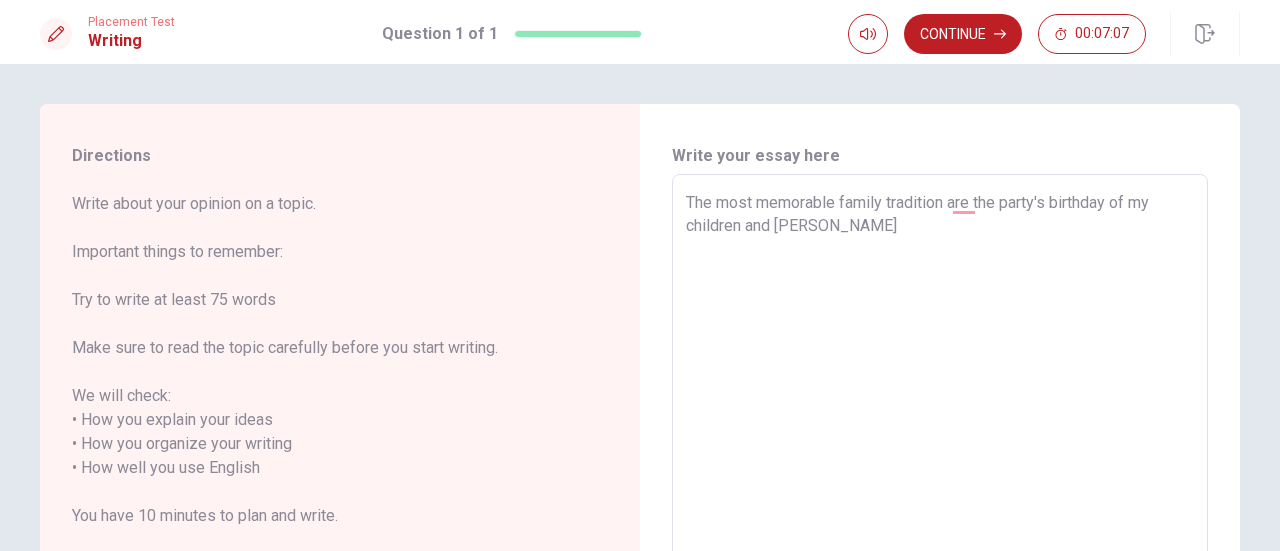 type on "x" 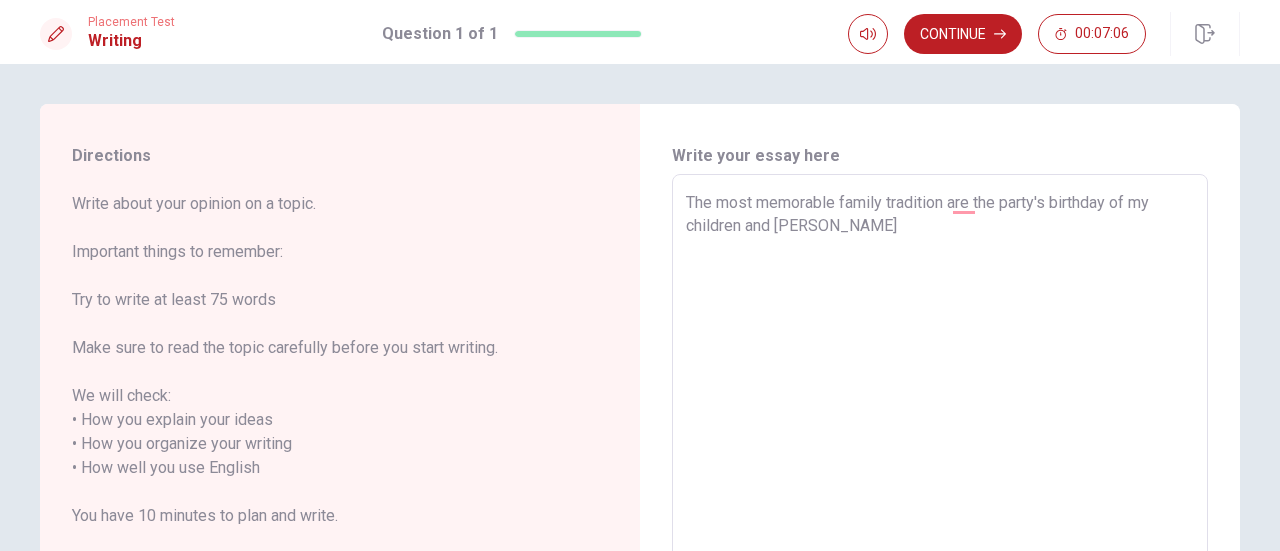 type on "The most memorable family tradition are the party's birthday of my children and [DEMOGRAPHIC_DATA]" 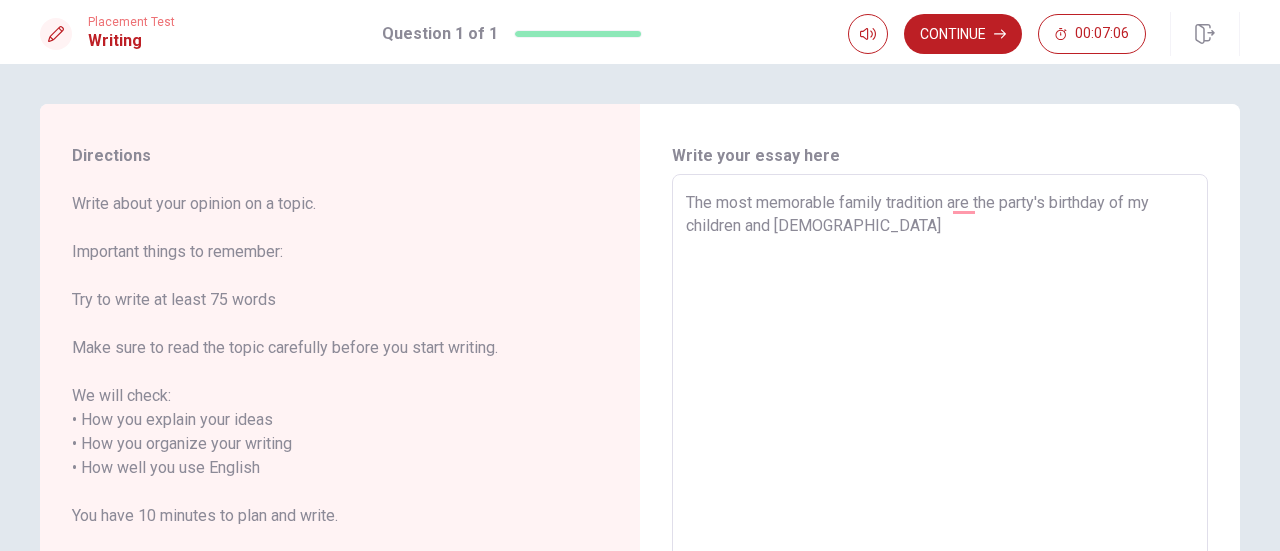 type on "x" 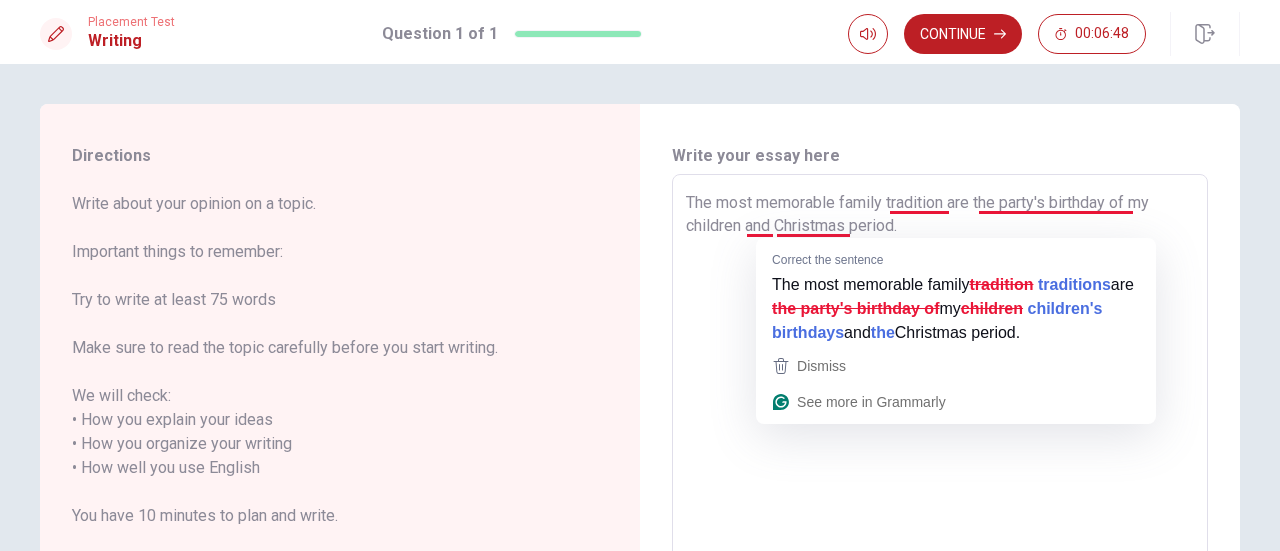 click on "The most memorable family tradition are the party's birthday of my children and Christmas period." at bounding box center [940, 456] 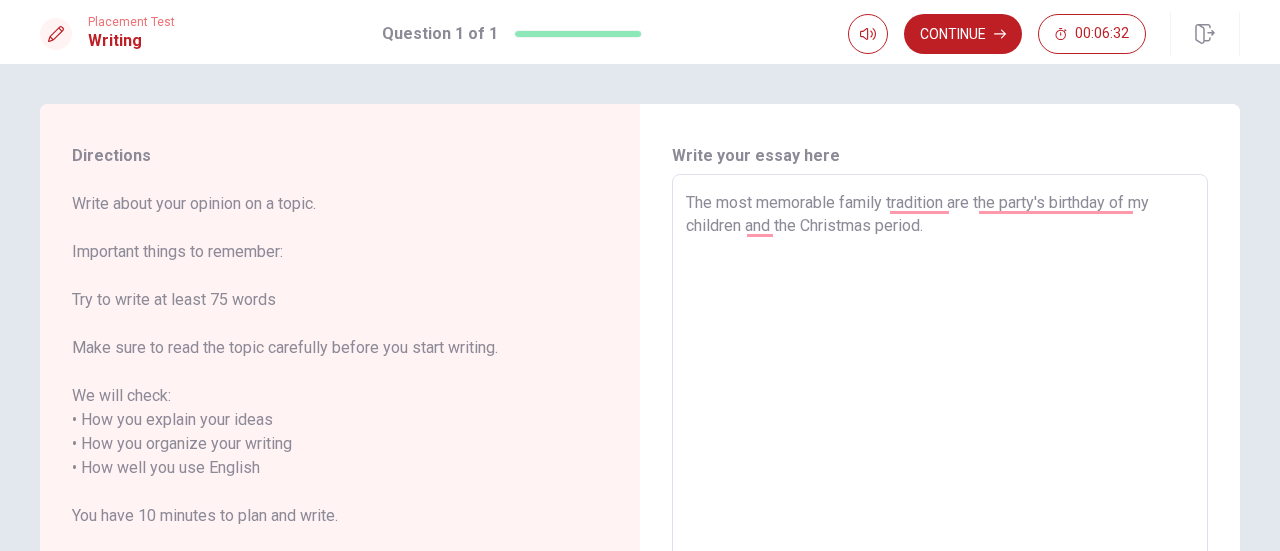 click on "The most memorable family tradition are the party's birthday of my children and the Christmas period." at bounding box center (940, 456) 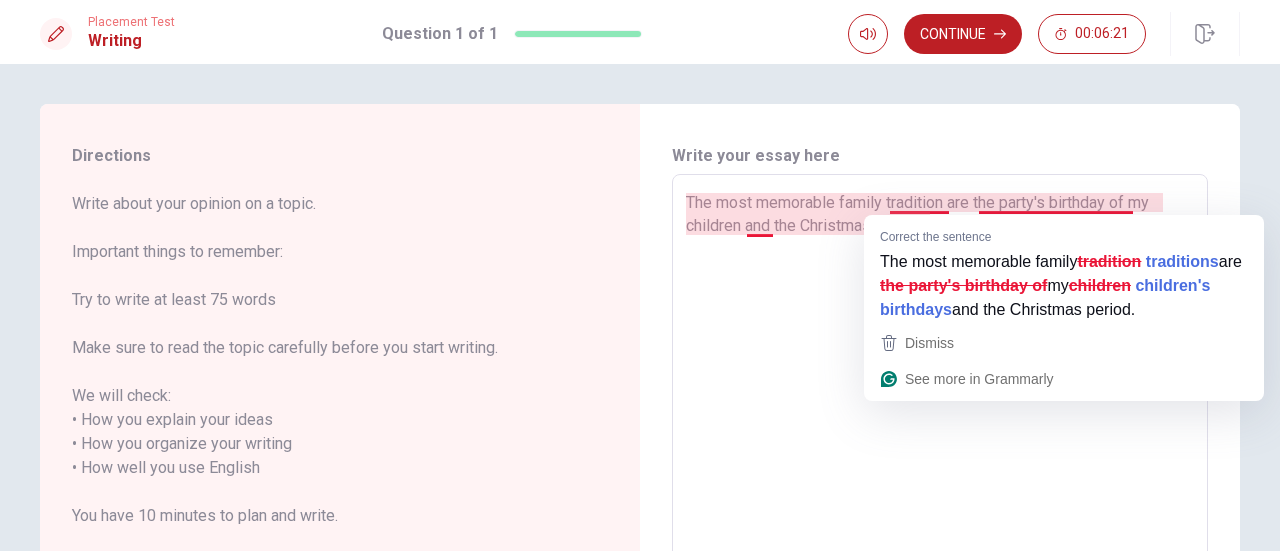 click on "The most memorable family tradition are the party's birthday of my children and the Christmas period." at bounding box center (940, 456) 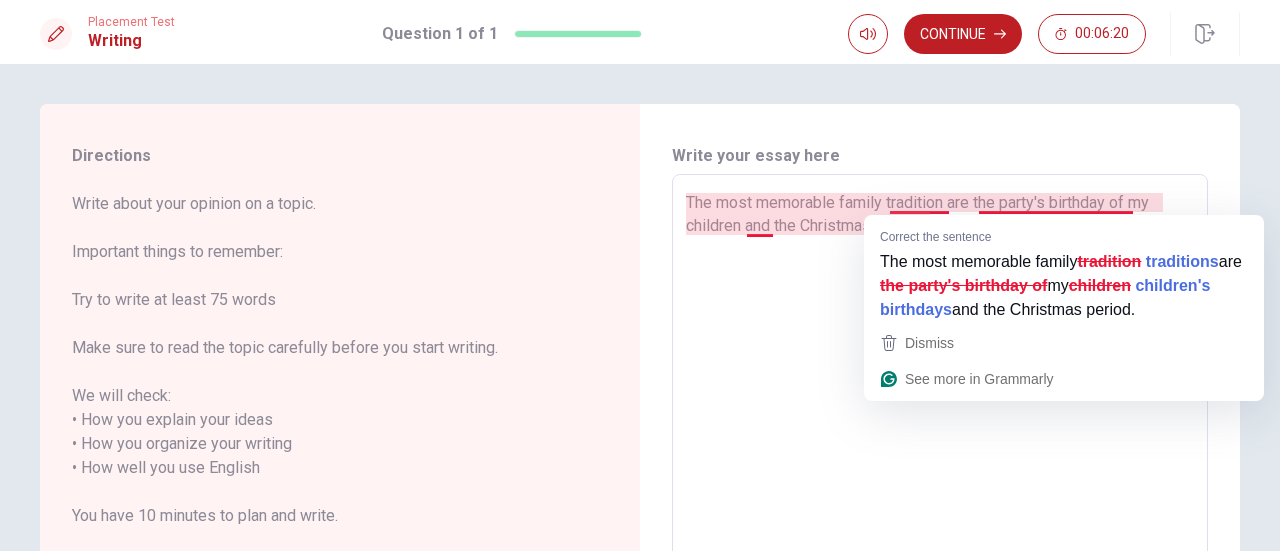 click on "The most memorable family tradition are the party's birthday of my children and the Christmas period." at bounding box center (940, 456) 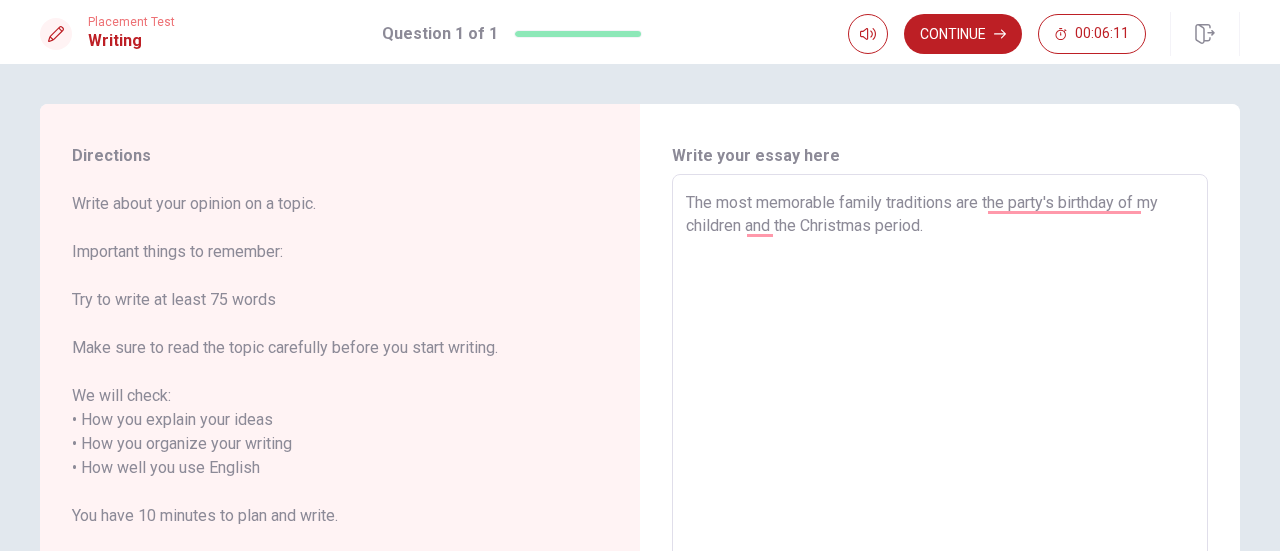click on "The most memorable family traditions are the party's birthday of my children and the Christmas period." at bounding box center [940, 456] 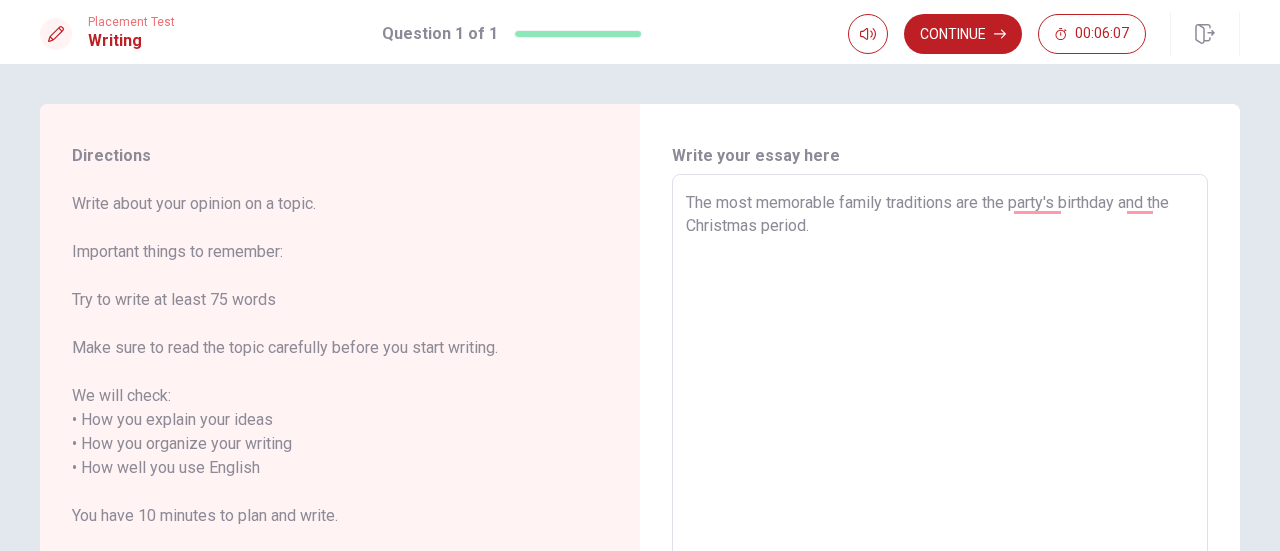 click on "The most memorable family traditions are the party's birthday and the Christmas period." at bounding box center (940, 456) 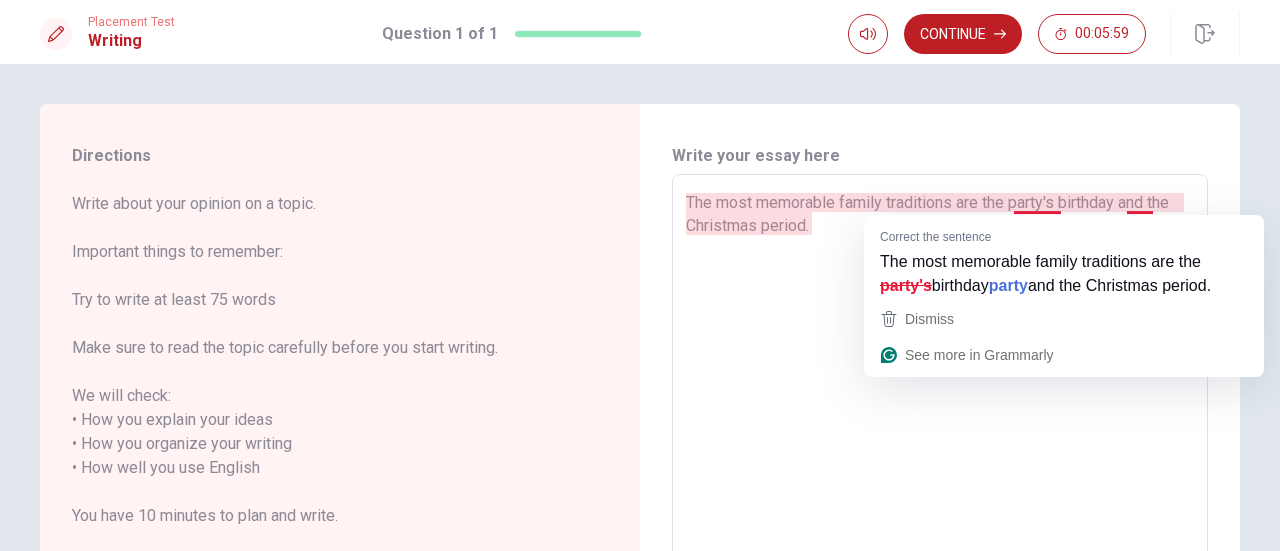 click on "The most memorable family traditions are the party's birthday and the Christmas period." at bounding box center (940, 456) 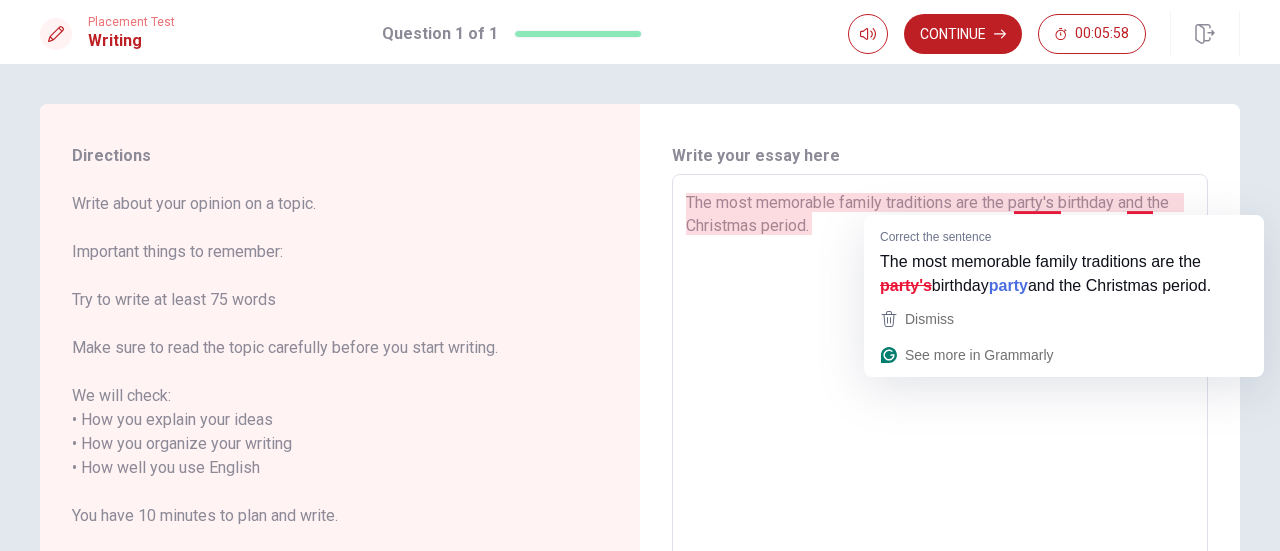 click on "The most memorable family traditions are the party's birthday and the Christmas period." at bounding box center [940, 456] 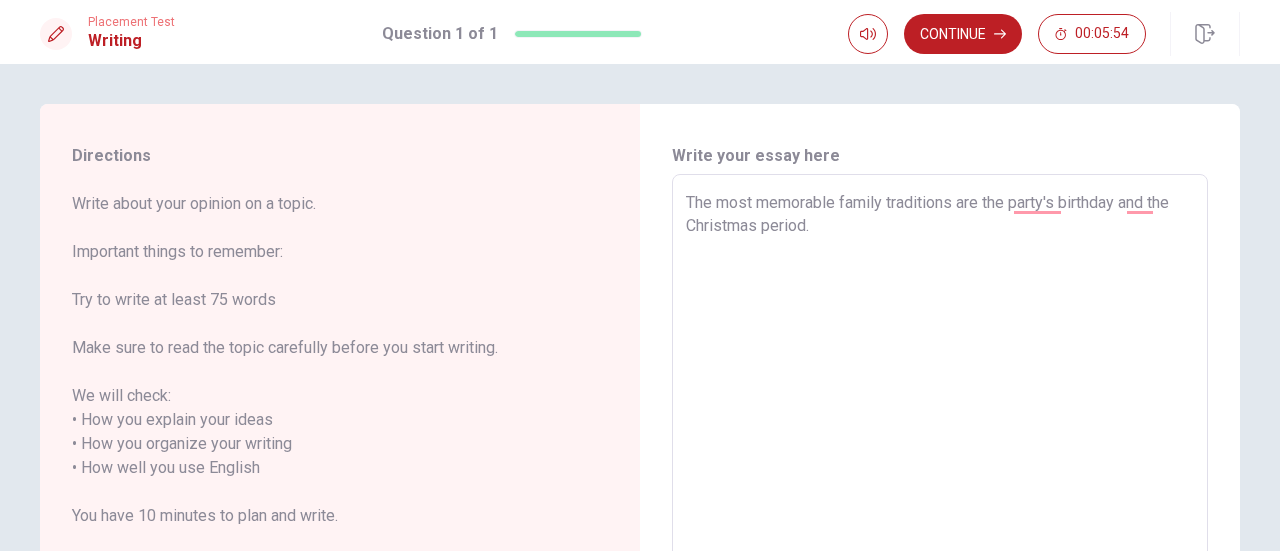 click on "The most memorable family traditions are the party's birthday and the Christmas period." at bounding box center (940, 456) 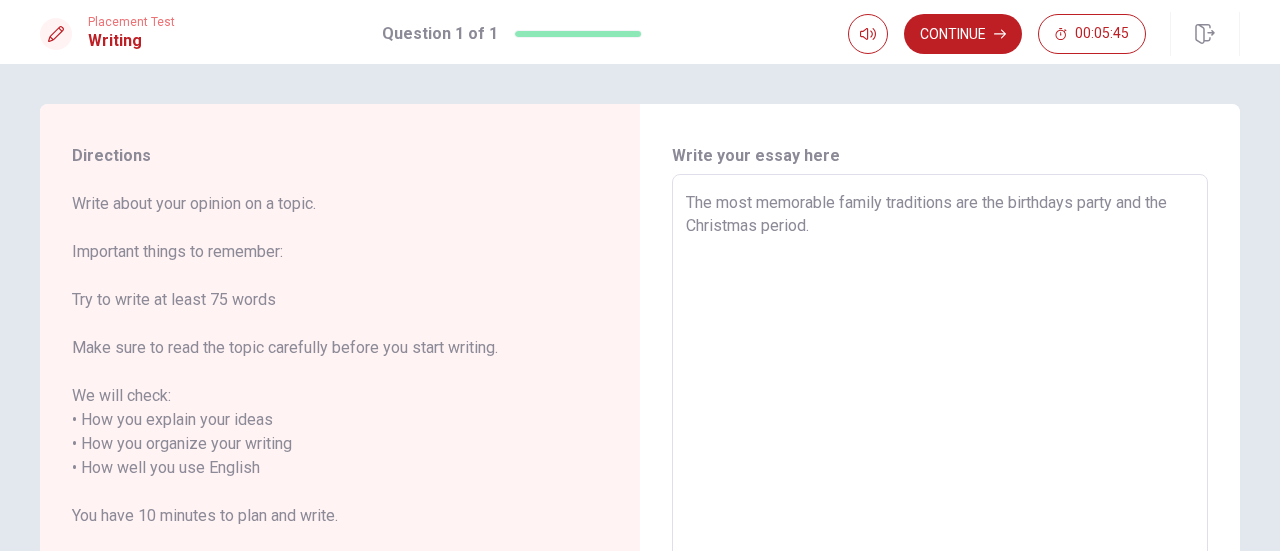 drag, startPoint x: 1052, startPoint y: 235, endPoint x: 971, endPoint y: 219, distance: 82.565125 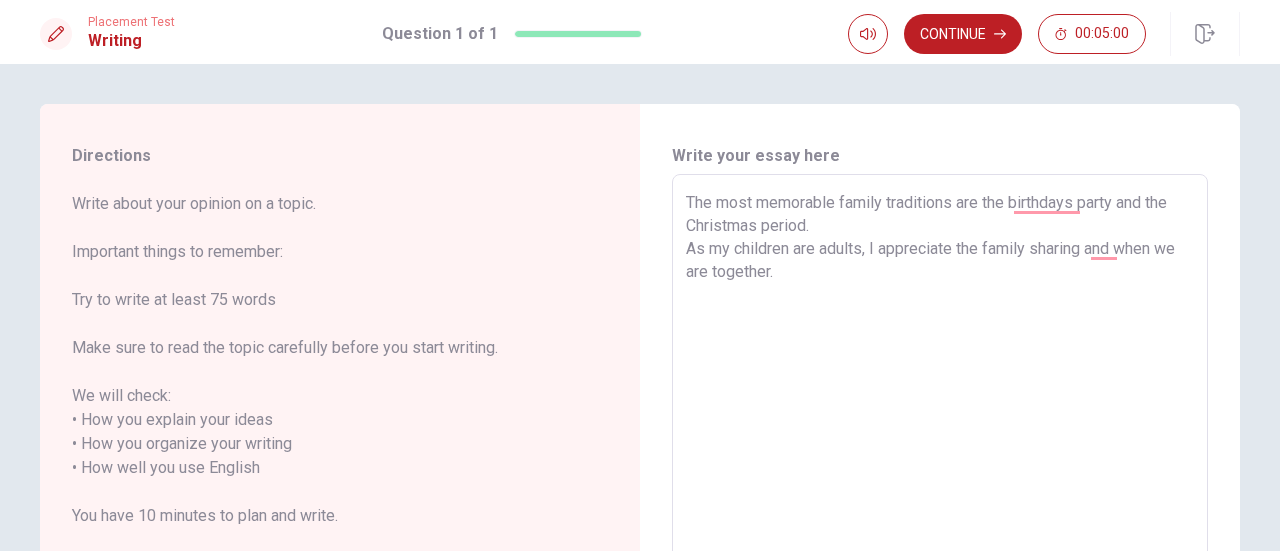 click on "The most memorable family traditions are the birthdays party and the Christmas period.
As my children are adults, I appreciate the family sharing and when we are together." at bounding box center [940, 456] 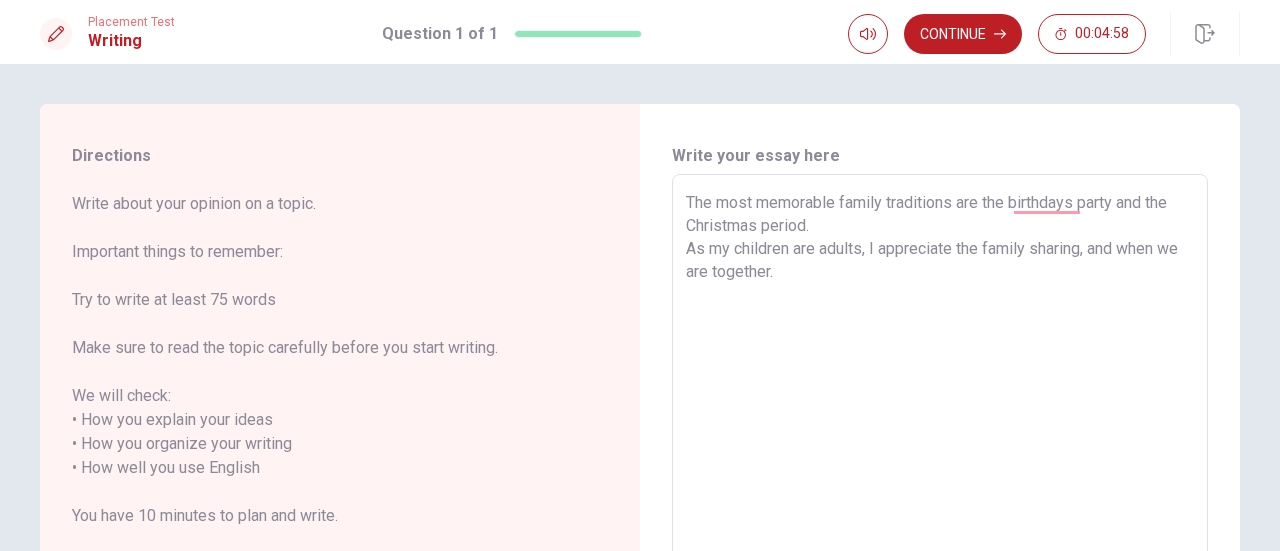 click on "The most memorable family traditions are the birthdays party and the Christmas period.
As my children are adults, I appreciate the family sharing, and when we are together." at bounding box center (940, 456) 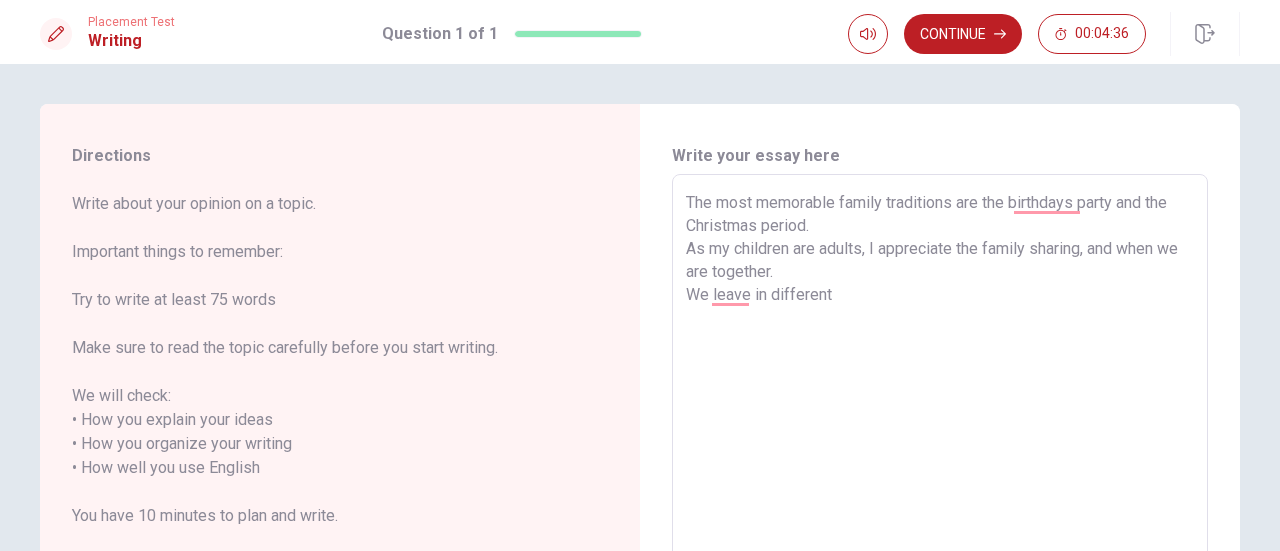 click on "The most memorable family traditions are the birthdays party and the Christmas period.
As my children are adults, I appreciate the family sharing, and when we are together.
We leave in different" at bounding box center (940, 456) 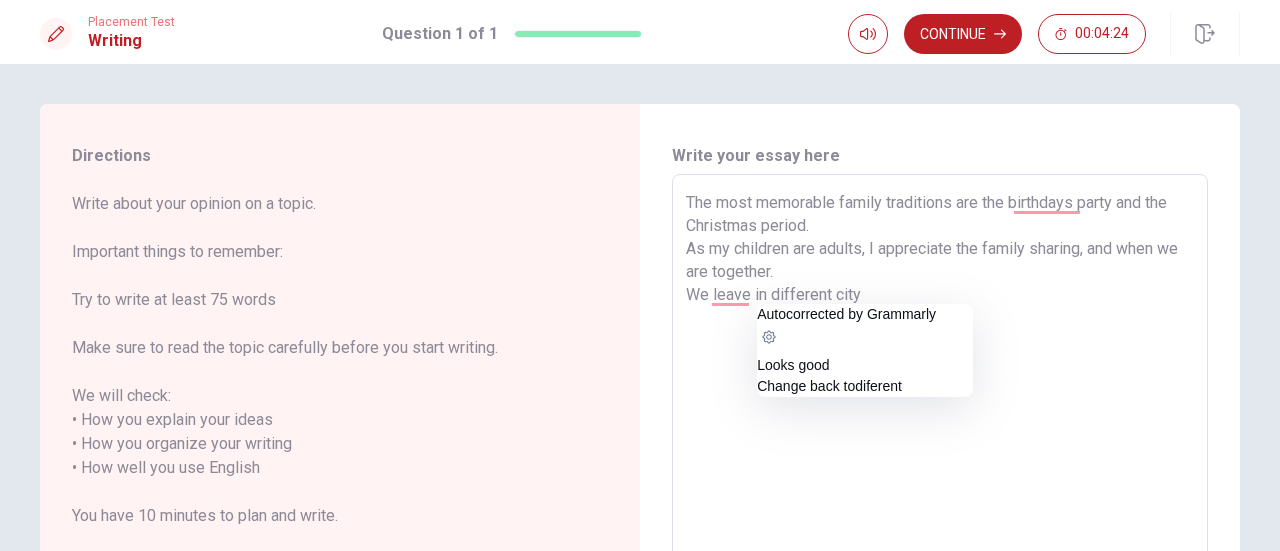 click on "The most memorable family traditions are the birthdays party and the Christmas period.
As my children are adults, I appreciate the family sharing, and when we are together.
We leave in different city" at bounding box center [940, 456] 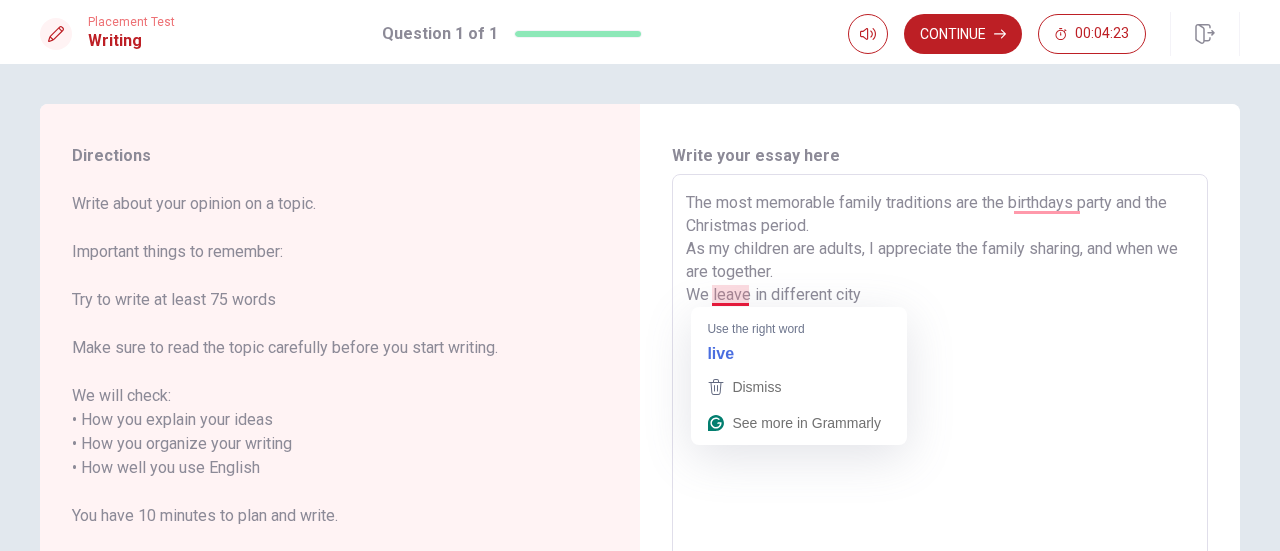 click on "The most memorable family traditions are the birthdays party and the Christmas period.
As my children are adults, I appreciate the family sharing, and when we are together.
We leave in different city" at bounding box center [940, 456] 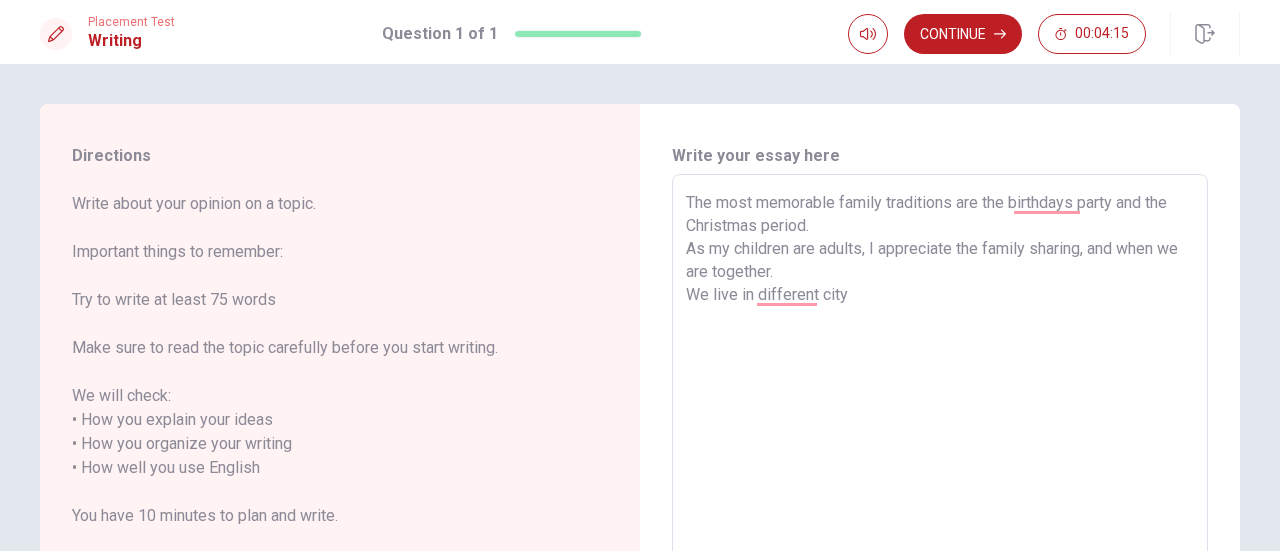 click on "The most memorable family traditions are the birthdays party and the Christmas period.
As my children are adults, I appreciate the family sharing, and when we are together.
We live in different city" at bounding box center (940, 456) 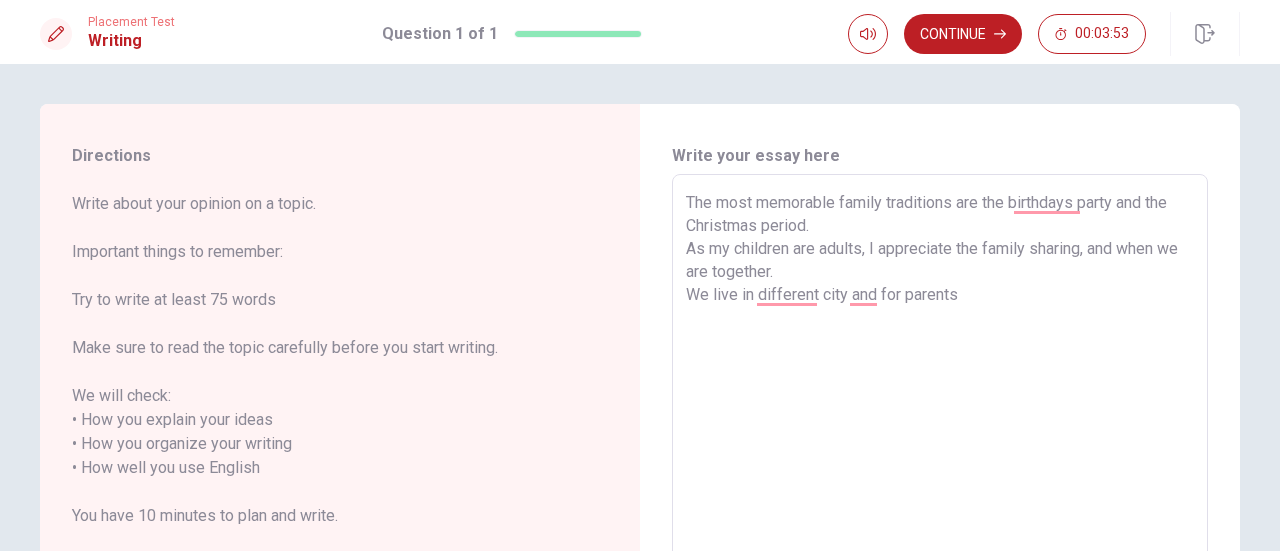 click on "The most memorable family traditions are the birthdays party and the Christmas period.
As my children are adults, I appreciate the family sharing, and when we are together.
We live in different city and for parents" at bounding box center (940, 456) 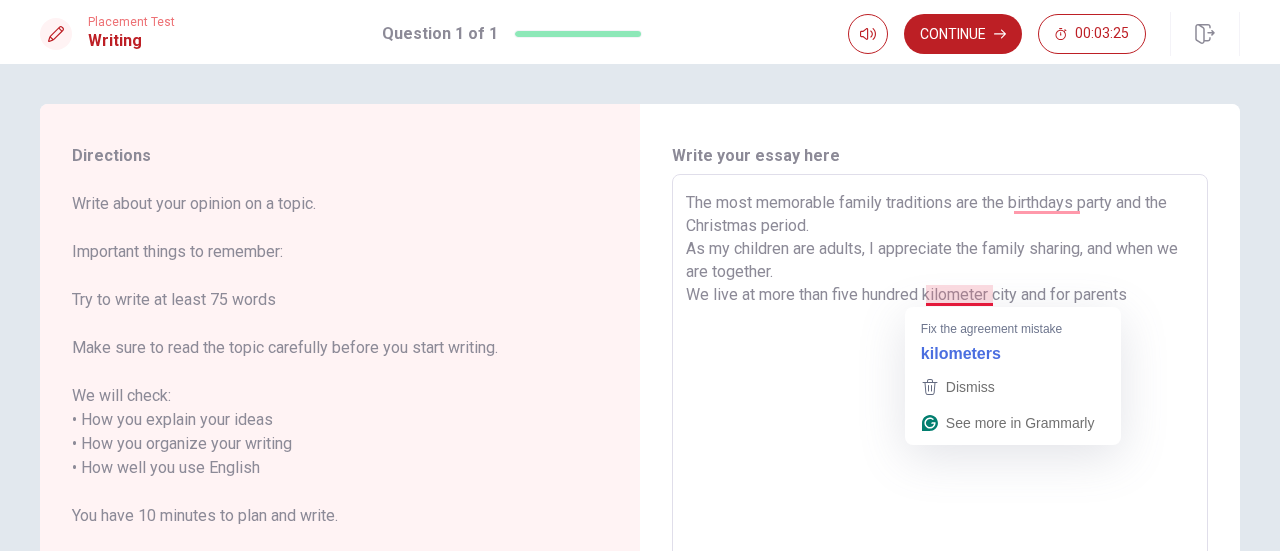 click on "The most memorable family traditions are the birthdays party and the Christmas period.
As my children are adults, I appreciate the family sharing, and when we are together.
We live at more than five hundred kilometer city and for parents" at bounding box center (940, 456) 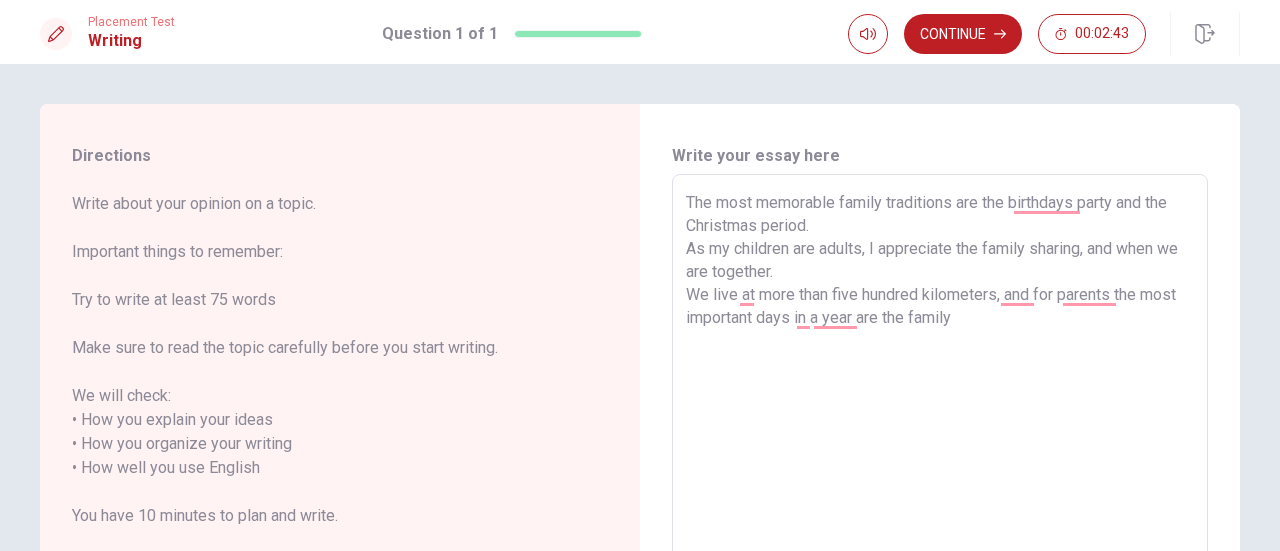 click on "The most memorable family traditions are the birthdays party and the Christmas period.
As my children are adults, I appreciate the family sharing, and when we are together.
We live at more than five hundred kilometers, and for parents the most important days in a year are the family" at bounding box center [940, 456] 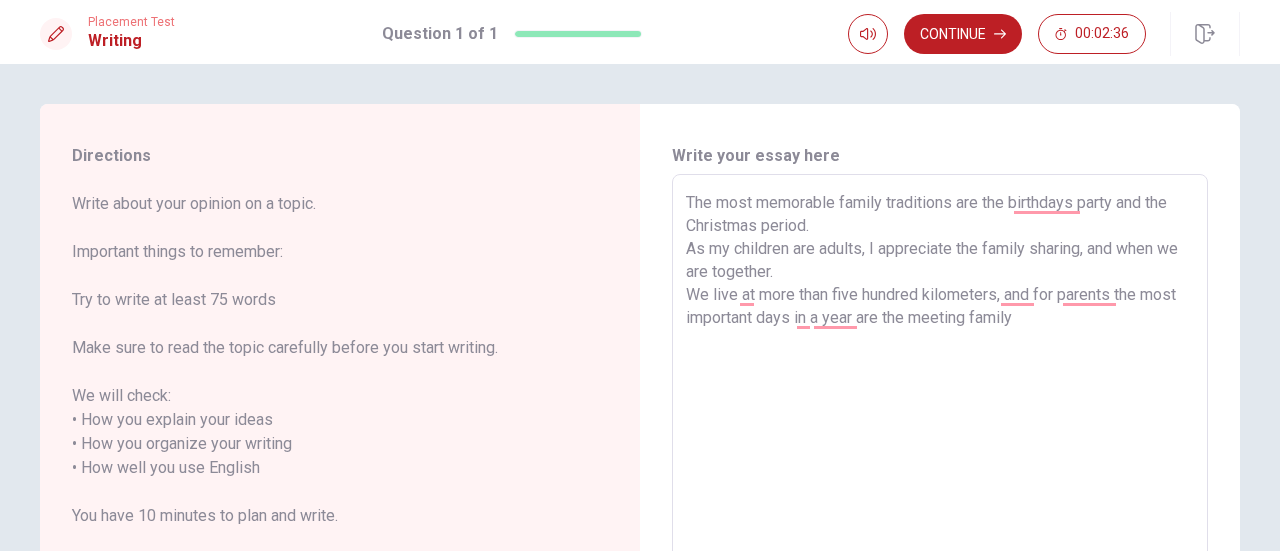 click on "The most memorable family traditions are the birthdays party and the Christmas period.
As my children are adults, I appreciate the family sharing, and when we are together.
We live at more than five hundred kilometers, and for parents the most important days in a year are the meeting family" at bounding box center [940, 456] 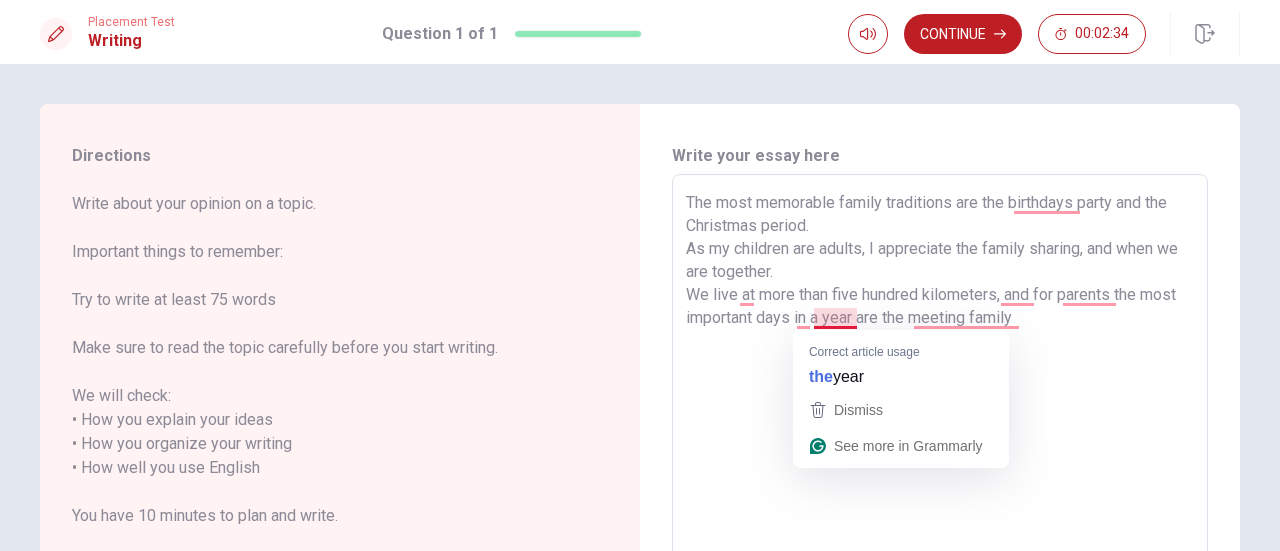 click on "The most memorable family traditions are the birthdays party and the Christmas period.
As my children are adults, I appreciate the family sharing, and when we are together.
We live at more than five hundred kilometers, and for parents the most important days in a year are the meeting family" at bounding box center (940, 456) 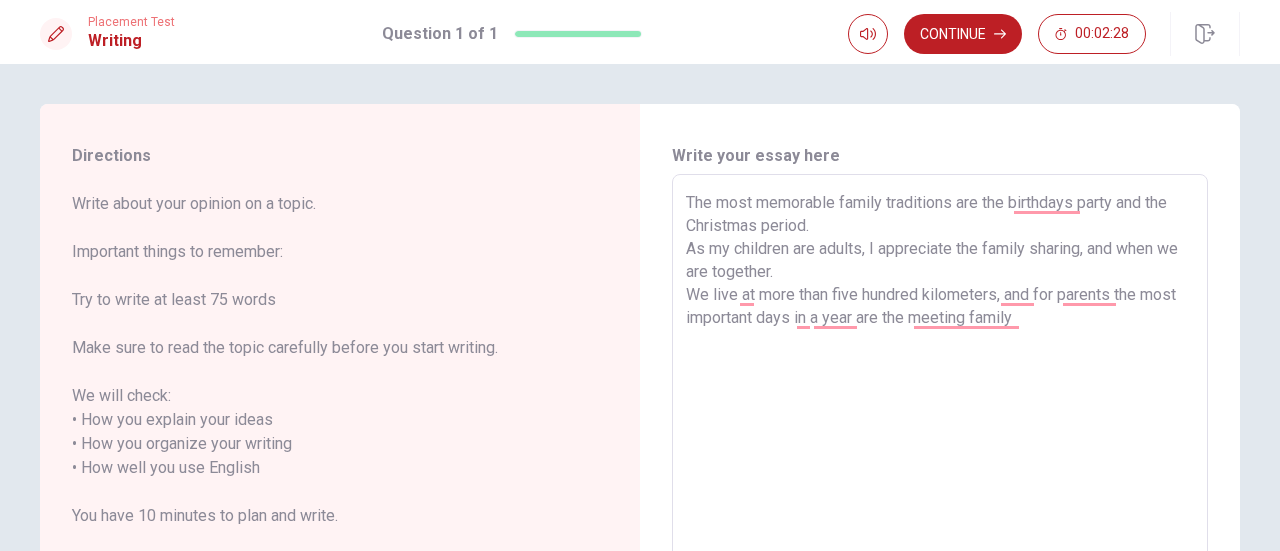click on "The most memorable family traditions are the birthdays party and the Christmas period.
As my children are adults, I appreciate the family sharing, and when we are together.
We live at more than five hundred kilometers, and for parents the most important days in a year are the meeting family" at bounding box center [940, 456] 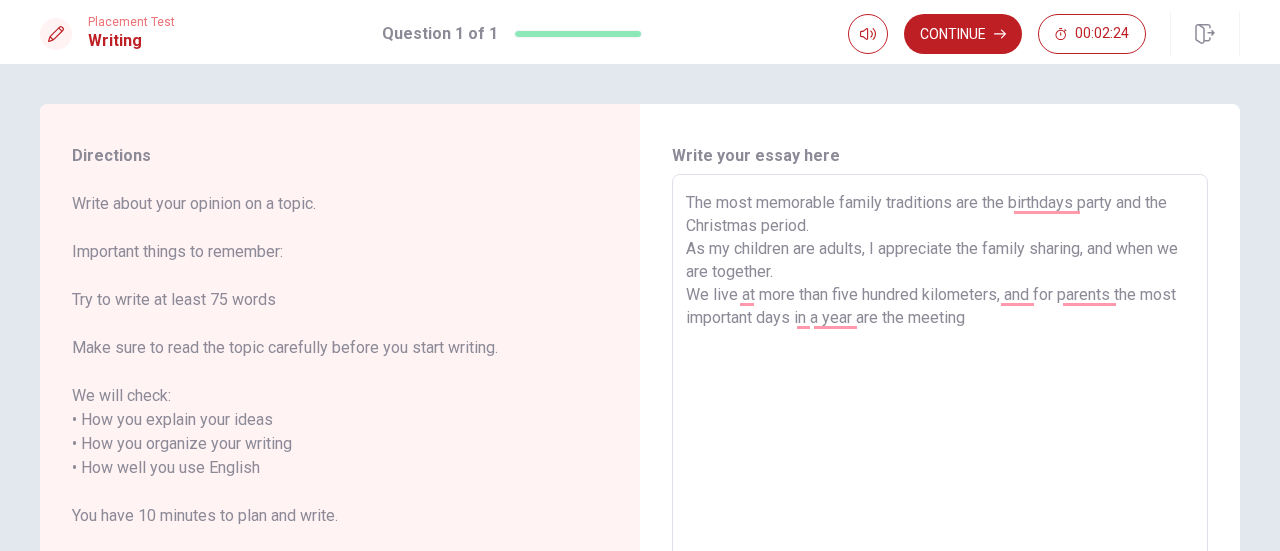 click on "The most memorable family traditions are the birthdays party and the Christmas period.
As my children are adults, I appreciate the family sharing, and when we are together.
We live at more than five hundred kilometers, and for parents the most important days in a year are the meeting" at bounding box center [940, 456] 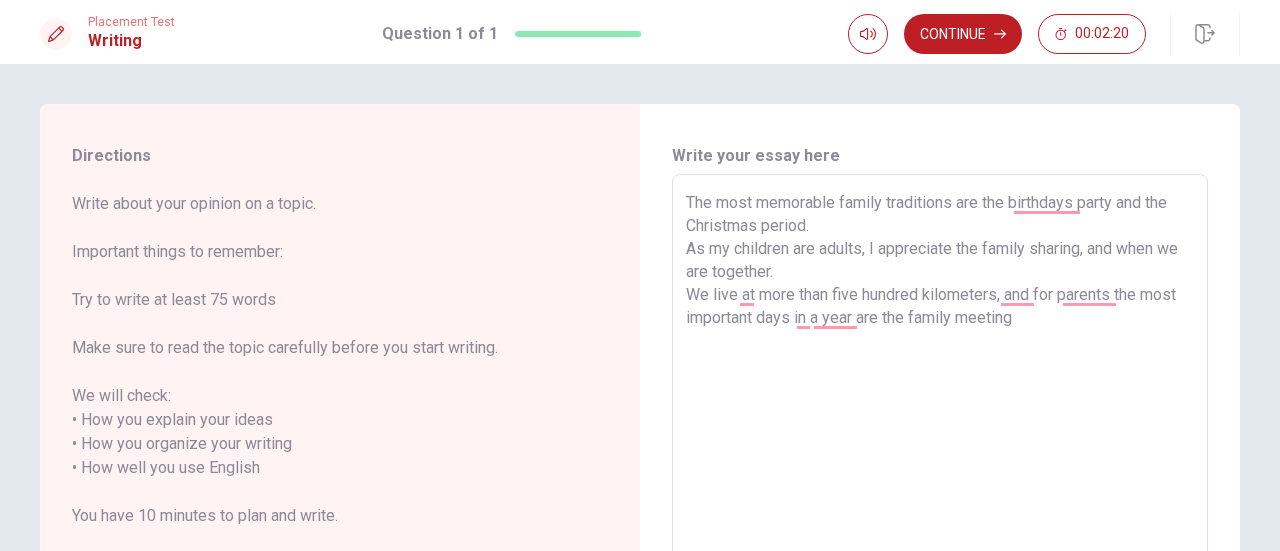 click on "The most memorable family traditions are the birthdays party and the Christmas period.
As my children are adults, I appreciate the family sharing, and when we are together.
We live at more than five hundred kilometers, and for parents the most important days in a year are the family meeting" at bounding box center (940, 456) 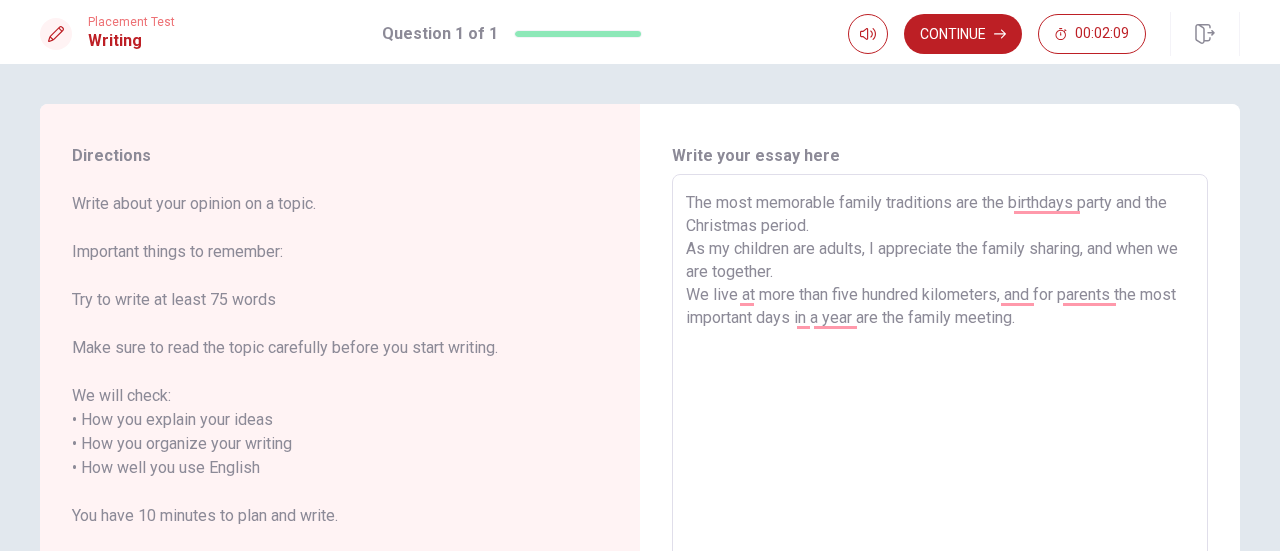 click on "The most memorable family traditions are the birthdays party and the Christmas period.
As my children are adults, I appreciate the family sharing, and when we are together.
We live at more than five hundred kilometers, and for parents the most important days in a year are the family meeting." at bounding box center (940, 456) 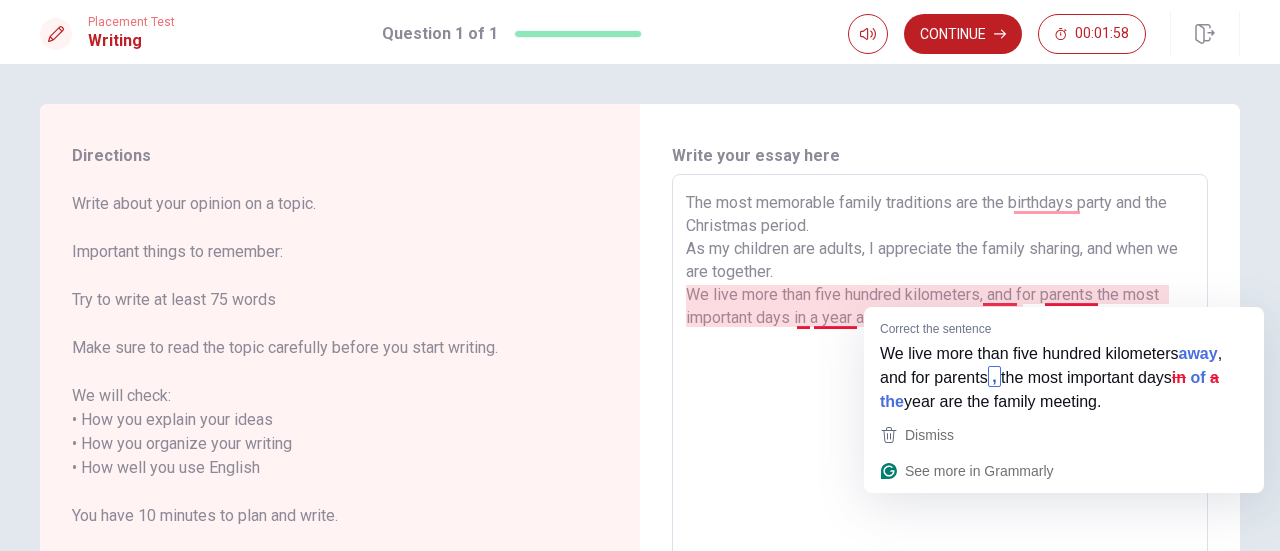 click on "The most memorable family traditions are the birthdays party and the Christmas period.
As my children are adults, I appreciate the family sharing, and when we are together.
We live more than five hundred kilometers, and for parents the most important days in a year are the family meeting." at bounding box center [940, 456] 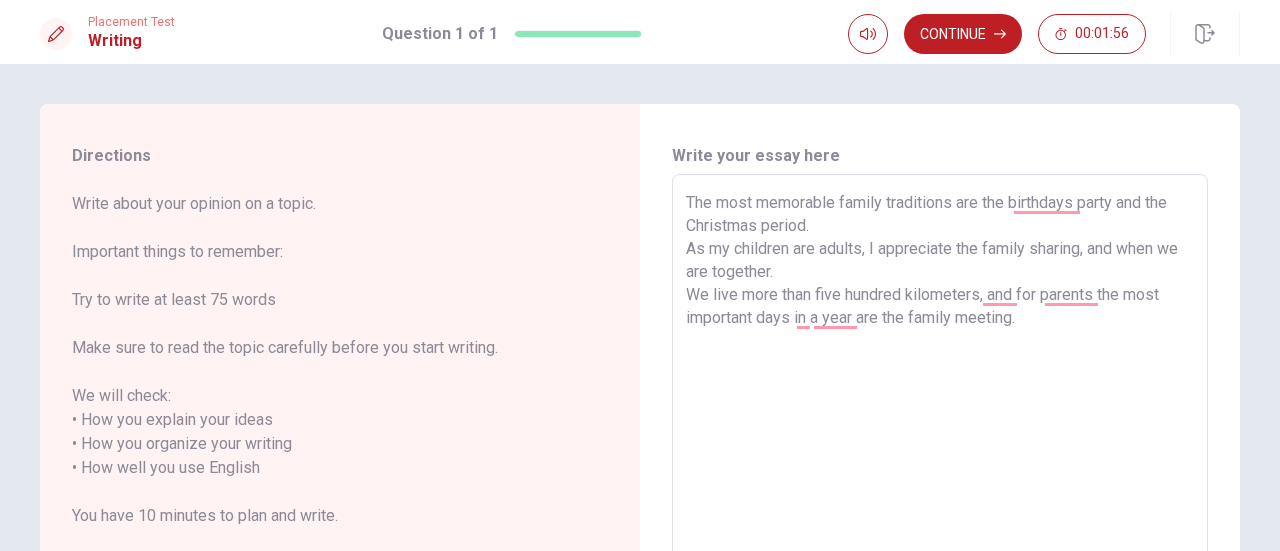 click on "The most memorable family traditions are the birthdays party and the Christmas period.
As my children are adults, I appreciate the family sharing, and when we are together.
We live more than five hundred kilometers, and for parents the most important days in a year are the family meeting." at bounding box center (940, 456) 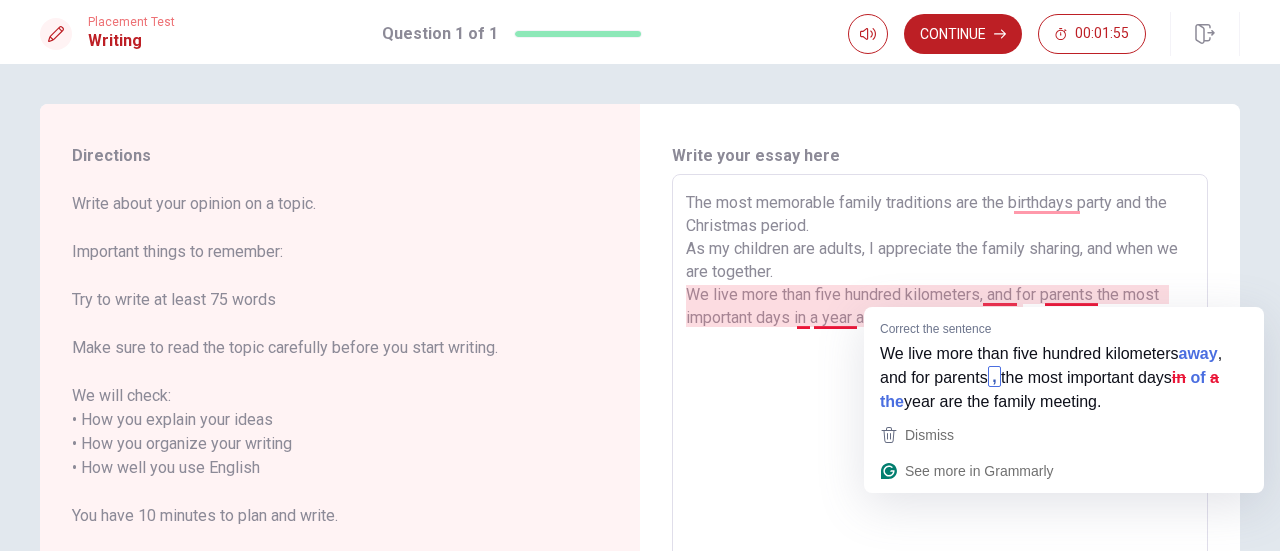 click on "The most memorable family traditions are the birthdays party and the Christmas period.
As my children are adults, I appreciate the family sharing, and when we are together.
We live more than five hundred kilometers, and for parents the most important days in a year are the family meeting." at bounding box center [940, 456] 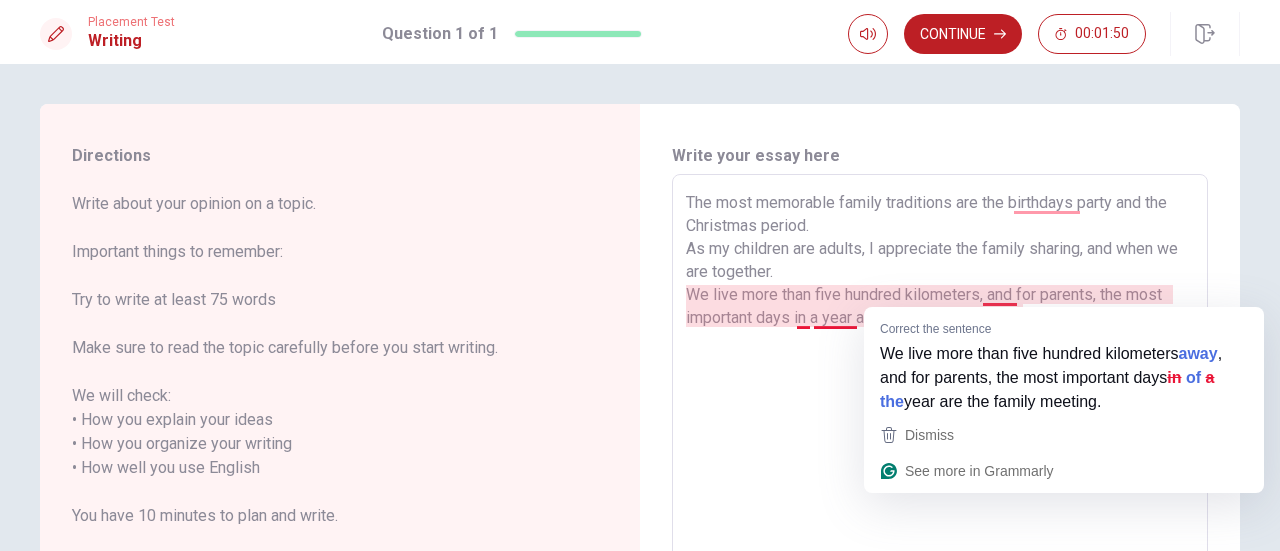 click on "The most memorable family traditions are the birthdays party and the Christmas period.
As my children are adults, I appreciate the family sharing, and when we are together.
We live more than five hundred kilometers, and for parents, the most important days in a year are the family meeting." at bounding box center (940, 456) 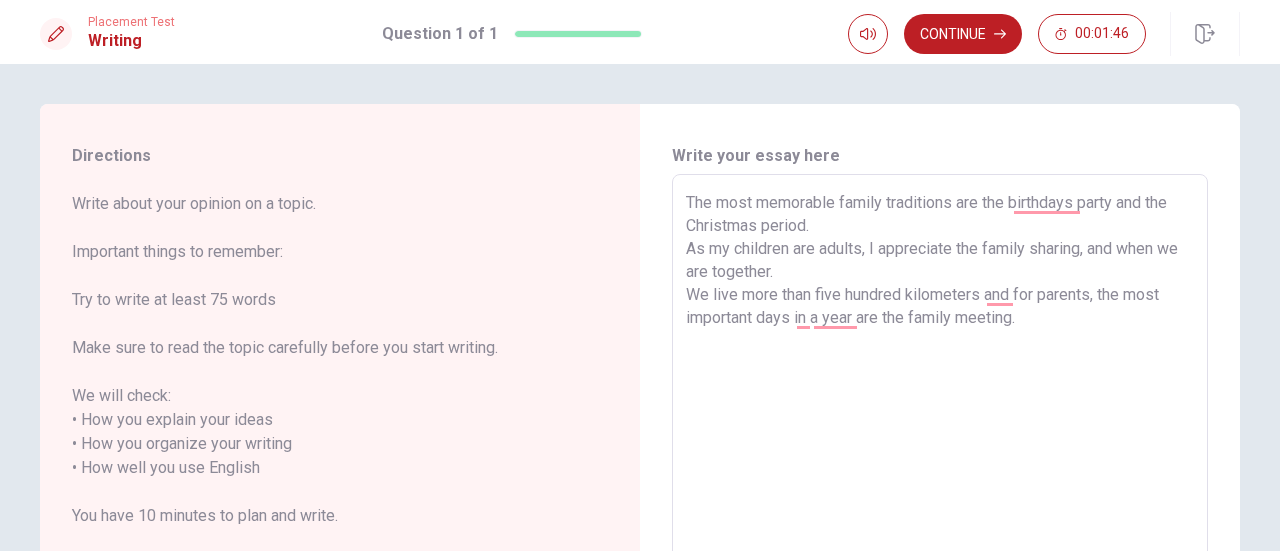 click on "The most memorable family traditions are the birthdays party and the Christmas period.
As my children are adults, I appreciate the family sharing, and when we are together.
We live more than five hundred kilometers and for parents, the most important days in a year are the family meeting." at bounding box center (940, 456) 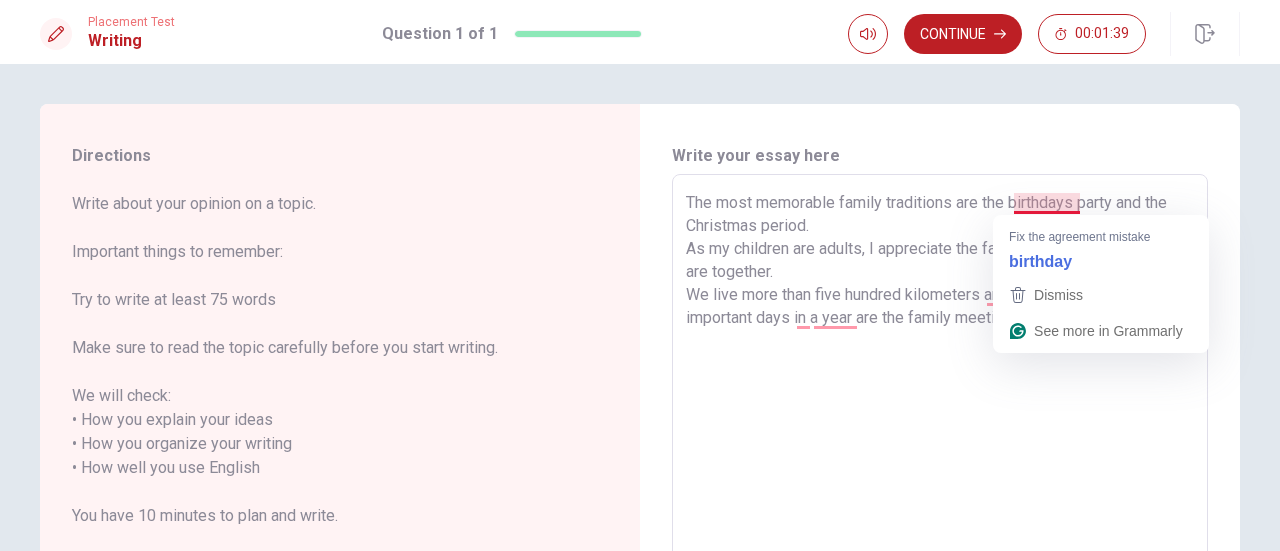 click on "The most memorable family traditions are the birthdays party and the Christmas period.
As my children are adults, I appreciate the family sharing, and when we are together.
We live more than five hundred kilometers and, for parents, the most important days in a year are the family meeting." at bounding box center [940, 456] 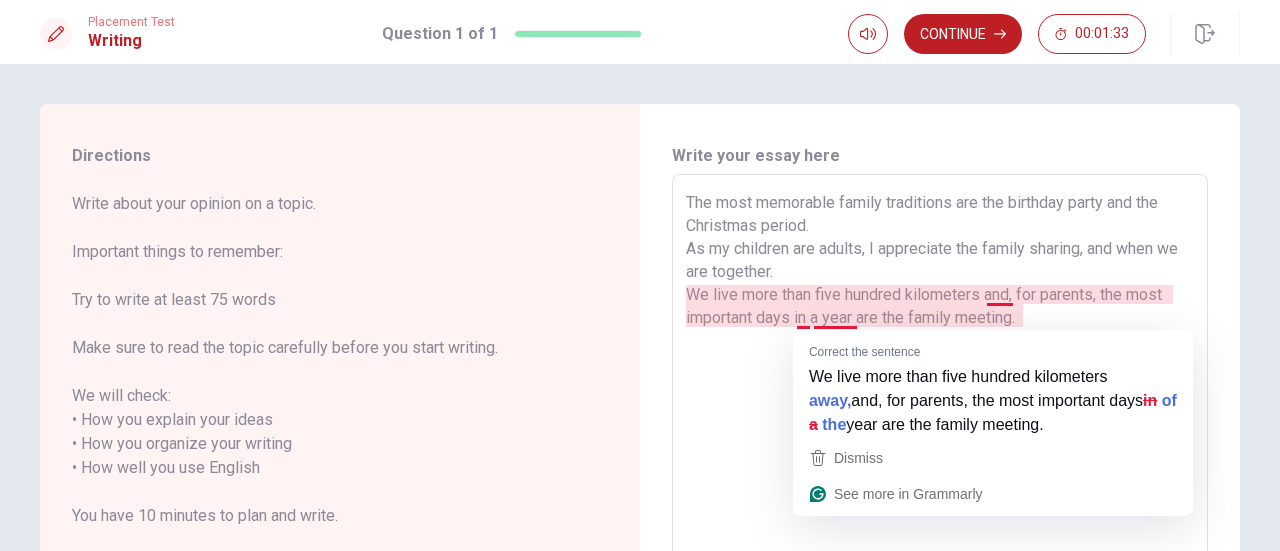 click on "The most memorable family traditions are the birthday party and the Christmas period.
As my children are adults, I appreciate the family sharing, and when we are together.
We live more than five hundred kilometers and, for parents, the most important days in a year are the family meeting." at bounding box center [940, 456] 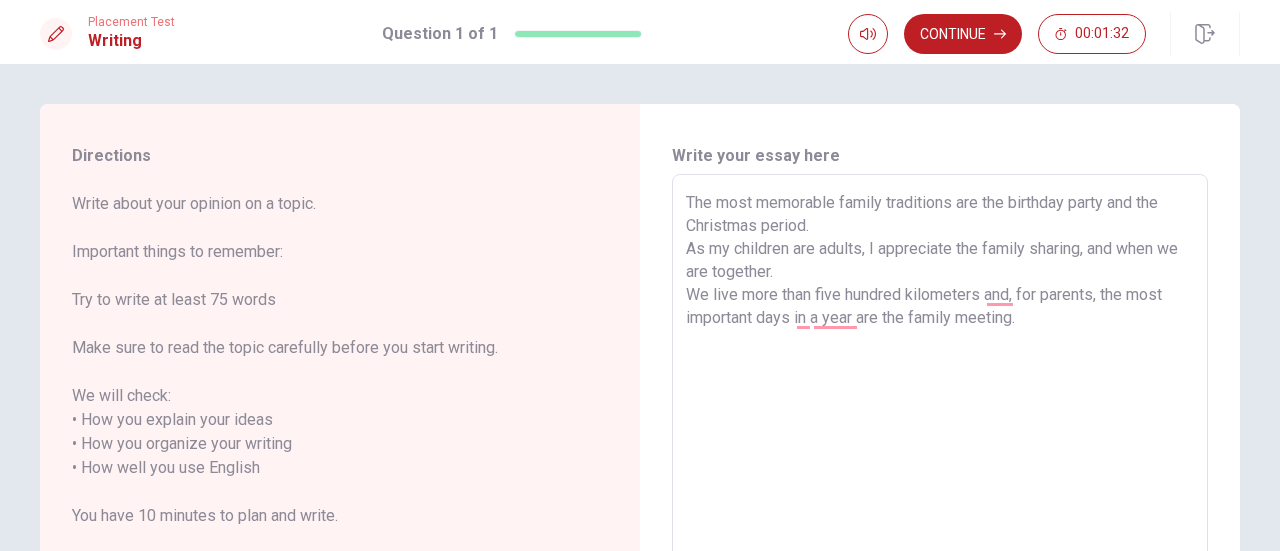 click on "The most memorable family traditions are the birthday party and the Christmas period.
As my children are adults, I appreciate the family sharing, and when we are together.
We live more than five hundred kilometers and, for parents, the most important days in a year are the family meeting." at bounding box center [940, 456] 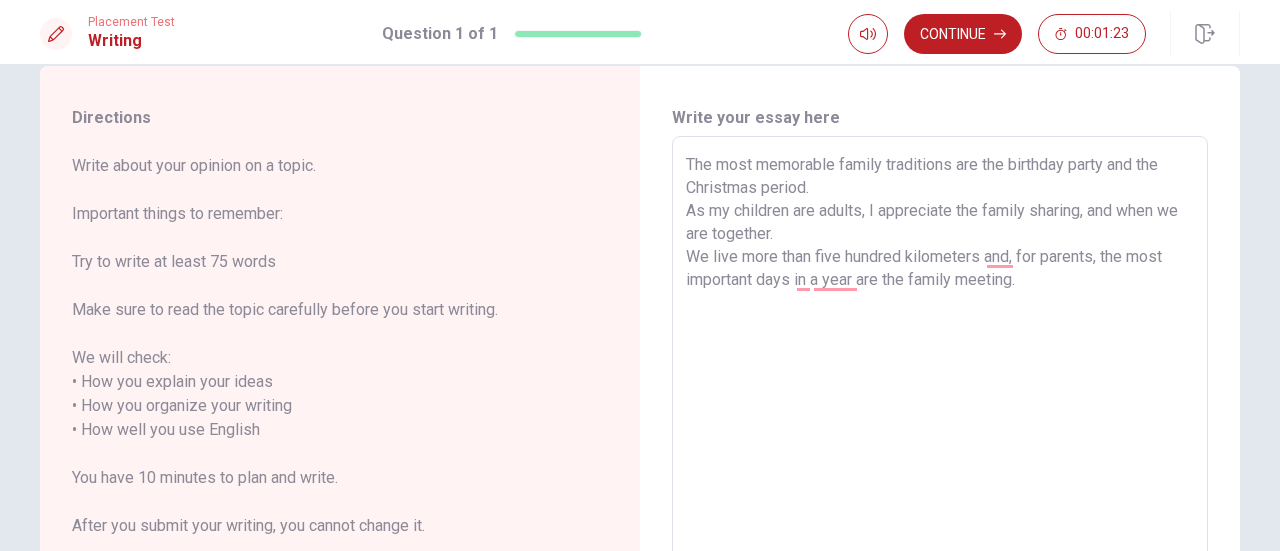 scroll, scrollTop: 47, scrollLeft: 0, axis: vertical 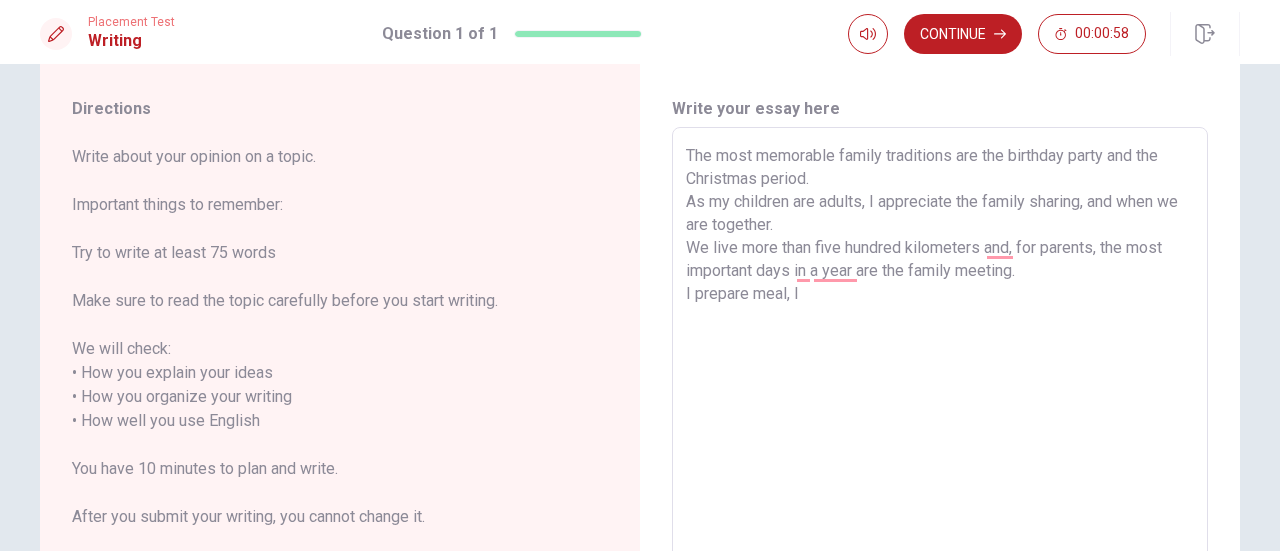 click on "The most memorable family traditions are the birthday party and the Christmas period.
As my children are adults, I appreciate the family sharing, and when we are together.
We live more than five hundred kilometers and, for parents, the most important days in a year are the family meeting.
I prepare meal, I" at bounding box center [940, 409] 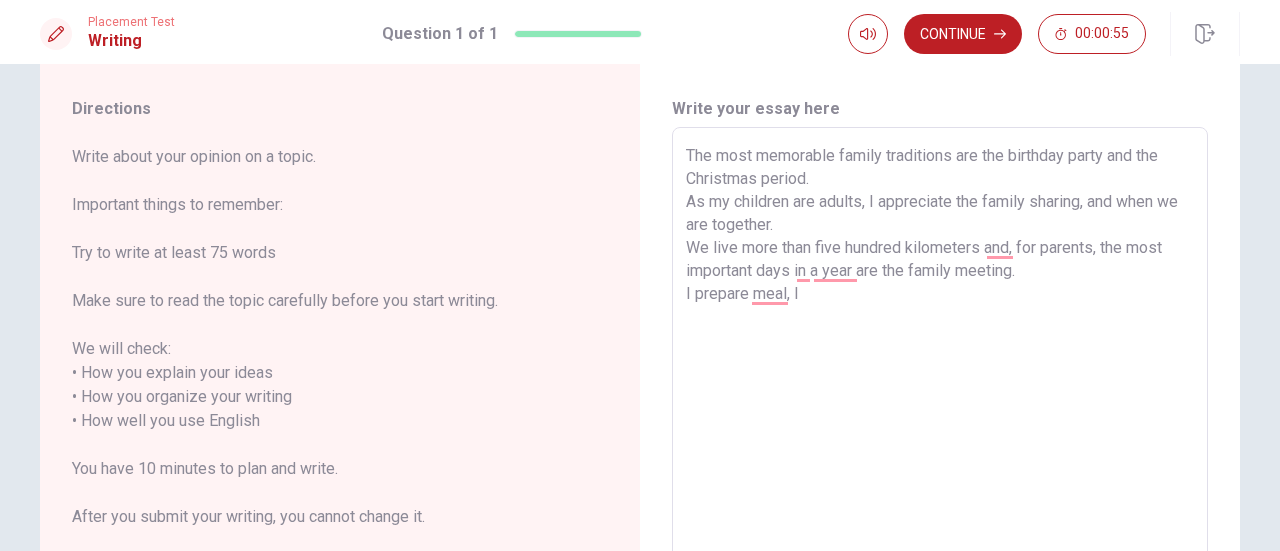 click on "The most memorable family traditions are the birthday party and the Christmas period.
As my children are adults, I appreciate the family sharing, and when we are together.
We live more than five hundred kilometers and, for parents, the most important days in a year are the family meeting.
I prepare meal, I" at bounding box center (940, 409) 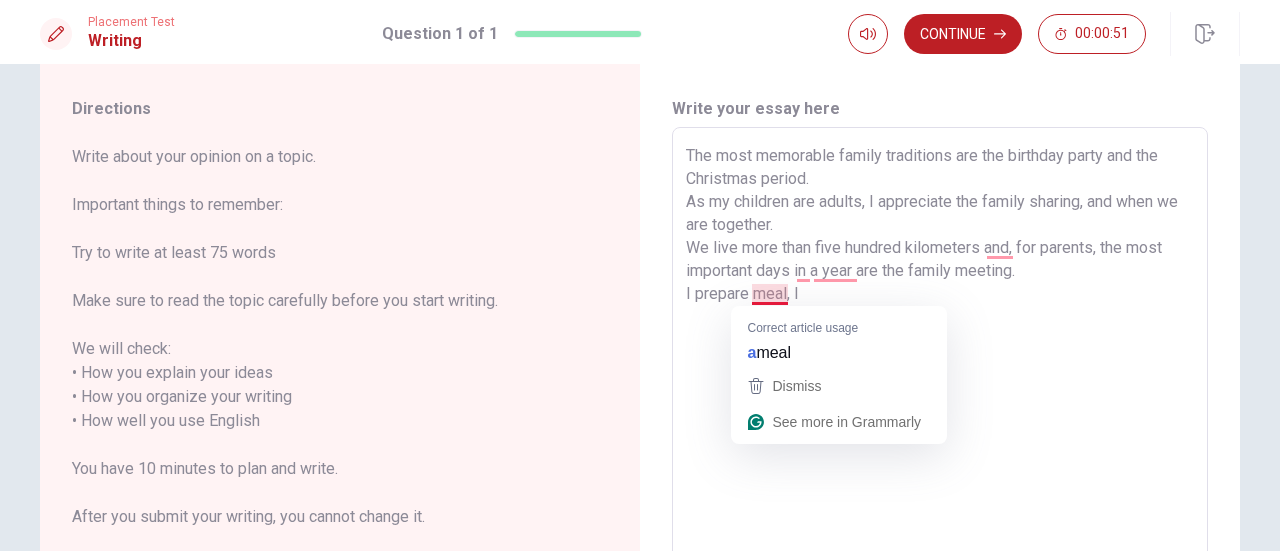click on "The most memorable family traditions are the birthday party and the Christmas period.
As my children are adults, I appreciate the family sharing, and when we are together.
We live more than five hundred kilometers and, for parents, the most important days in a year are the family meeting.
I prepare meal, I" at bounding box center (940, 409) 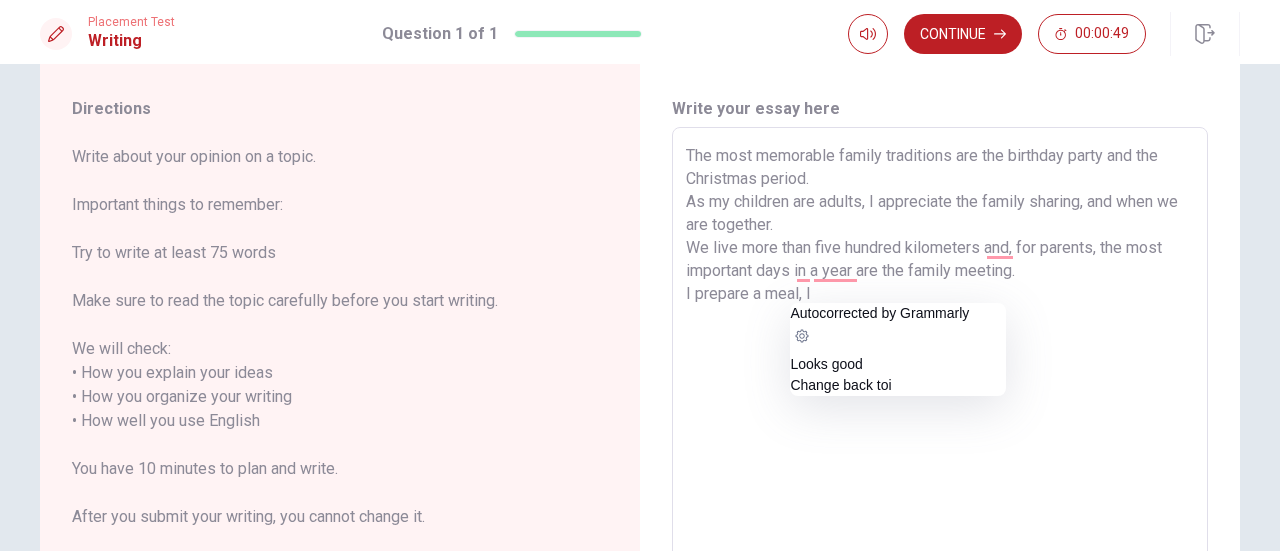 click on "The most memorable family traditions are the birthday party and the Christmas period.
As my children are adults, I appreciate the family sharing, and when we are together.
We live more than five hundred kilometers and, for parents, the most important days in a year are the family meeting.
I prepare a meal, I" at bounding box center (940, 409) 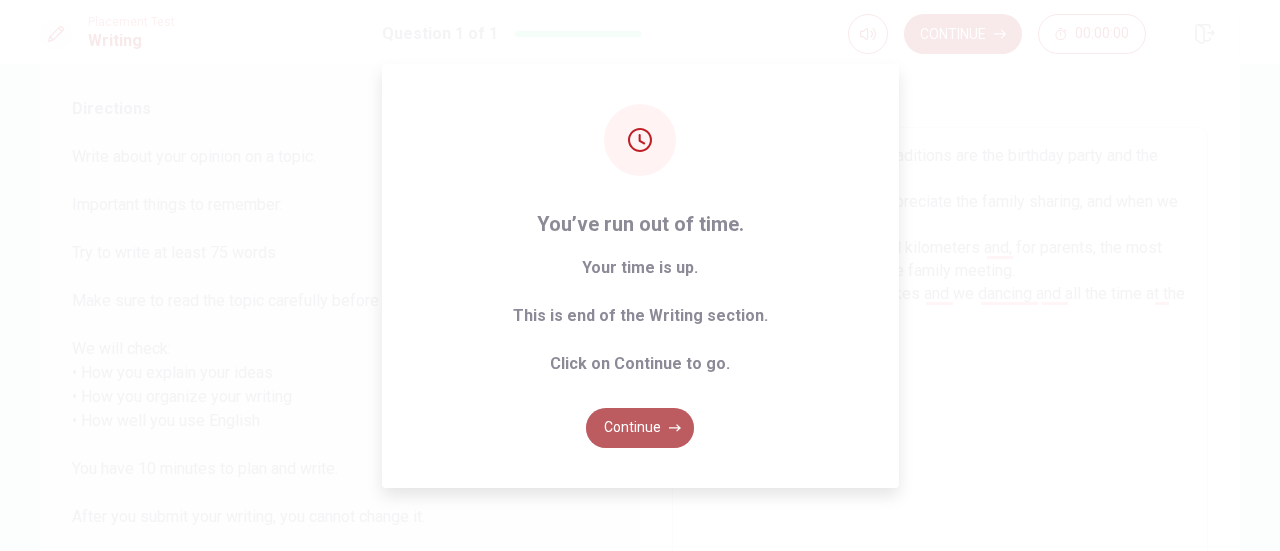 click on "Continue" at bounding box center (640, 428) 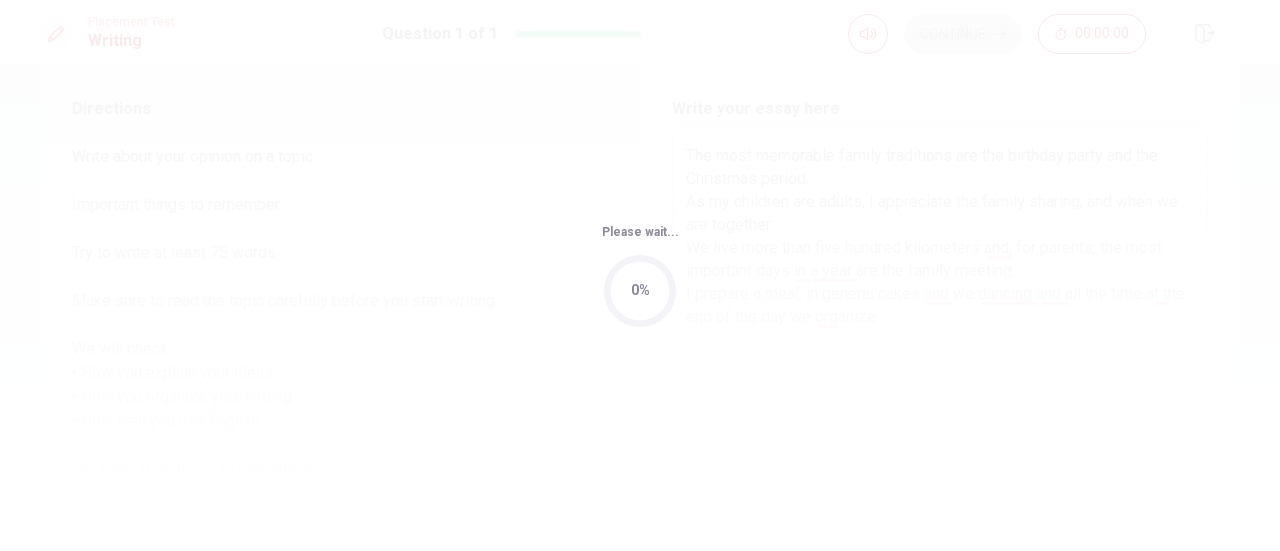 scroll, scrollTop: 0, scrollLeft: 0, axis: both 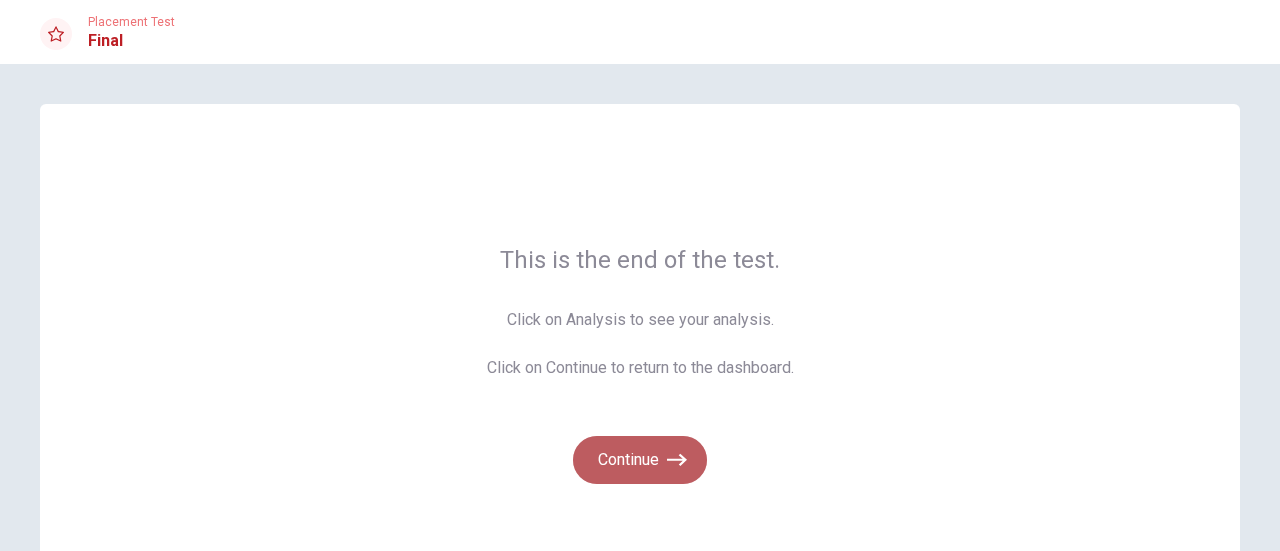 click on "Continue" at bounding box center [640, 460] 